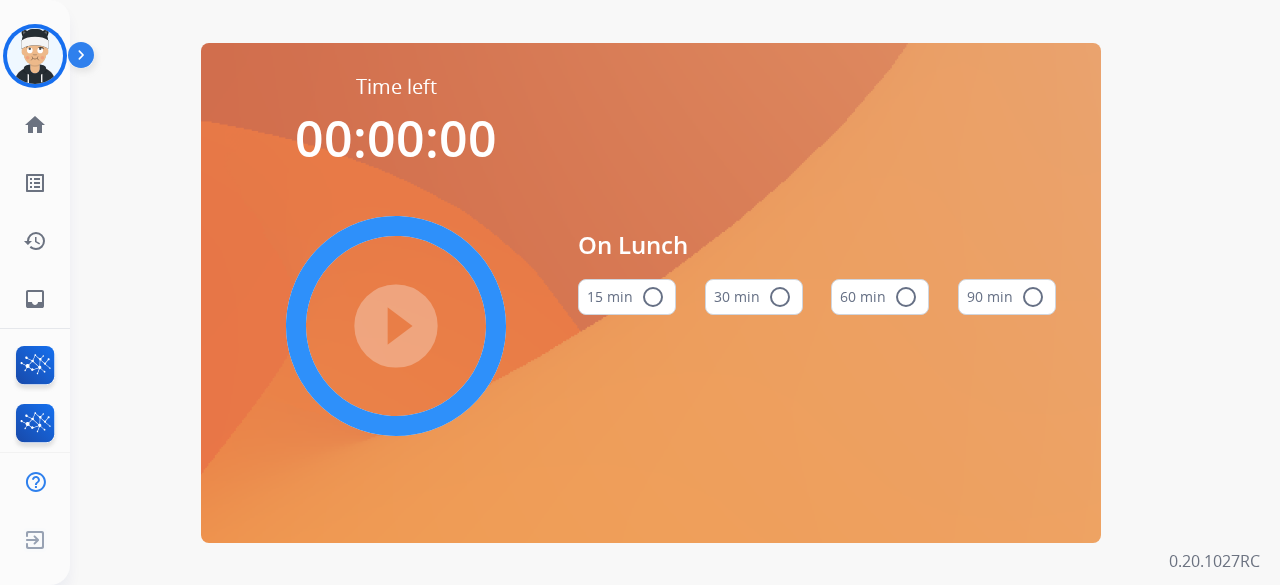 scroll, scrollTop: 0, scrollLeft: 0, axis: both 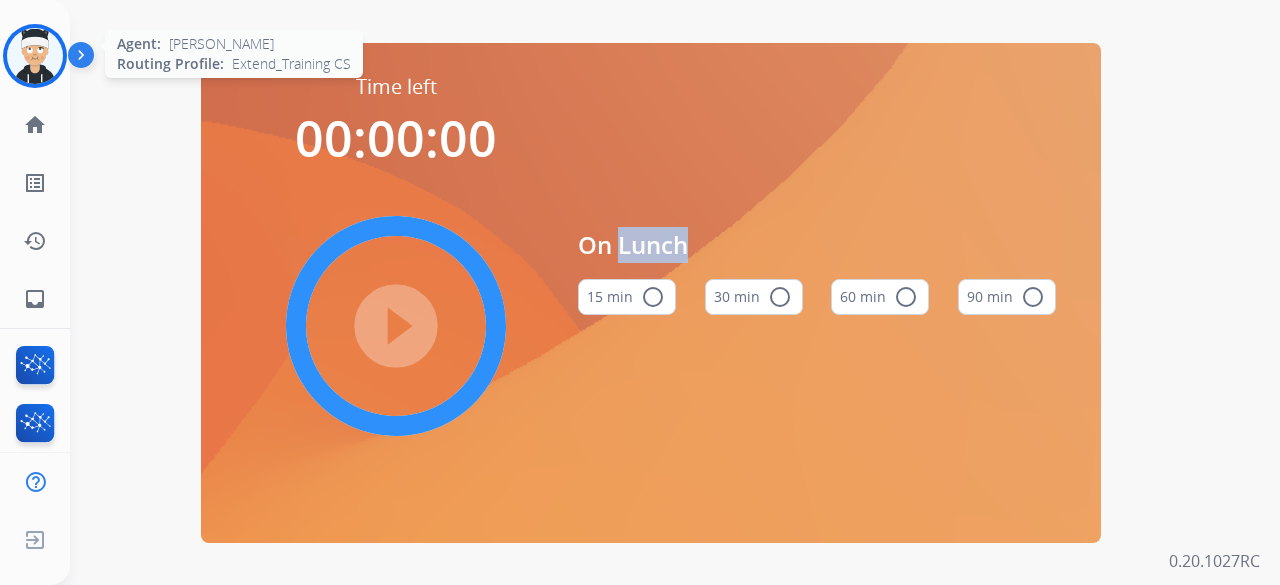 click on "Agent:   [PERSON_NAME] Profile:  Extend_Training CS" at bounding box center (35, 56) 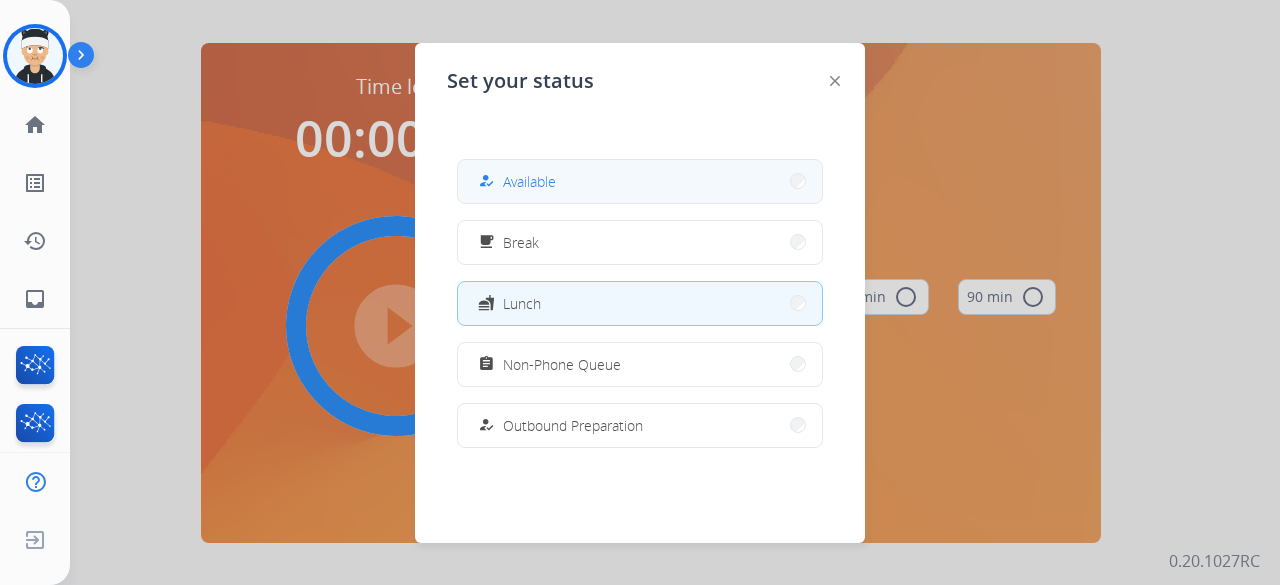 click on "how_to_reg Available" at bounding box center [640, 181] 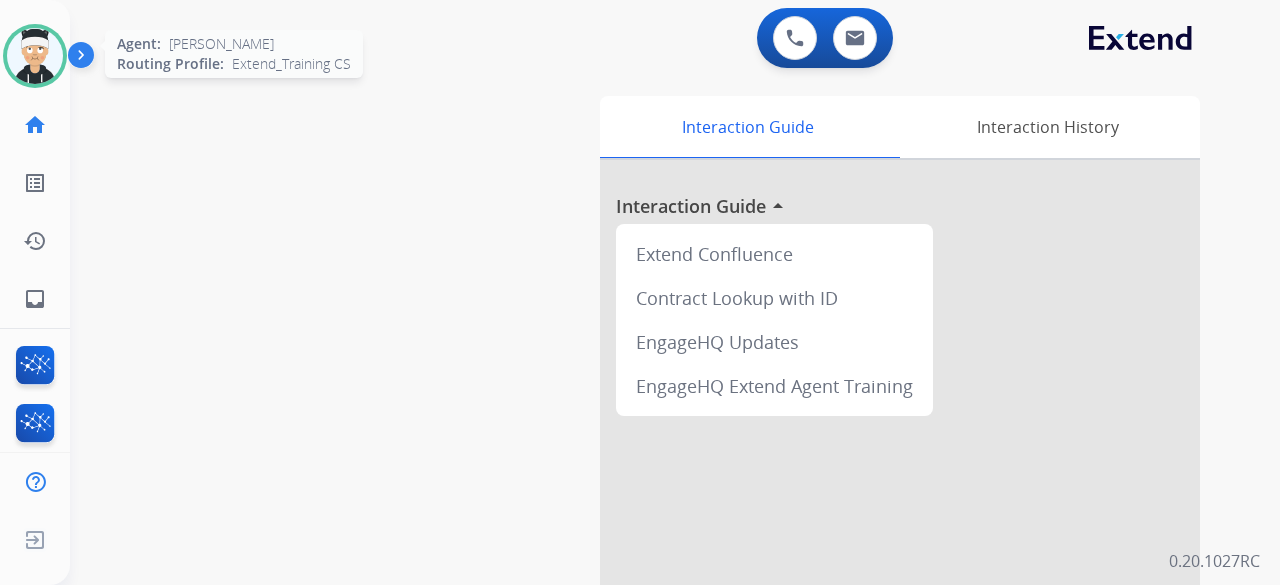 click at bounding box center (35, 56) 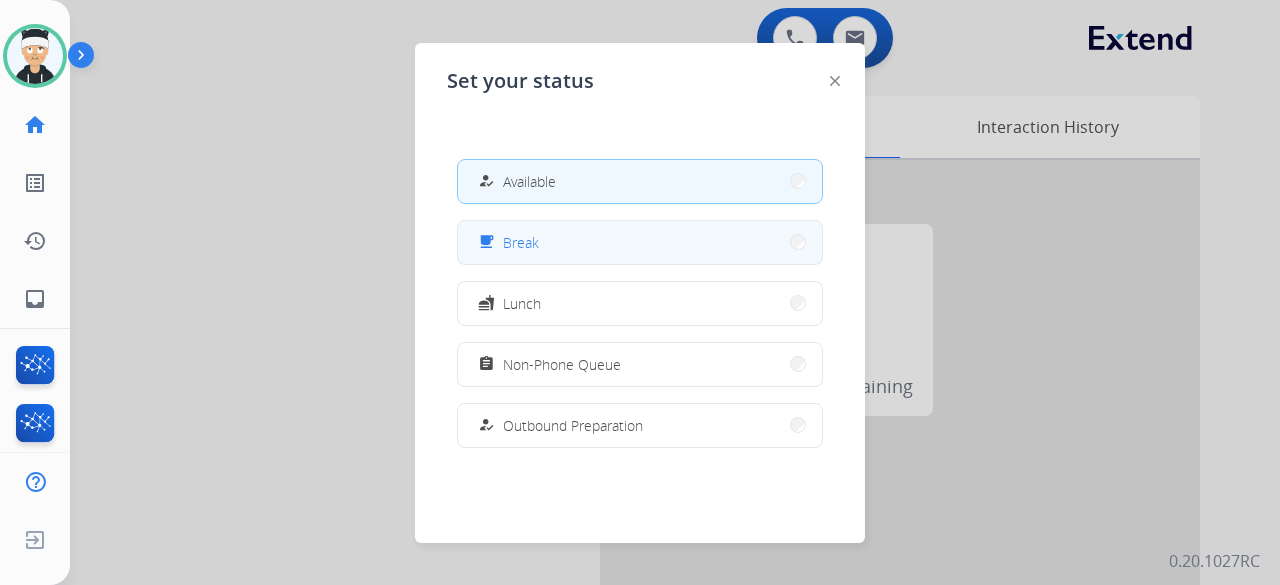 click on "free_breakfast Break" at bounding box center (640, 242) 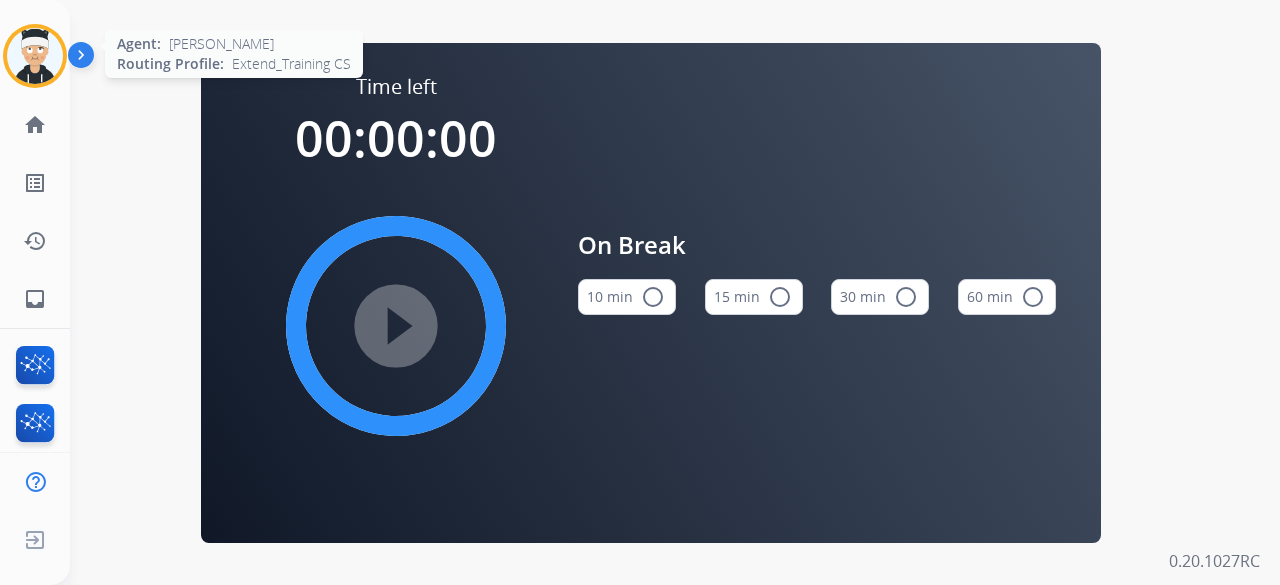 click on "Agent:   Katherine  Routing Profile:  Extend_Training CS" at bounding box center (35, 56) 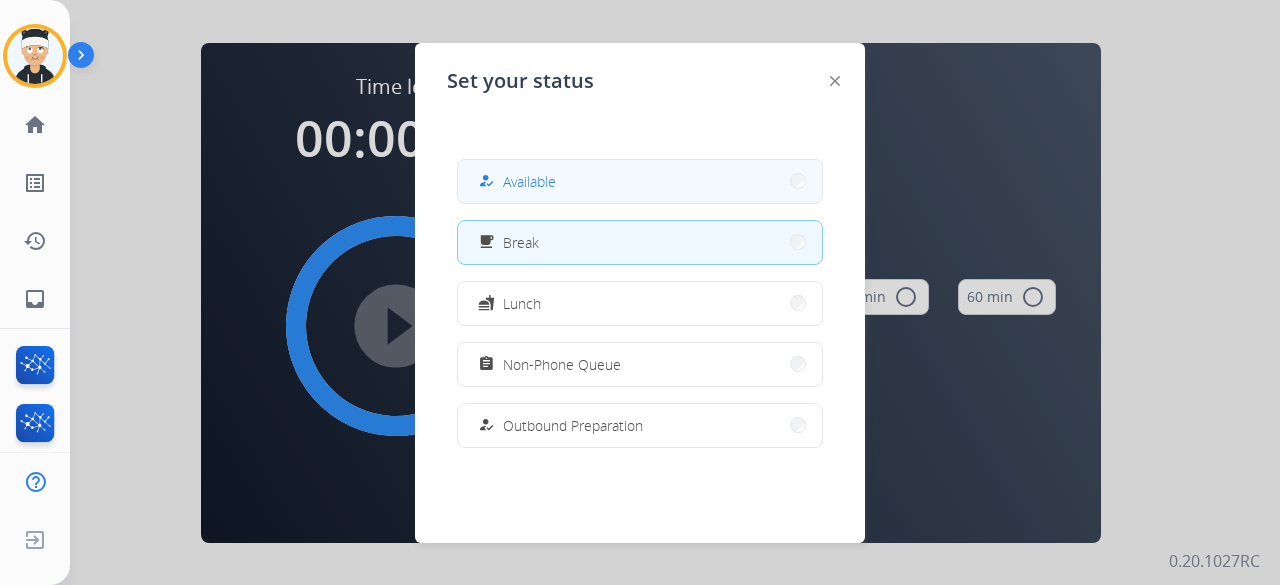 click on "Available" at bounding box center [529, 181] 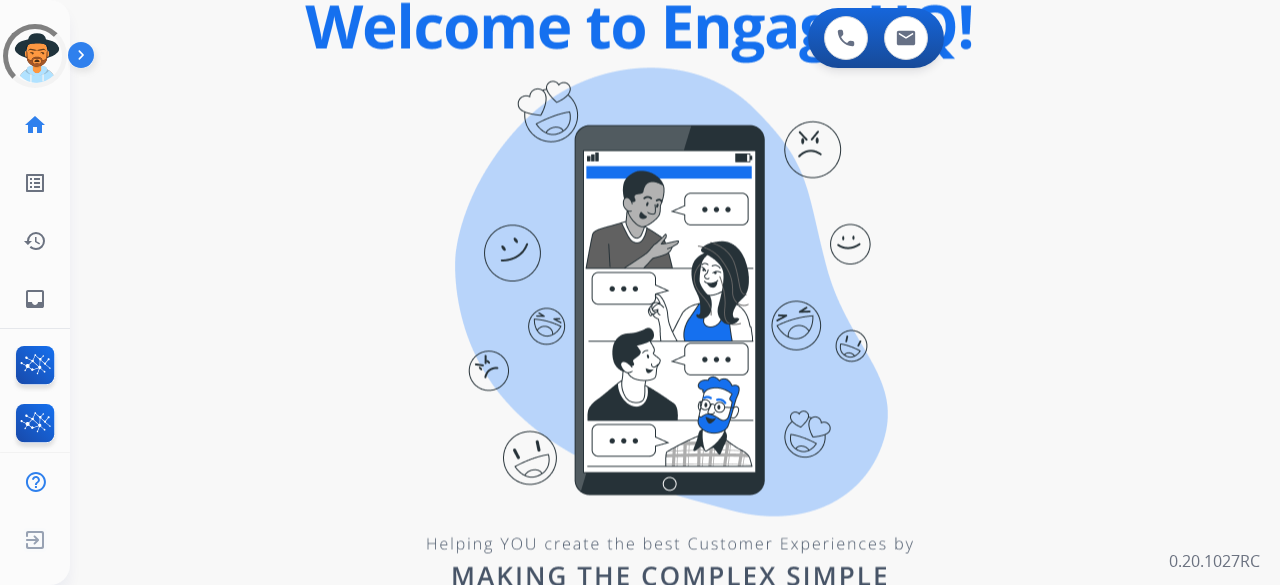 scroll, scrollTop: 0, scrollLeft: 0, axis: both 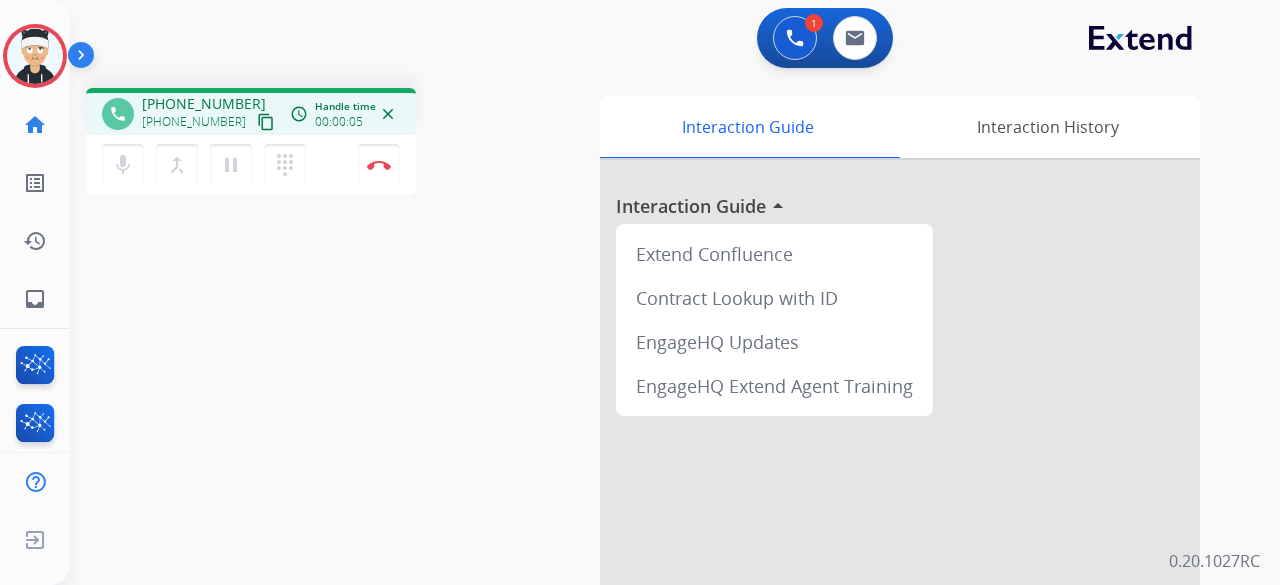 click on "phone [PHONE_NUMBER] [PHONE_NUMBER] content_copy access_time Call metrics Queue   00:17 Hold   00:00 Talk   00:01 Total   00:17 Handle time 00:00:05 close" at bounding box center [251, 111] 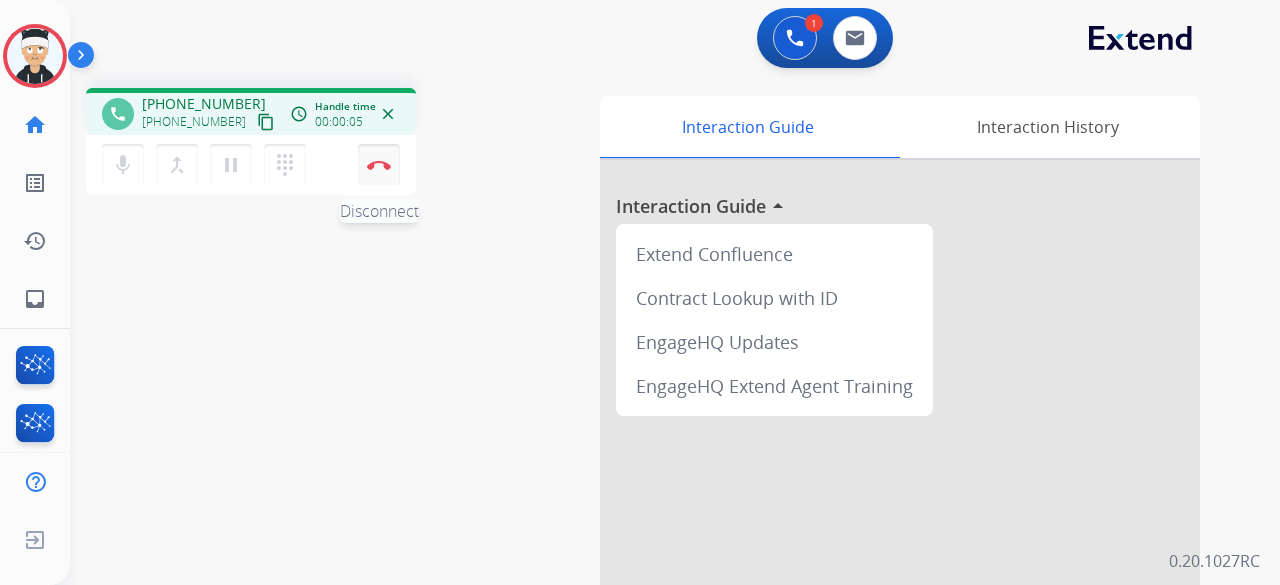 click on "Disconnect" at bounding box center (379, 165) 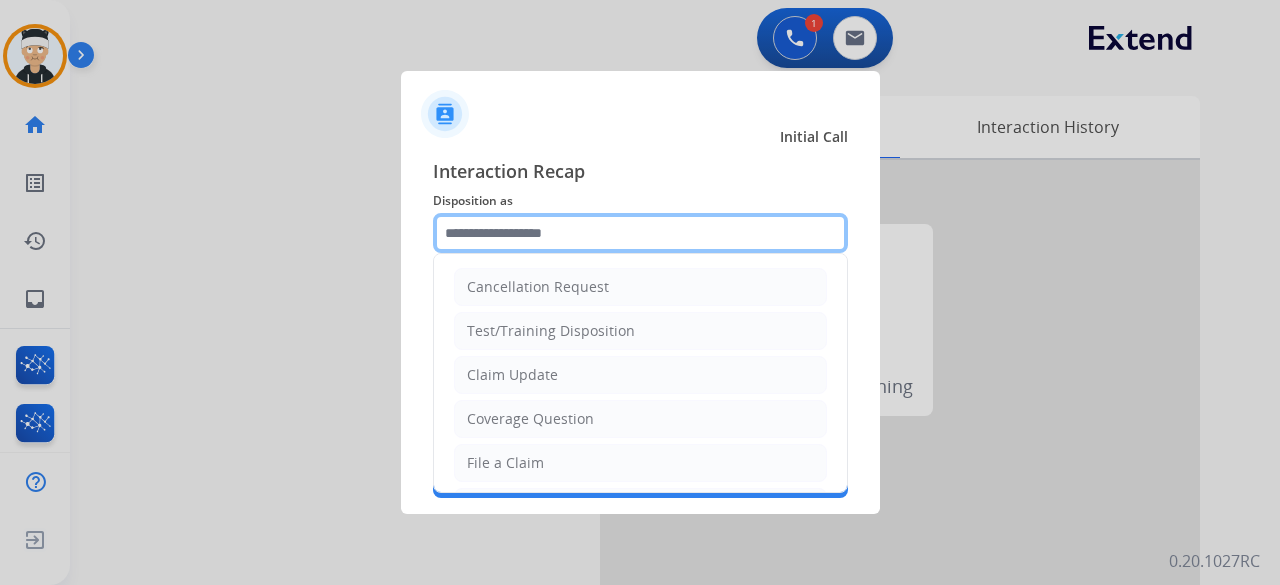 click 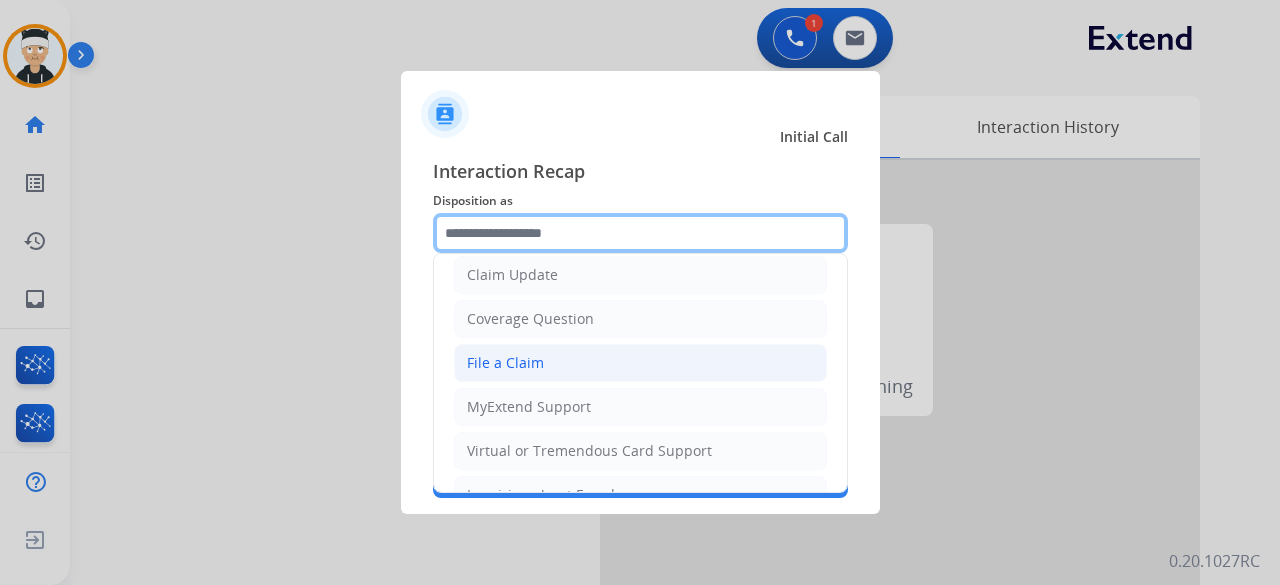 scroll, scrollTop: 0, scrollLeft: 0, axis: both 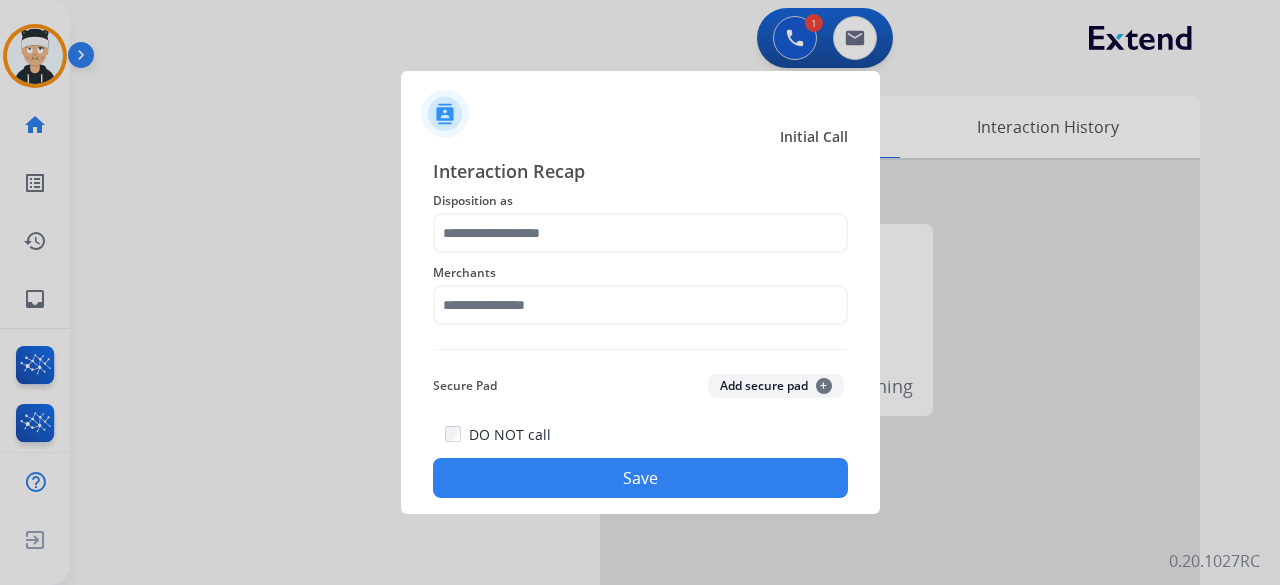 drag, startPoint x: 635, startPoint y: 335, endPoint x: 686, endPoint y: 197, distance: 147.12239 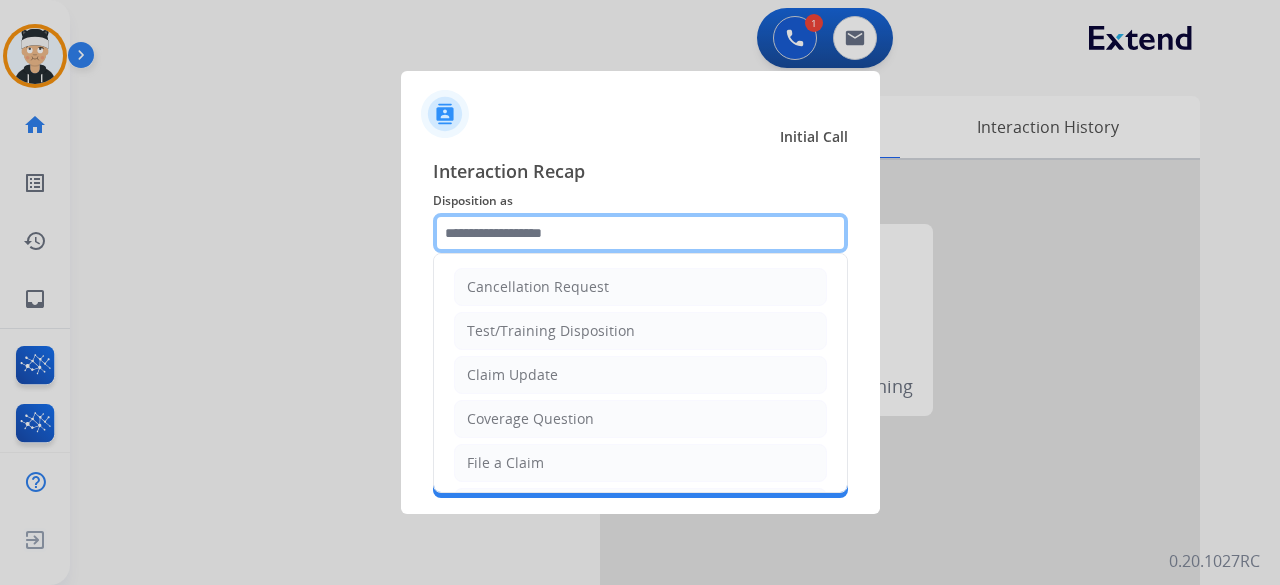 click 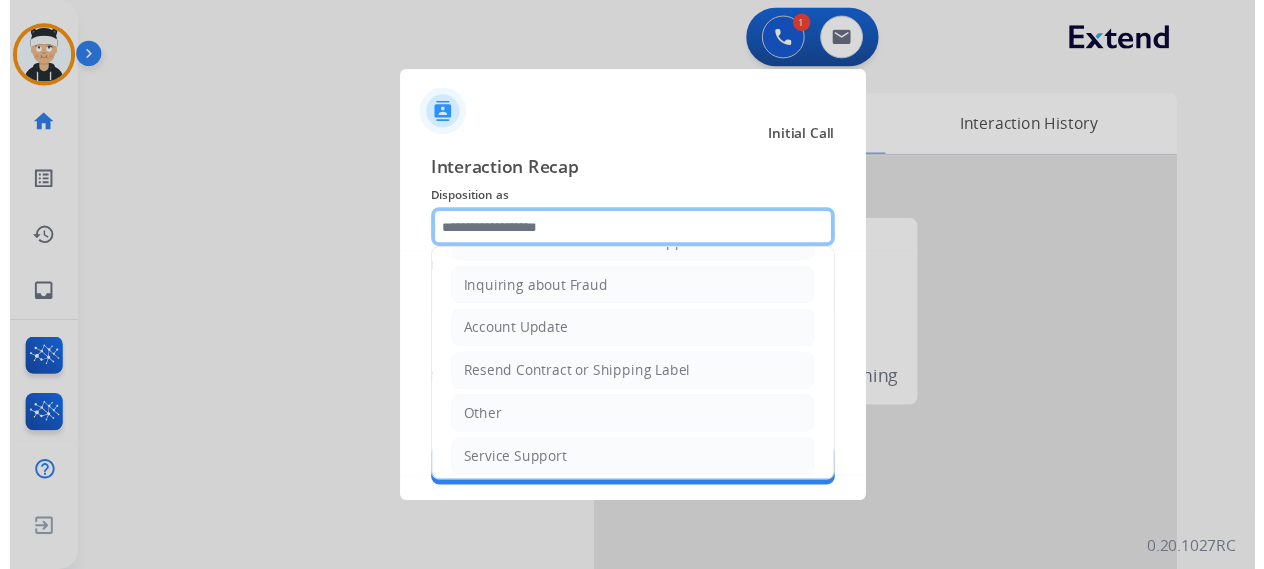 scroll, scrollTop: 303, scrollLeft: 0, axis: vertical 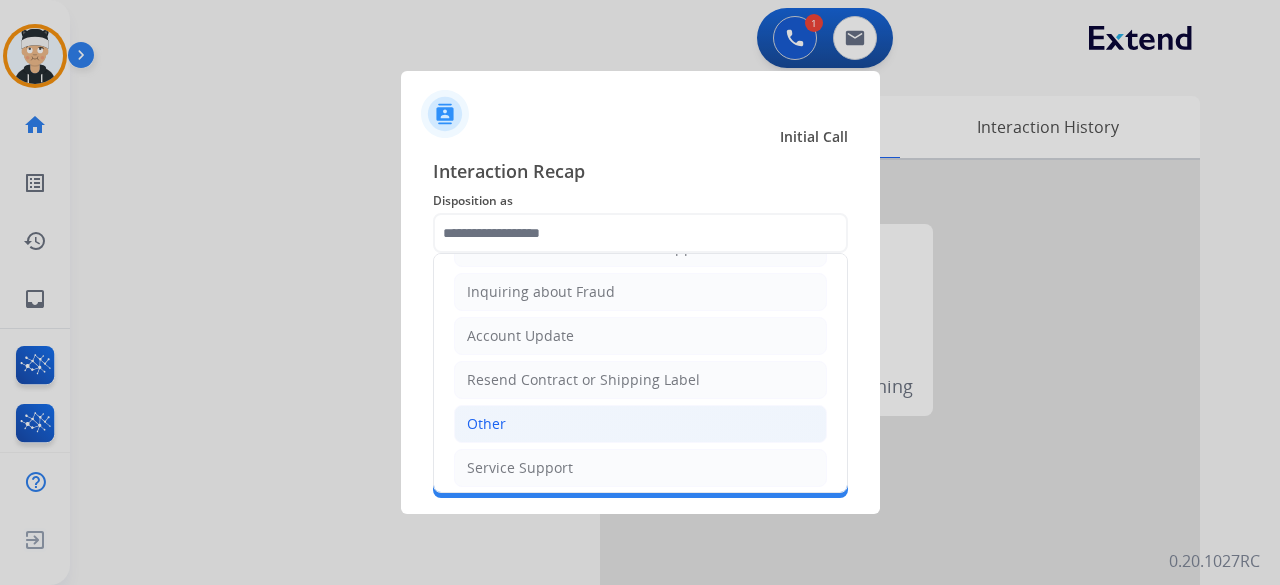 click on "Other" 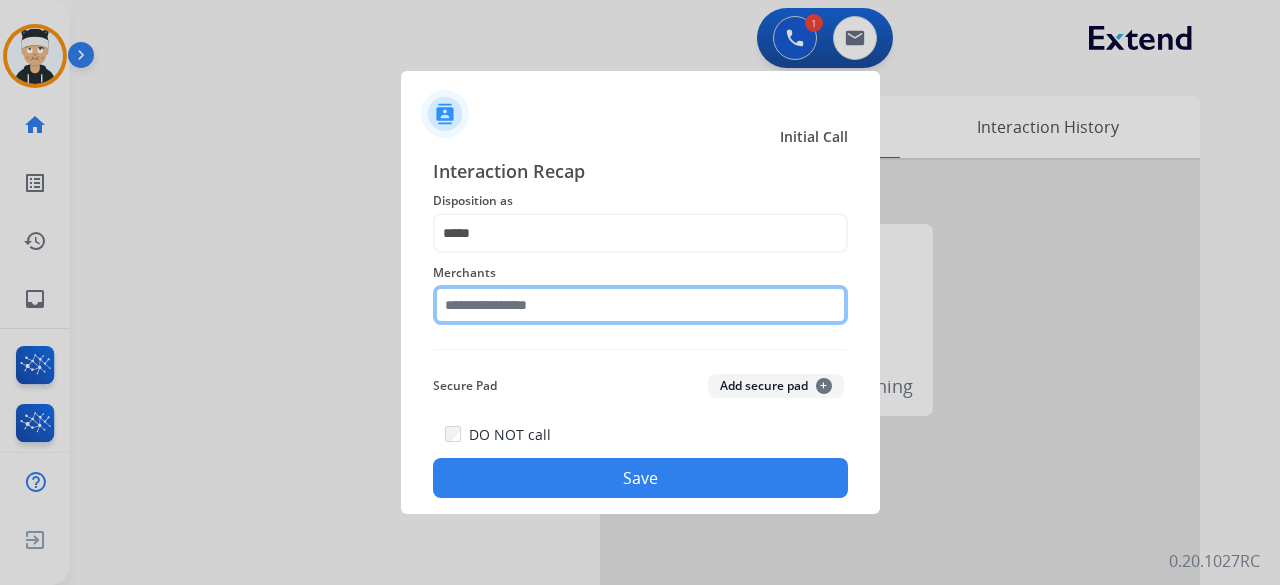click 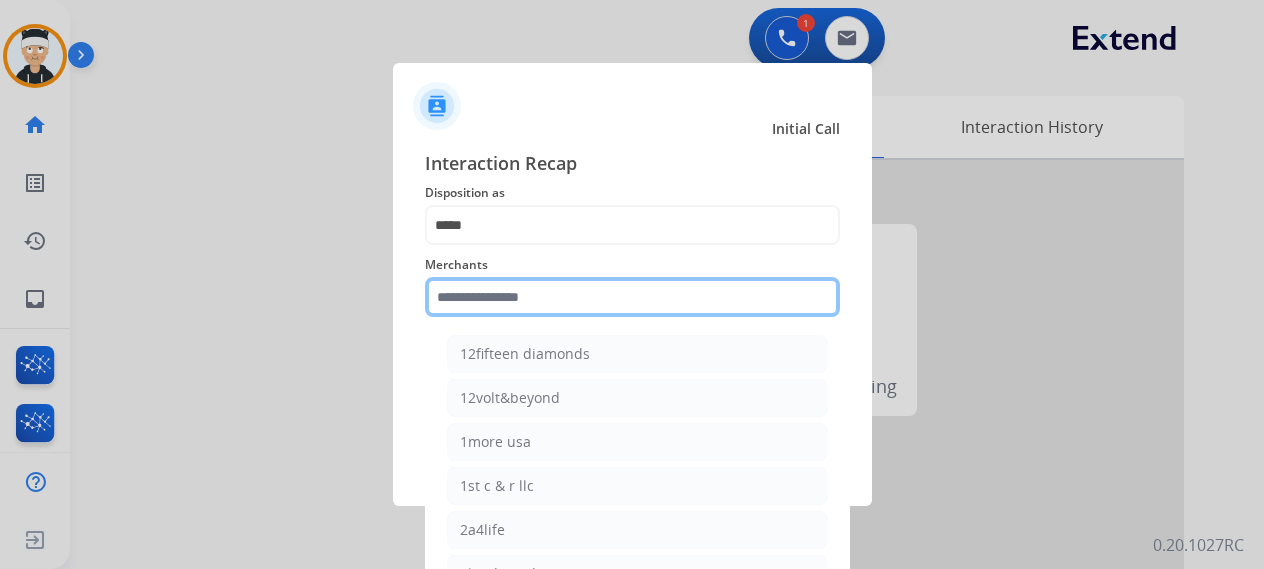 click 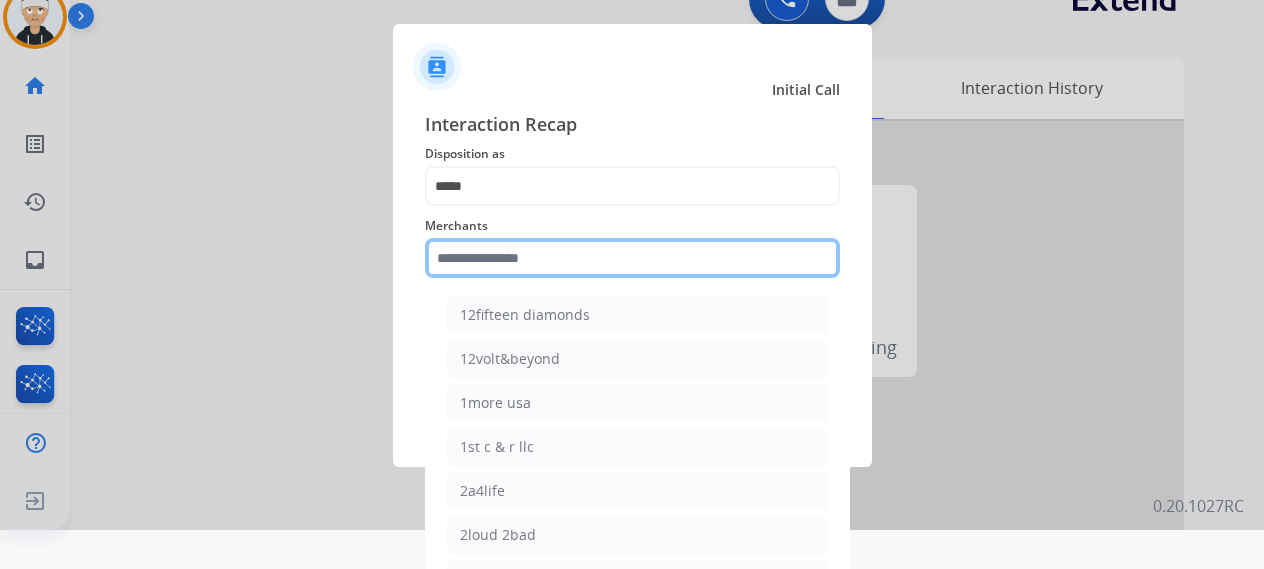 scroll, scrollTop: 56, scrollLeft: 0, axis: vertical 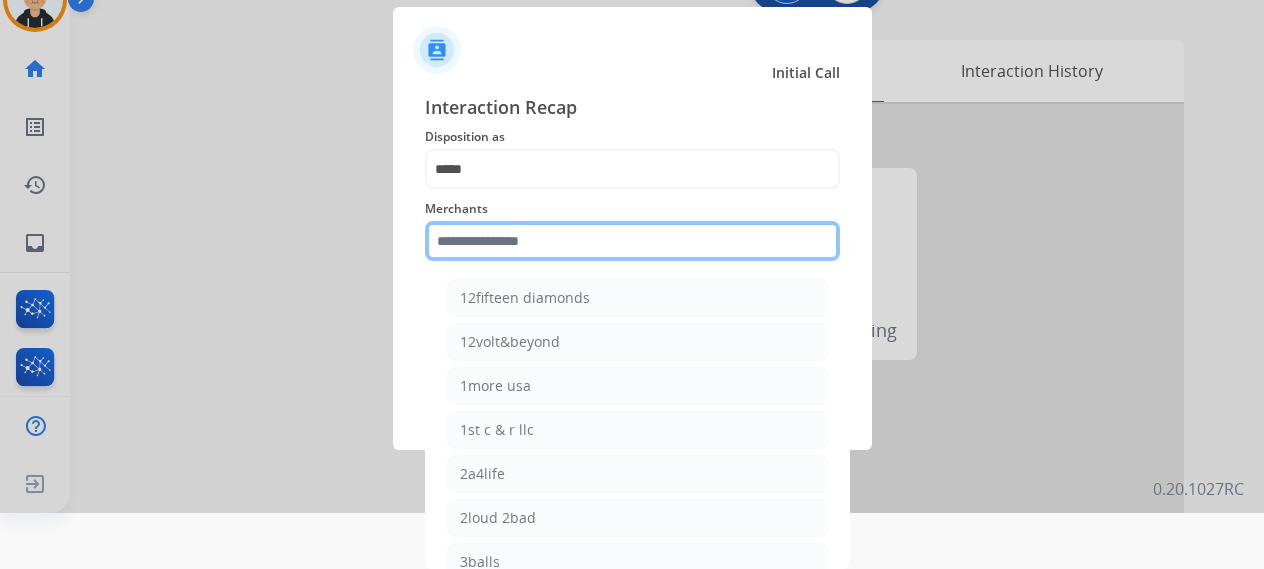 click 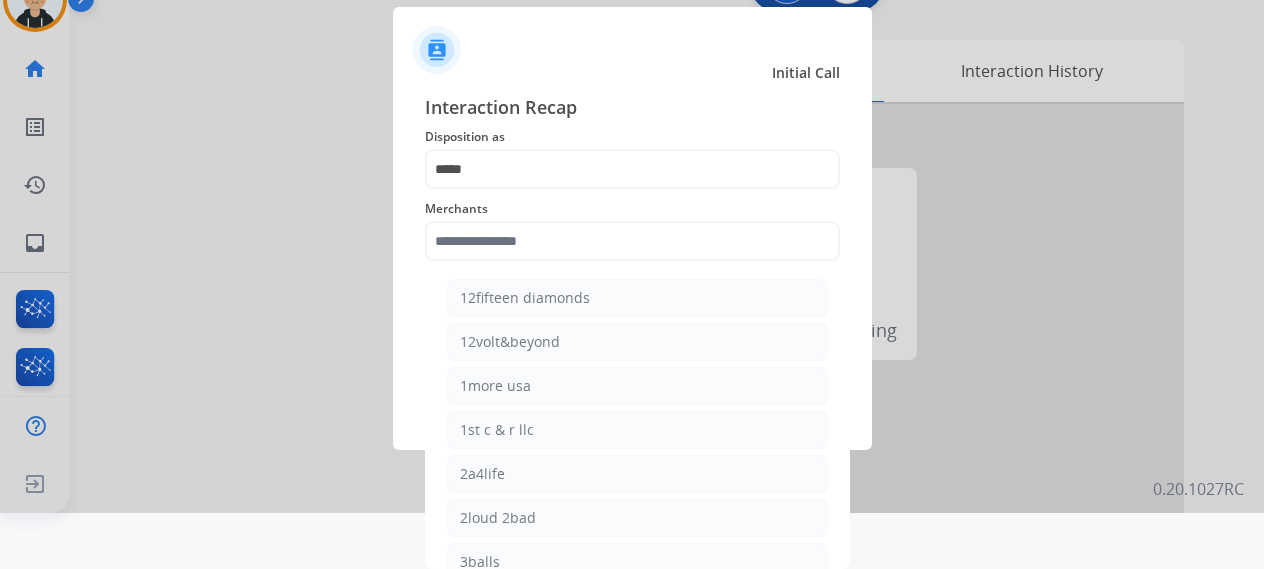 drag, startPoint x: 350, startPoint y: 307, endPoint x: 366, endPoint y: 311, distance: 16.492422 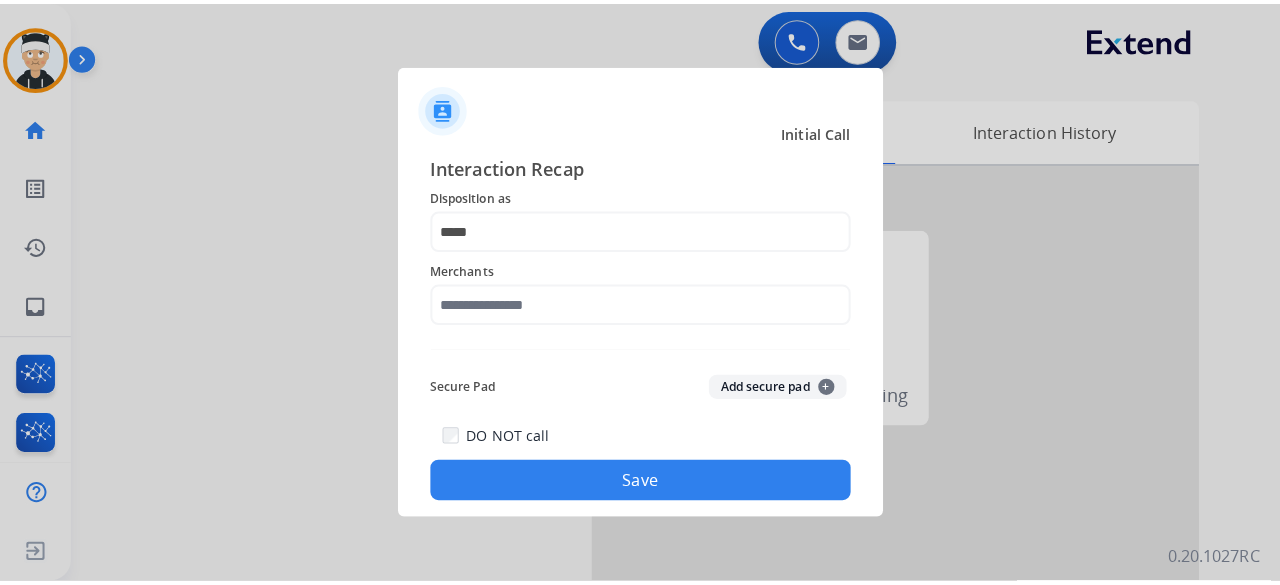 scroll, scrollTop: 0, scrollLeft: 0, axis: both 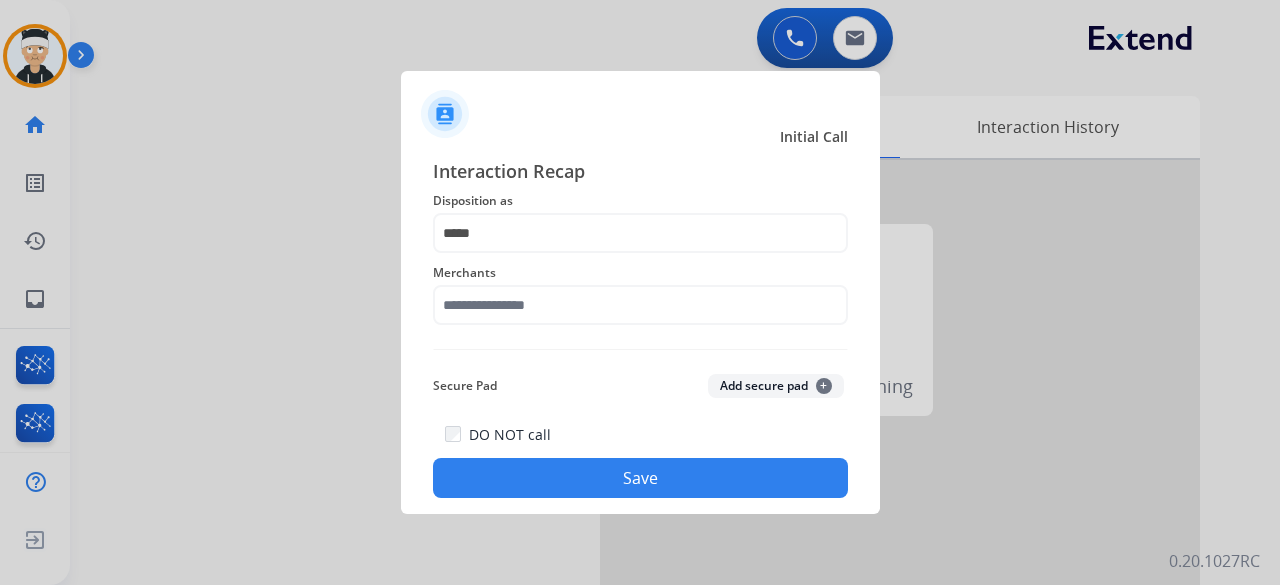 click on "Save" 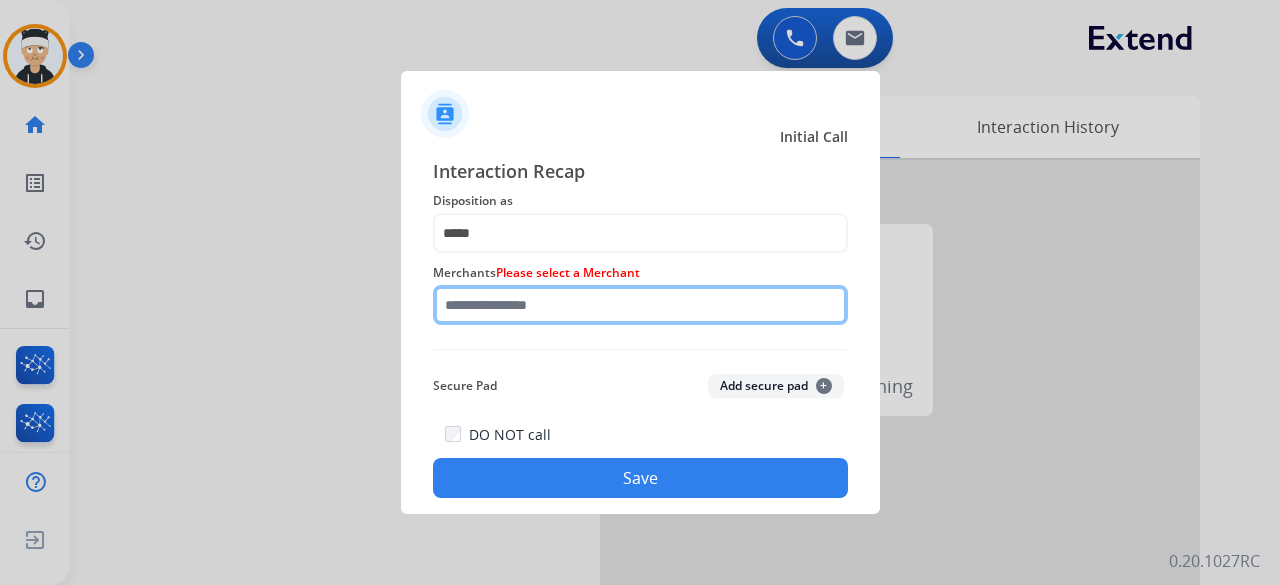 click 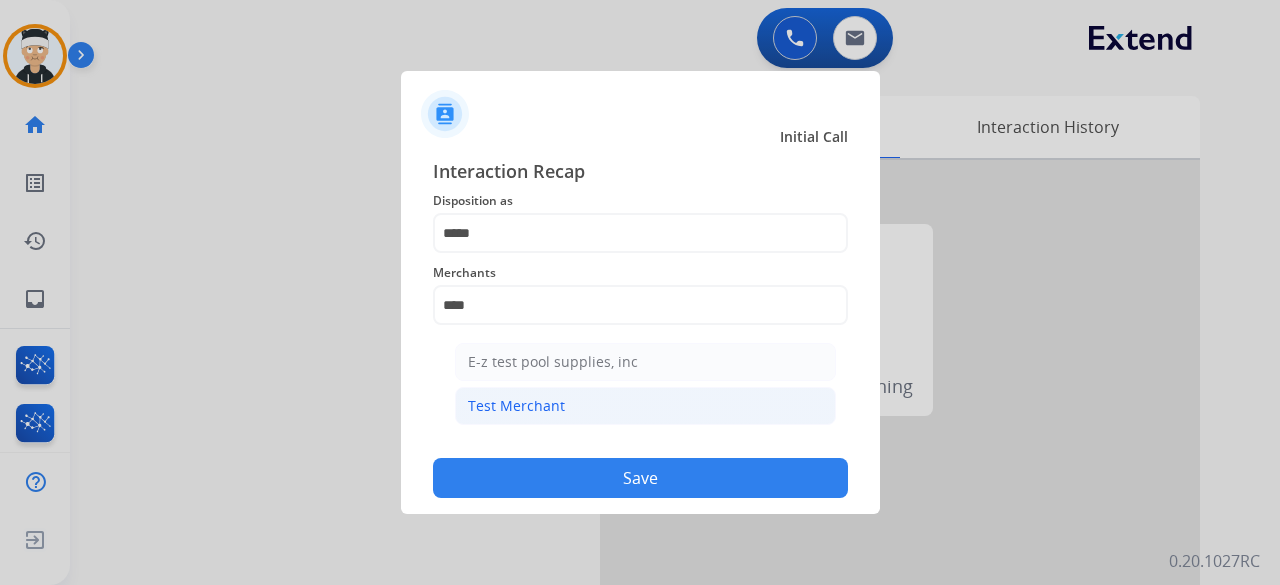 click on "Test Merchant" 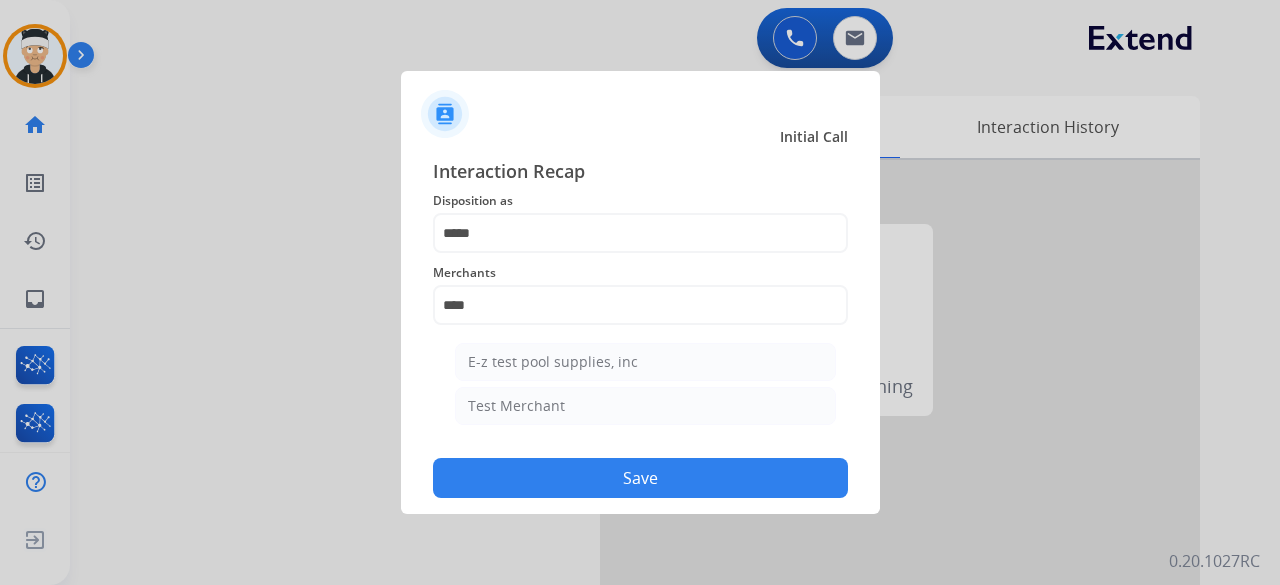 type on "**********" 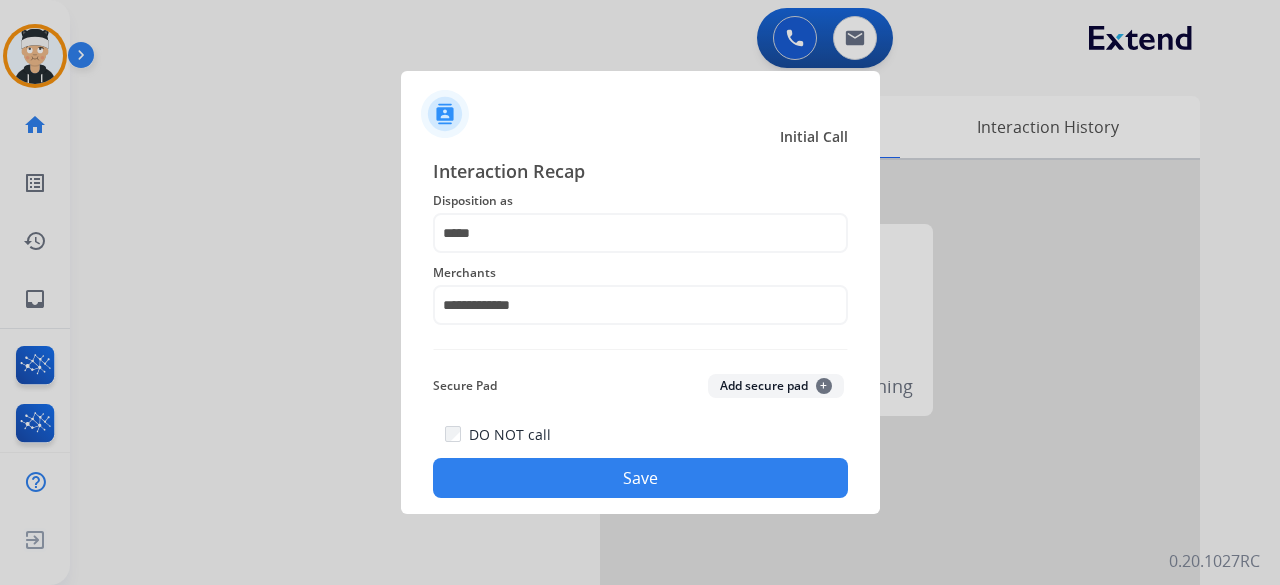 click on "Save" 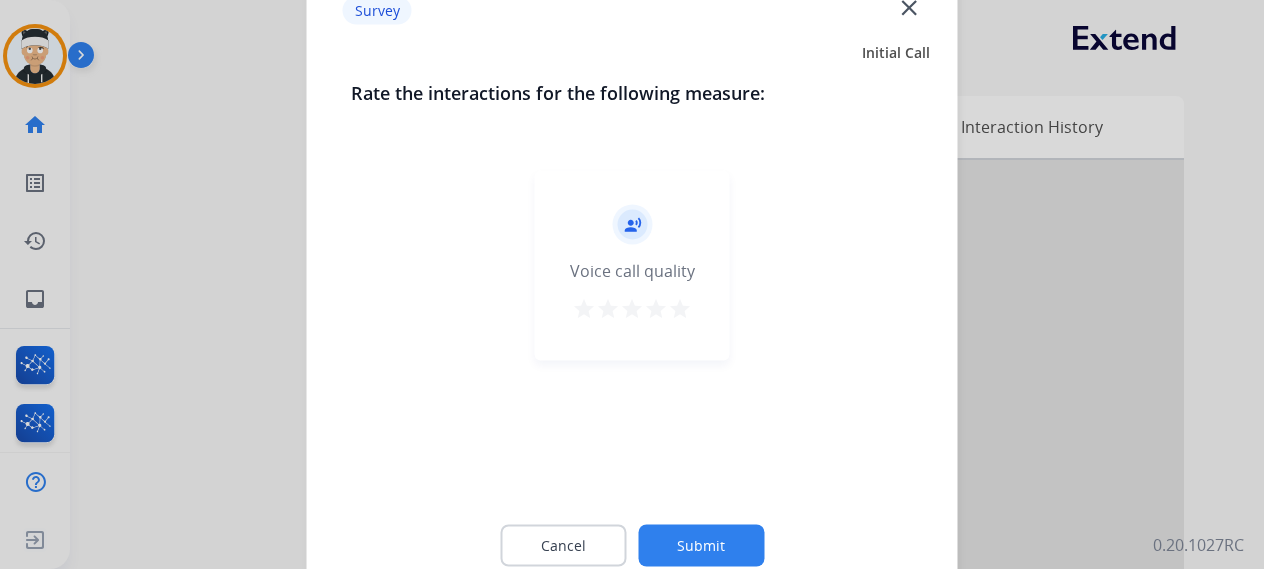 click on "Submit" 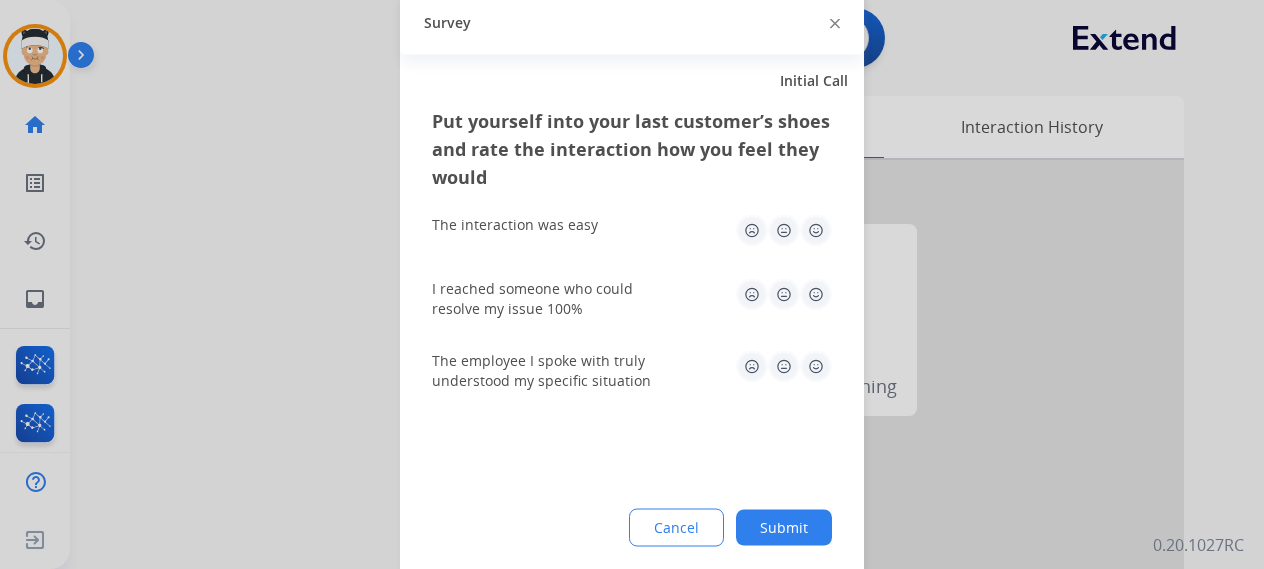 click 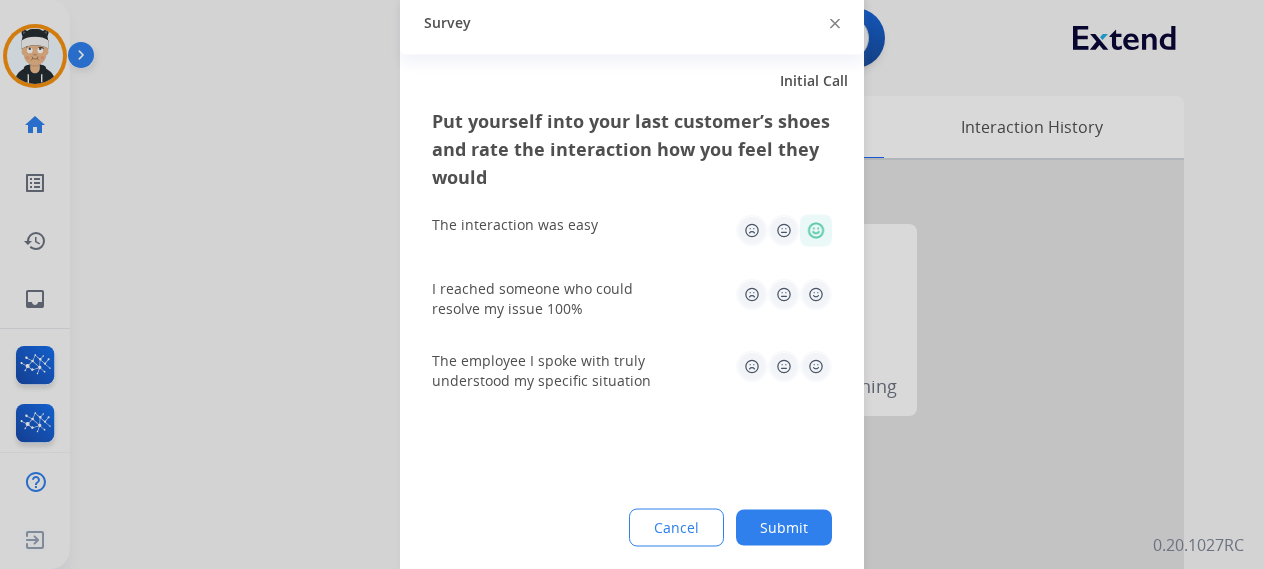 click 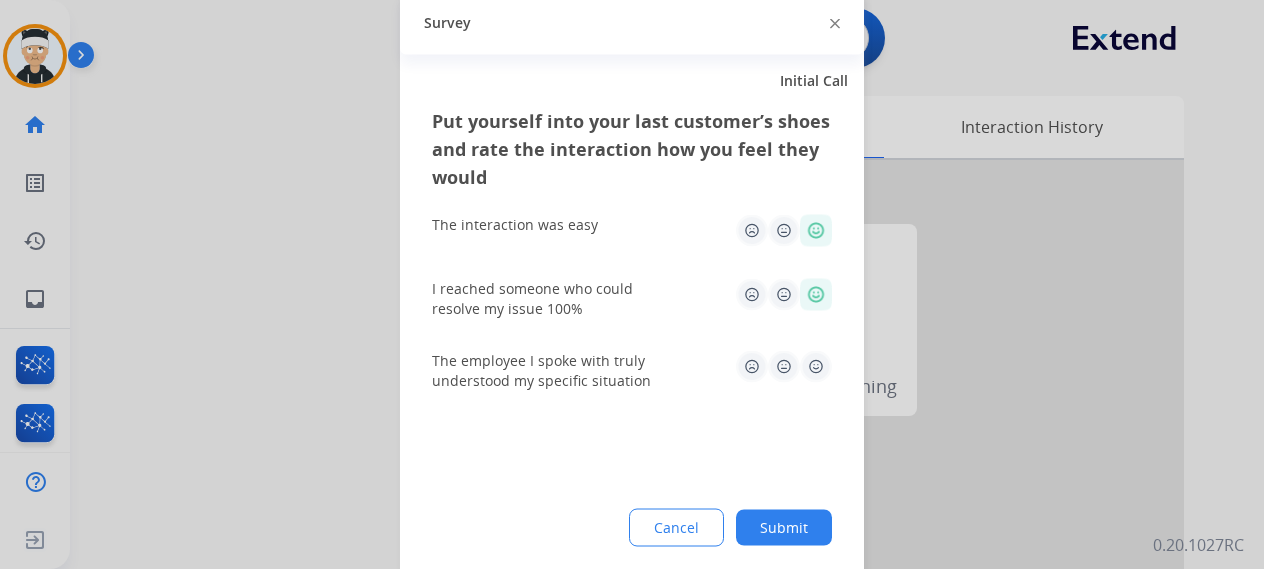 click 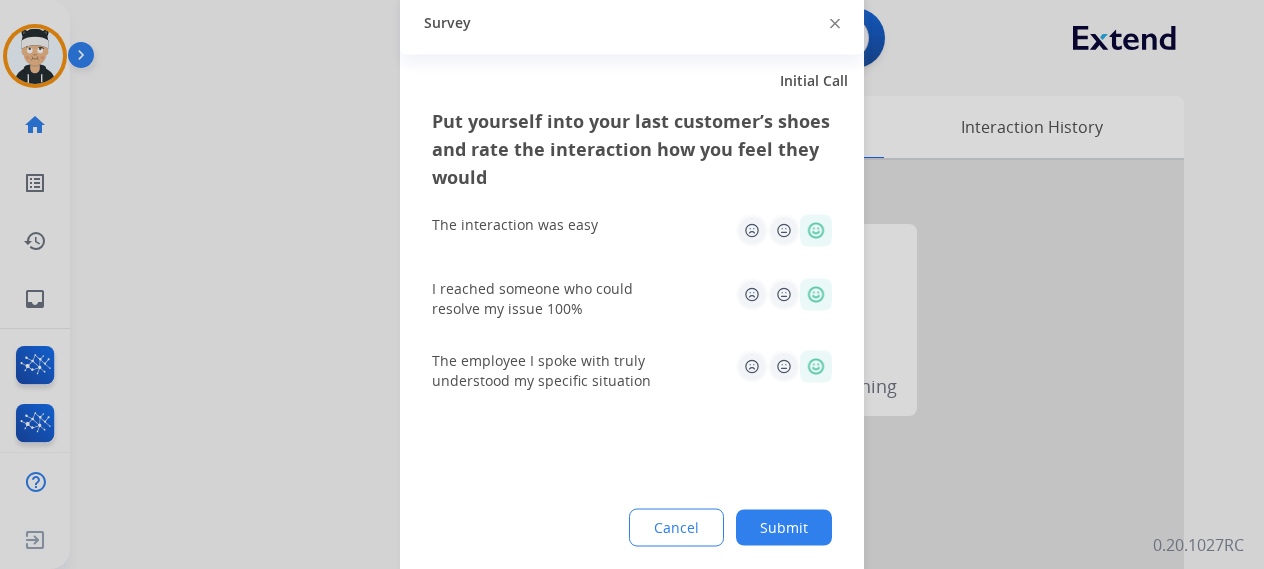 click on "Submit" 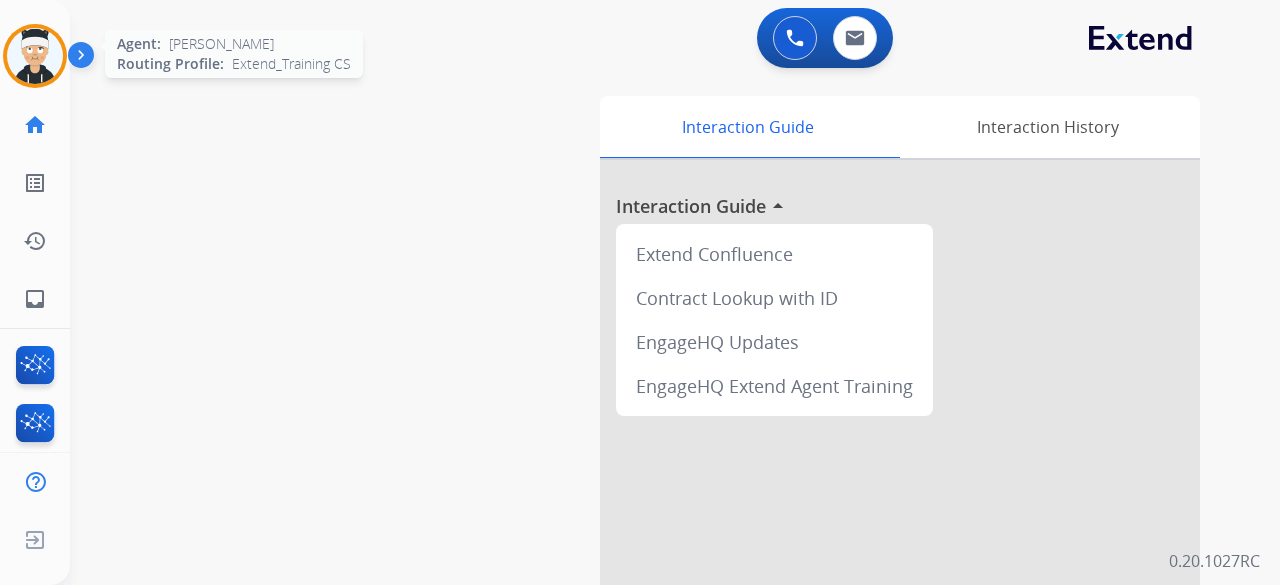 click at bounding box center [35, 56] 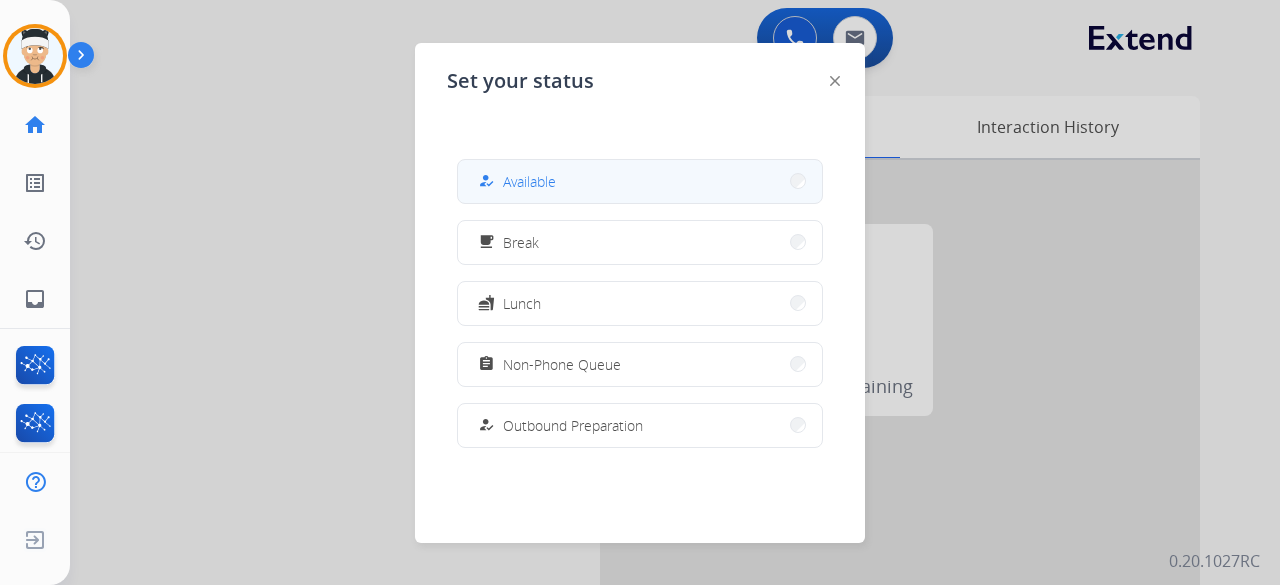 click on "Available" at bounding box center [529, 181] 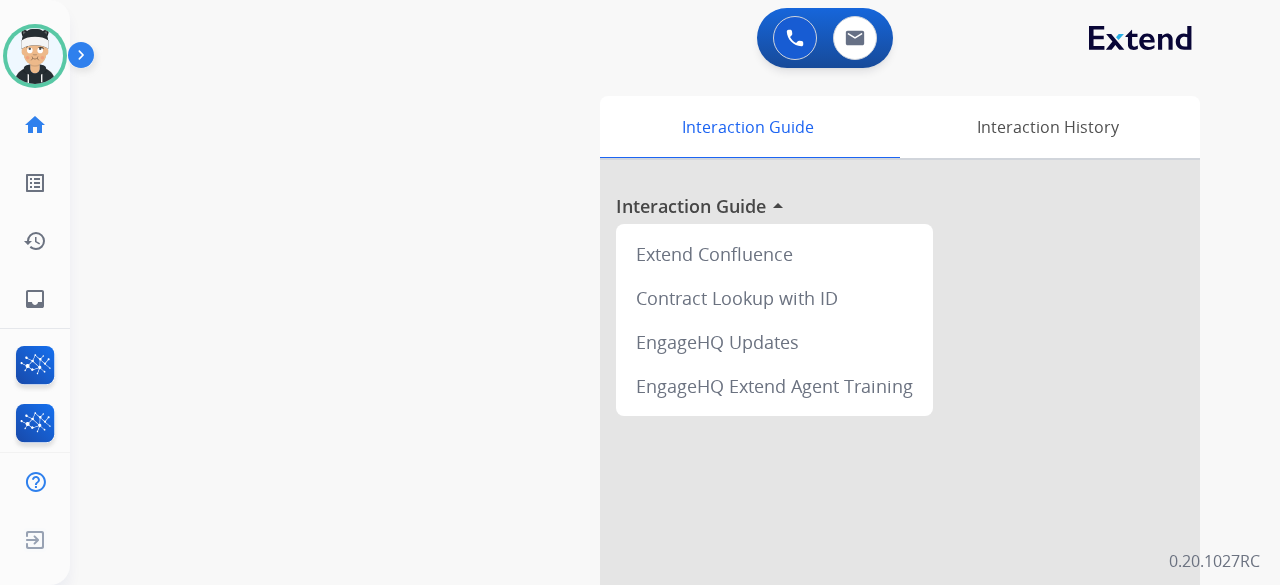 click on "swap_horiz Break voice bridge close_fullscreen Connect 3-Way Call merge_type Separate 3-Way Call  Interaction Guide   Interaction History  Interaction Guide arrow_drop_up  Extend Confluence   Contract Lookup with ID   EngageHQ Updates   EngageHQ Extend Agent Training" at bounding box center [651, 489] 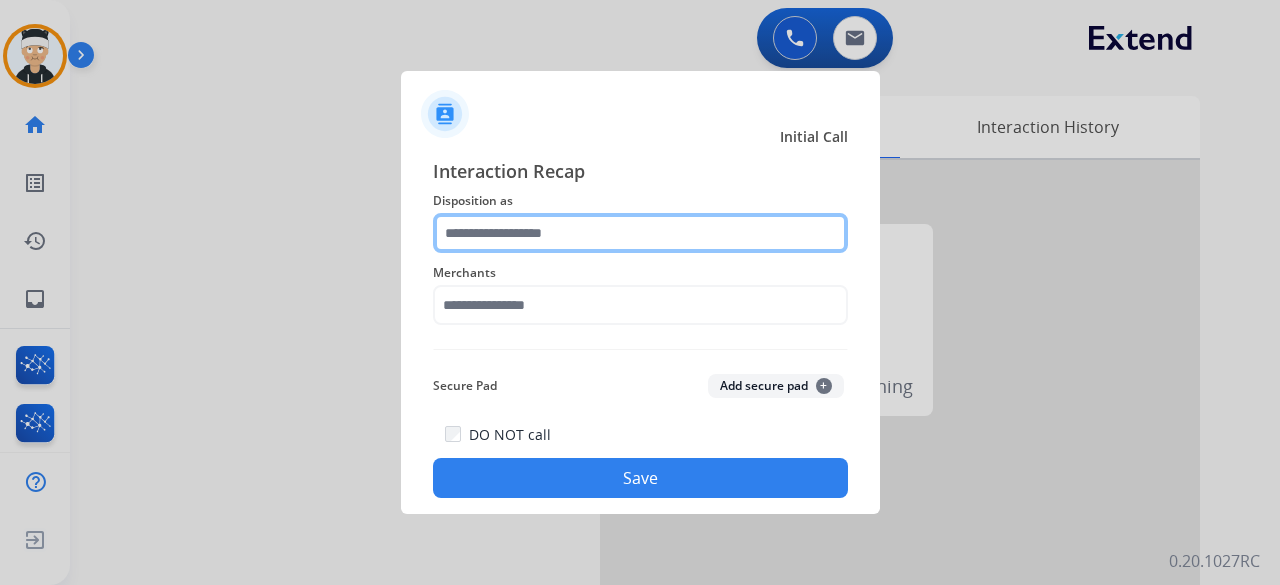 click 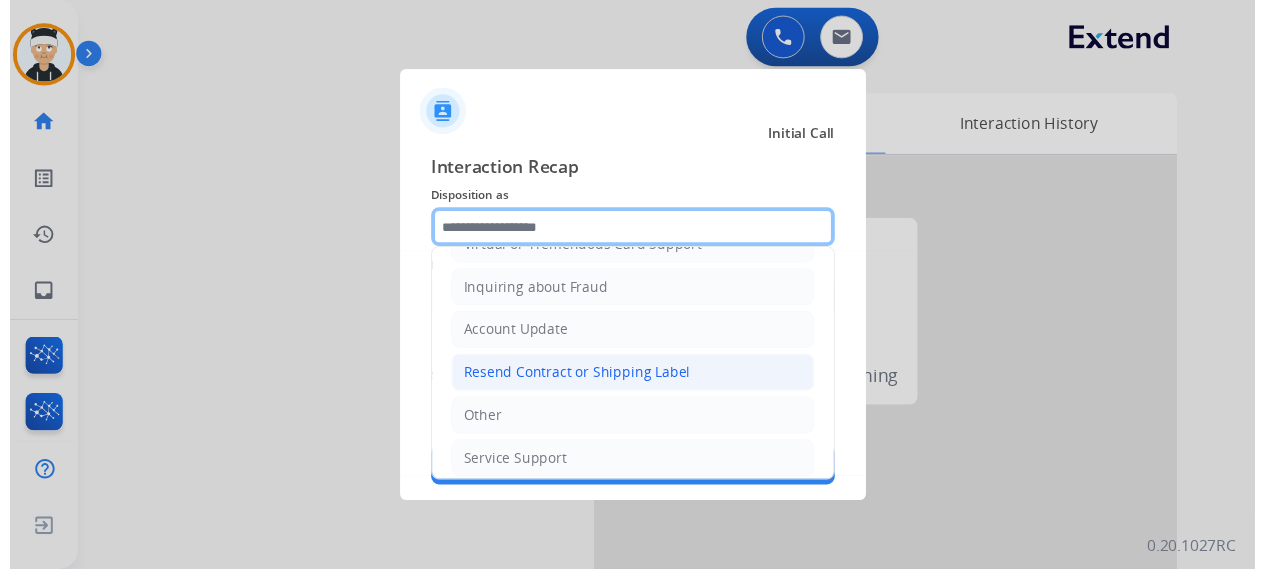 scroll, scrollTop: 303, scrollLeft: 0, axis: vertical 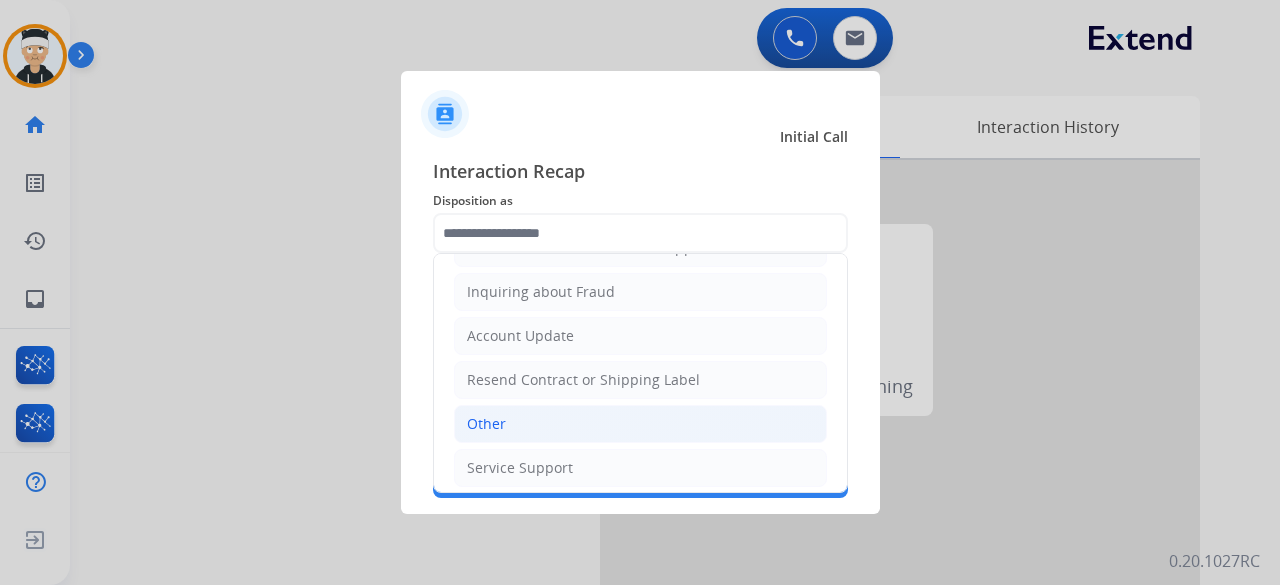 click on "Other" 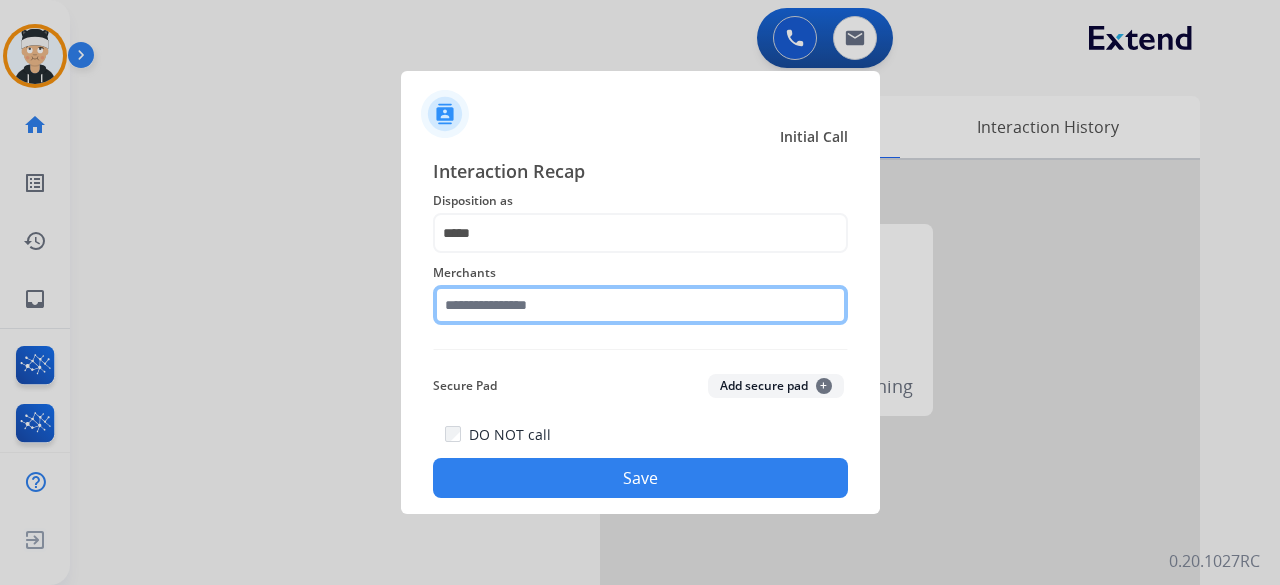 click 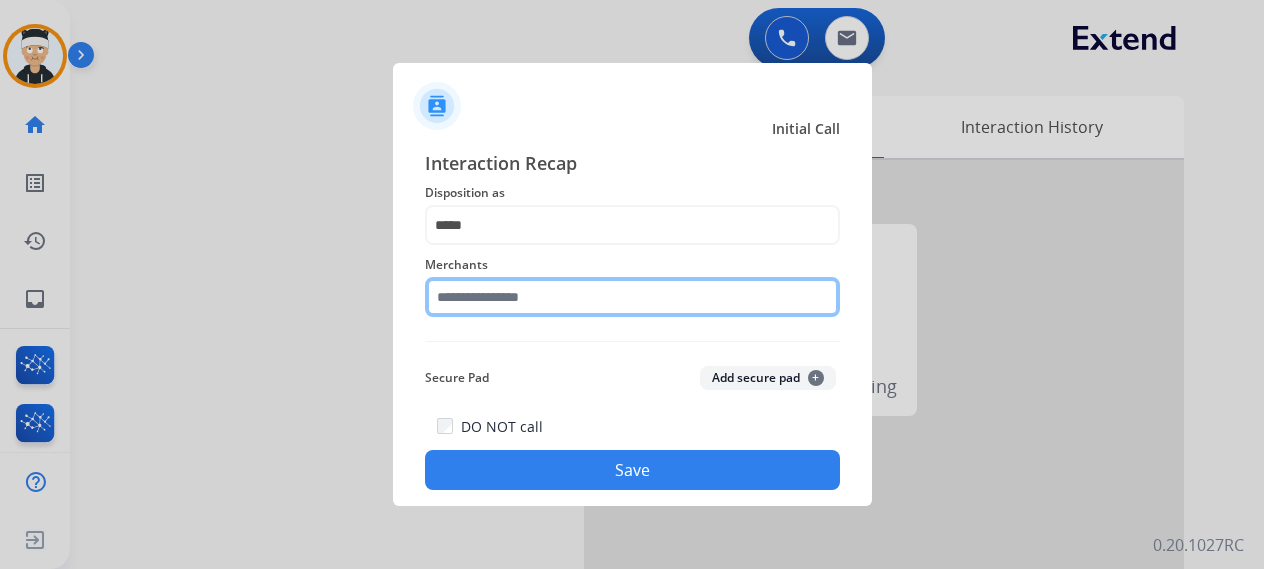 click 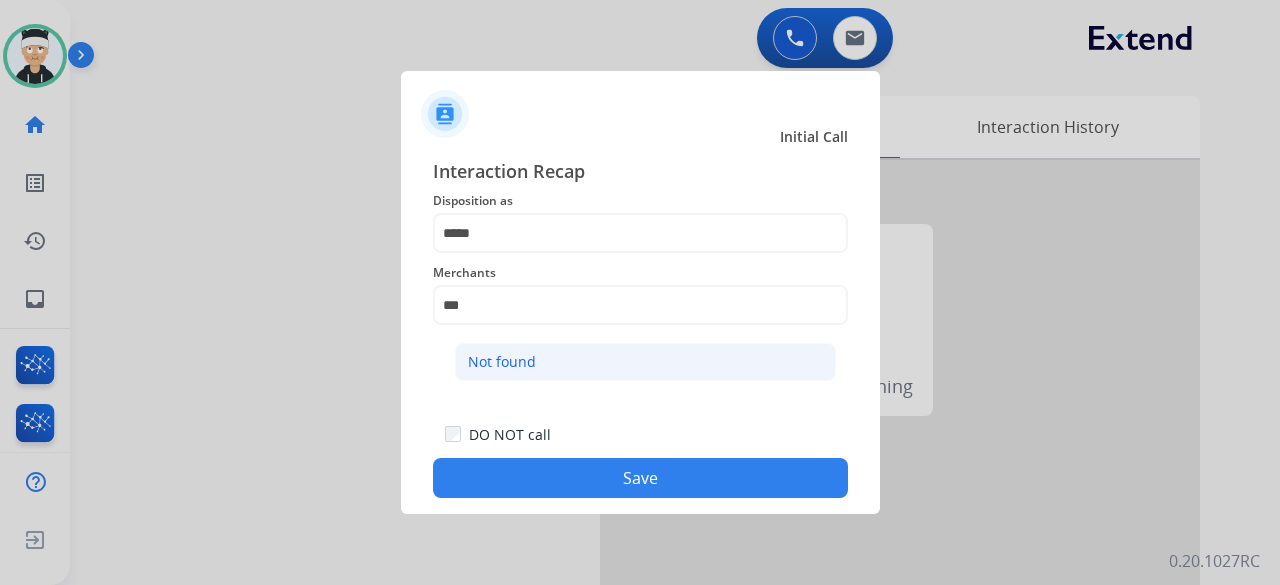 click on "Not found" 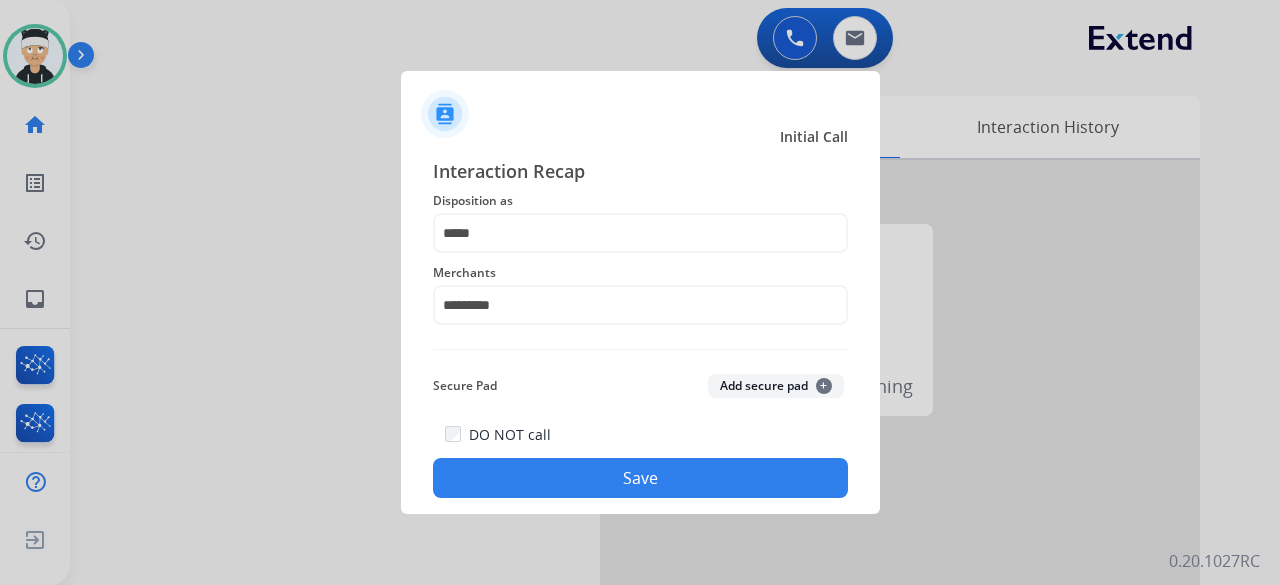 click on "Save" 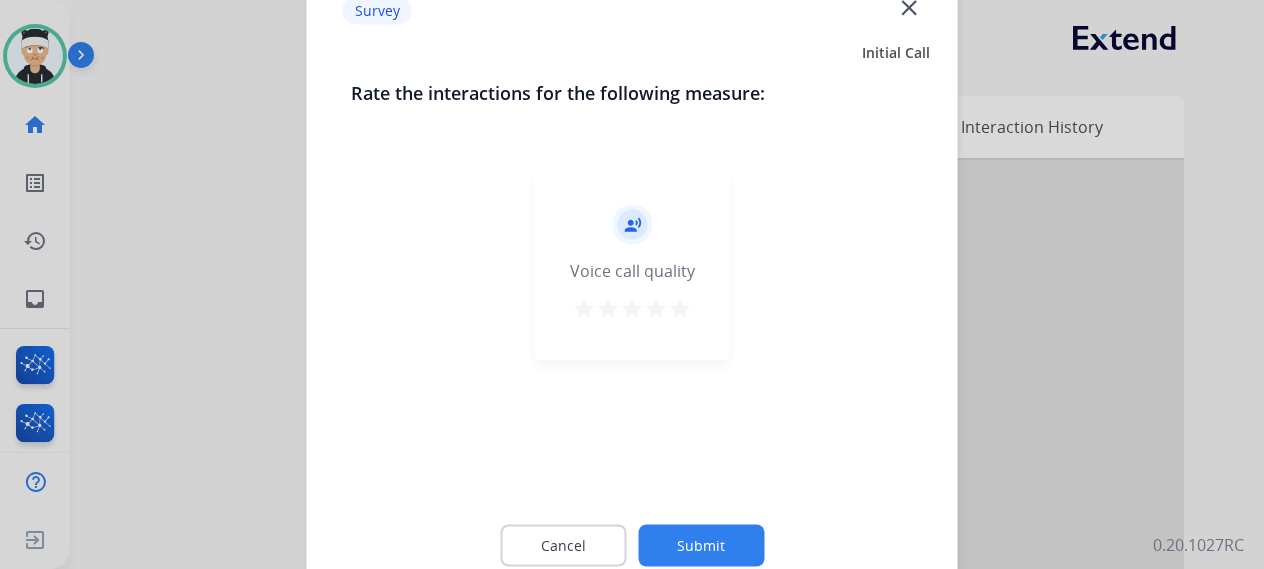 click on "star" at bounding box center (680, 308) 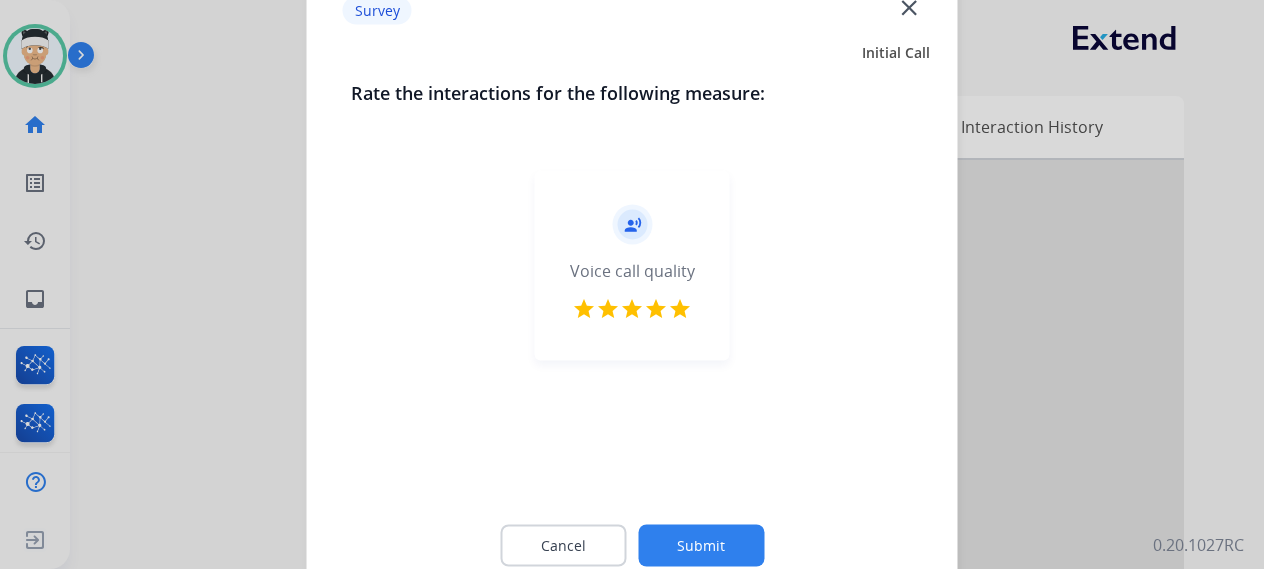 click on "Submit" 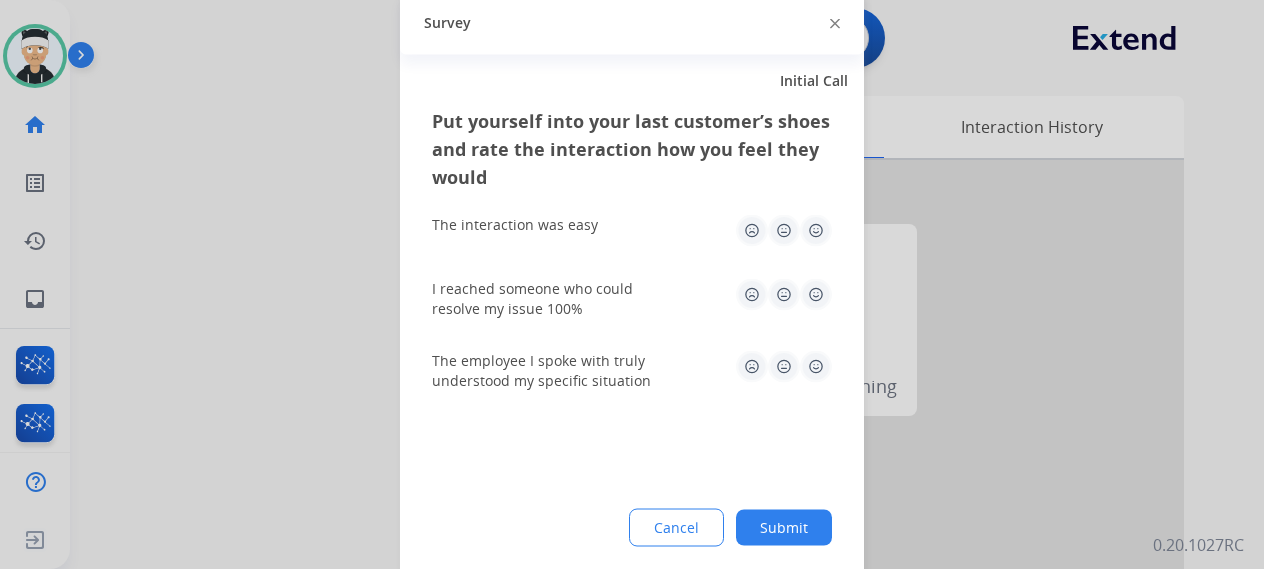 click 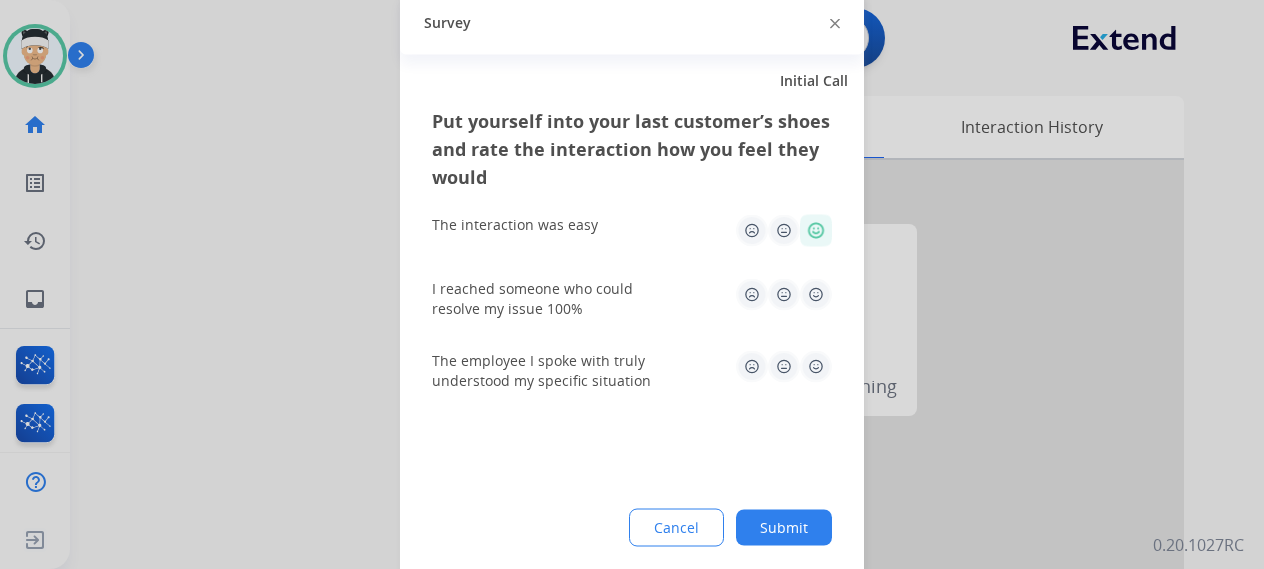 click 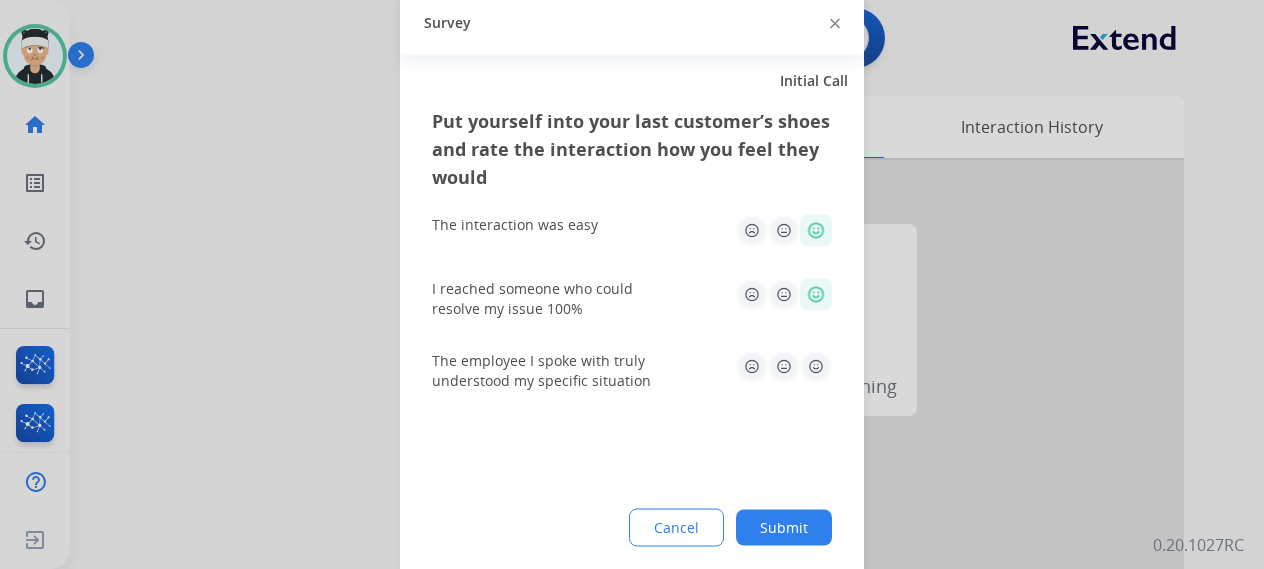click 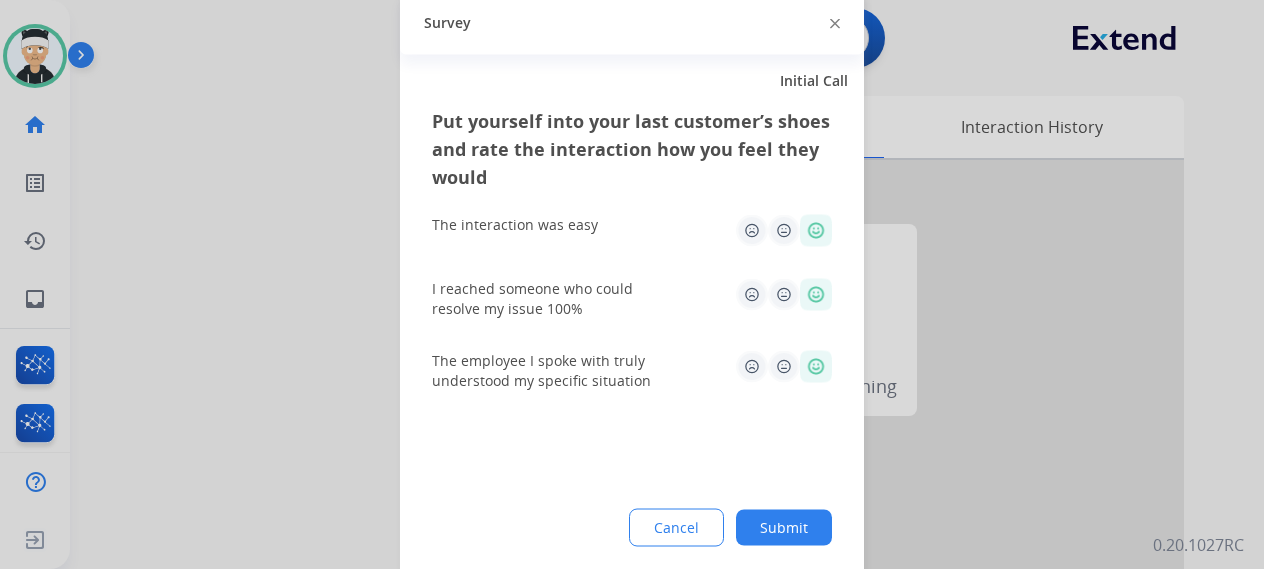click on "Submit" 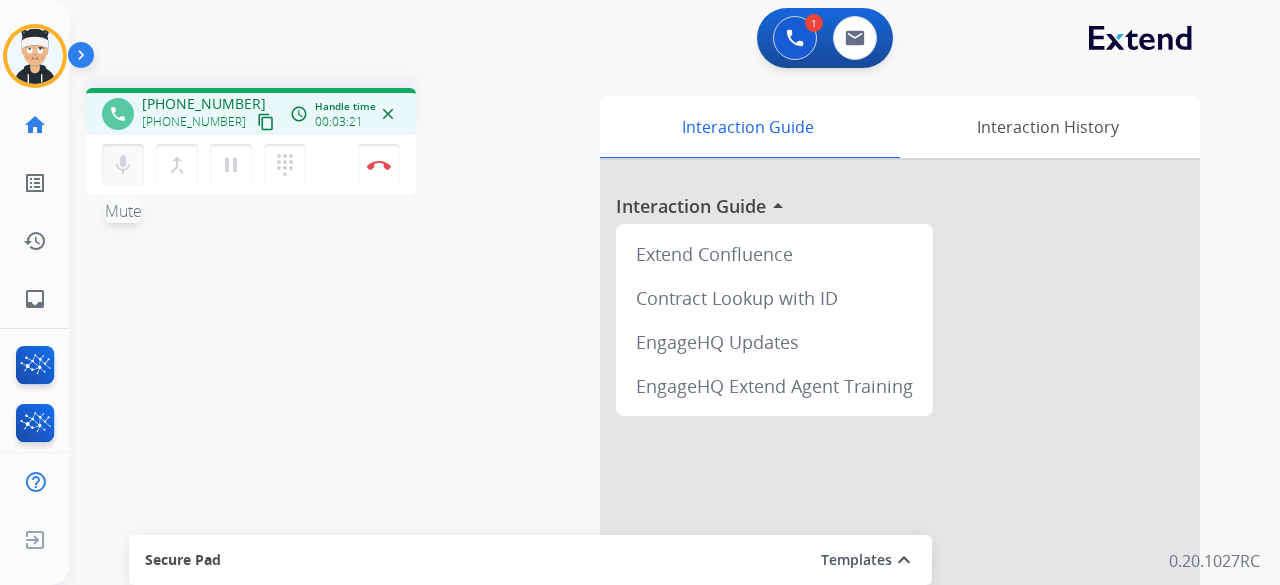 click on "mic" at bounding box center (123, 165) 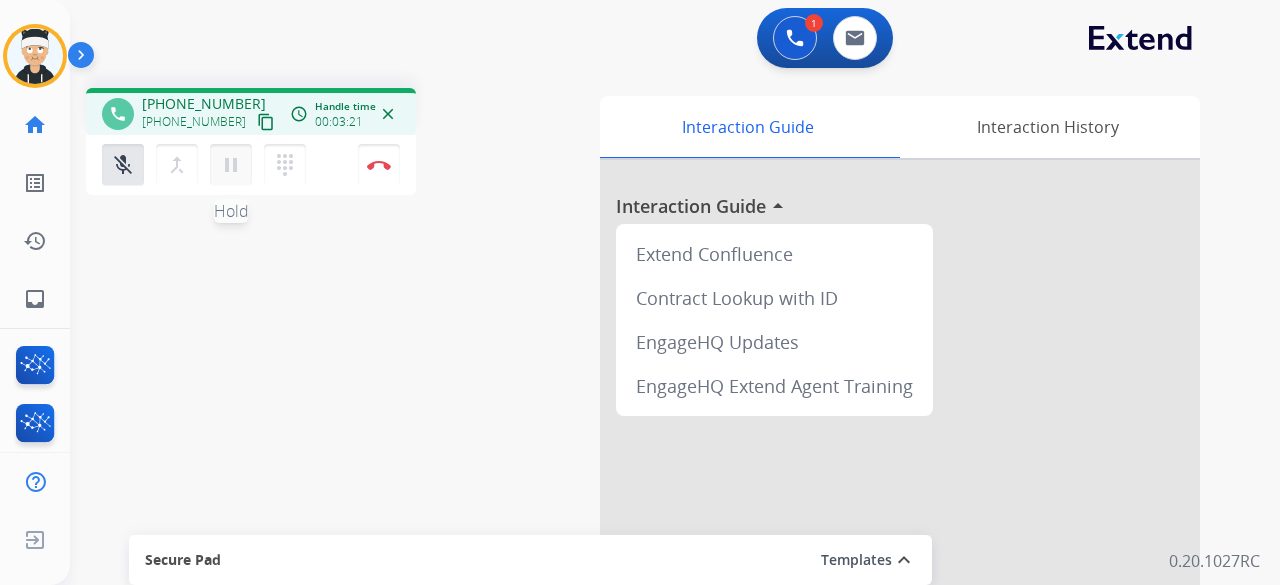 click on "pause" at bounding box center (231, 165) 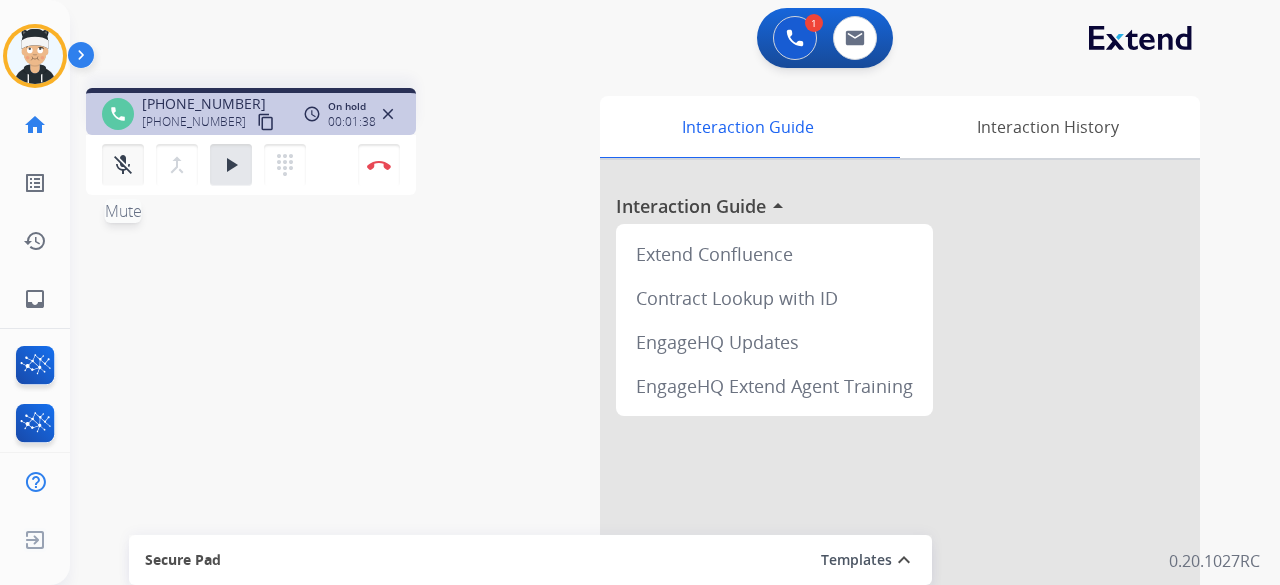 click on "mic_off" at bounding box center [123, 165] 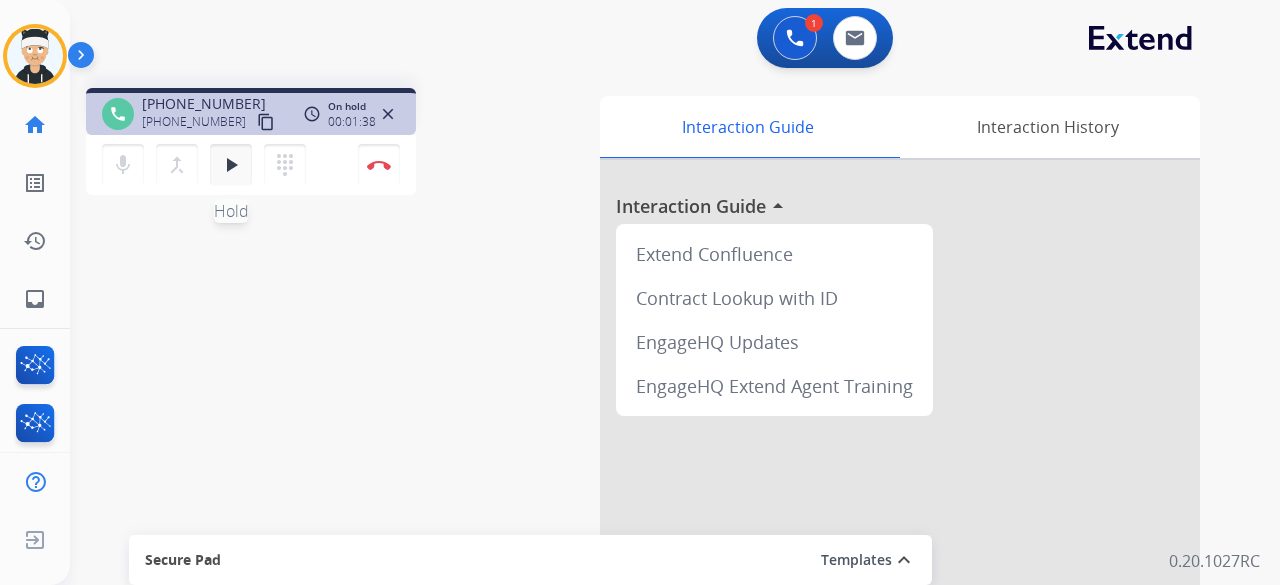 click on "play_arrow" at bounding box center [231, 165] 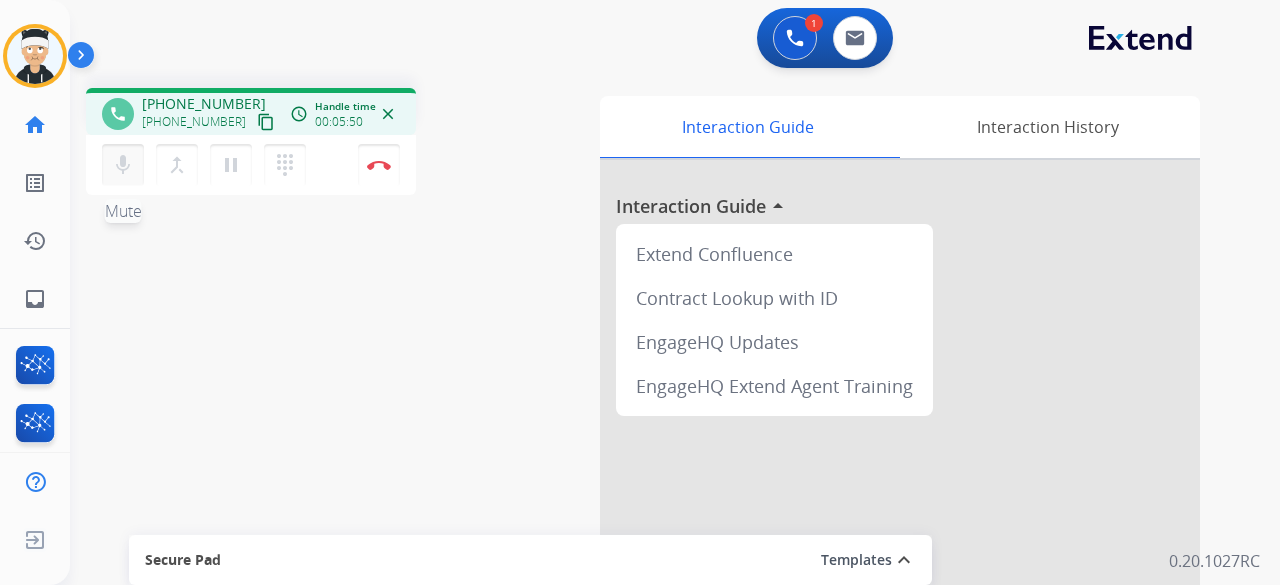 click on "mic" at bounding box center [123, 165] 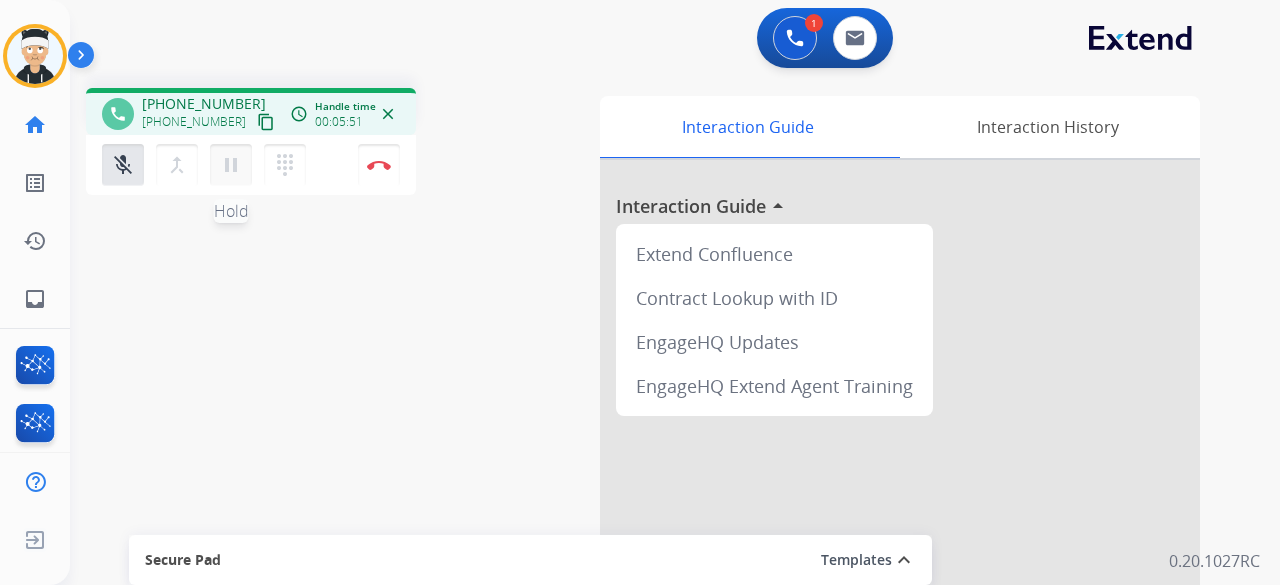 click on "pause" at bounding box center (231, 165) 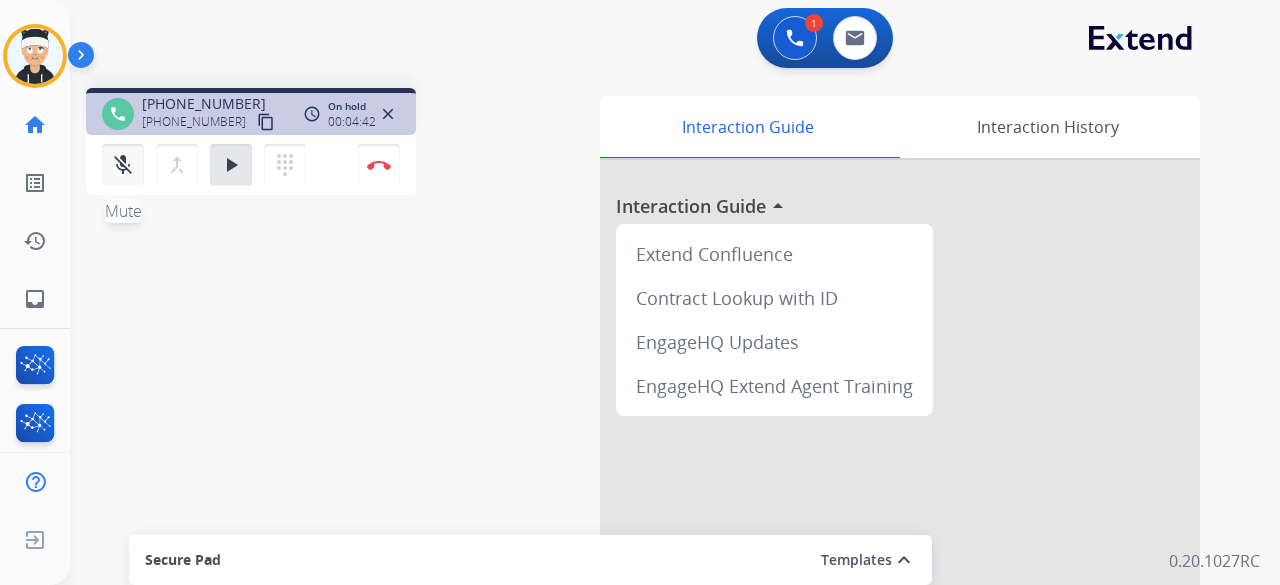 click on "mic_off" at bounding box center [123, 165] 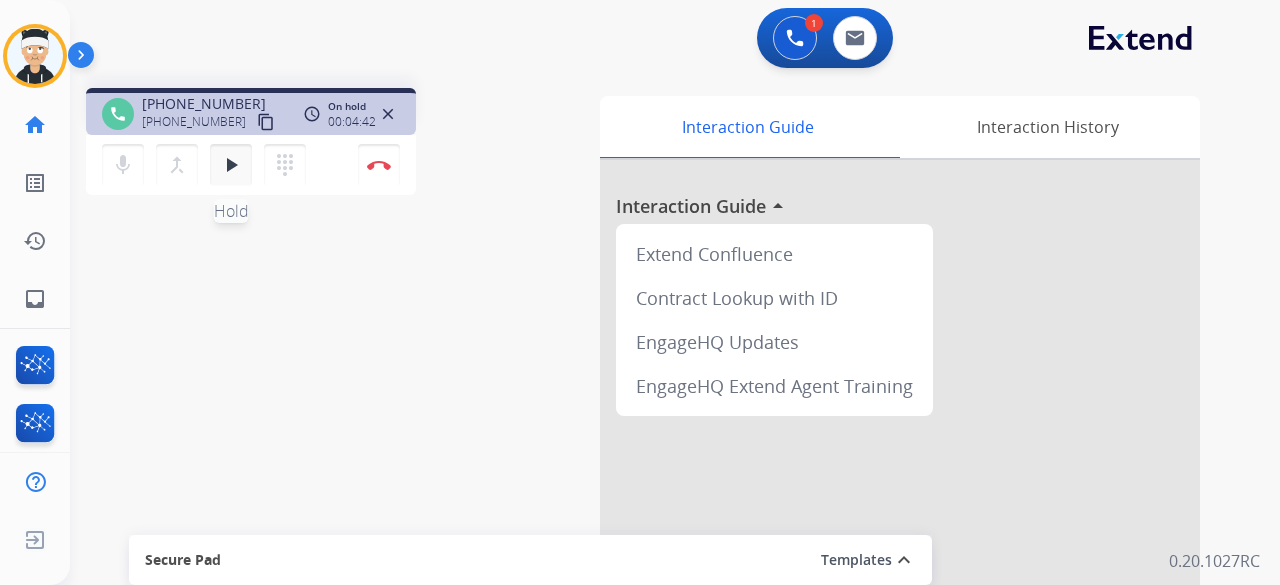 click on "play_arrow" at bounding box center (231, 165) 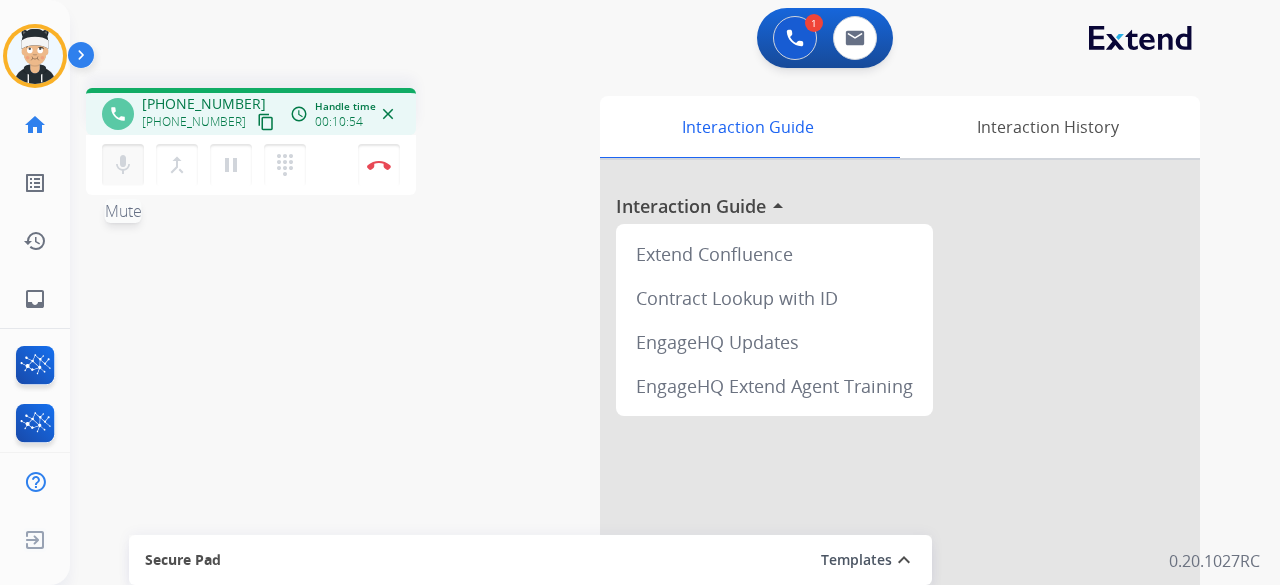 click on "mic" at bounding box center [123, 165] 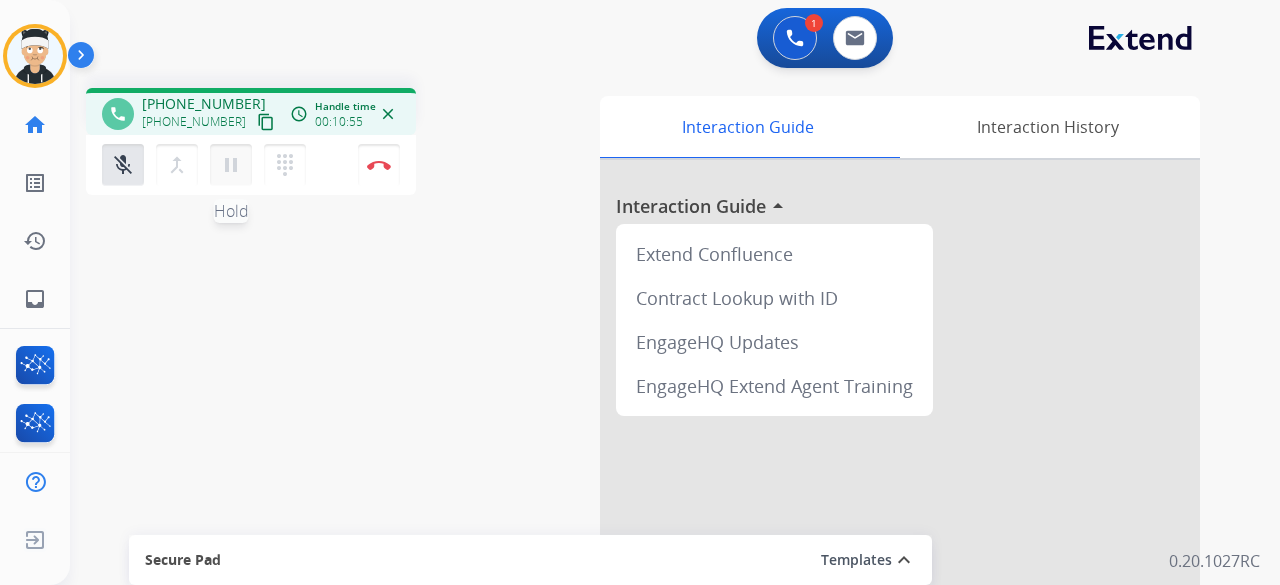 click on "pause" at bounding box center (231, 165) 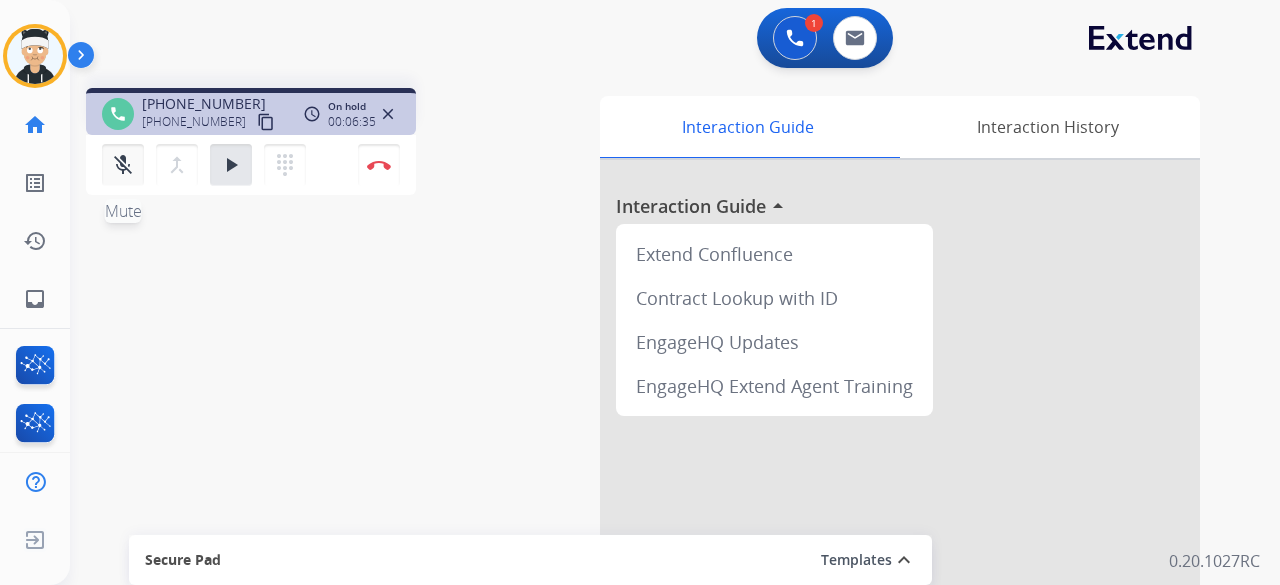 click on "mic_off" at bounding box center [123, 165] 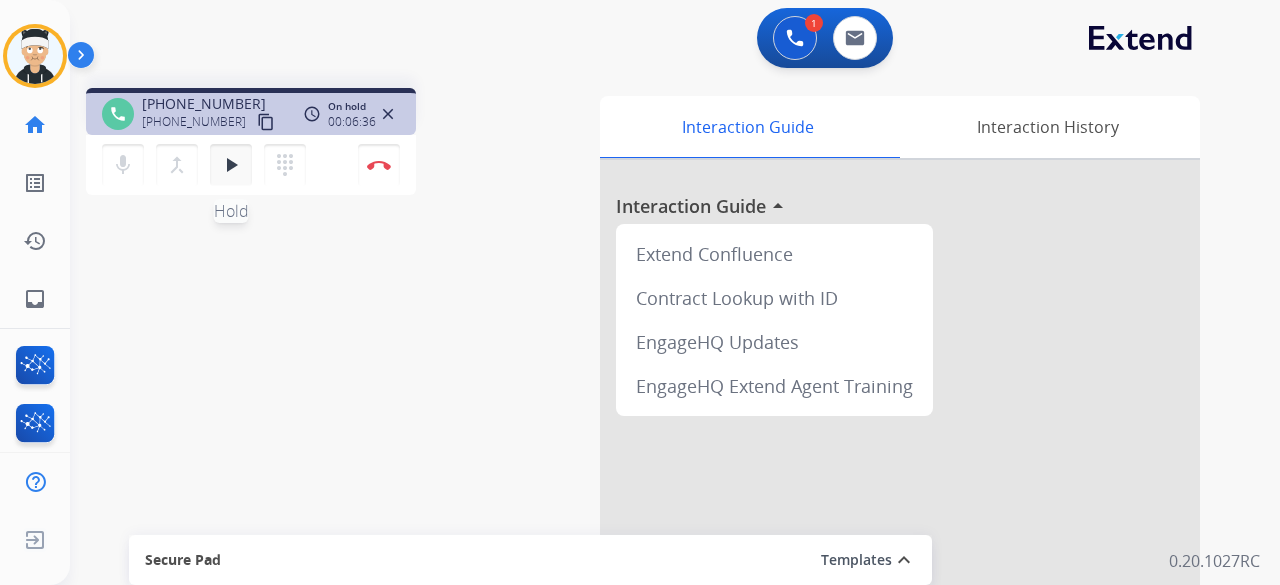 click on "play_arrow" at bounding box center (231, 165) 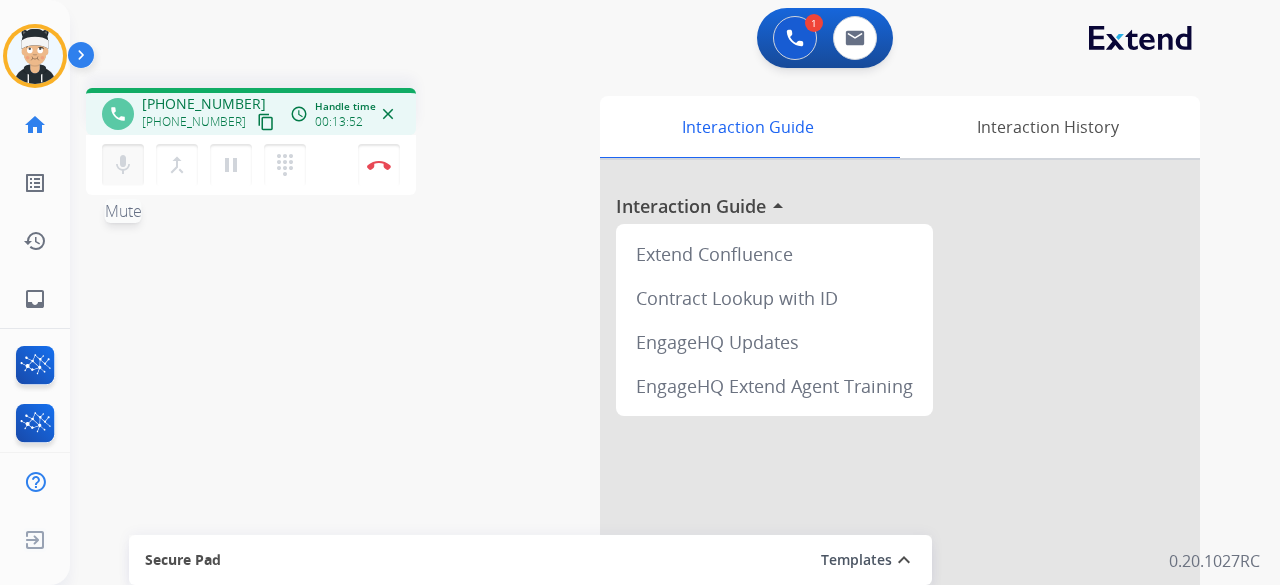 click on "mic" at bounding box center [123, 165] 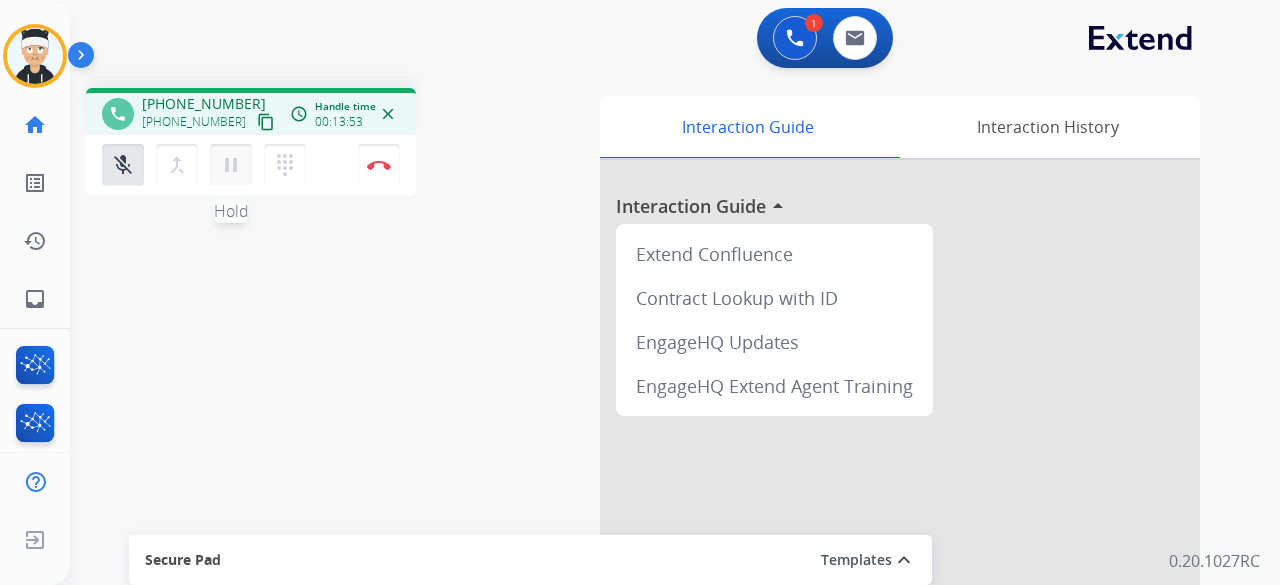 click on "pause Hold" at bounding box center [231, 165] 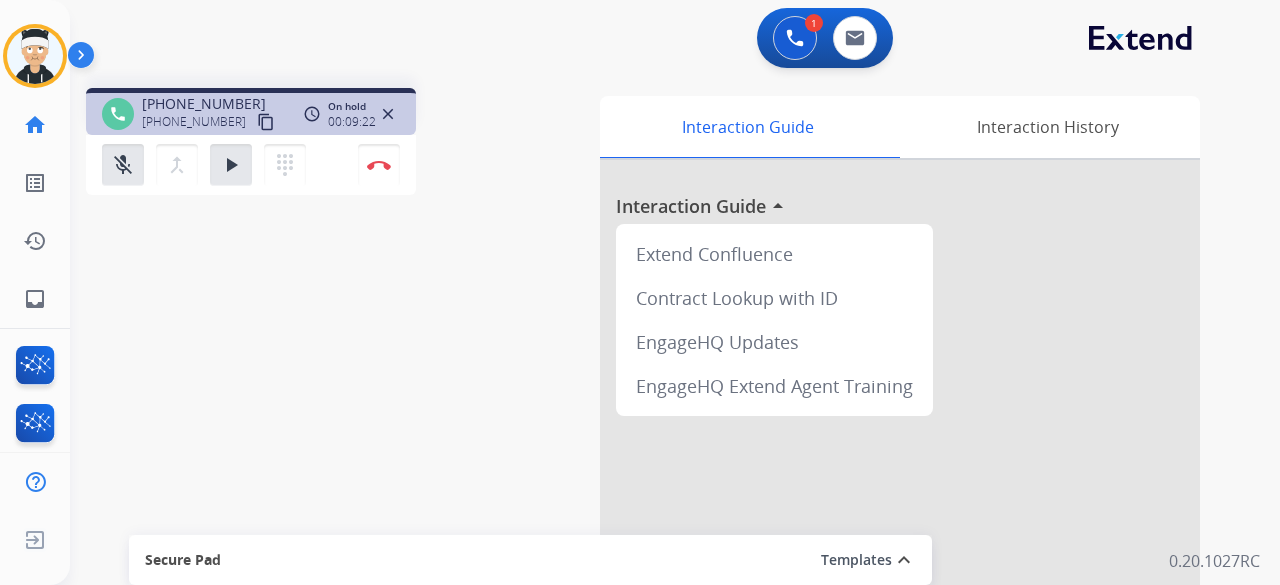drag, startPoint x: 407, startPoint y: 345, endPoint x: 510, endPoint y: 380, distance: 108.78419 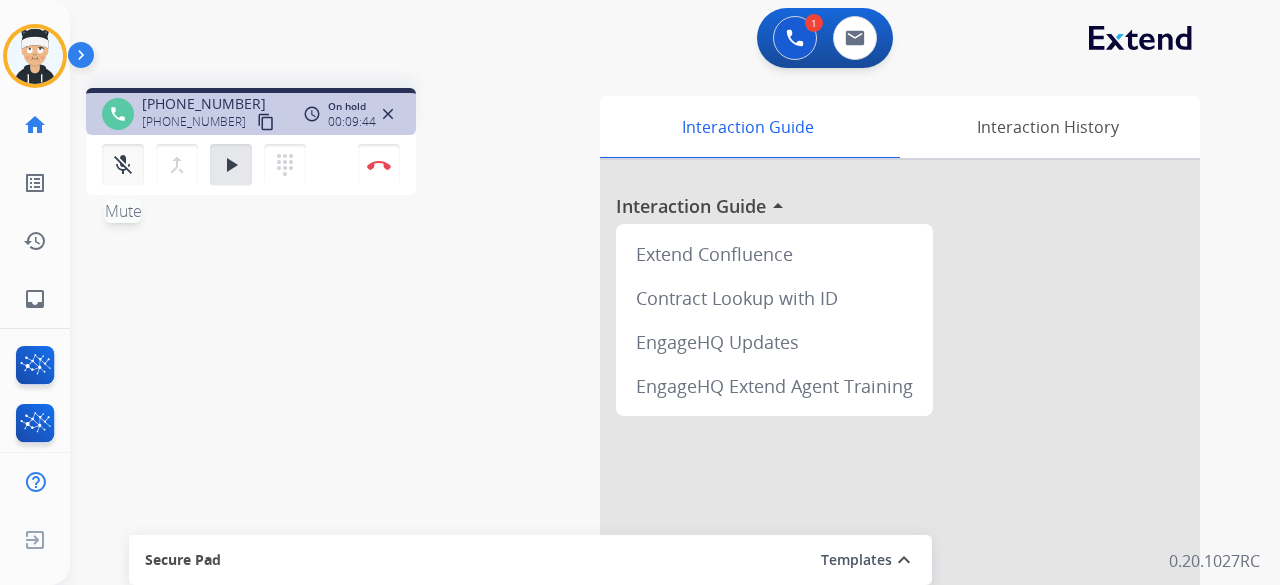 click on "mic_off Mute" at bounding box center (123, 165) 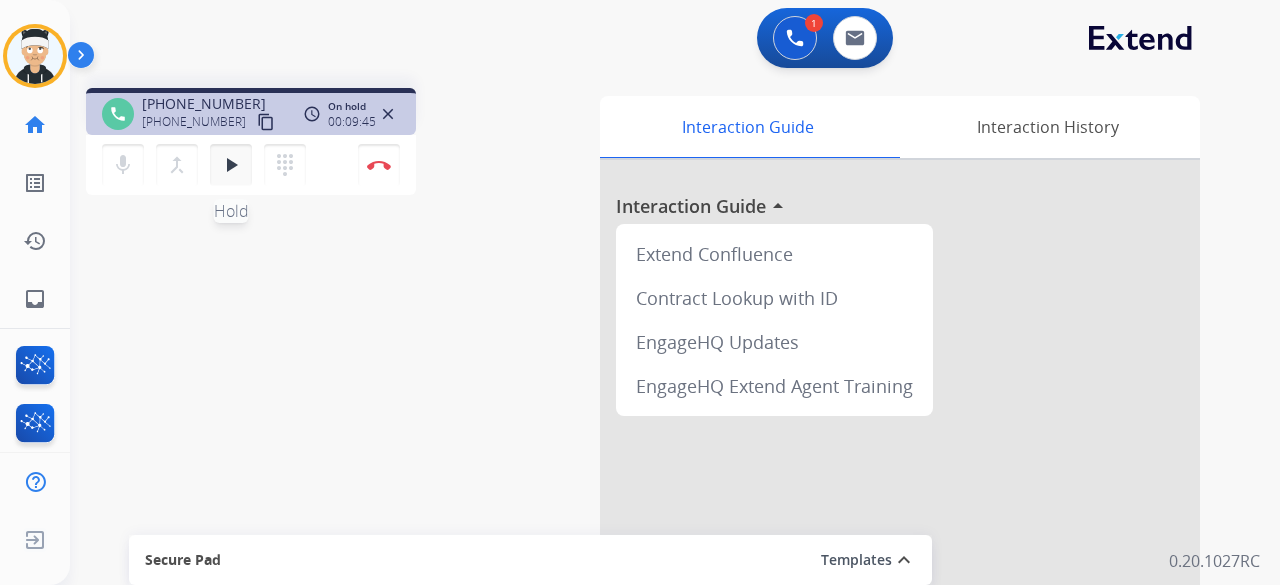 click on "play_arrow" at bounding box center [231, 165] 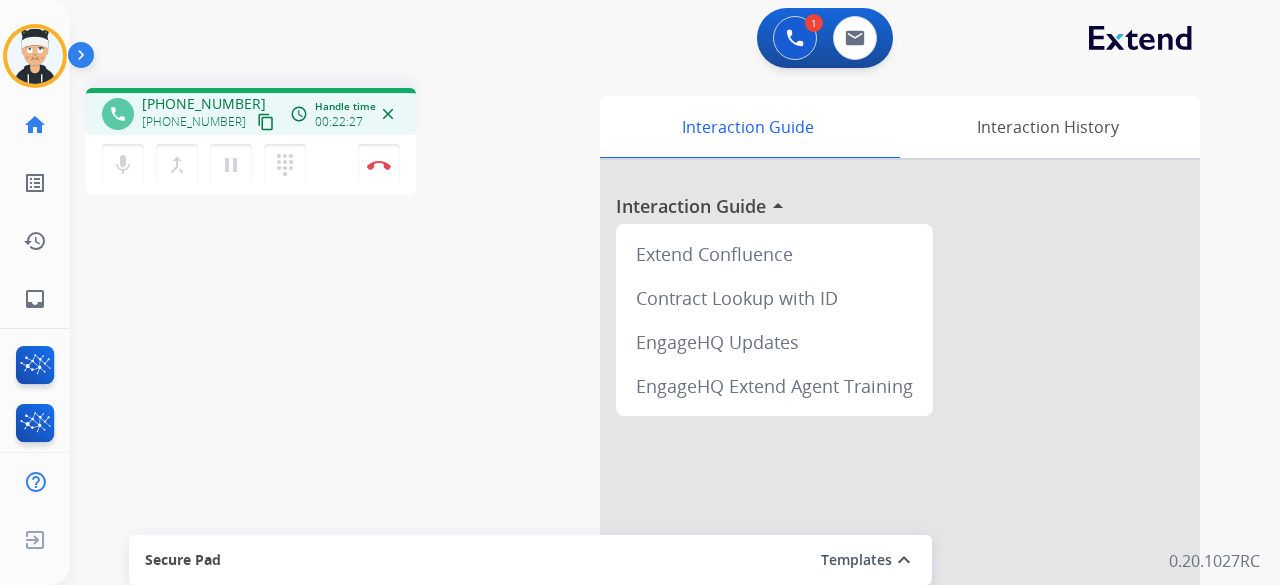 click on "phone [PHONE_NUMBER] [PHONE_NUMBER] content_copy access_time Call metrics Queue   00:10 Hold   03:44 Talk   10:44 Total   22:37 Handle time 00:22:27 close mic Mute merge_type Bridge pause Hold dialpad Dialpad Disconnect swap_horiz Break voice bridge close_fullscreen Connect 3-Way Call merge_type Separate 3-Way Call  Interaction Guide   Interaction History  Interaction Guide arrow_drop_up  Extend Confluence   Contract Lookup with ID   EngageHQ Updates   EngageHQ Extend Agent Training  Secure Pad Templates expand_less Choose a template Save" at bounding box center (651, 489) 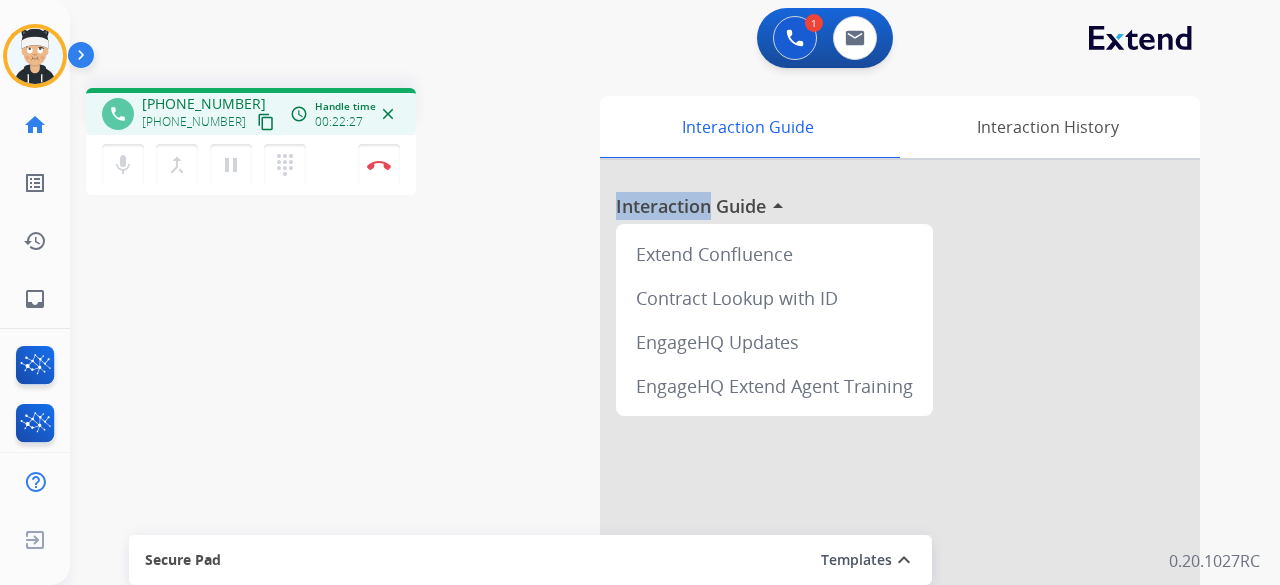 click on "phone [PHONE_NUMBER] [PHONE_NUMBER] content_copy access_time Call metrics Queue   00:10 Hold   03:44 Talk   10:44 Total   22:37 Handle time 00:22:27 close mic Mute merge_type Bridge pause Hold dialpad Dialpad Disconnect swap_horiz Break voice bridge close_fullscreen Connect 3-Way Call merge_type Separate 3-Way Call  Interaction Guide   Interaction History  Interaction Guide arrow_drop_up  Extend Confluence   Contract Lookup with ID   EngageHQ Updates   EngageHQ Extend Agent Training  Secure Pad Templates expand_less Choose a template Save" at bounding box center [651, 489] 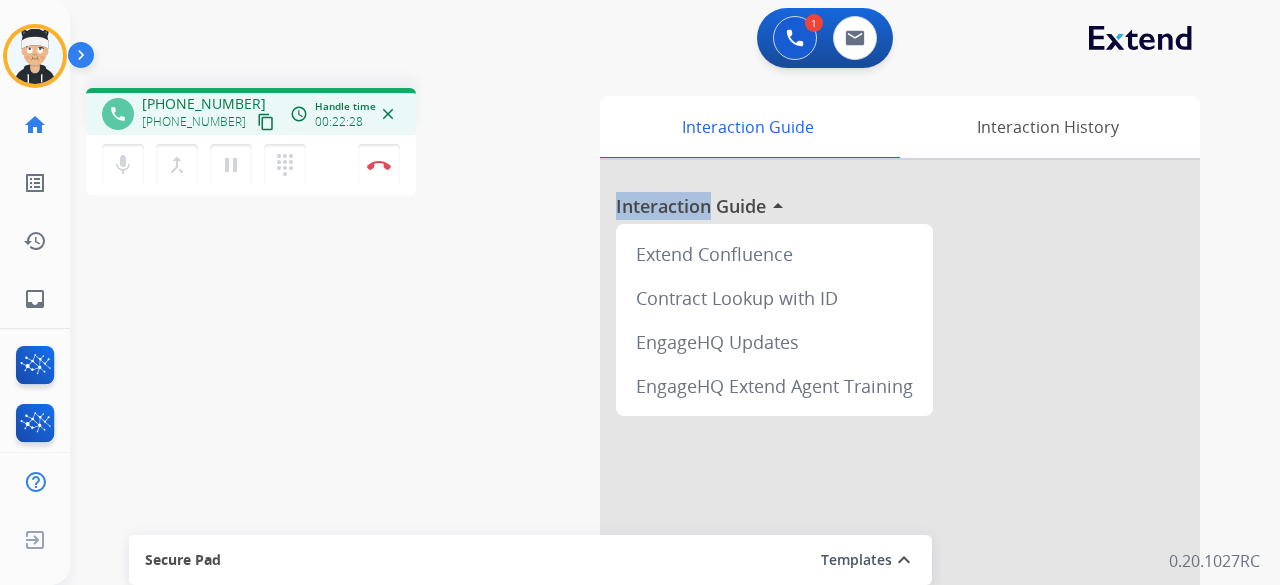 click on "phone [PHONE_NUMBER] [PHONE_NUMBER] content_copy access_time Call metrics Queue   00:10 Hold   03:44 Talk   10:45 Total   22:38 Handle time 00:22:28 close mic Mute merge_type Bridge pause Hold dialpad Dialpad Disconnect swap_horiz Break voice bridge close_fullscreen Connect 3-Way Call merge_type Separate 3-Way Call  Interaction Guide   Interaction History  Interaction Guide arrow_drop_up  Extend Confluence   Contract Lookup with ID   EngageHQ Updates   EngageHQ Extend Agent Training  Secure Pad Templates expand_less Choose a template Save" at bounding box center [651, 489] 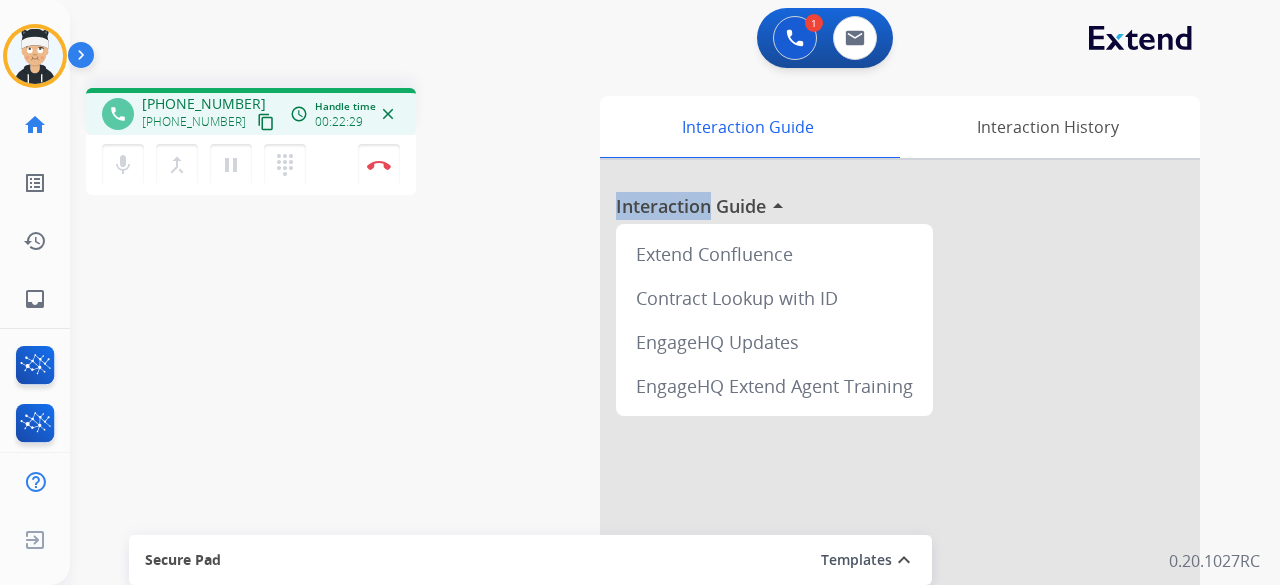 click on "phone [PHONE_NUMBER] [PHONE_NUMBER] content_copy access_time Call metrics Queue   00:10 Hold   03:44 Talk   10:46 Total   22:39 Handle time 00:22:29 close mic Mute merge_type Bridge pause Hold dialpad Dialpad Disconnect swap_horiz Break voice bridge close_fullscreen Connect 3-Way Call merge_type Separate 3-Way Call  Interaction Guide   Interaction History  Interaction Guide arrow_drop_up  Extend Confluence   Contract Lookup with ID   EngageHQ Updates   EngageHQ Extend Agent Training  Secure Pad Templates expand_less Choose a template Save" at bounding box center (651, 489) 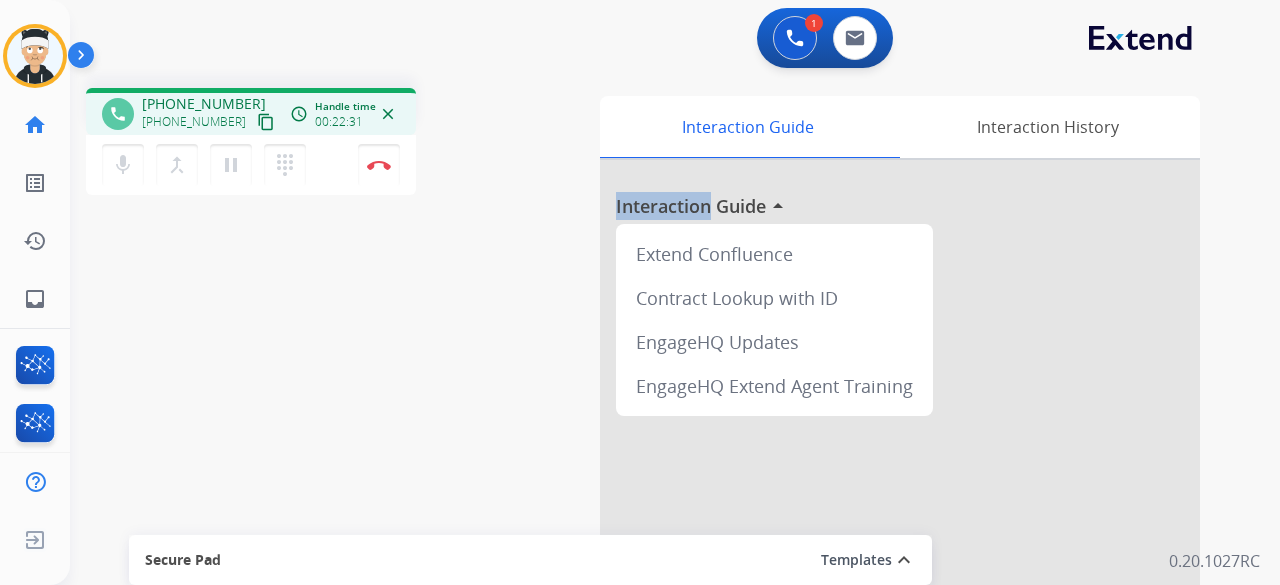click on "phone [PHONE_NUMBER] [PHONE_NUMBER] content_copy access_time Call metrics Queue   00:10 Hold   03:44 Talk   10:48 Total   22:41 Handle time 00:22:31 close mic Mute merge_type Bridge pause Hold dialpad Dialpad Disconnect swap_horiz Break voice bridge close_fullscreen Connect 3-Way Call merge_type Separate 3-Way Call  Interaction Guide   Interaction History  Interaction Guide arrow_drop_up  Extend Confluence   Contract Lookup with ID   EngageHQ Updates   EngageHQ Extend Agent Training  Secure Pad Templates expand_less Choose a template Save" at bounding box center [651, 489] 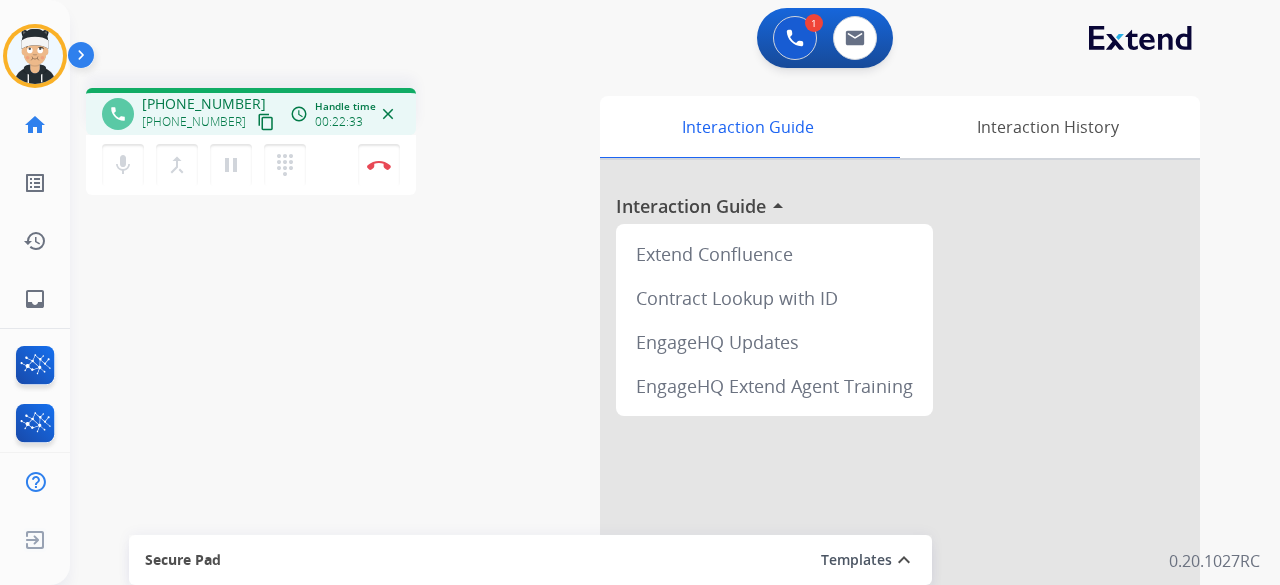 click on "Interaction Guide   Interaction History  Interaction Guide arrow_drop_up  Extend Confluence   Contract Lookup with ID   EngageHQ Updates   EngageHQ Extend Agent Training" at bounding box center (902, 497) 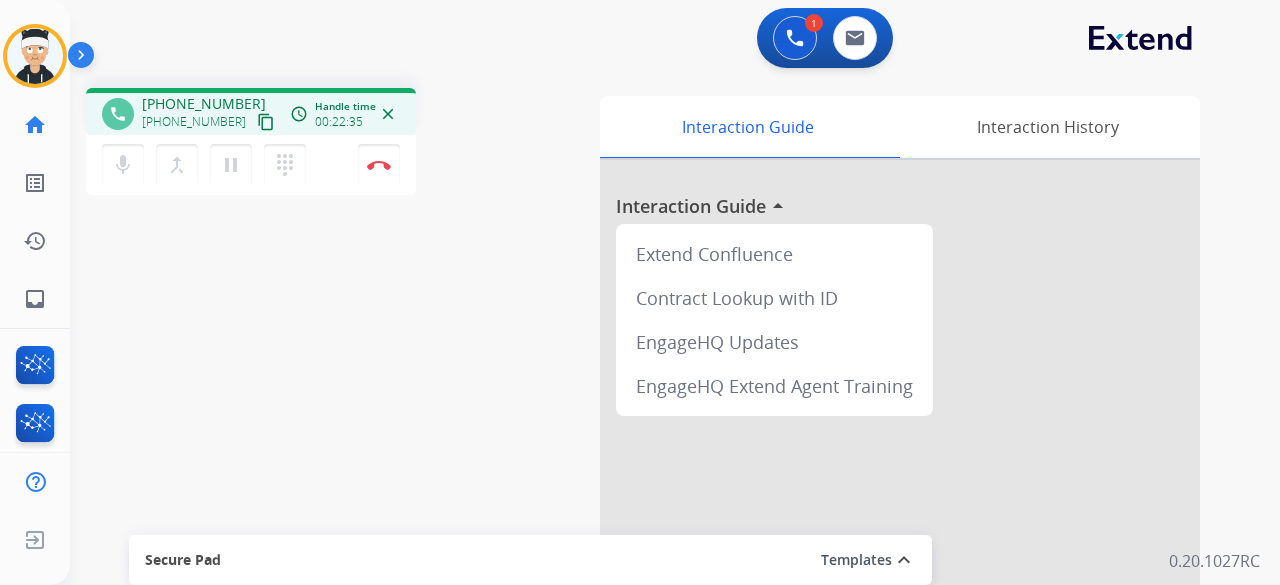 click on "phone [PHONE_NUMBER] [PHONE_NUMBER] content_copy access_time Call metrics Queue   00:10 Hold   03:44 Talk   10:52 Total   22:45 Handle time 00:22:35 close mic Mute merge_type Bridge pause Hold dialpad Dialpad Disconnect swap_horiz Break voice bridge close_fullscreen Connect 3-Way Call merge_type Separate 3-Way Call  Interaction Guide   Interaction History  Interaction Guide arrow_drop_up  Extend Confluence   Contract Lookup with ID   EngageHQ Updates   EngageHQ Extend Agent Training  Secure Pad Templates expand_less Choose a template Save" at bounding box center (651, 489) 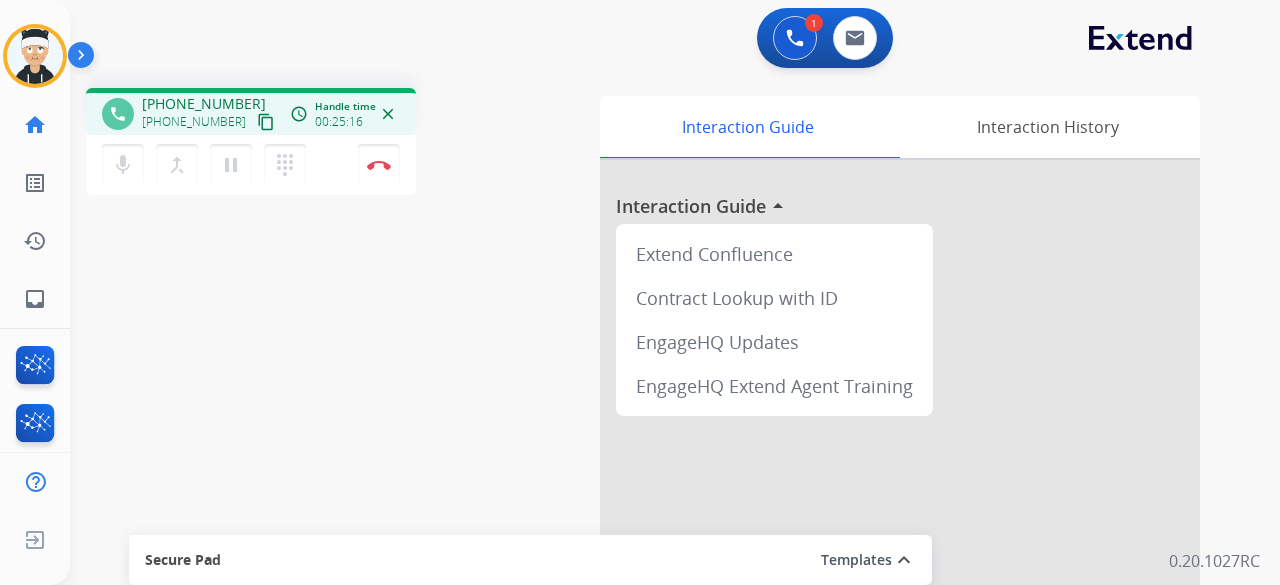 click on "phone [PHONE_NUMBER] [PHONE_NUMBER] content_copy access_time Call metrics Queue   00:10 Hold   03:44 Talk   13:33 Total   25:26 Handle time 00:25:16 close mic Mute merge_type Bridge pause Hold dialpad Dialpad Disconnect swap_horiz Break voice bridge close_fullscreen Connect 3-Way Call merge_type Separate 3-Way Call  Interaction Guide   Interaction History  Interaction Guide arrow_drop_up  Extend Confluence   Contract Lookup with ID   EngageHQ Updates   EngageHQ Extend Agent Training  Secure Pad Templates expand_less Choose a template Save" at bounding box center (651, 489) 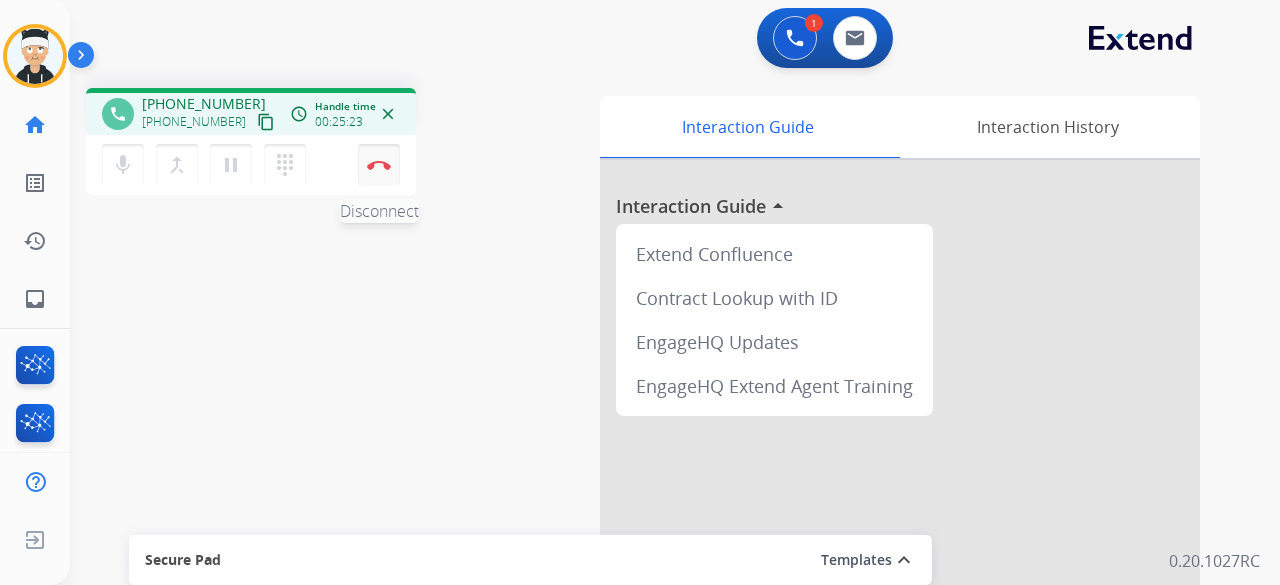 click on "Disconnect" at bounding box center (379, 165) 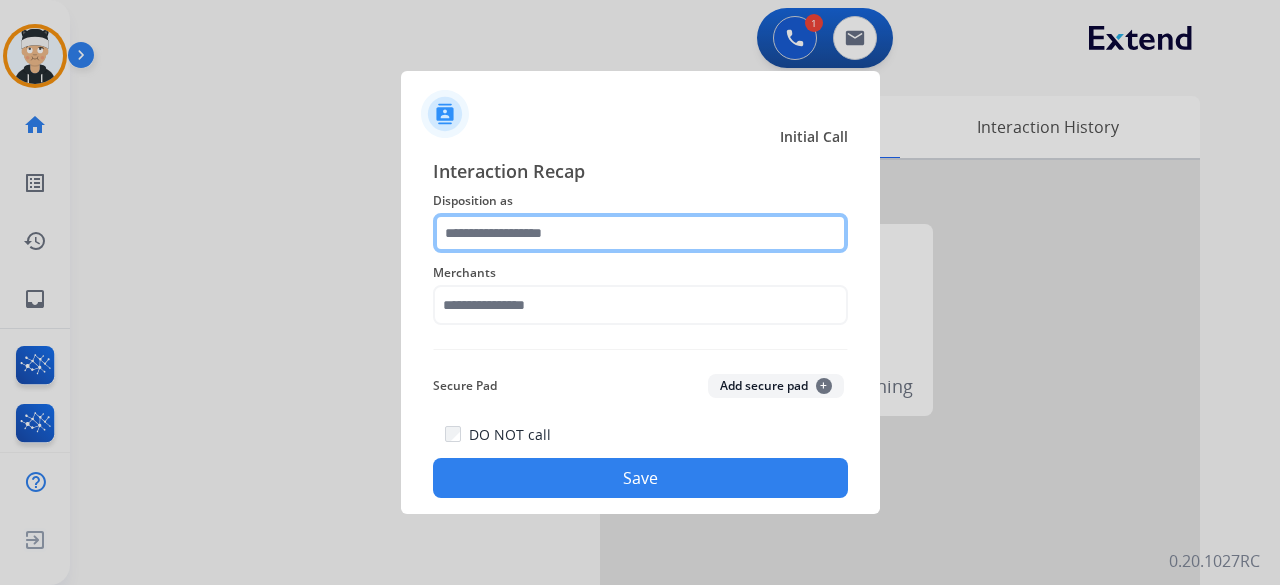 click 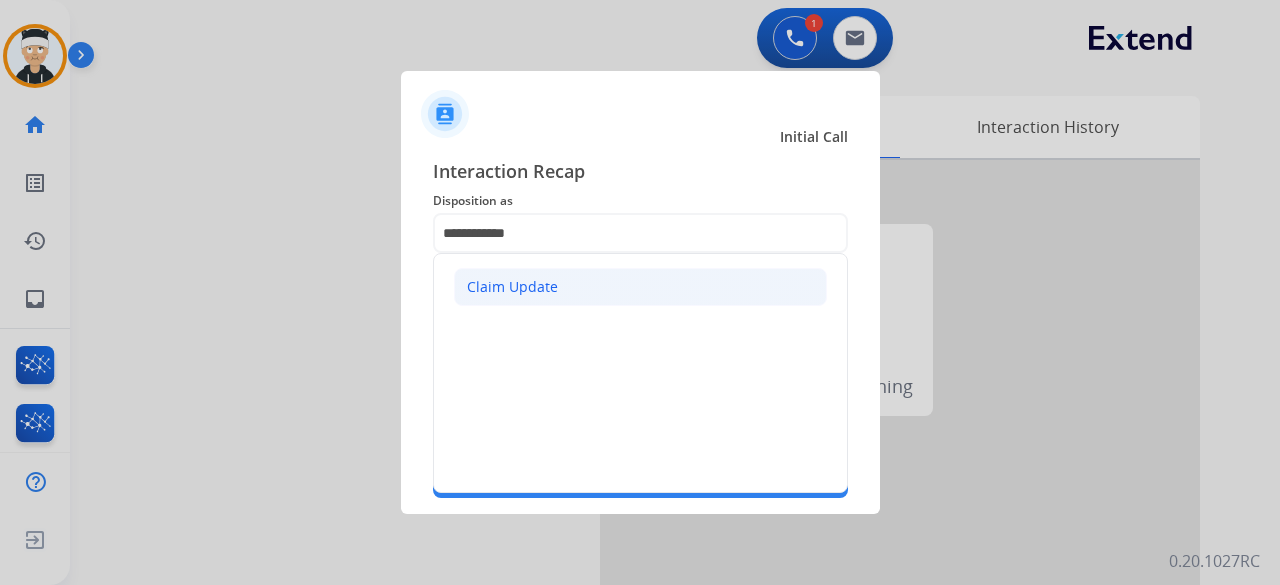 click on "Claim Update" 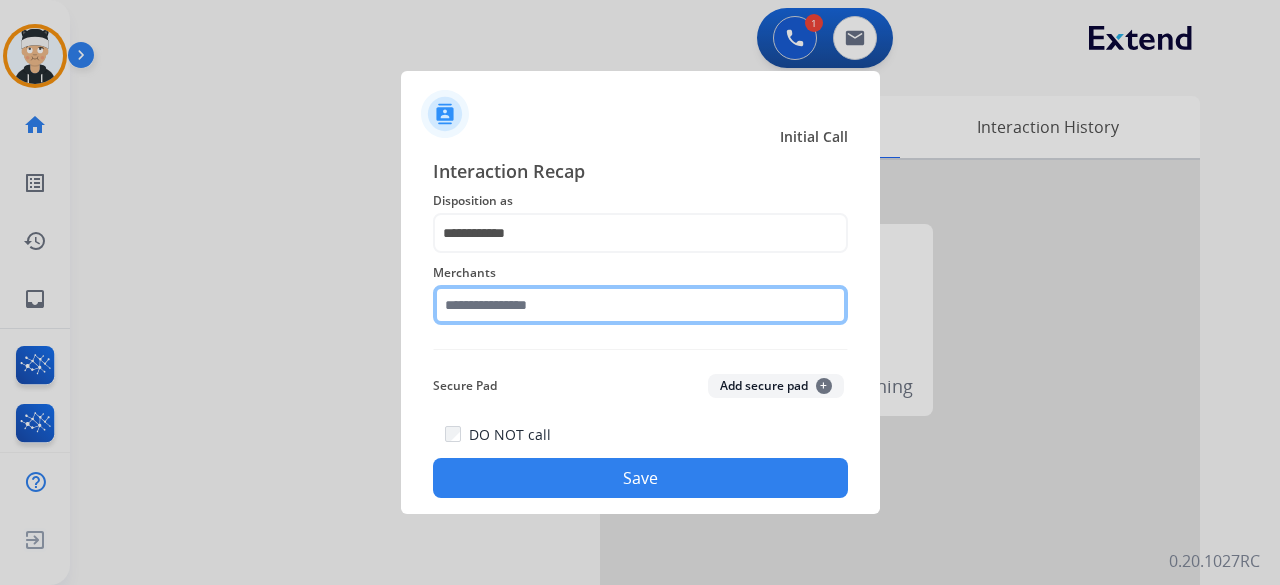 click on "Merchants" 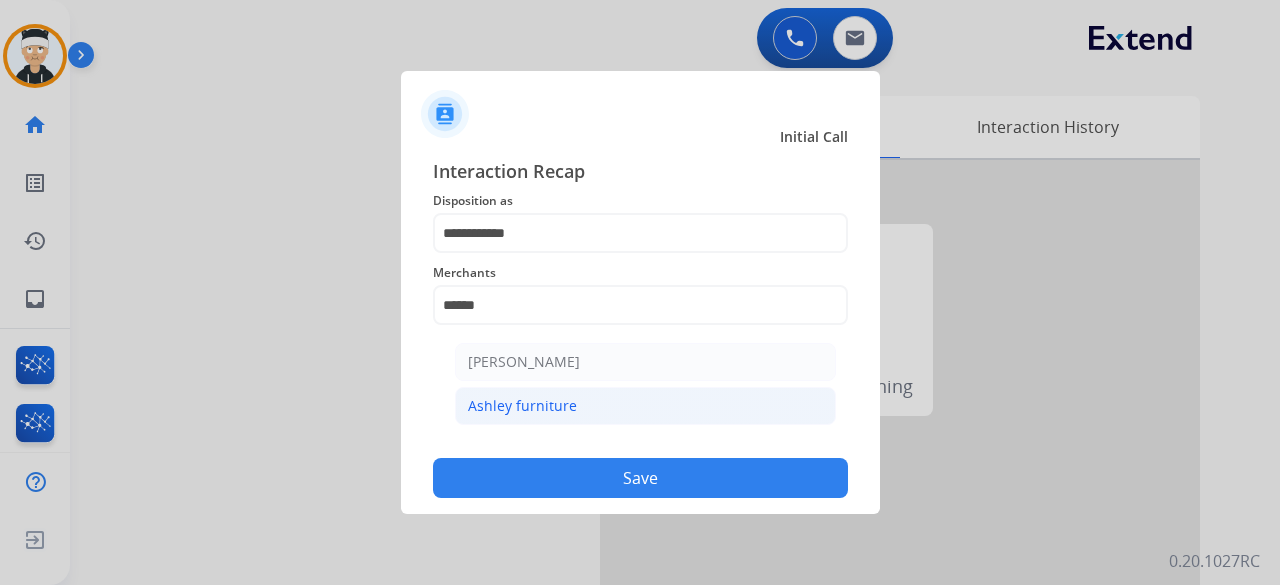 click on "Ashley furniture" 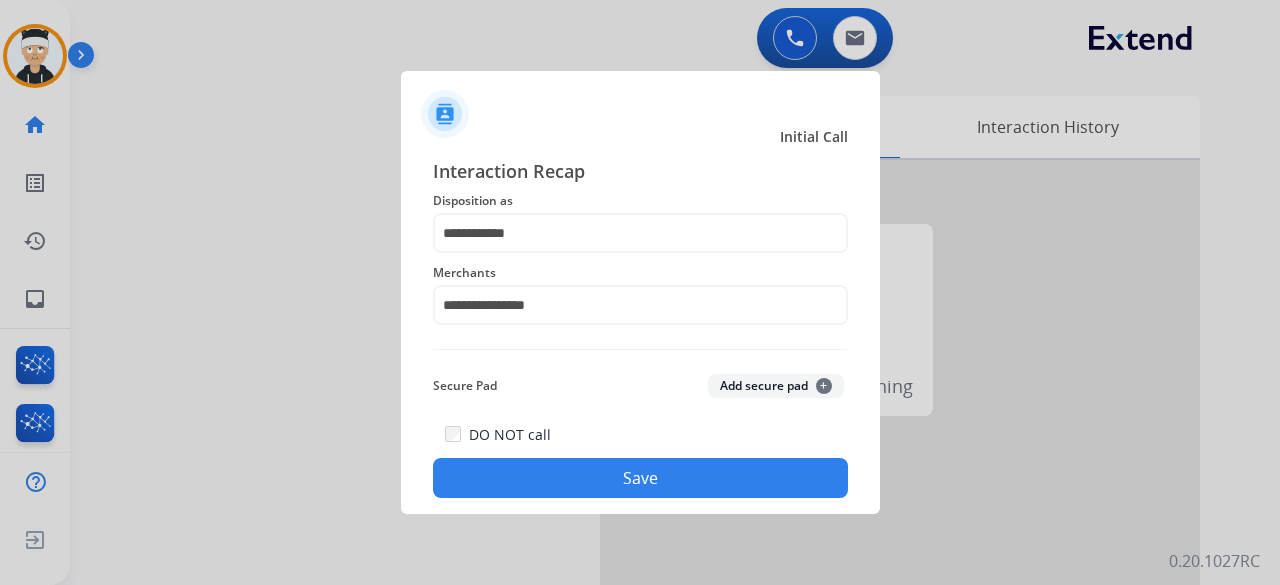 click on "Save" 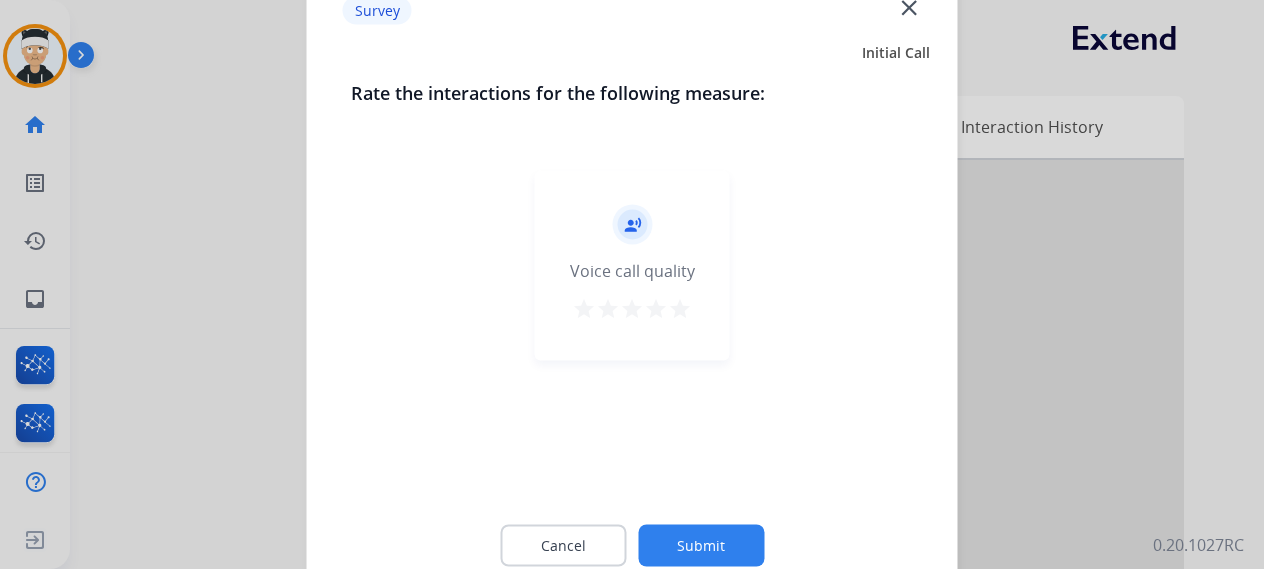 click on "star" at bounding box center (680, 308) 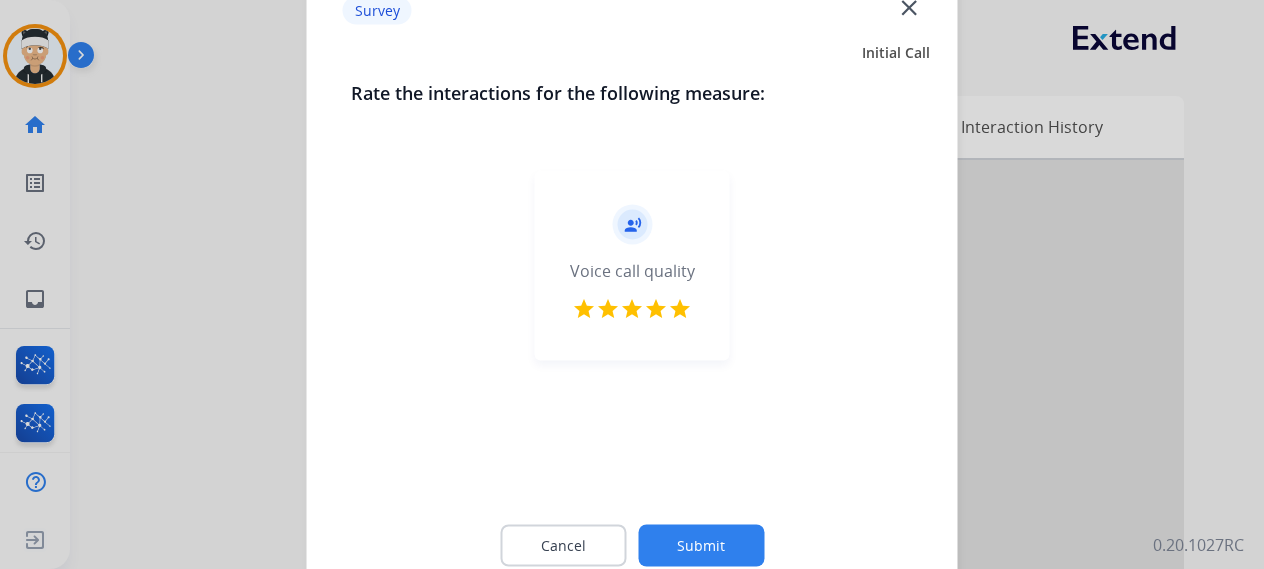 click on "Submit" 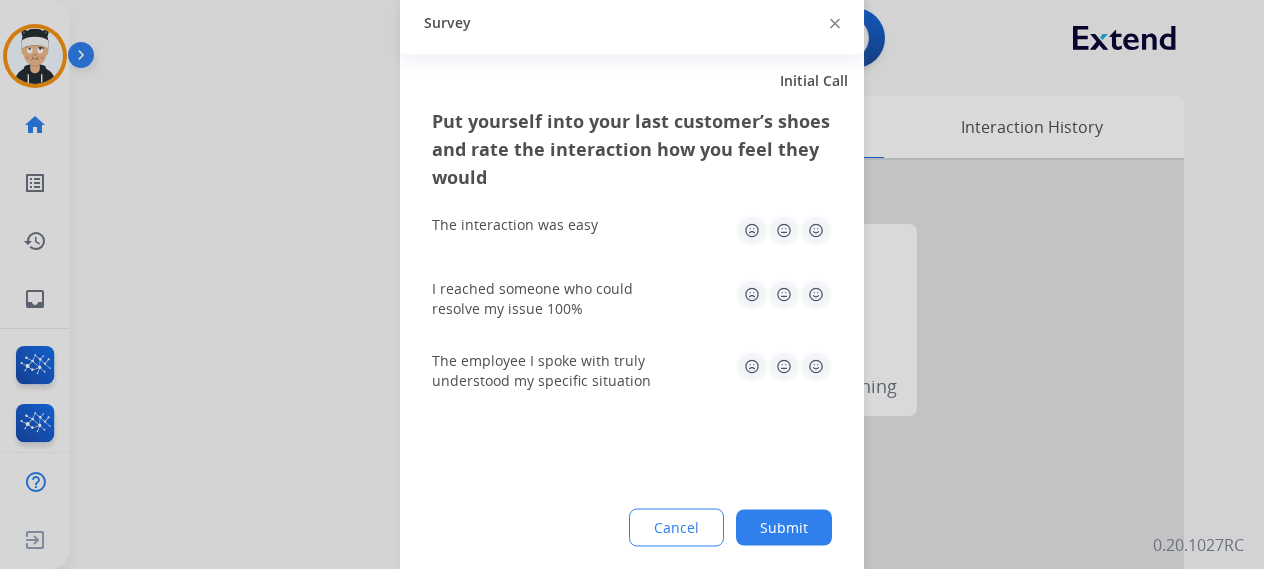 click 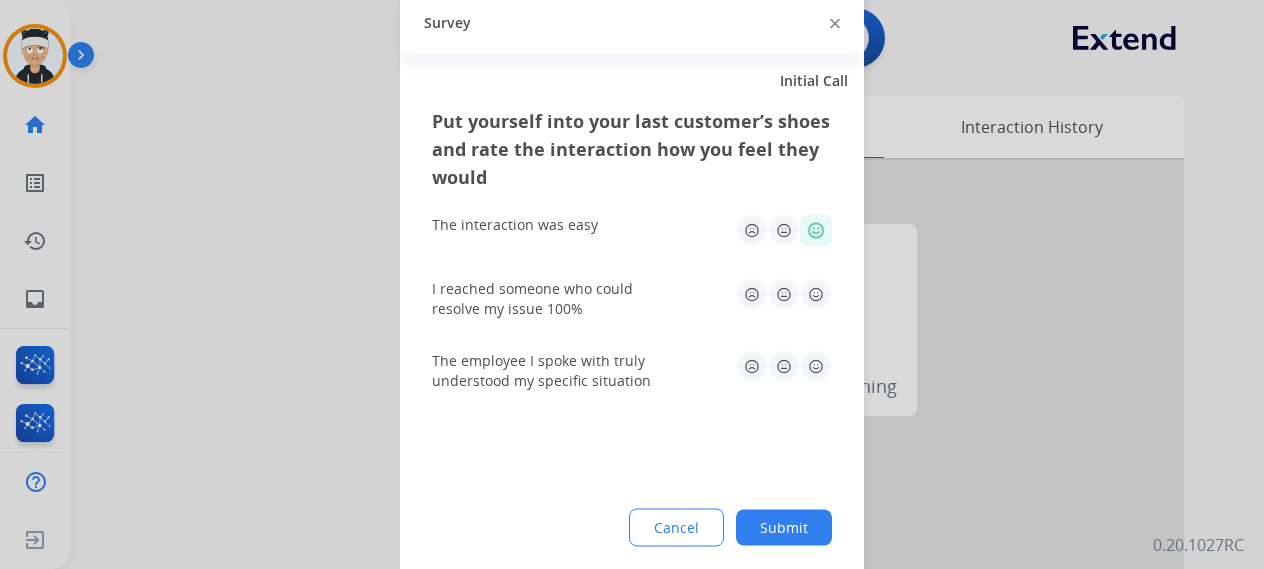 click 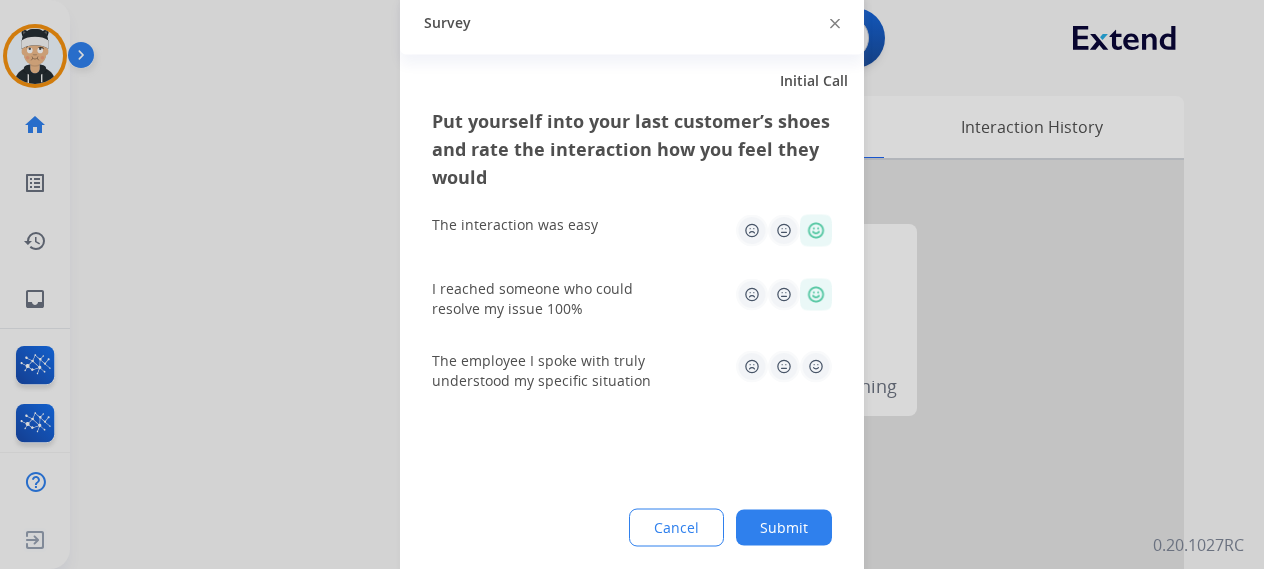 click 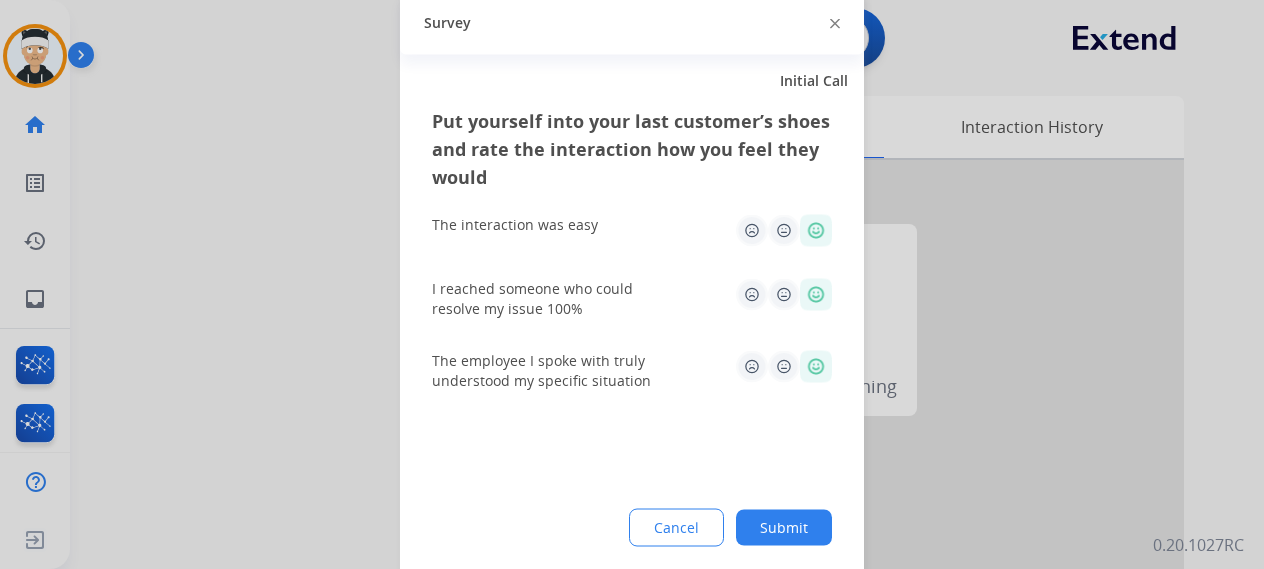 click on "Submit" 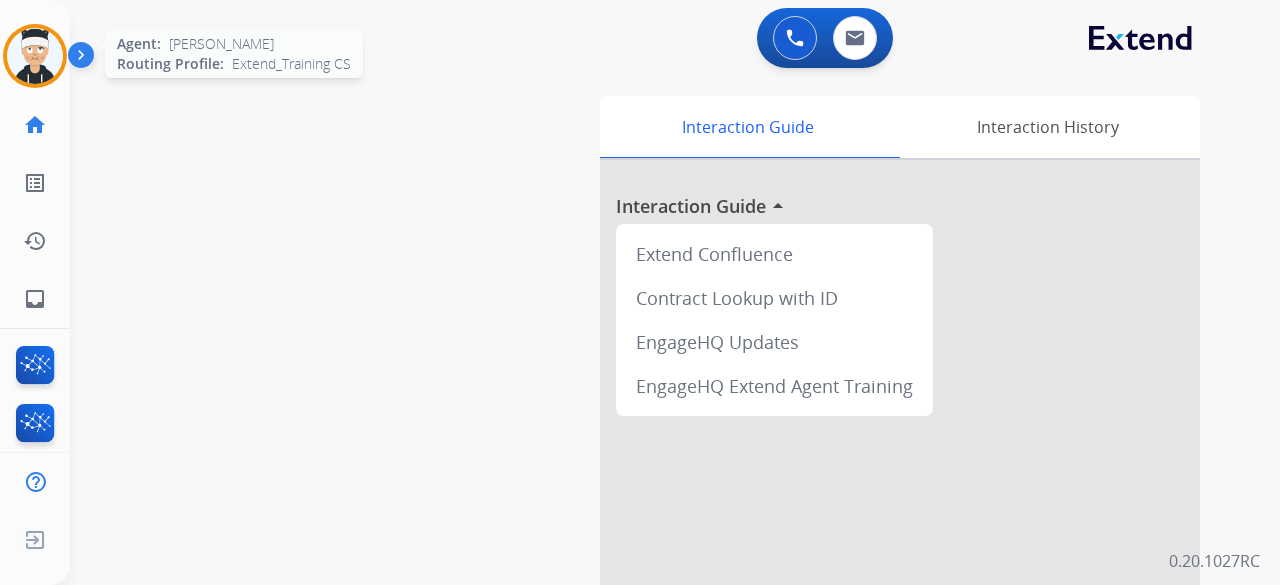click at bounding box center [35, 56] 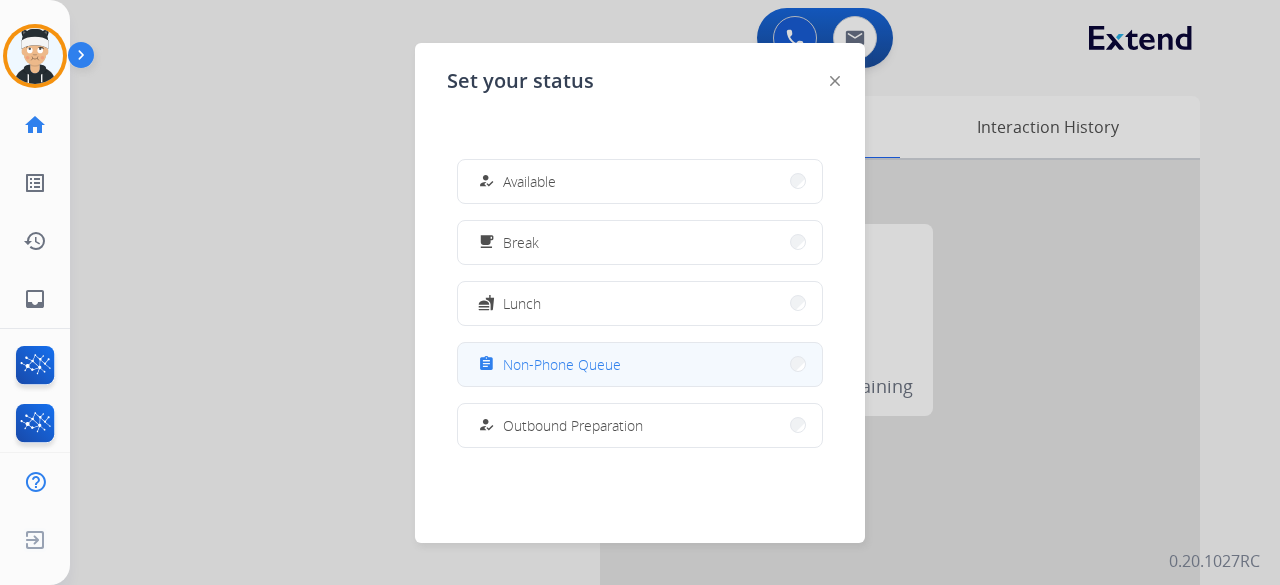 click on "Non-Phone Queue" at bounding box center [562, 364] 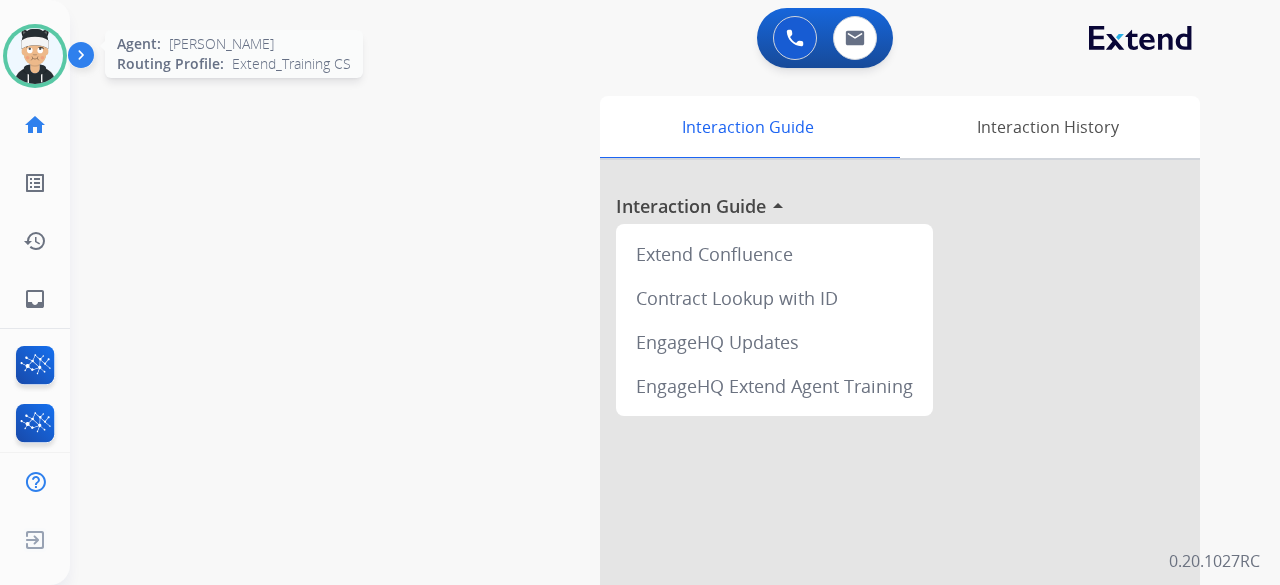 click at bounding box center [35, 56] 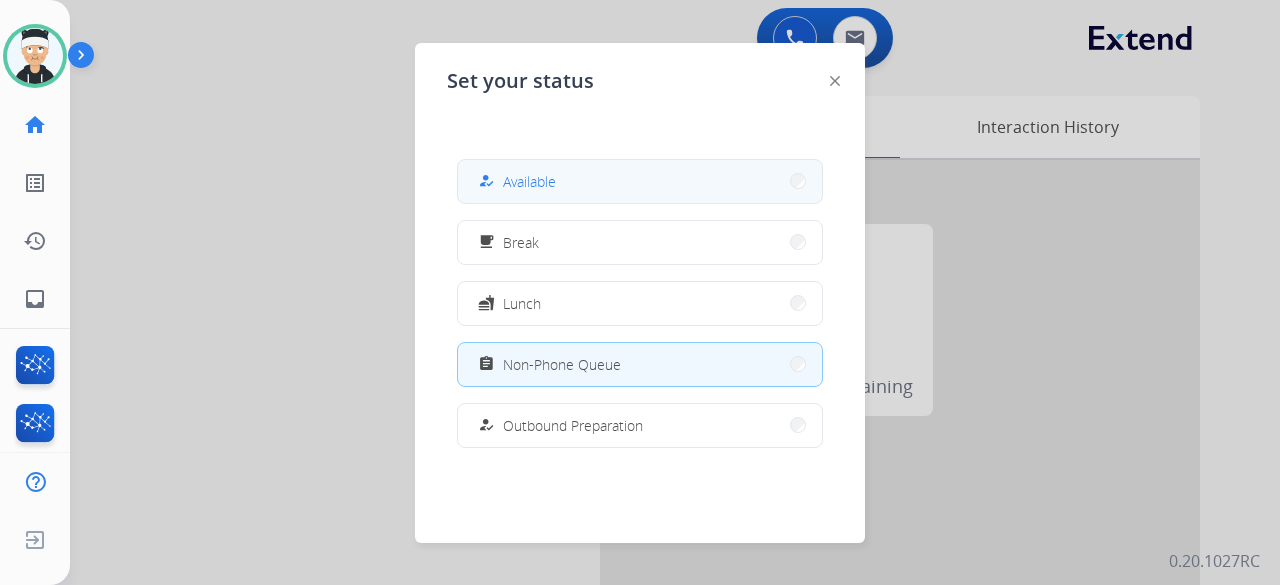 click on "how_to_reg Available" at bounding box center (640, 181) 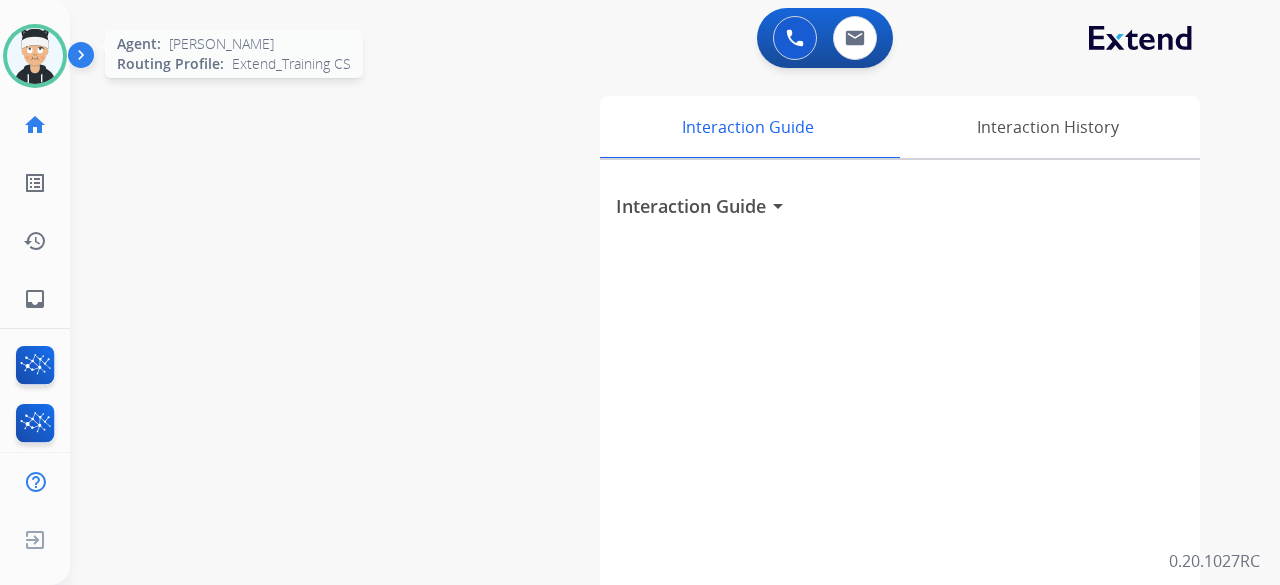 click at bounding box center (35, 56) 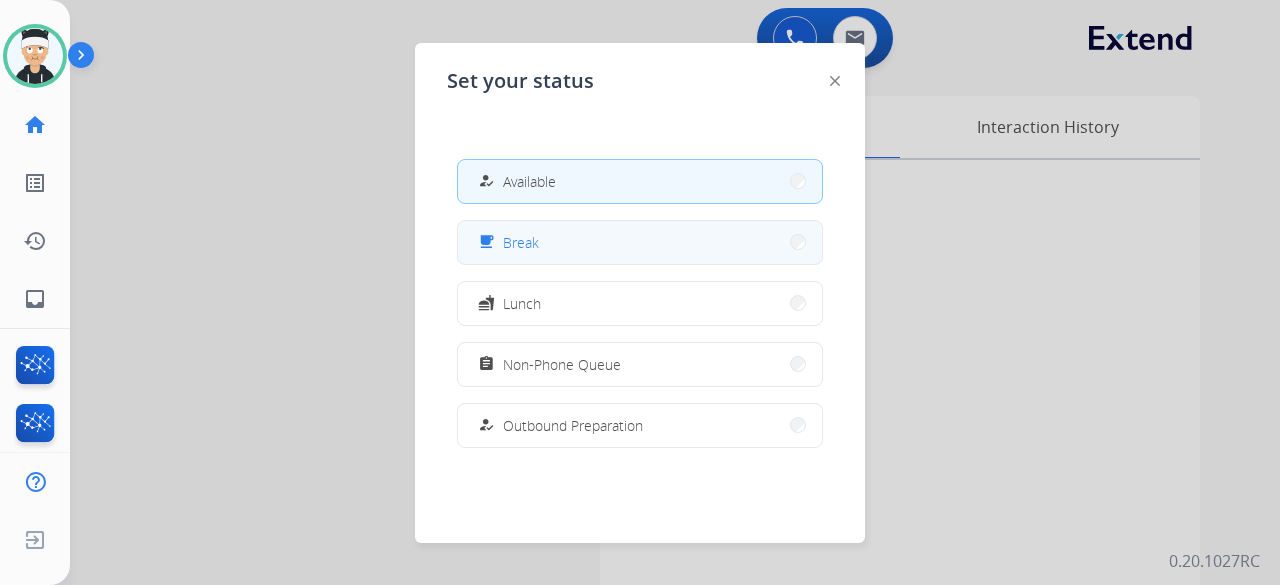 click on "free_breakfast Break" at bounding box center [640, 242] 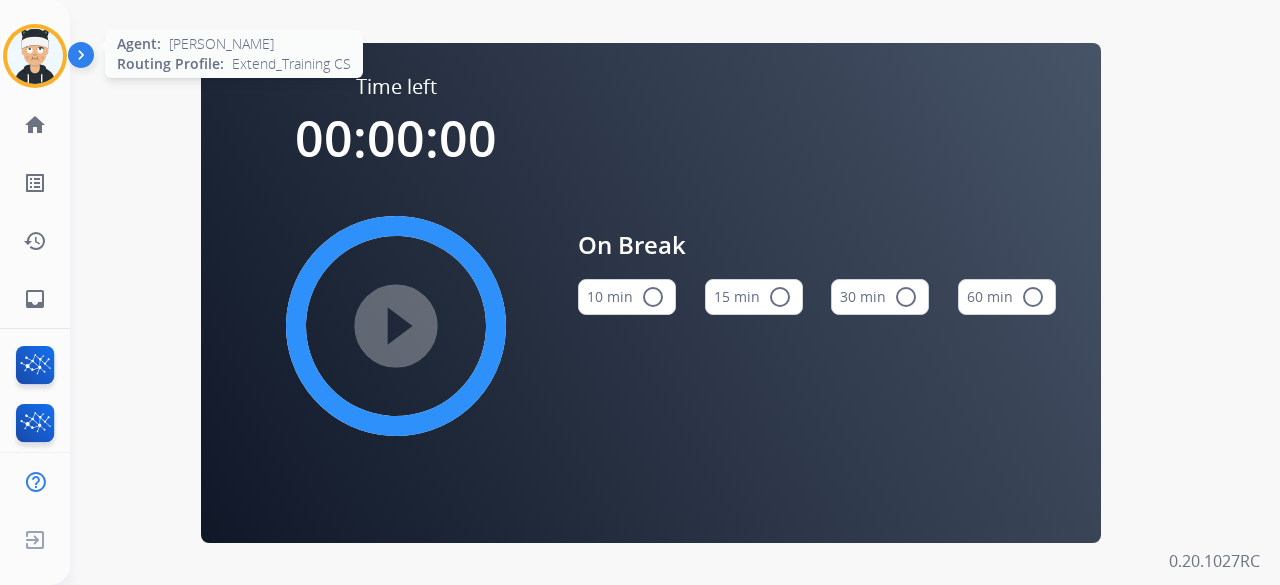 click at bounding box center (35, 56) 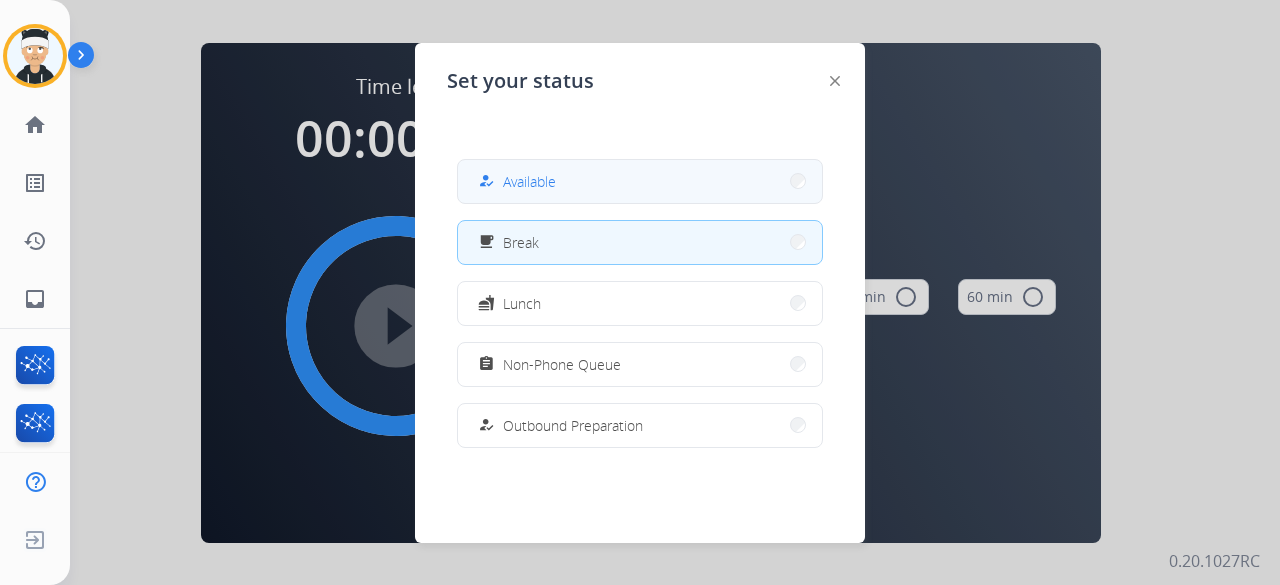 click on "how_to_reg Available" at bounding box center (640, 181) 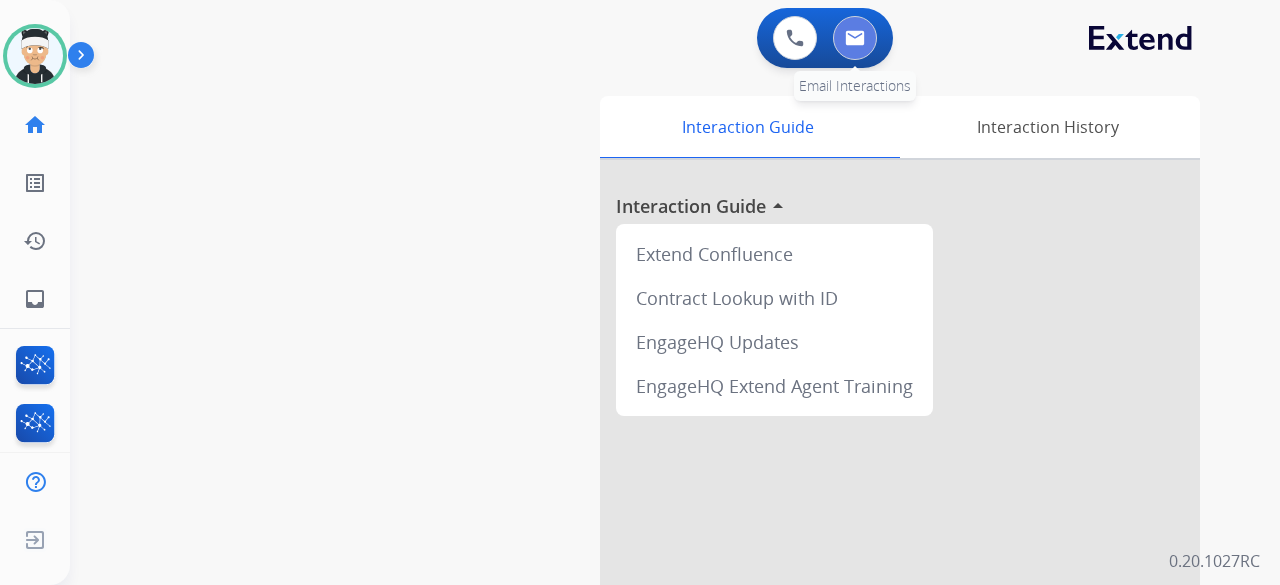 click at bounding box center [855, 38] 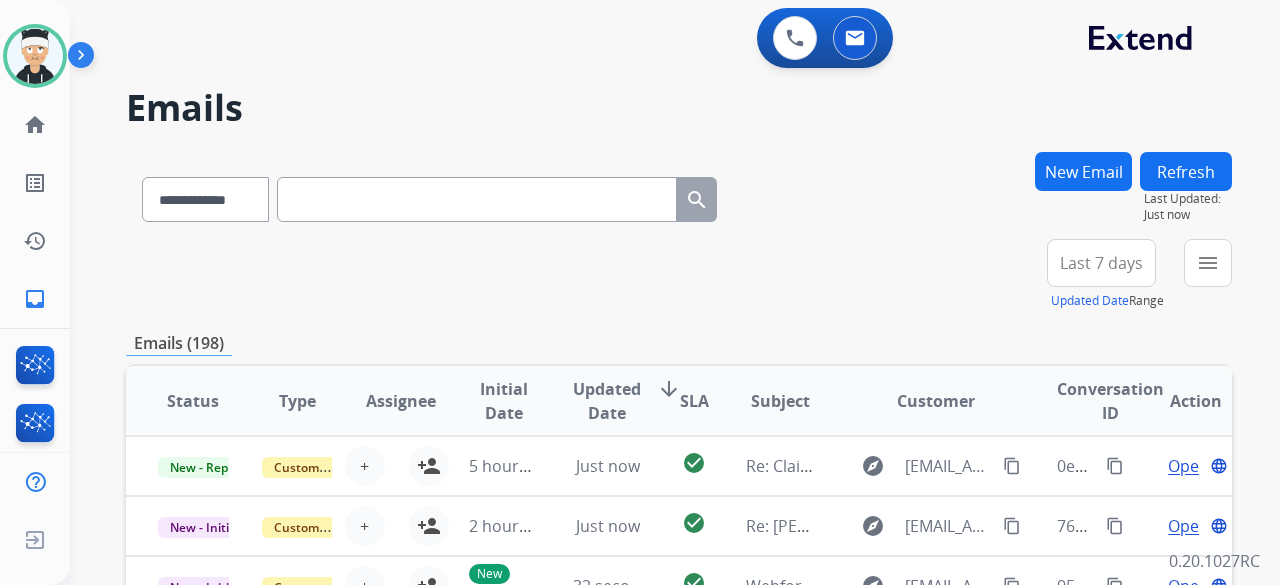 click on "New Email" at bounding box center (1083, 171) 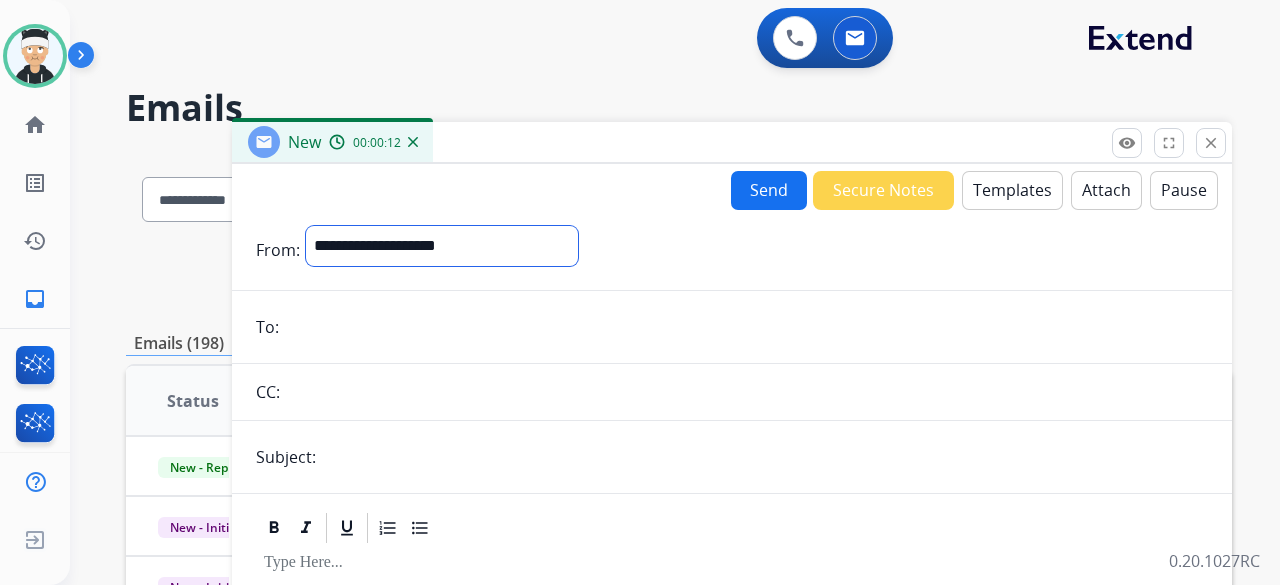 click on "**********" at bounding box center (442, 246) 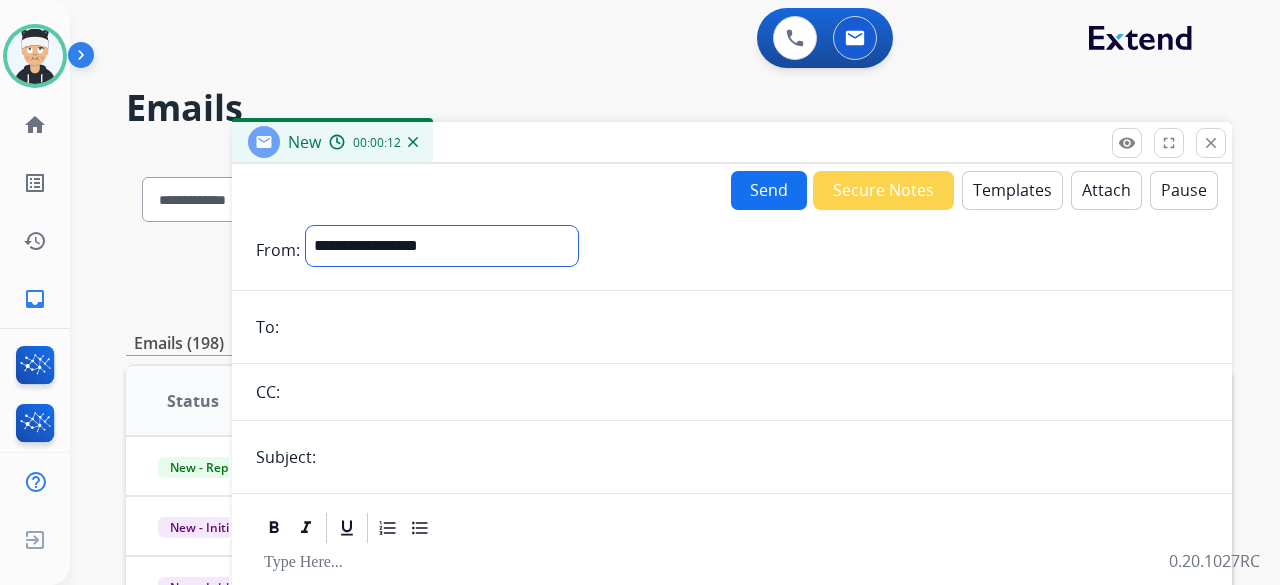 click on "**********" at bounding box center [442, 246] 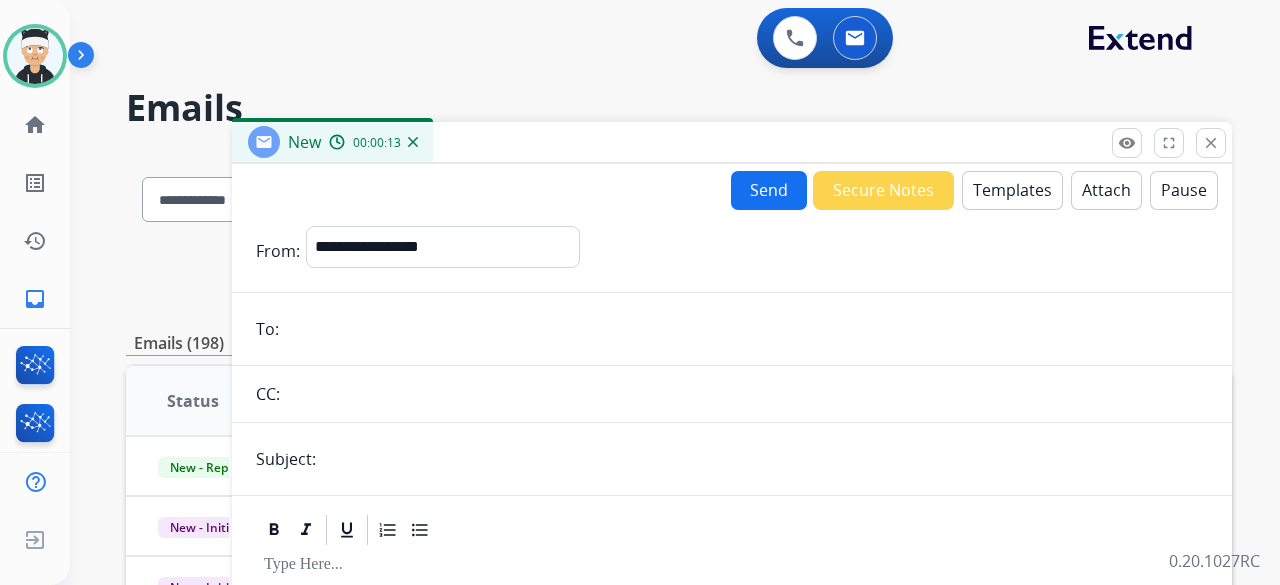 click at bounding box center (746, 329) 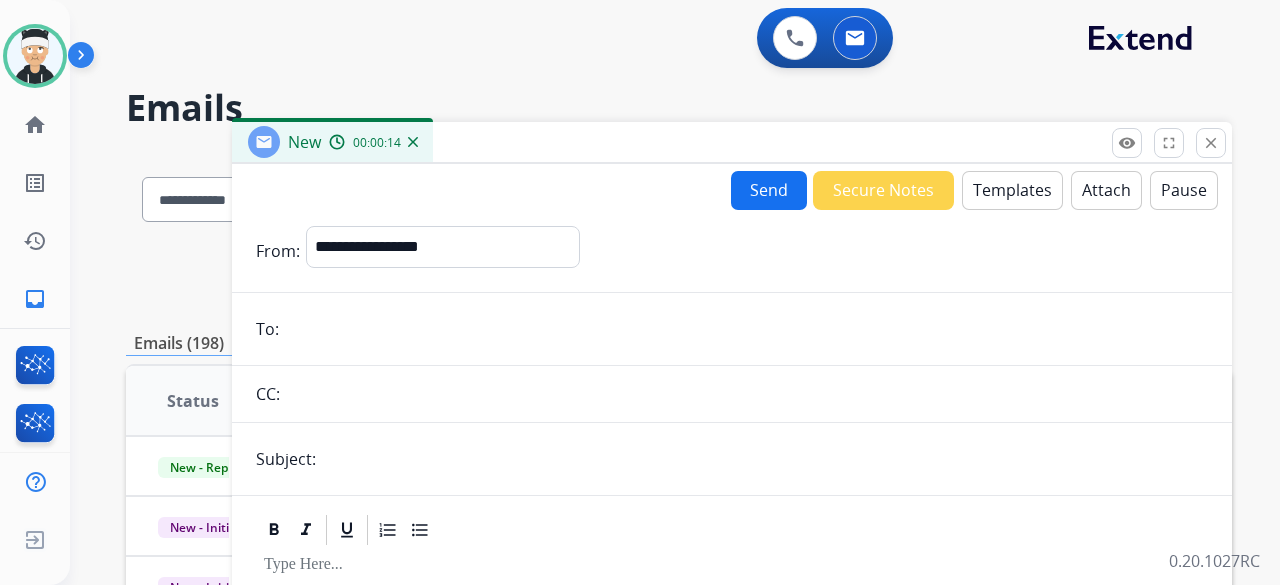 paste on "**********" 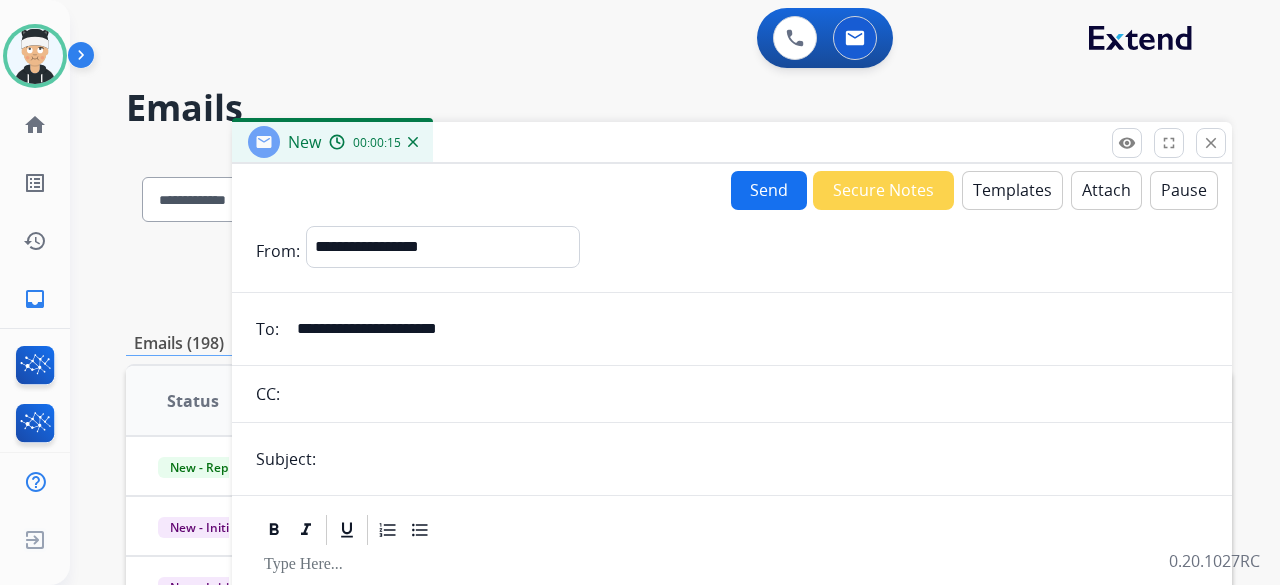 type on "**********" 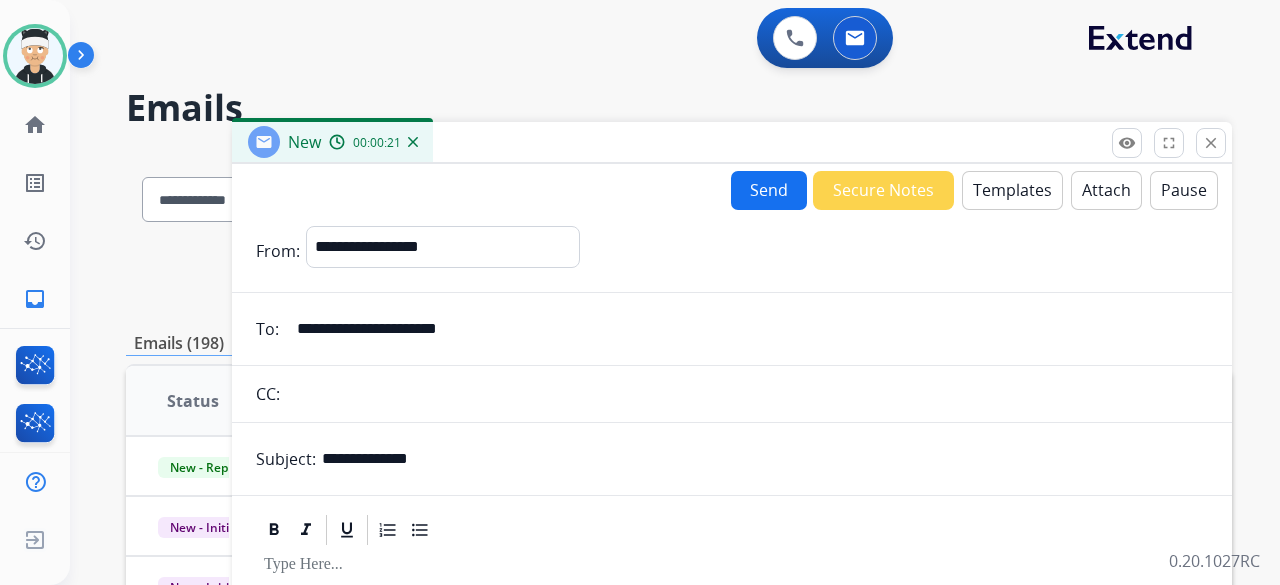 type on "**********" 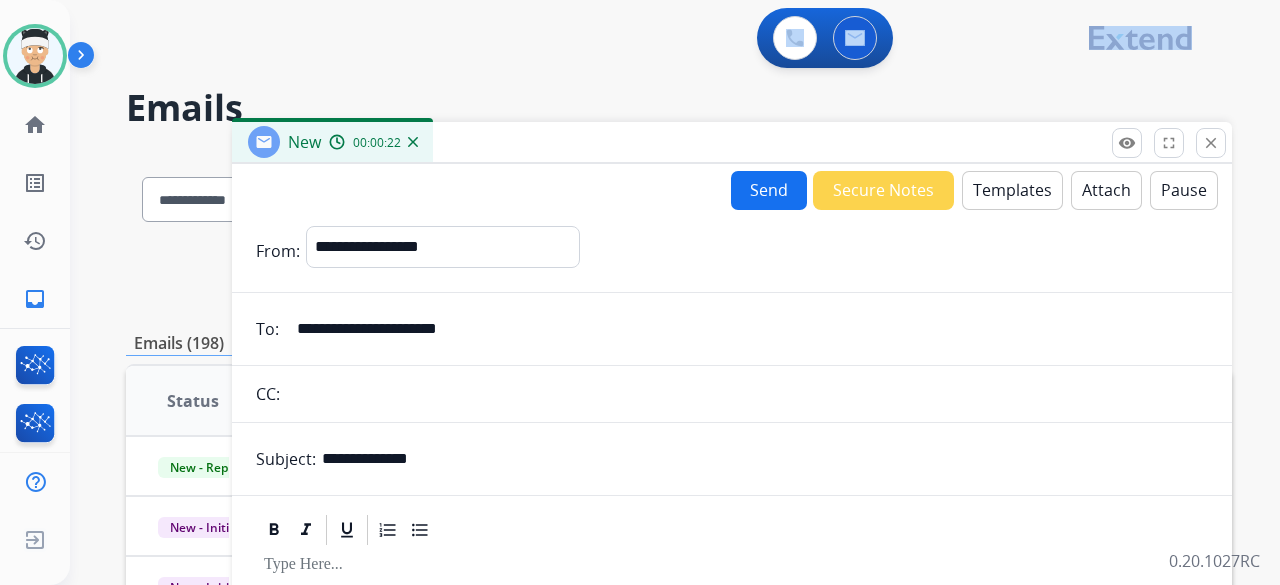 click on "Templates" at bounding box center [1012, 190] 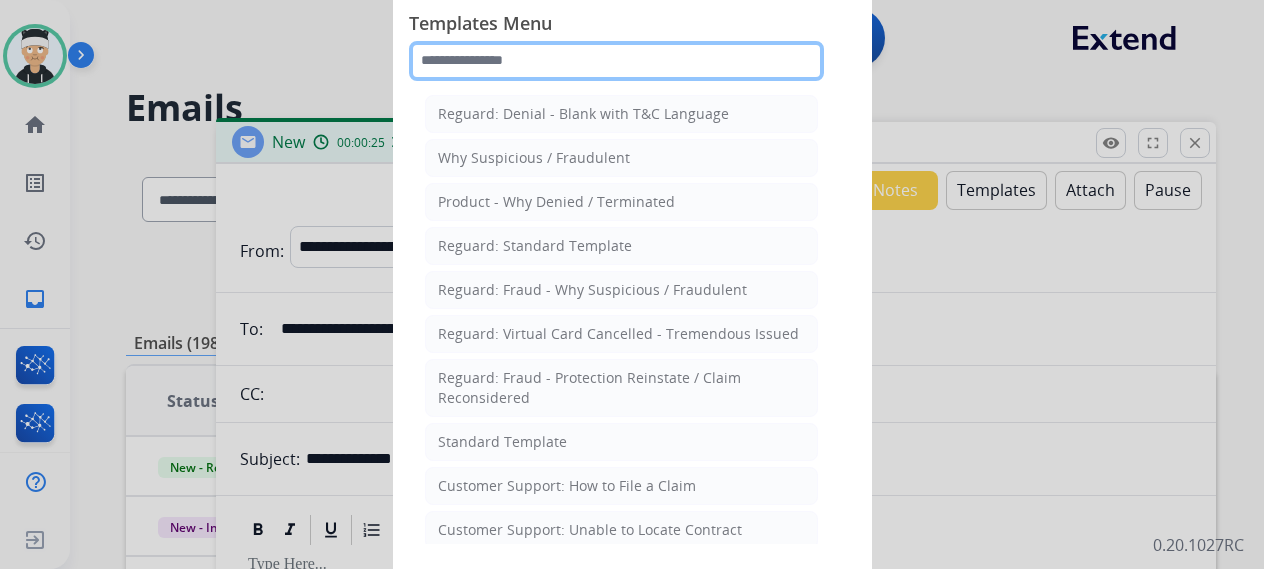 click 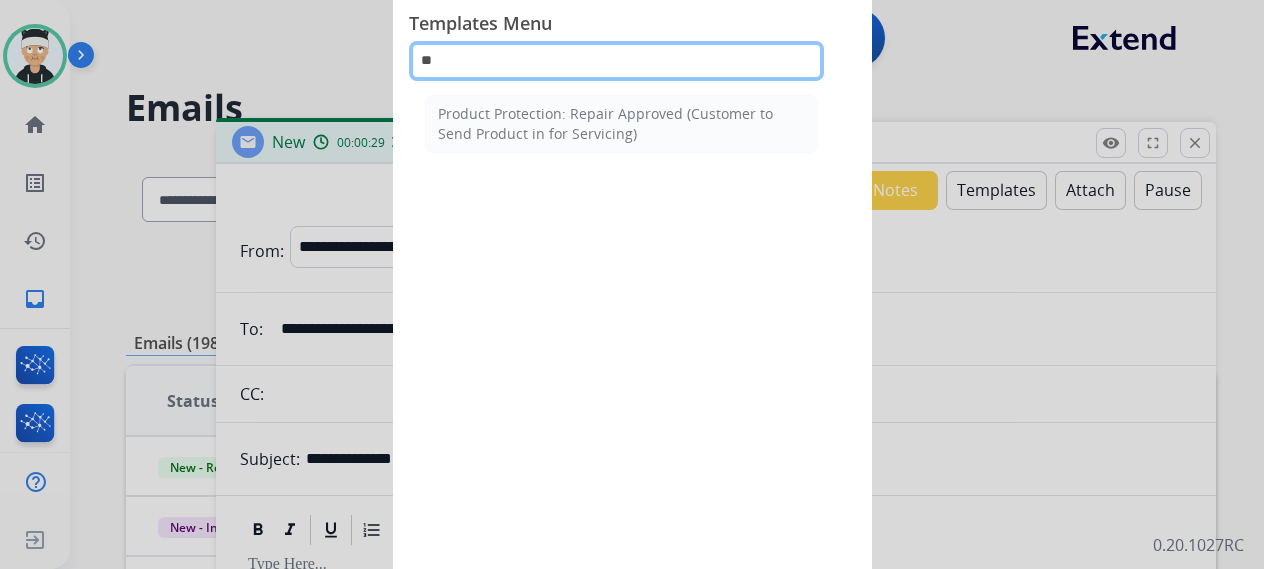 type on "*" 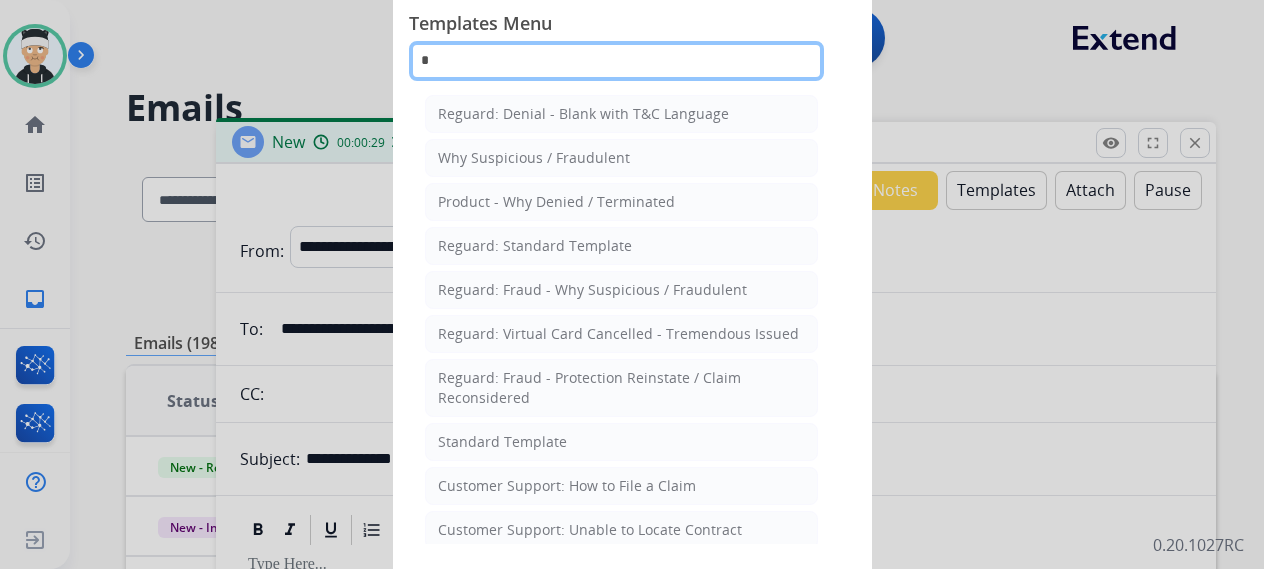 type 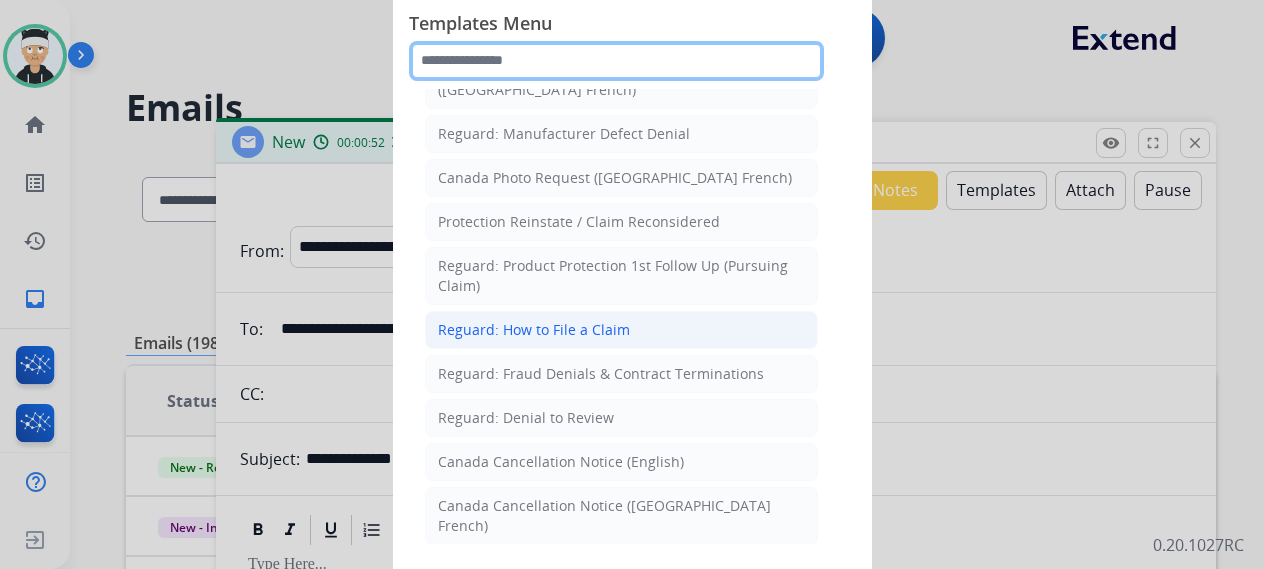 scroll, scrollTop: 2020, scrollLeft: 0, axis: vertical 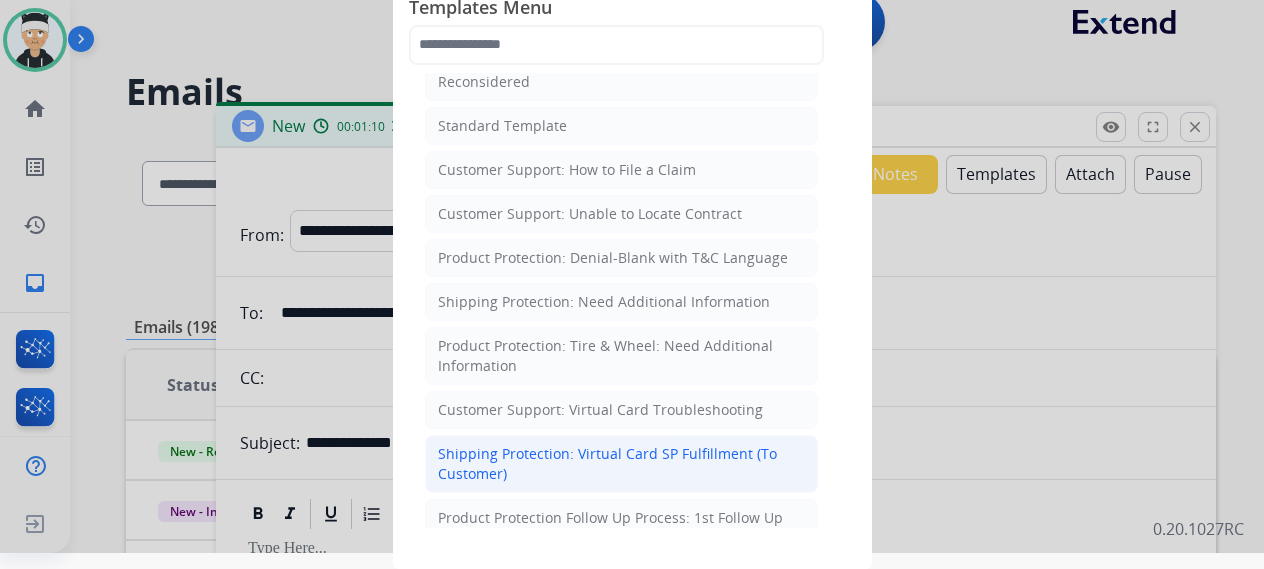 click on "Shipping Protection: Virtual Card SP Fulfillment (To Customer)" 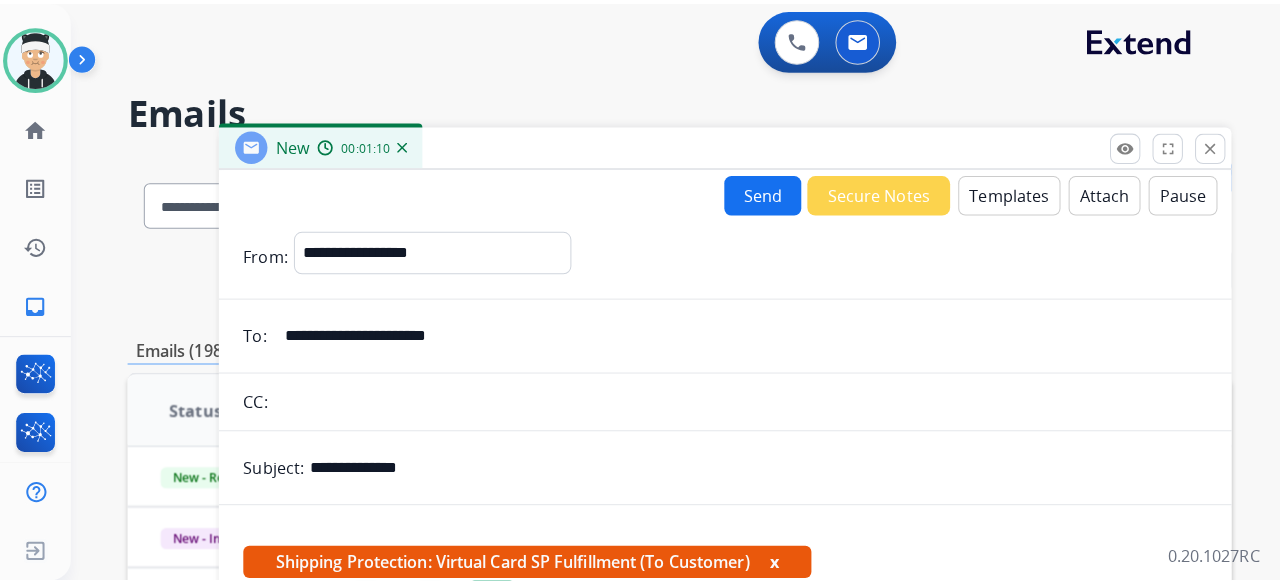 scroll, scrollTop: 0, scrollLeft: 0, axis: both 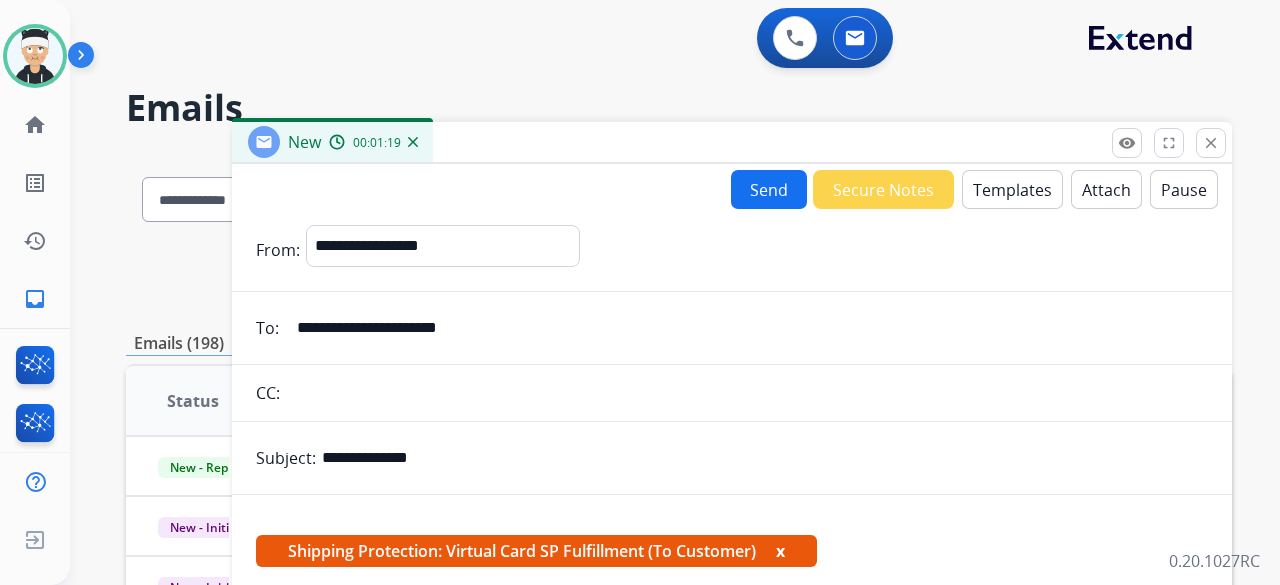 click on "Templates" at bounding box center (1012, 189) 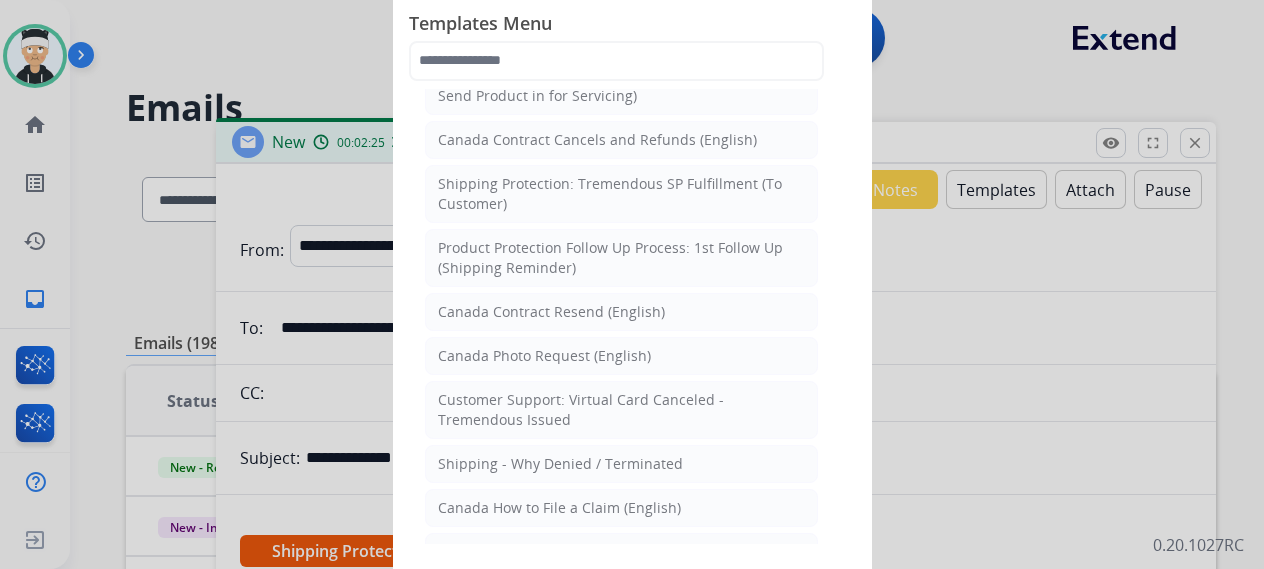 scroll, scrollTop: 1000, scrollLeft: 0, axis: vertical 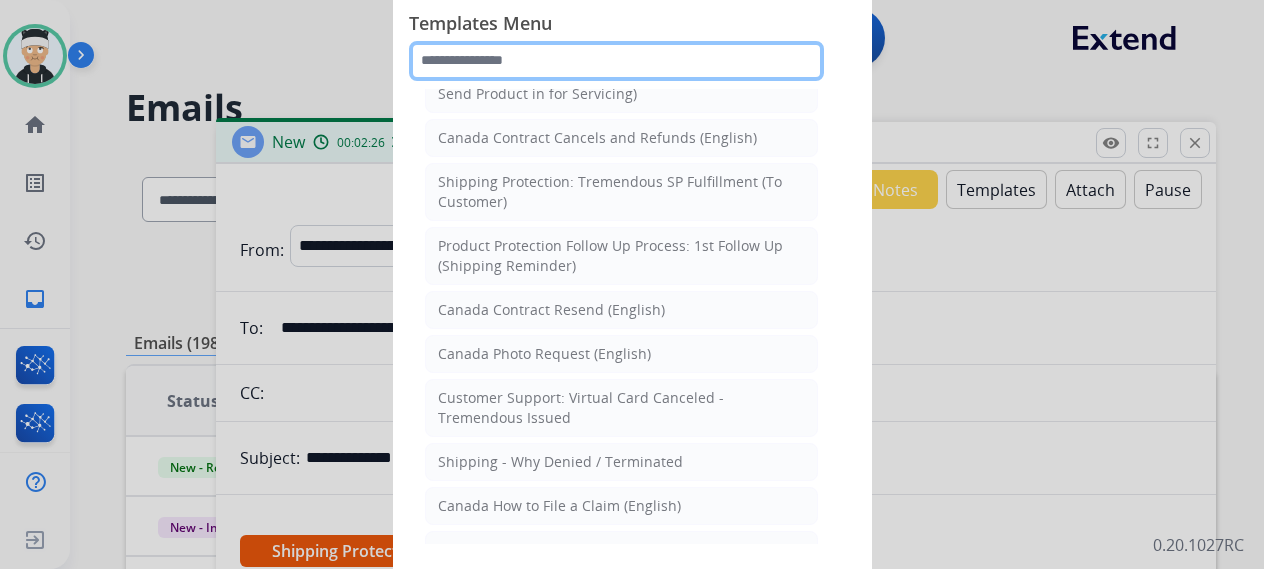 click 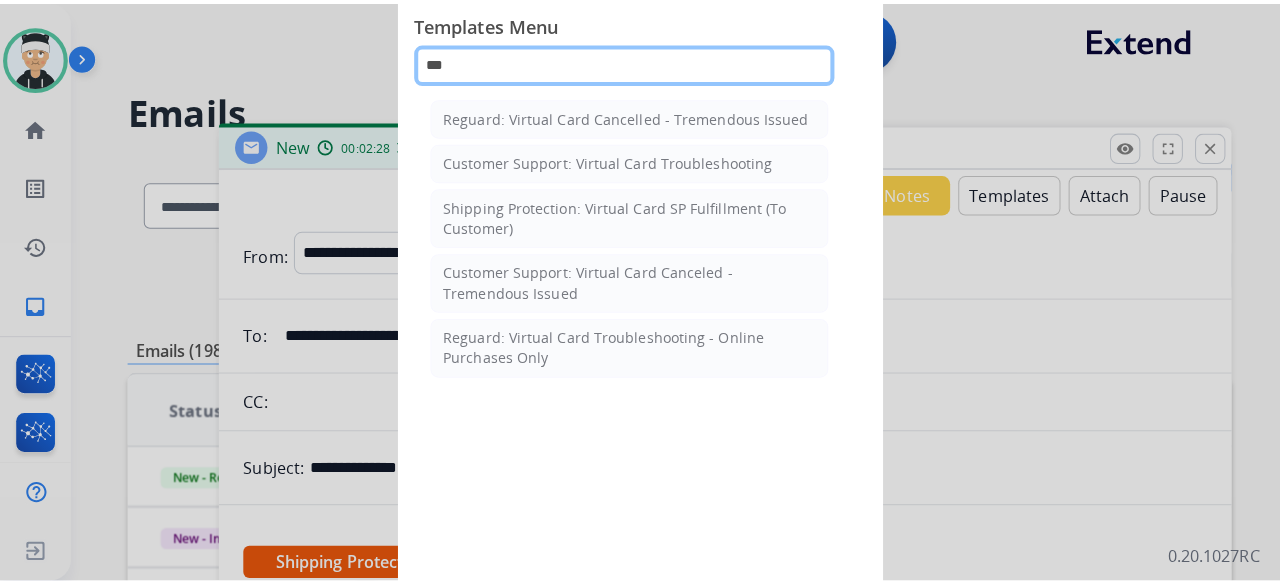 scroll, scrollTop: 0, scrollLeft: 0, axis: both 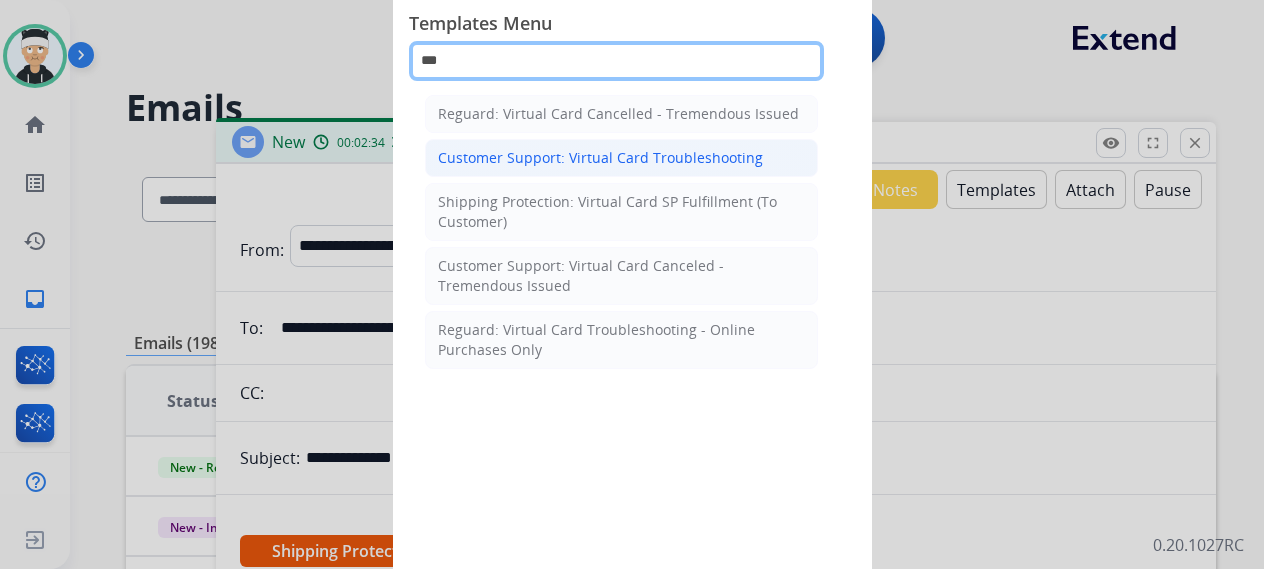 type on "***" 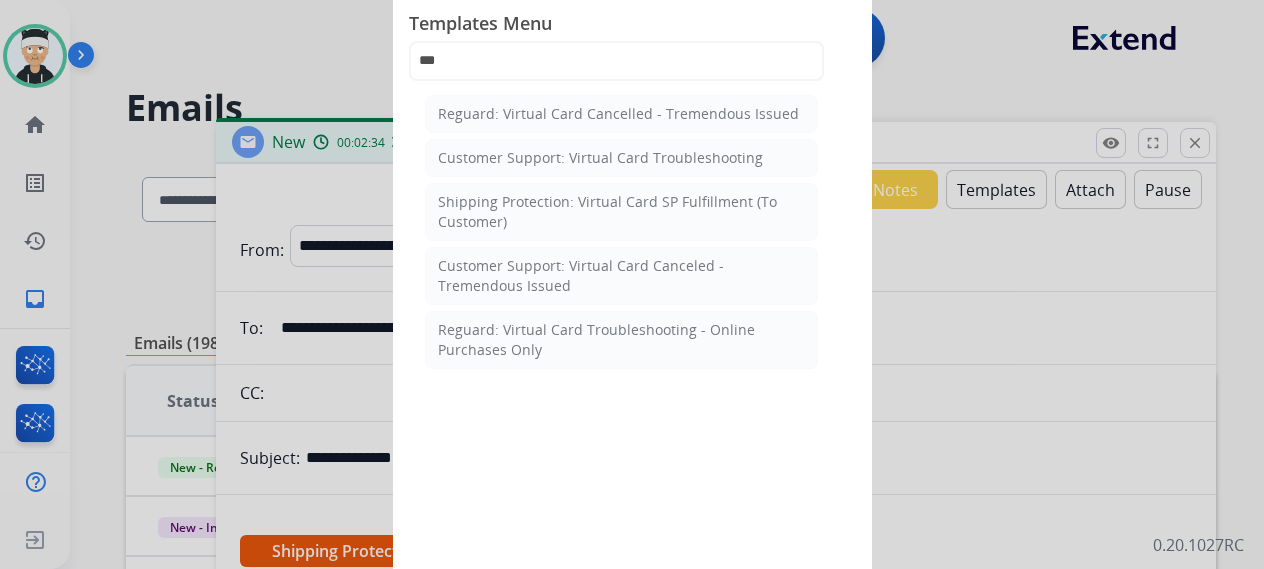 click on "Customer Support: Virtual Card Troubleshooting" 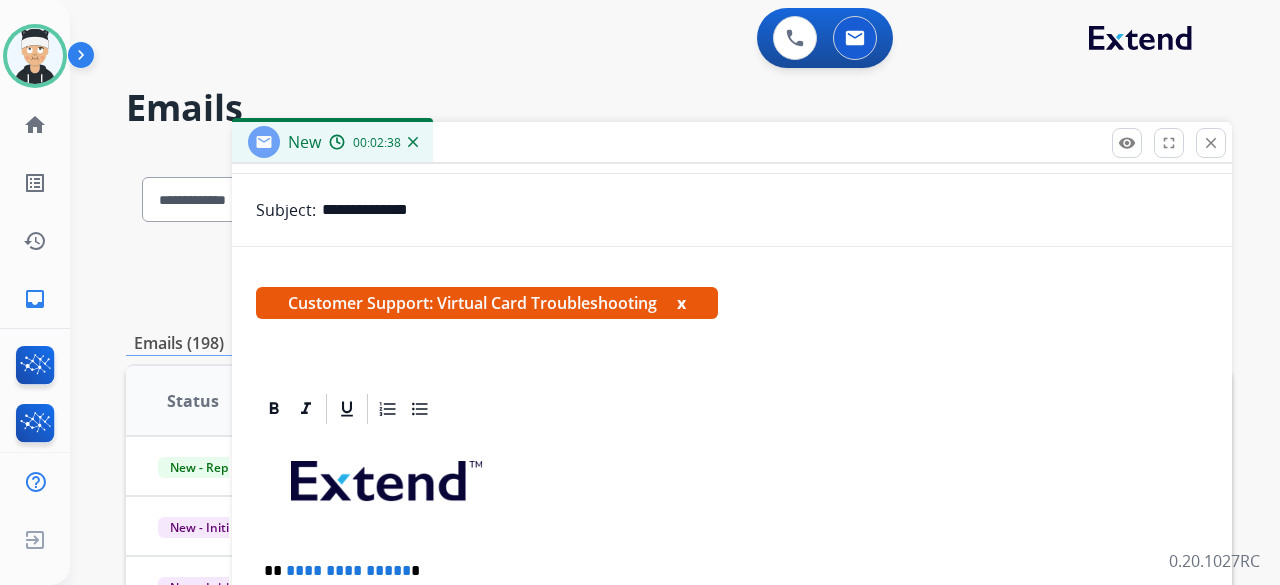 scroll, scrollTop: 0, scrollLeft: 0, axis: both 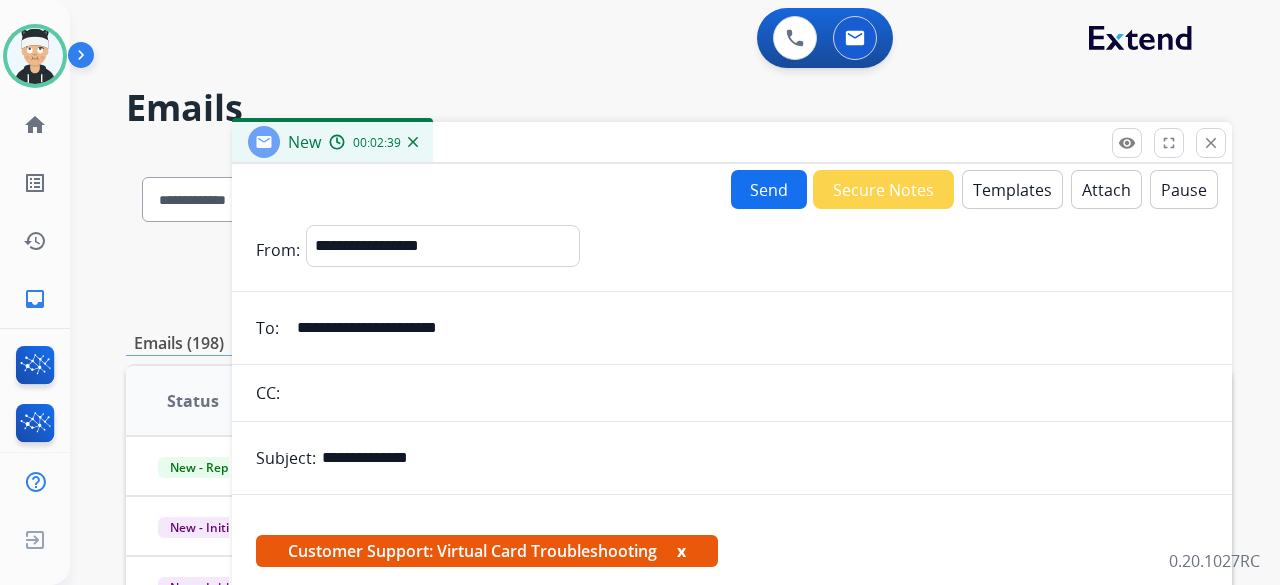 click on "Templates" at bounding box center (1012, 189) 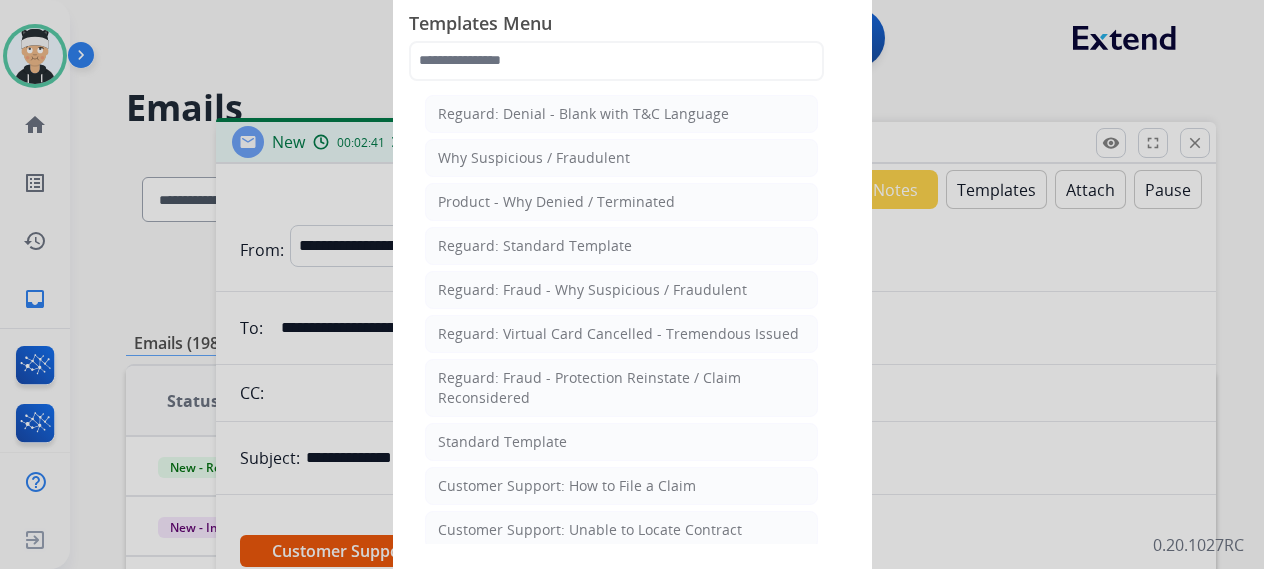 click on "Reguard: Denial - Blank with T&C Language   Why Suspicious / Fraudulent   Product - Why Denied / Terminated   Reguard: Standard Template   Reguard: Fraud - Why Suspicious / Fraudulent   Reguard: Virtual Card Cancelled - Tremendous Issued   Reguard: Fraud - Protection Reinstate / Claim Reconsidered   Standard Template    Customer Support: How to File a Claim    Customer Support: Unable to Locate Contract    Product Protection: Denial-Blank with T&C Language    Shipping Protection: Need Additional Information    Product Protection: Tire & Wheel: Need Additional Information    Customer Support: Virtual Card Troubleshooting    Shipping Protection: Virtual Card SP Fulfillment (To Customer)   Product Protection Follow Up Process: 1st Follow Up (Pursuing Claim)    Product Protection: Manufacturer Defect Denial    Tremendous Fulfillment (Customer)   Product Protection: On the Spot Stain Cleaning Kit    Product Protection:Wheel Photo Request   Canada Contract Cancels and Refunds (English)" 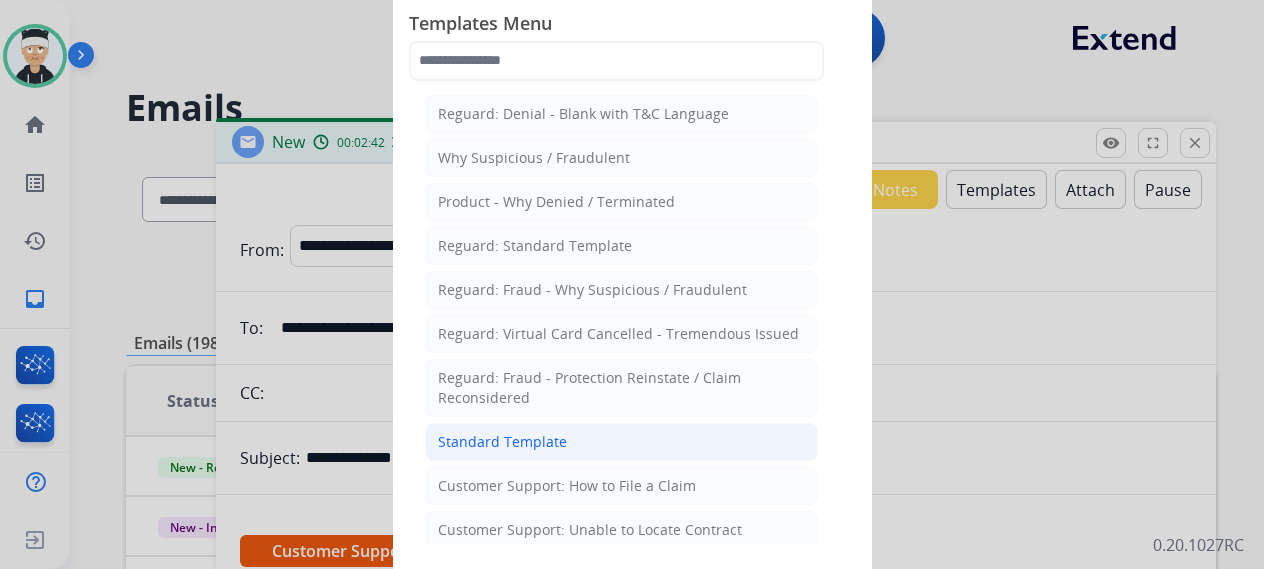 click on "Standard Template" 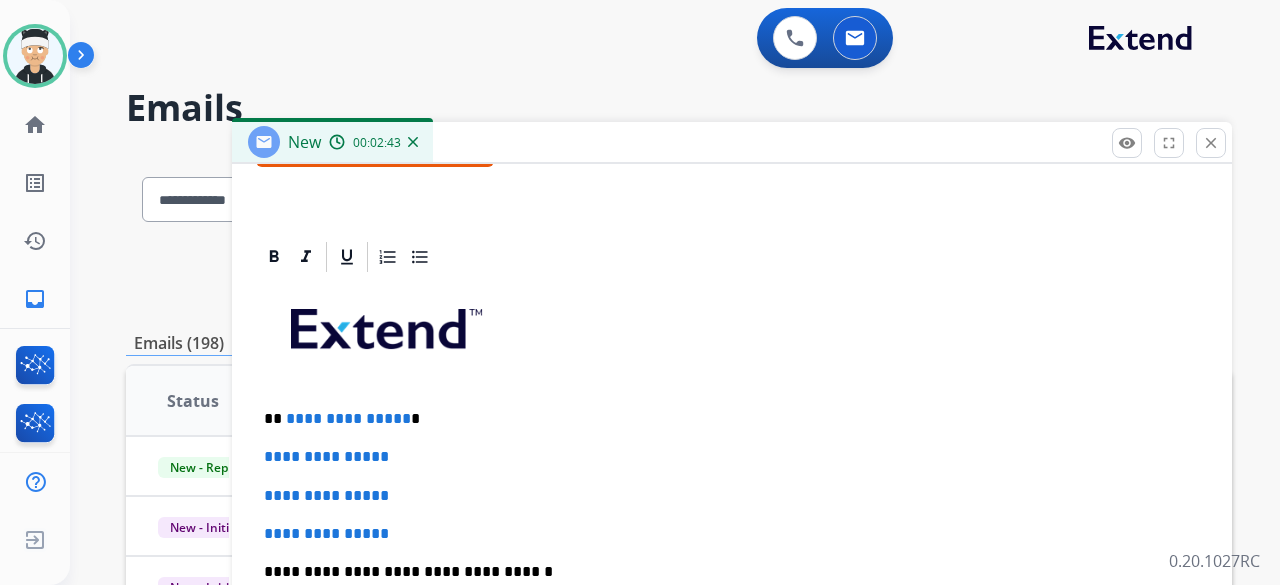 scroll, scrollTop: 460, scrollLeft: 0, axis: vertical 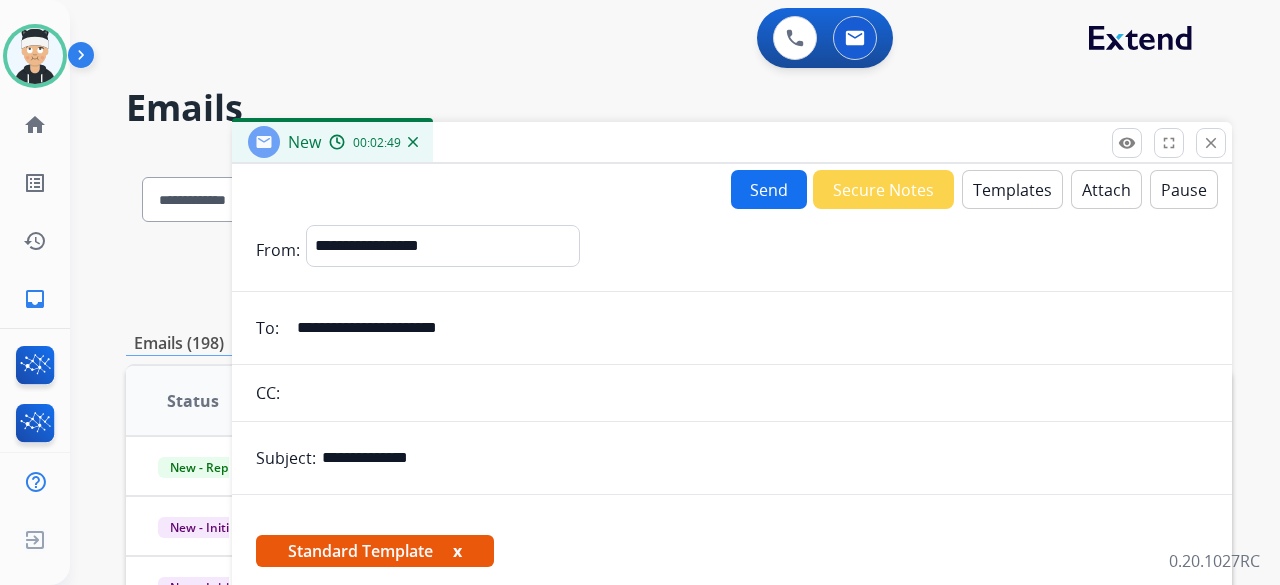 click on "Templates" at bounding box center [1012, 189] 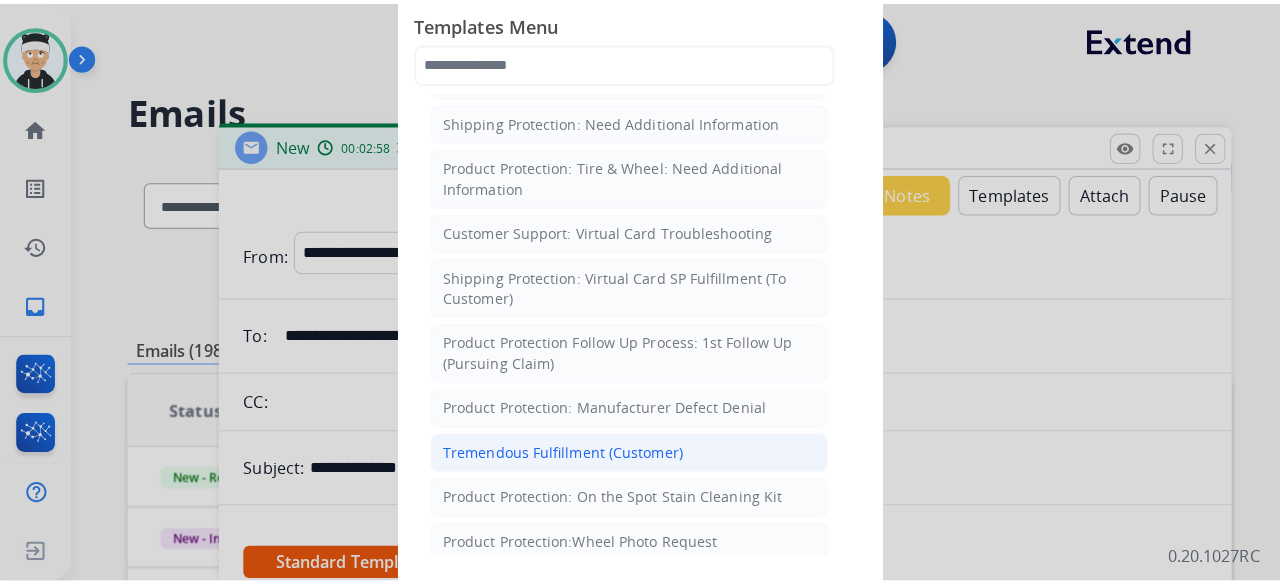 scroll, scrollTop: 500, scrollLeft: 0, axis: vertical 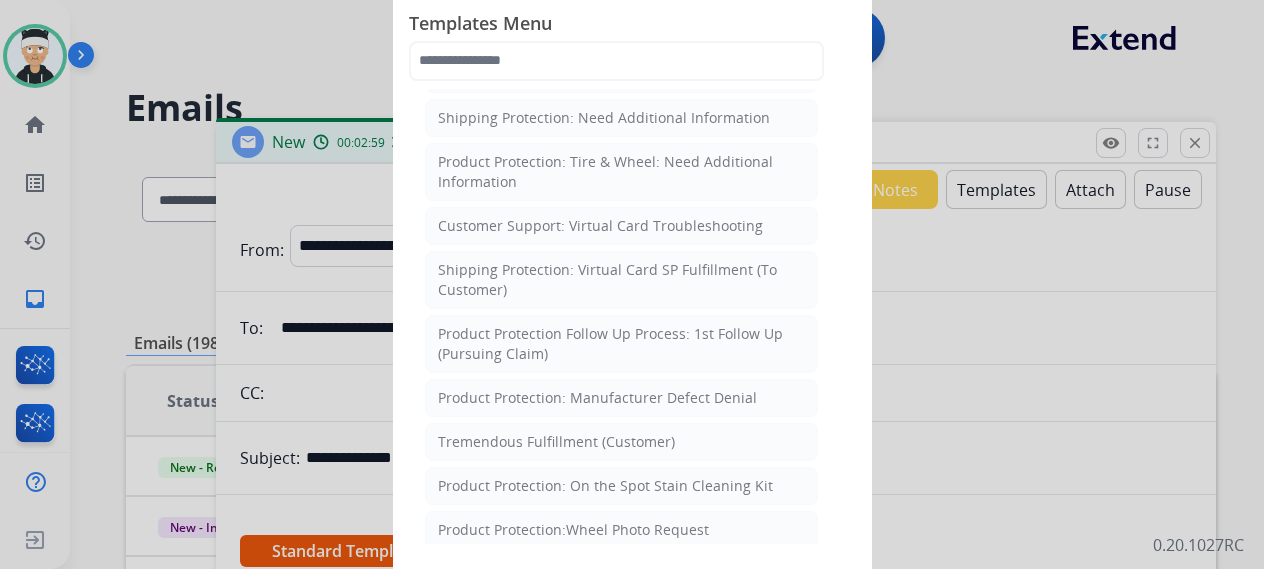 click 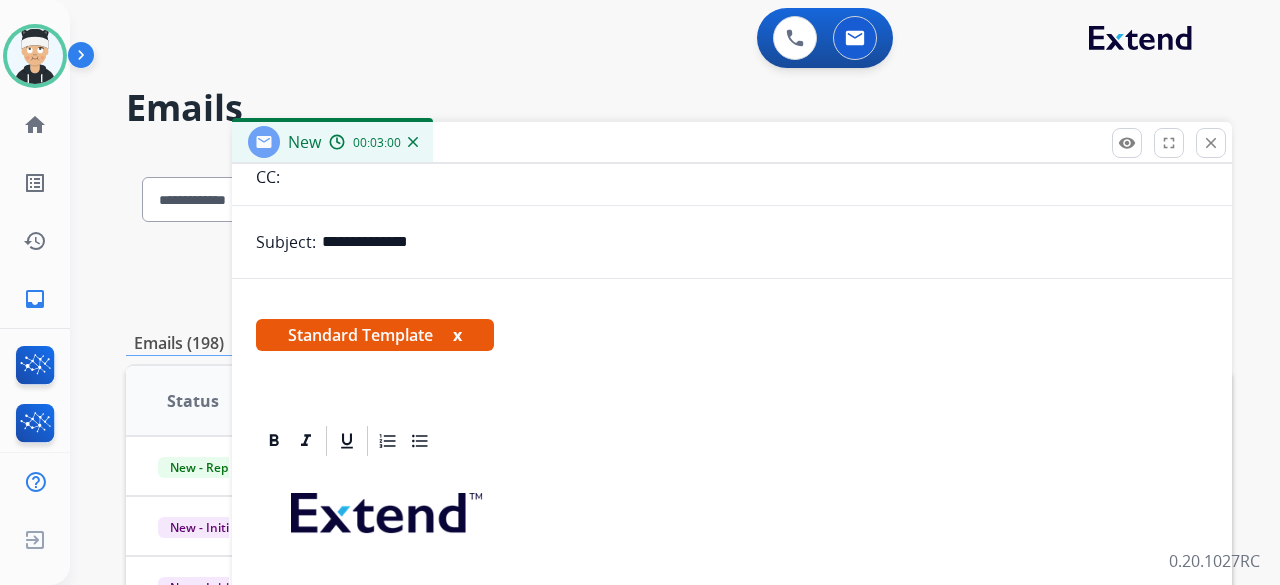 scroll, scrollTop: 400, scrollLeft: 0, axis: vertical 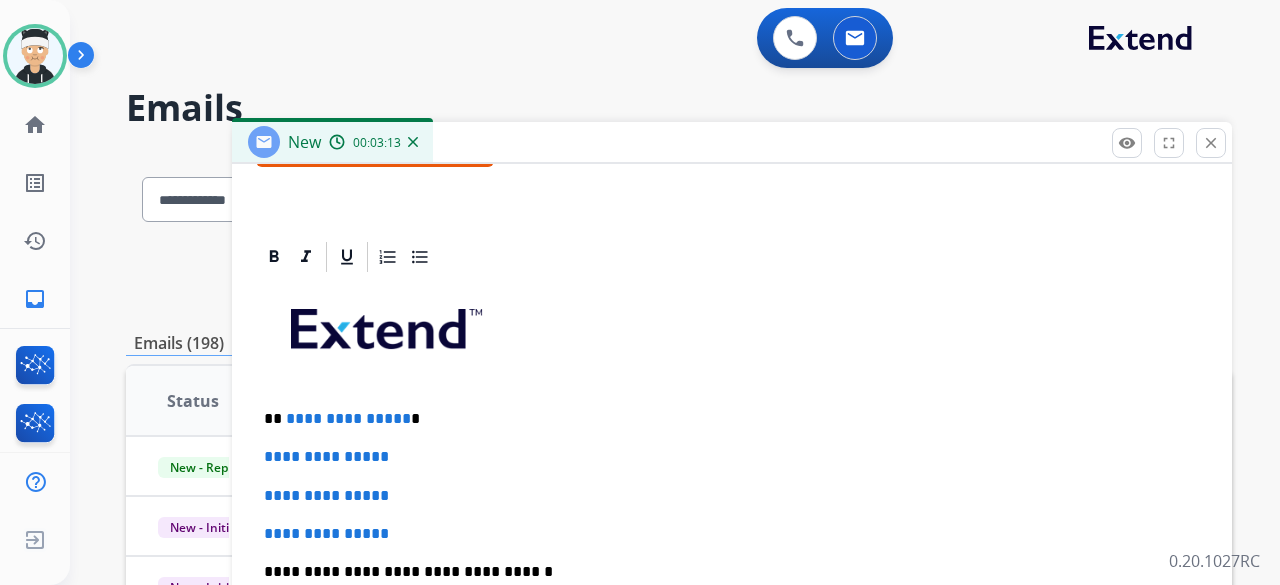 click on "**********" at bounding box center [724, 419] 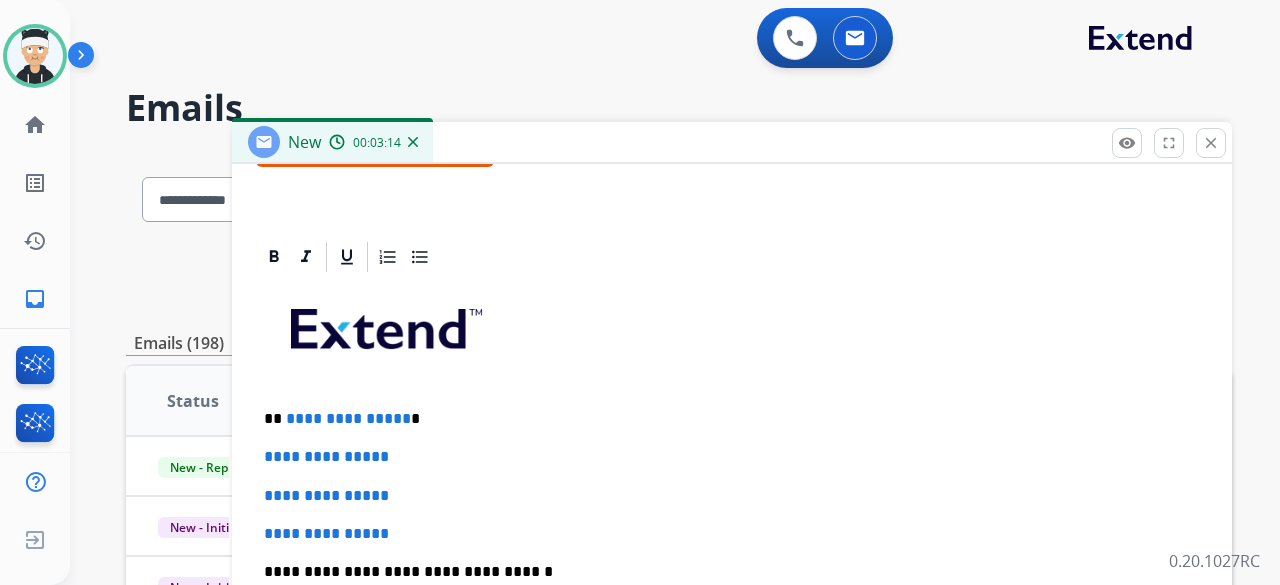 type 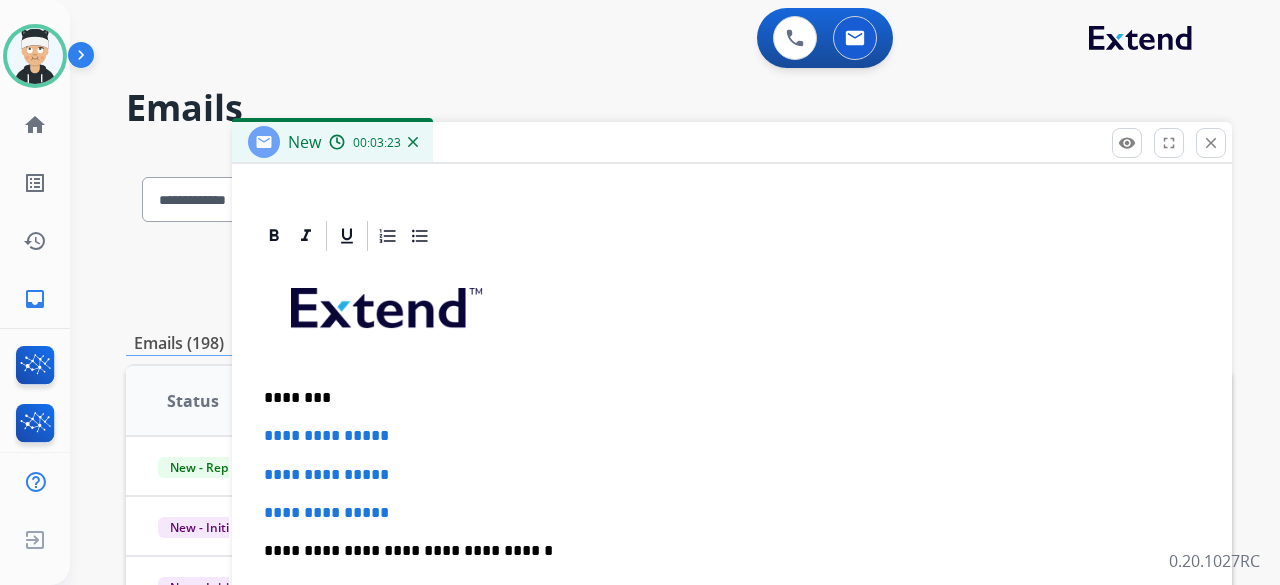 scroll, scrollTop: 460, scrollLeft: 0, axis: vertical 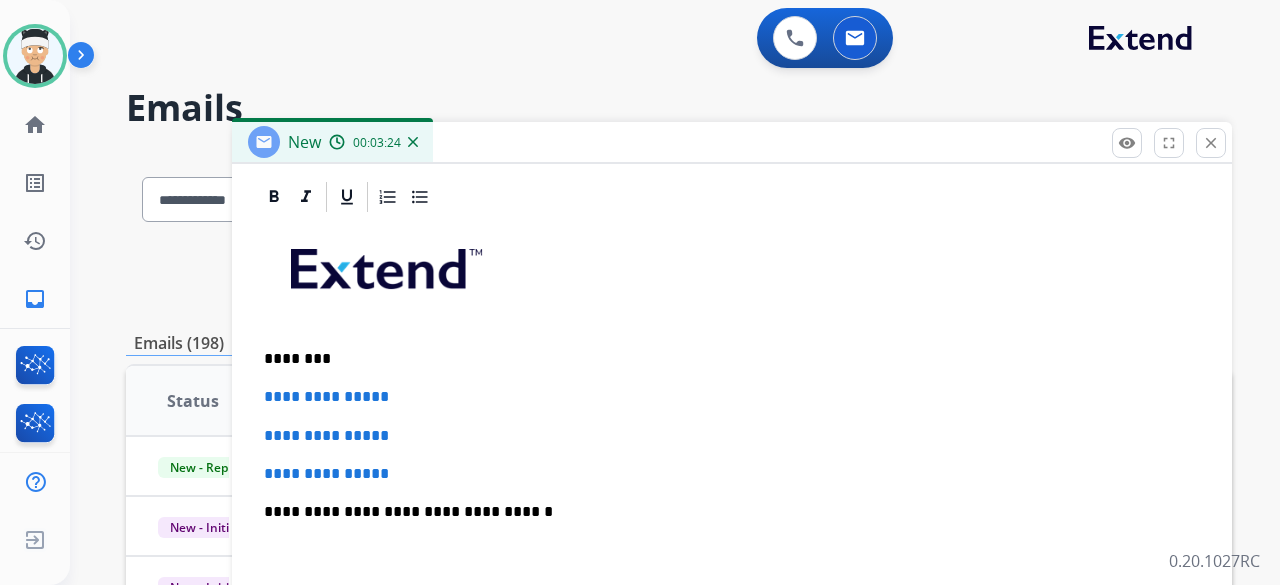click on "**********" at bounding box center [326, 473] 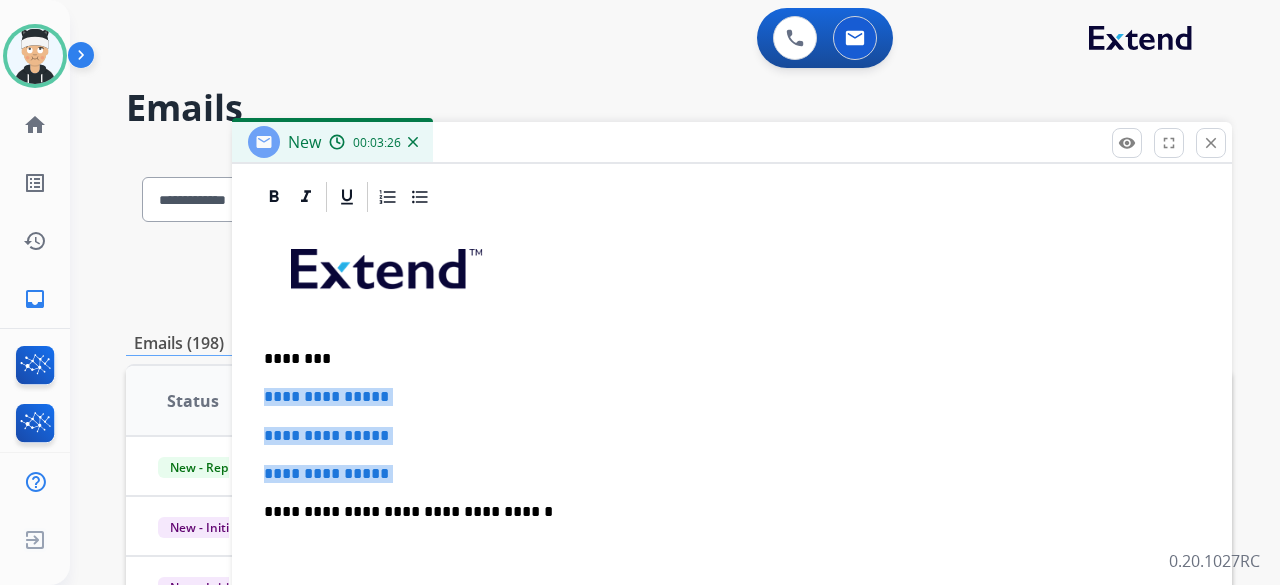 drag, startPoint x: 398, startPoint y: 472, endPoint x: 262, endPoint y: 393, distance: 157.28 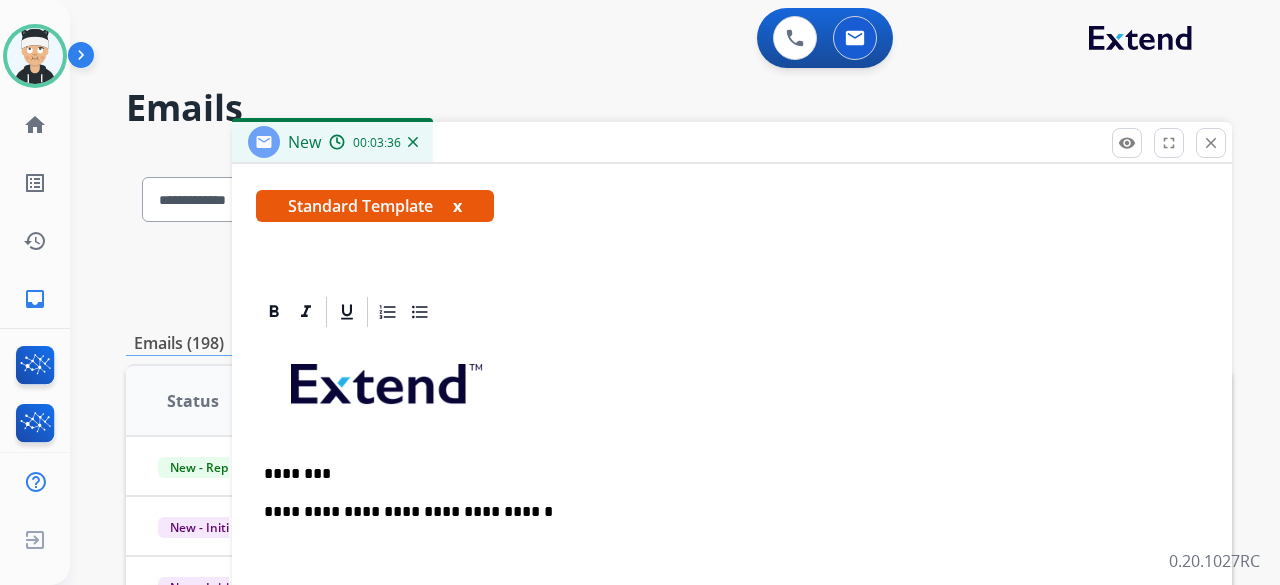 scroll, scrollTop: 383, scrollLeft: 0, axis: vertical 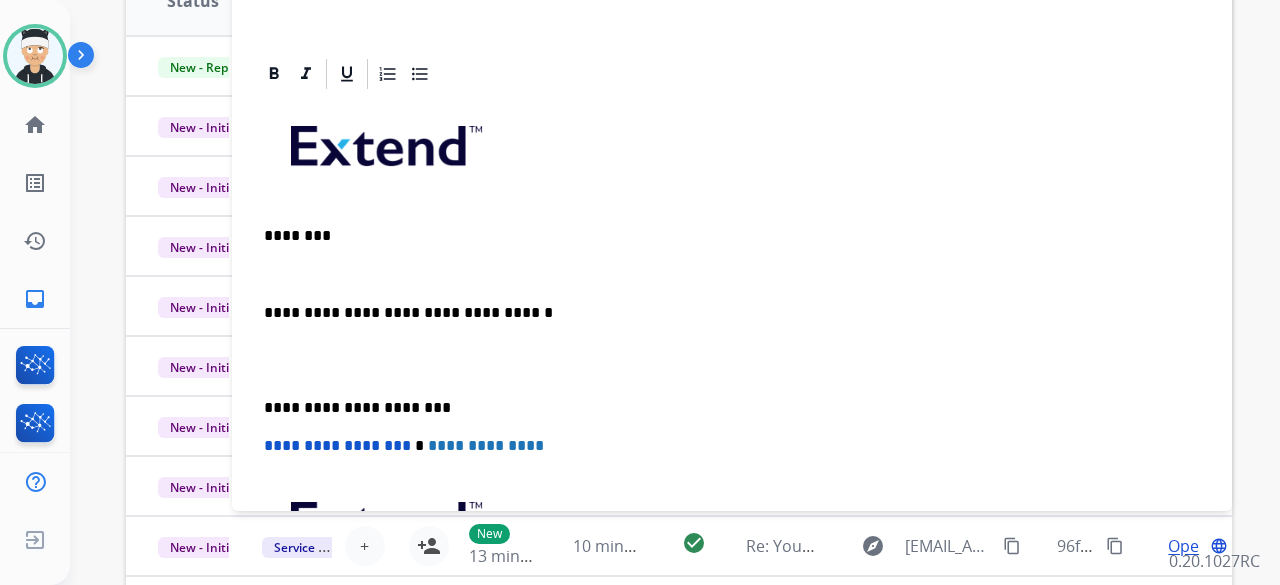 click on "**********" at bounding box center [724, 313] 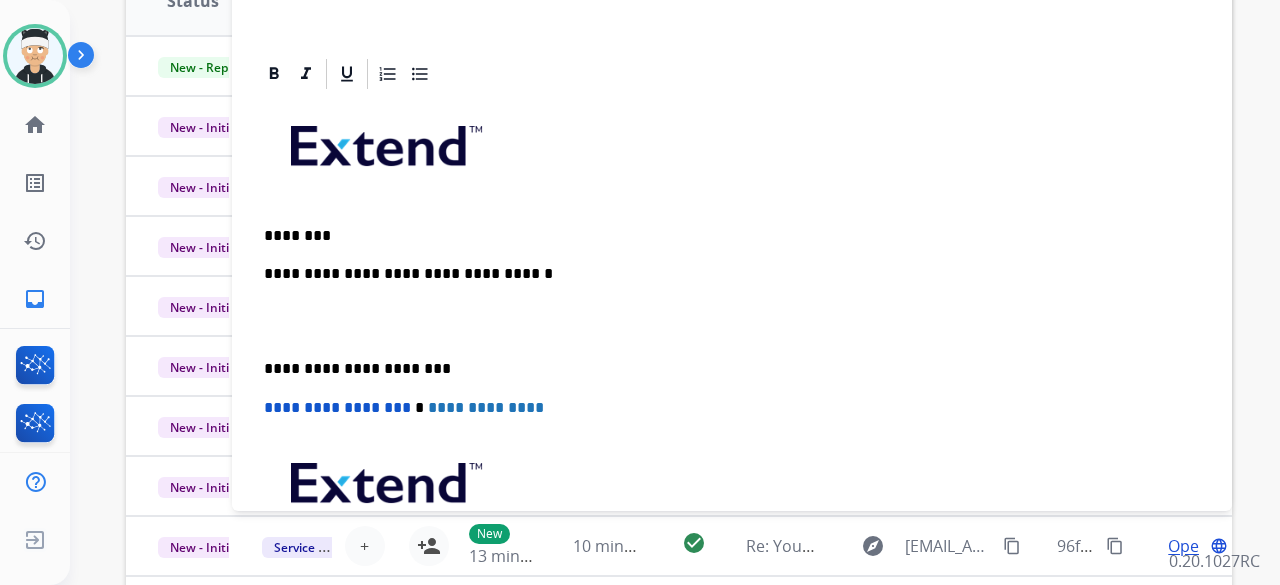 click on "**********" at bounding box center (724, 274) 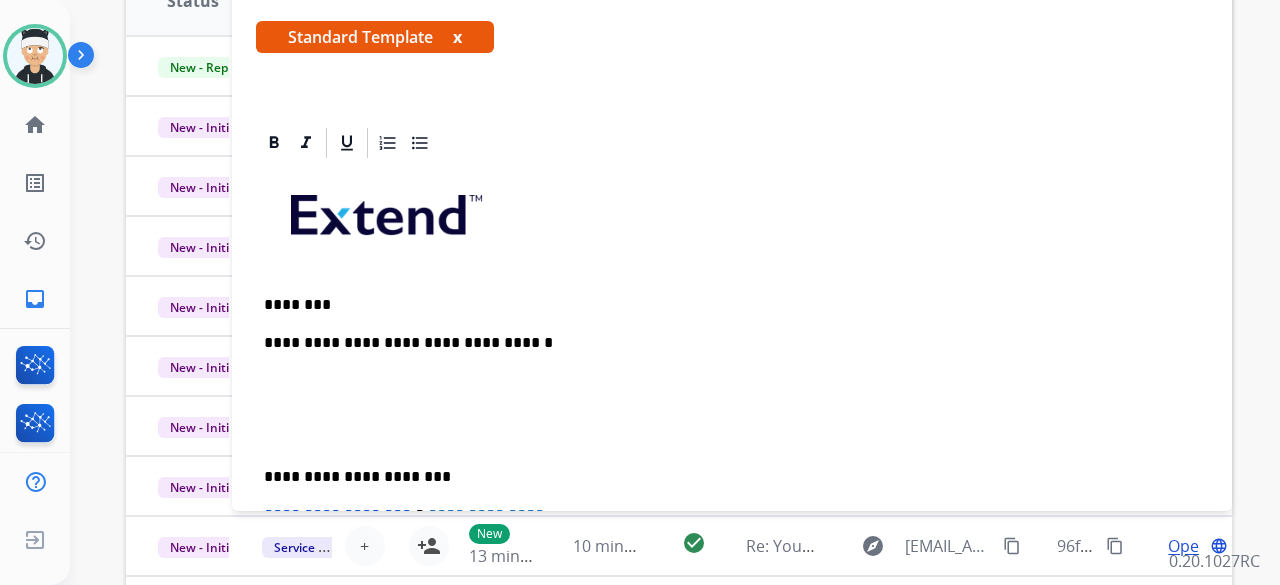 scroll, scrollTop: 83, scrollLeft: 0, axis: vertical 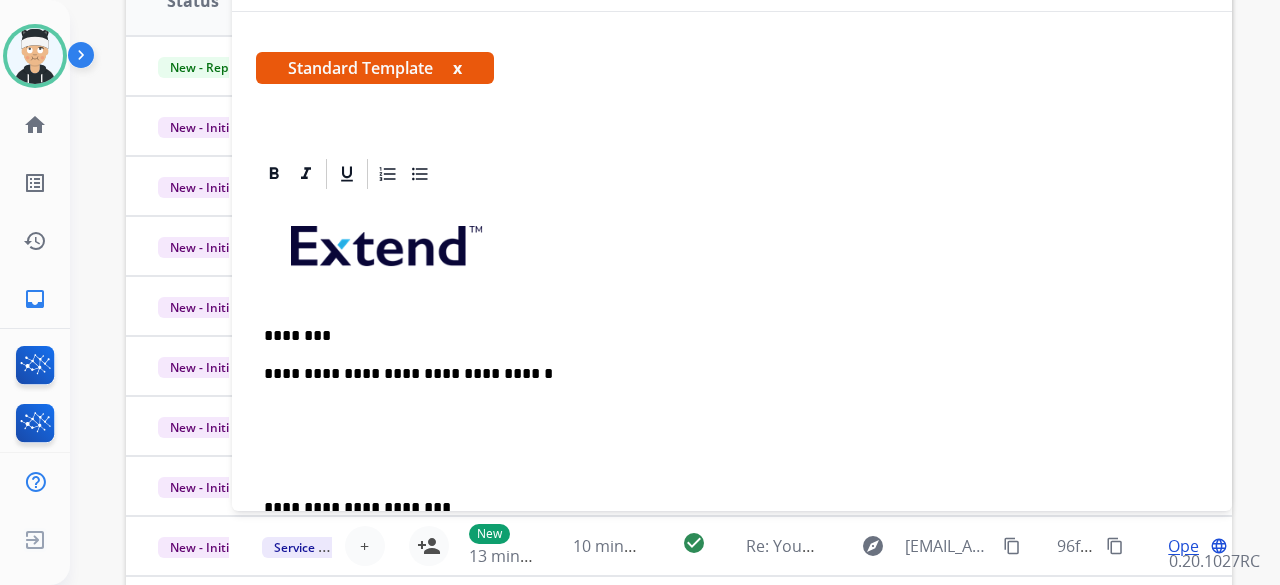 click on "**********" at bounding box center (732, 497) 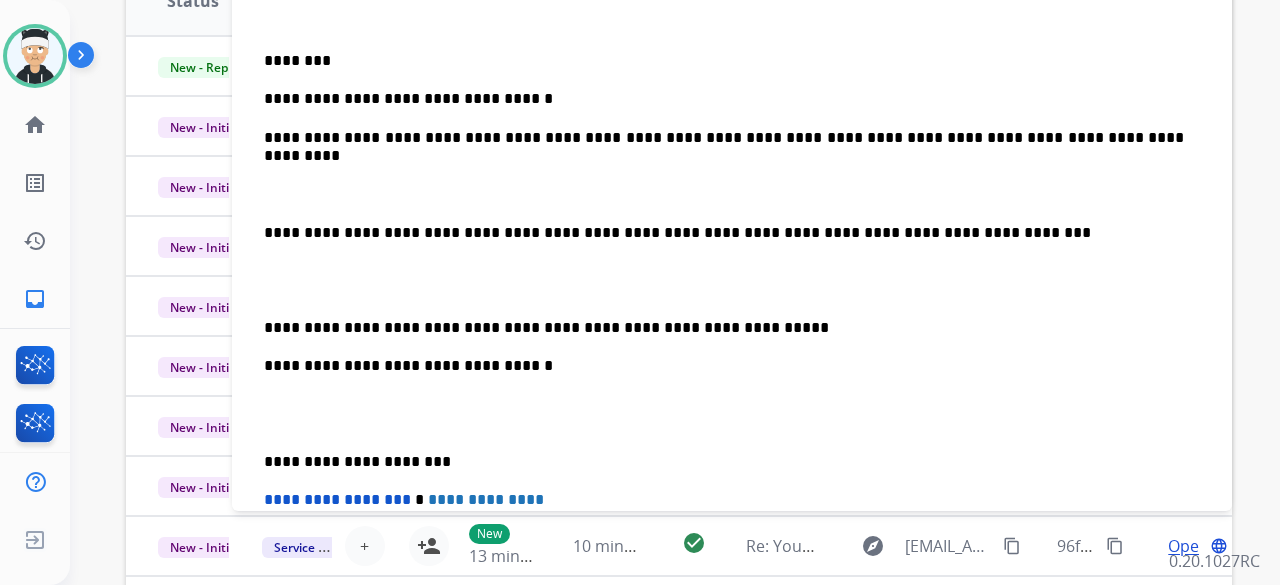 scroll, scrollTop: 383, scrollLeft: 0, axis: vertical 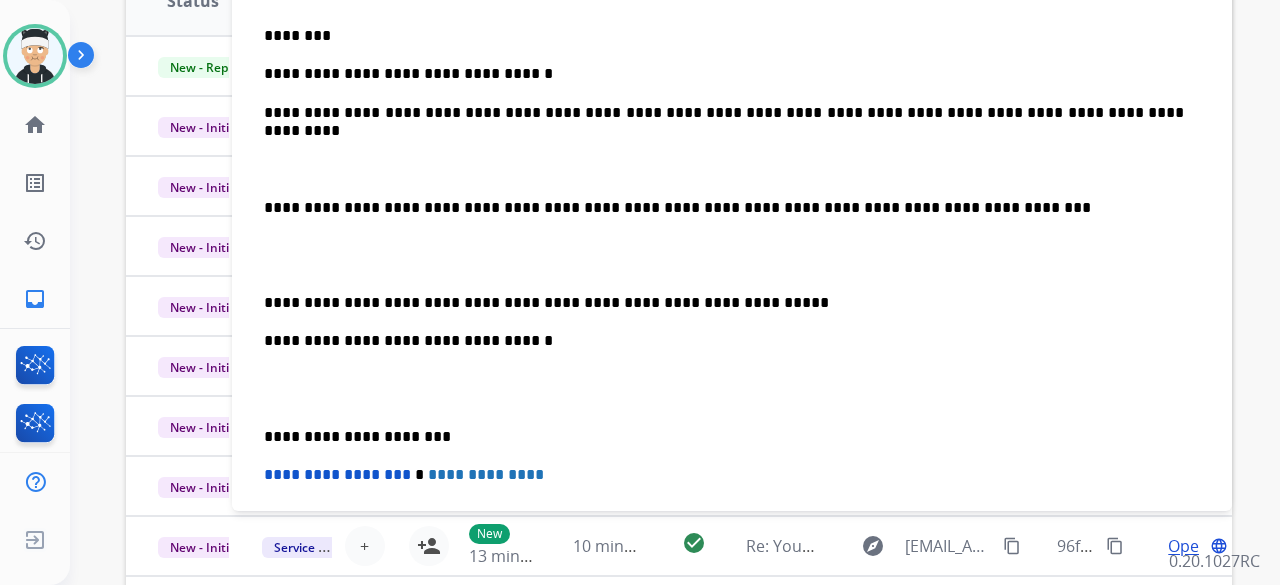 click on "**********" at bounding box center [724, 208] 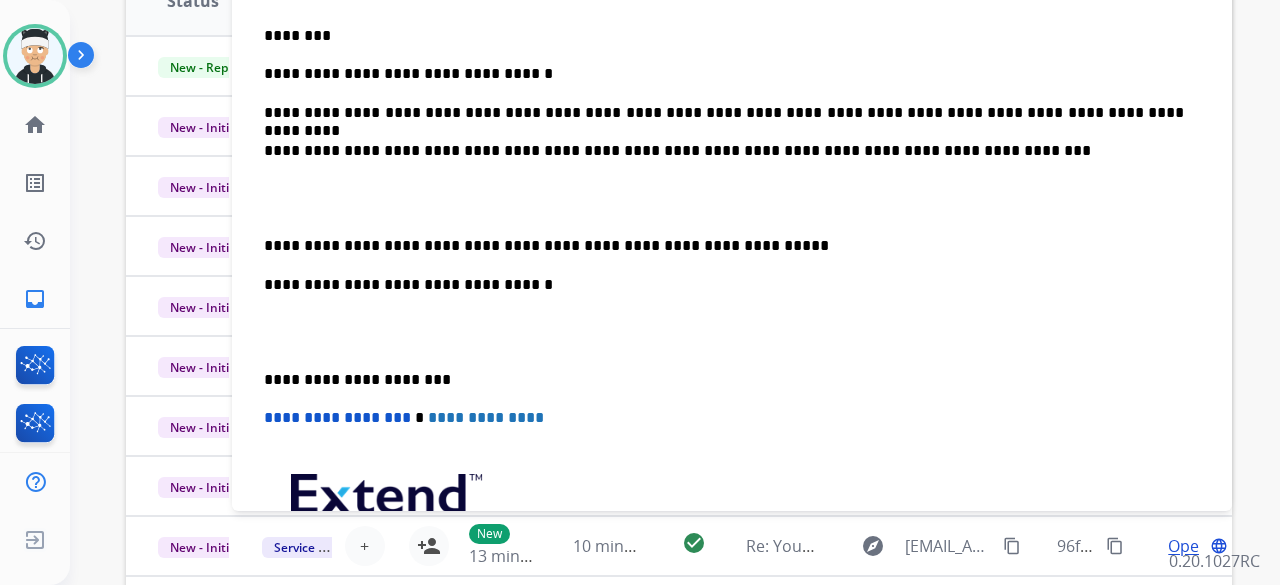 click on "**********" at bounding box center [732, 283] 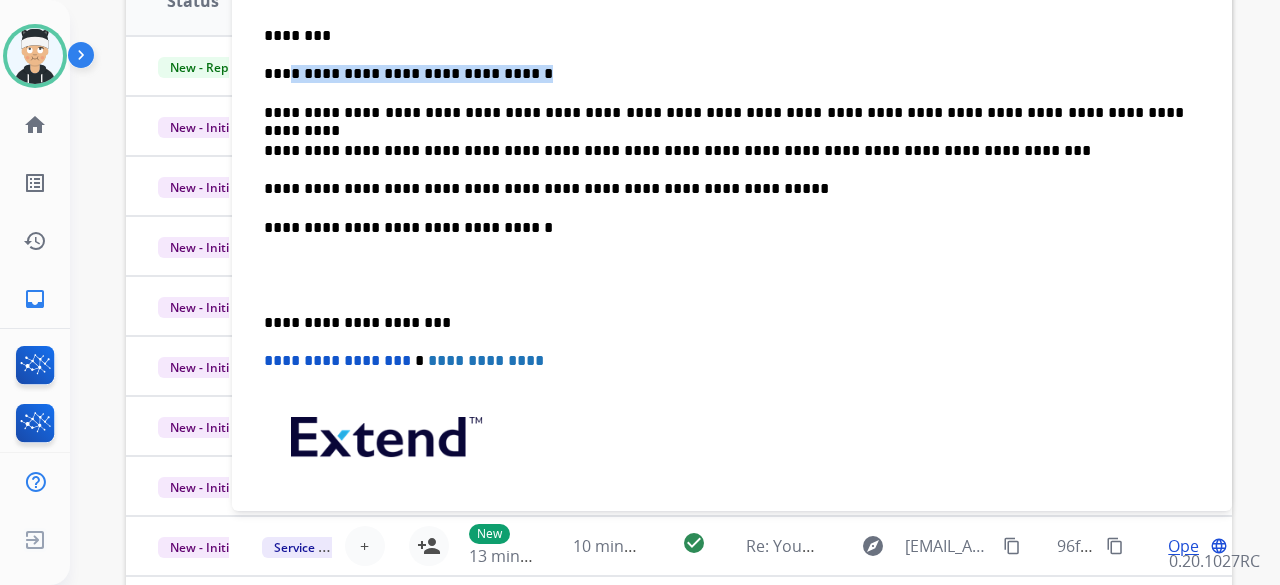 drag, startPoint x: 544, startPoint y: 77, endPoint x: 335, endPoint y: 77, distance: 209 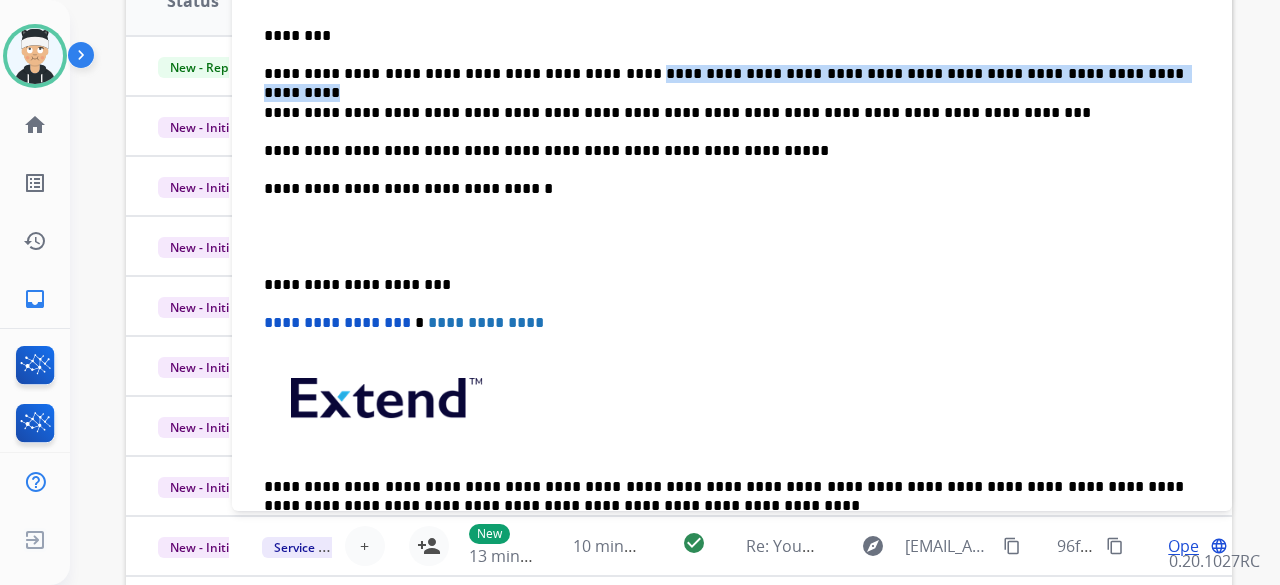 drag, startPoint x: 1107, startPoint y: 71, endPoint x: 604, endPoint y: 75, distance: 503.0159 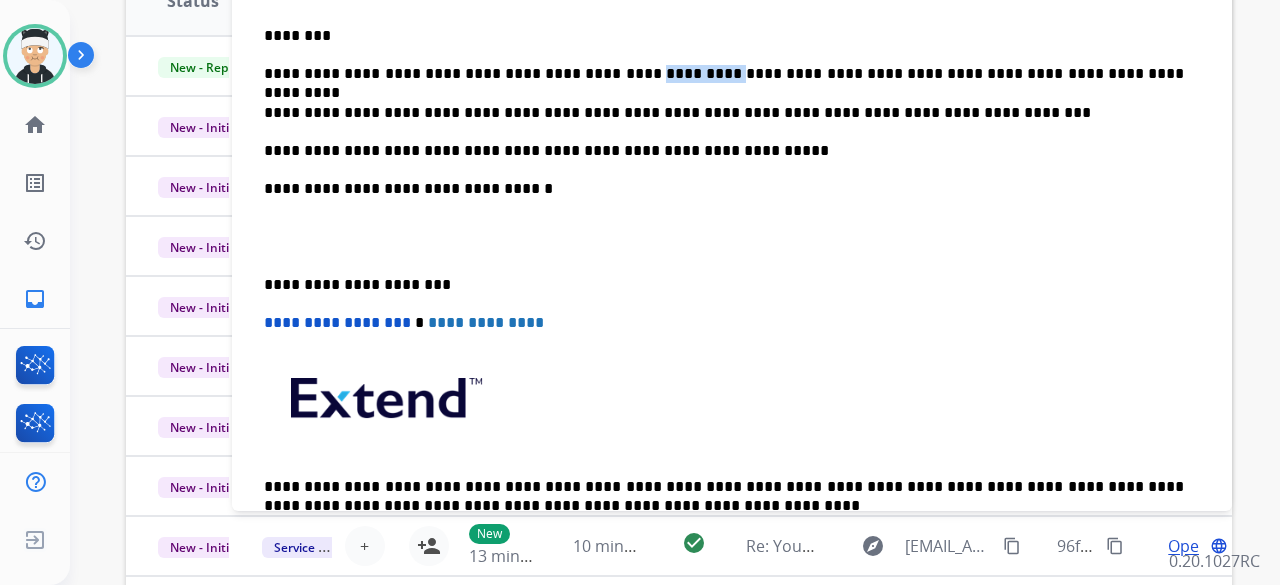 click at bounding box center [724, 237] 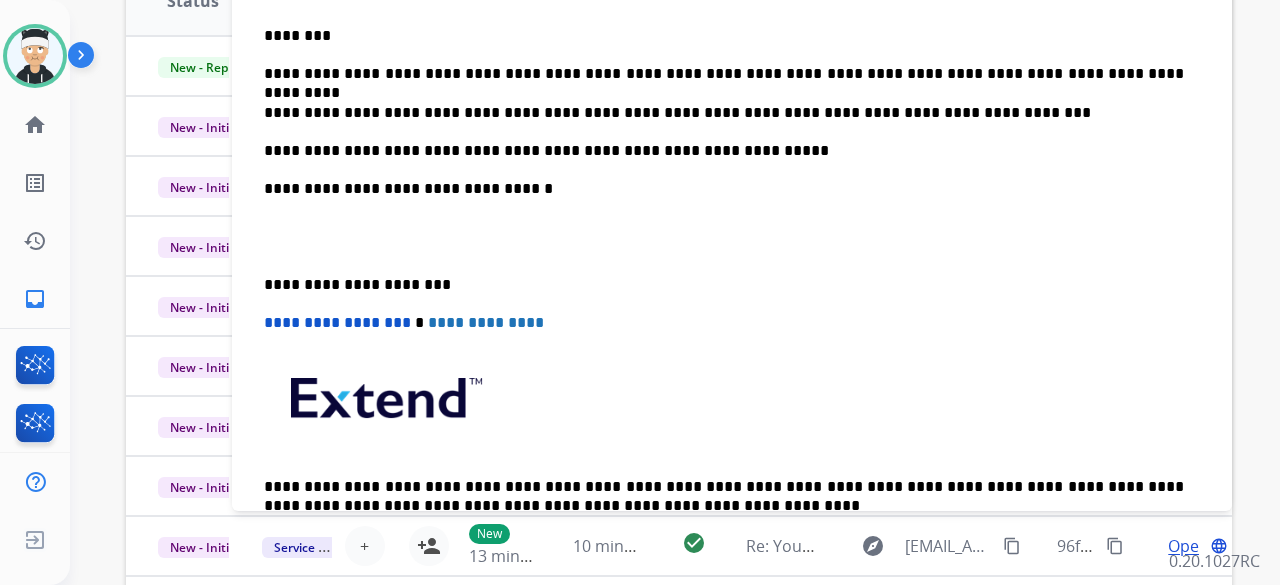 click at bounding box center (724, 237) 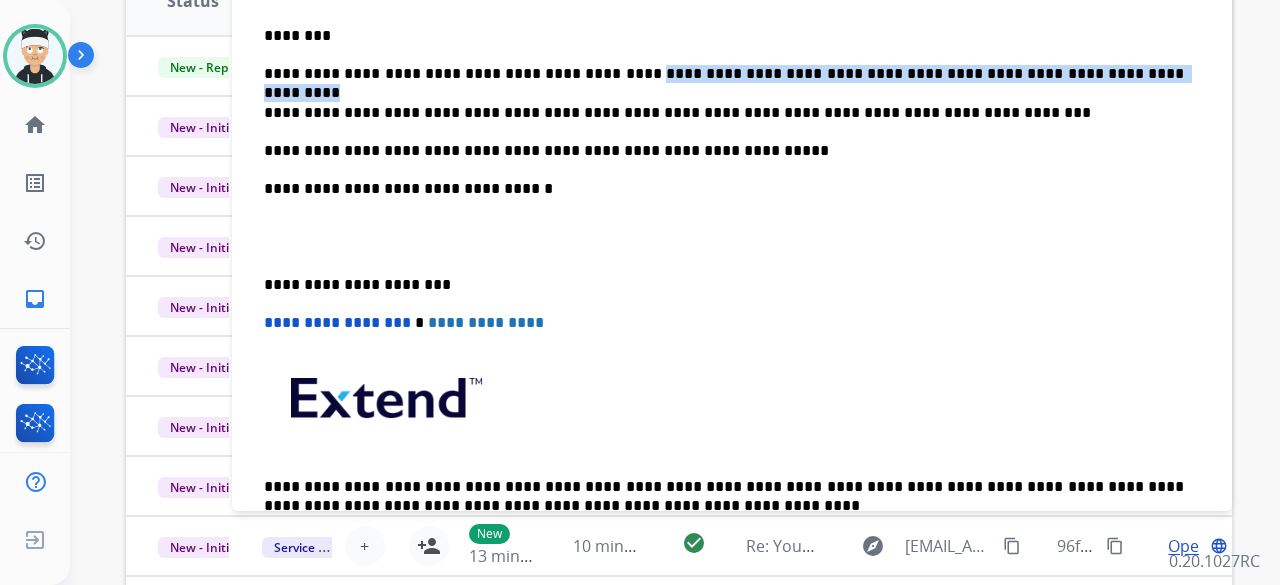 drag, startPoint x: 1132, startPoint y: 74, endPoint x: 608, endPoint y: 73, distance: 524.001 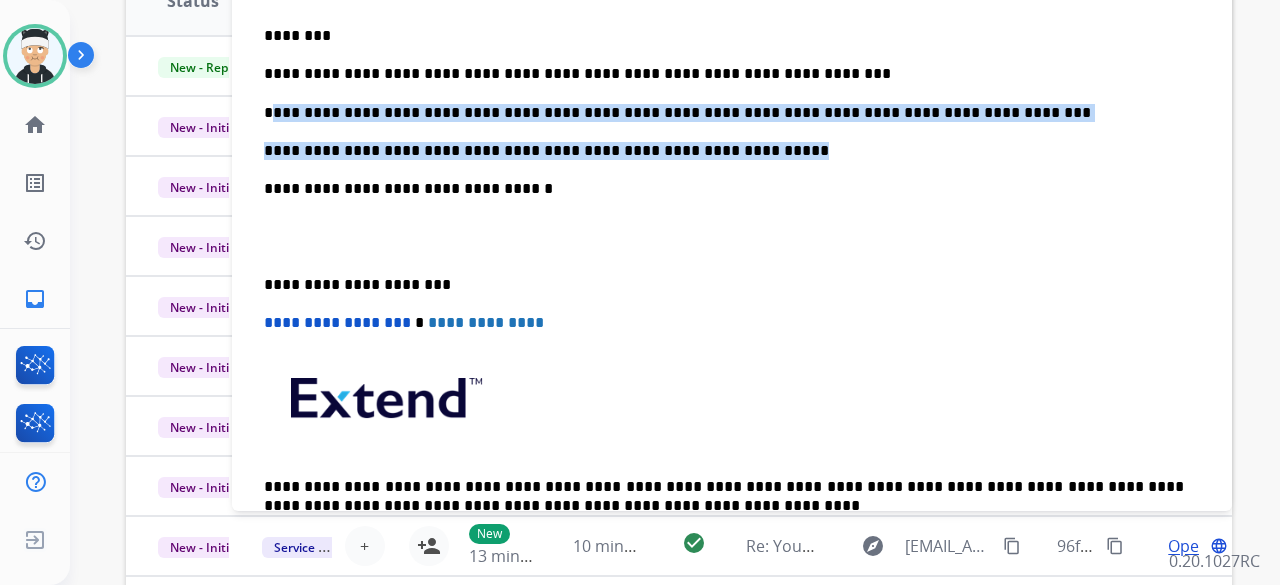 drag, startPoint x: 945, startPoint y: 122, endPoint x: 270, endPoint y: 112, distance: 675.0741 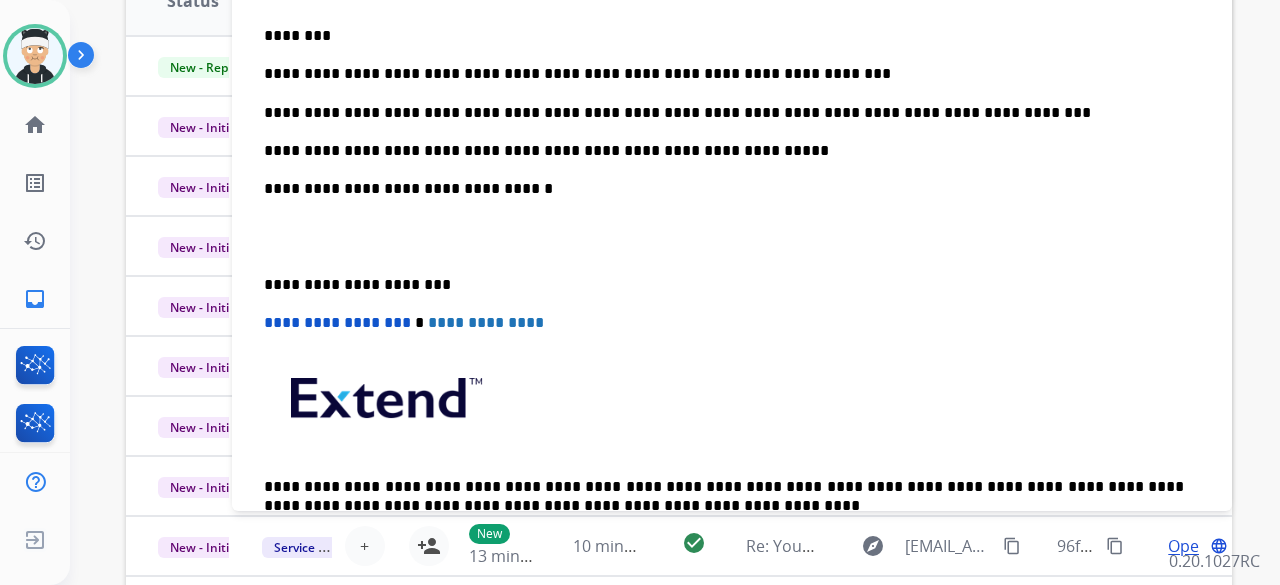 click on "**********" at bounding box center (724, 323) 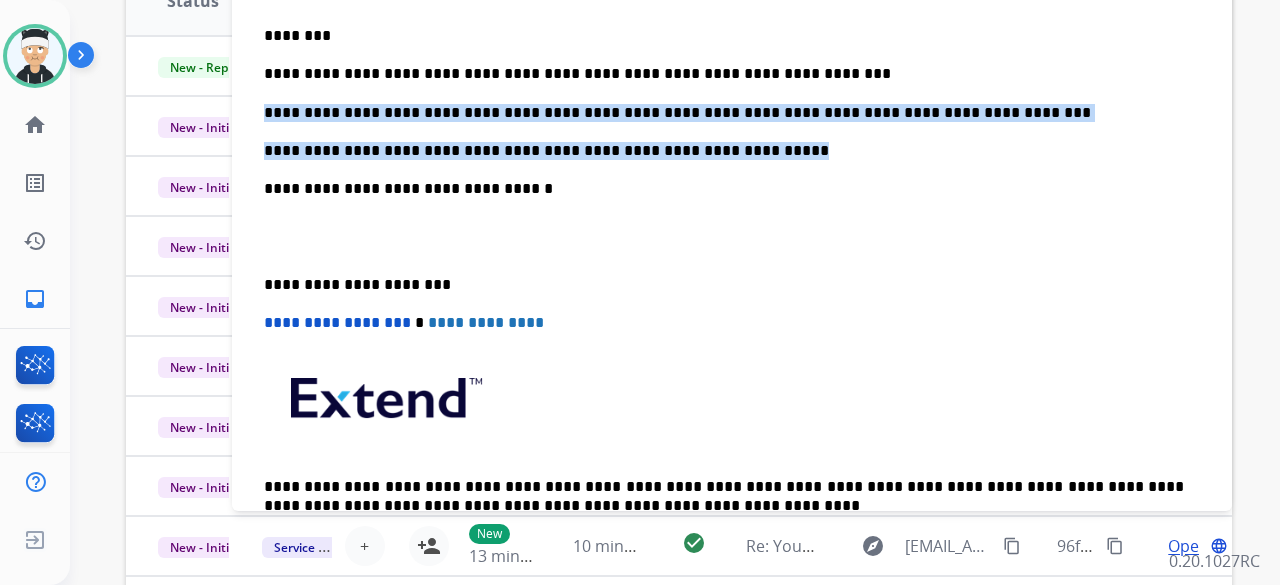drag, startPoint x: 735, startPoint y: 155, endPoint x: 253, endPoint y: 114, distance: 483.74063 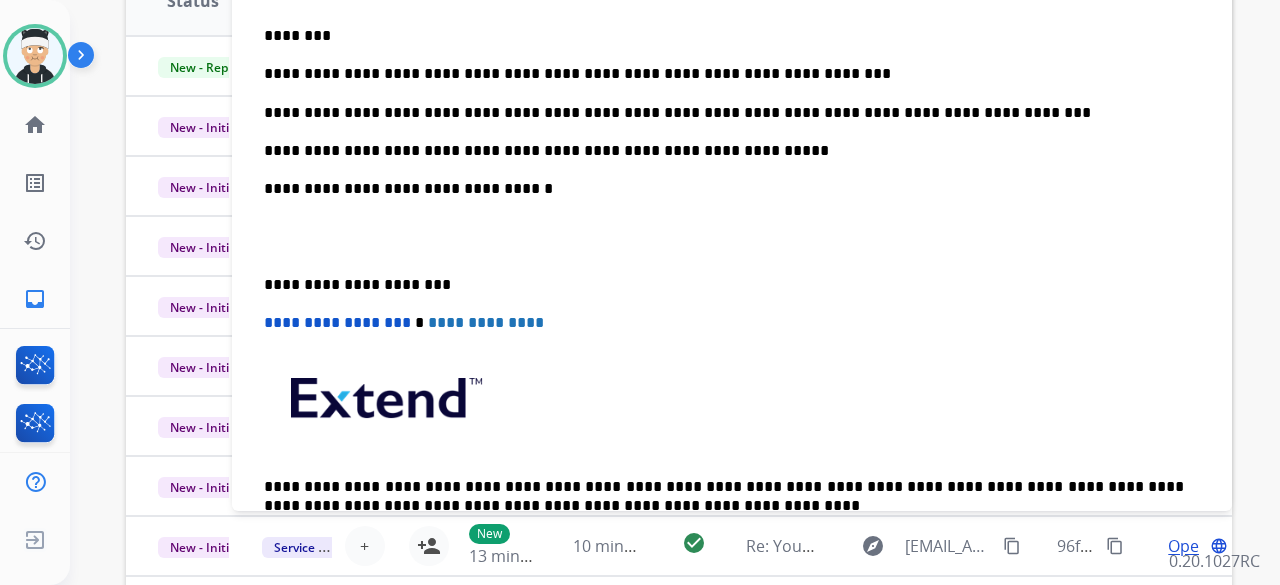 drag, startPoint x: 253, startPoint y: 114, endPoint x: 234, endPoint y: 132, distance: 26.172504 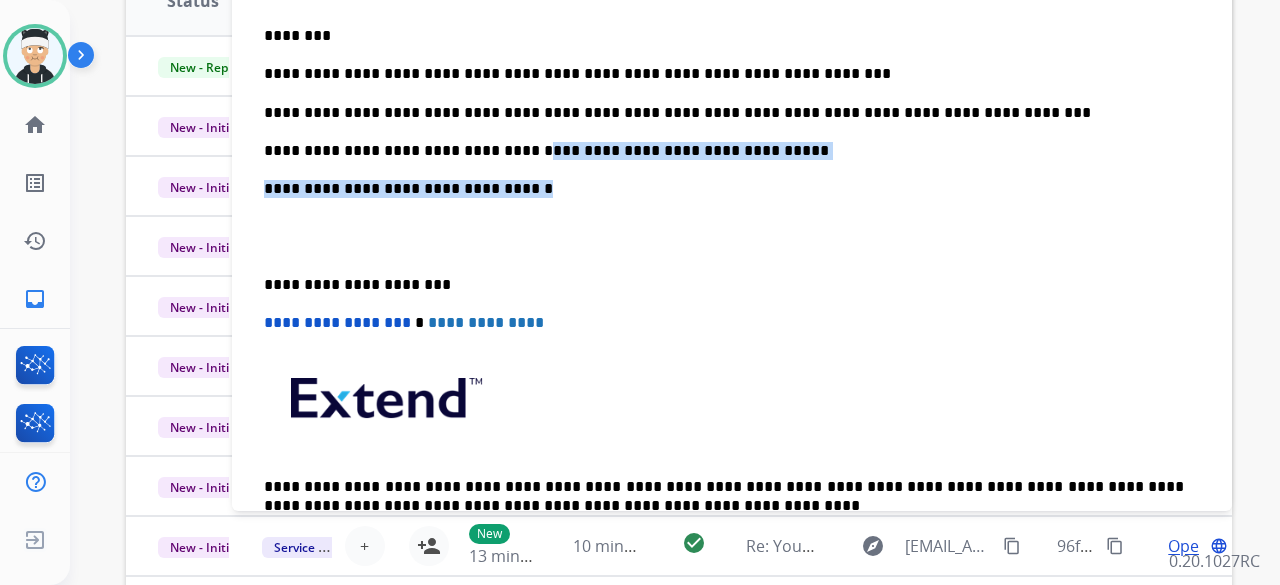 drag, startPoint x: 683, startPoint y: 144, endPoint x: 446, endPoint y: 144, distance: 237 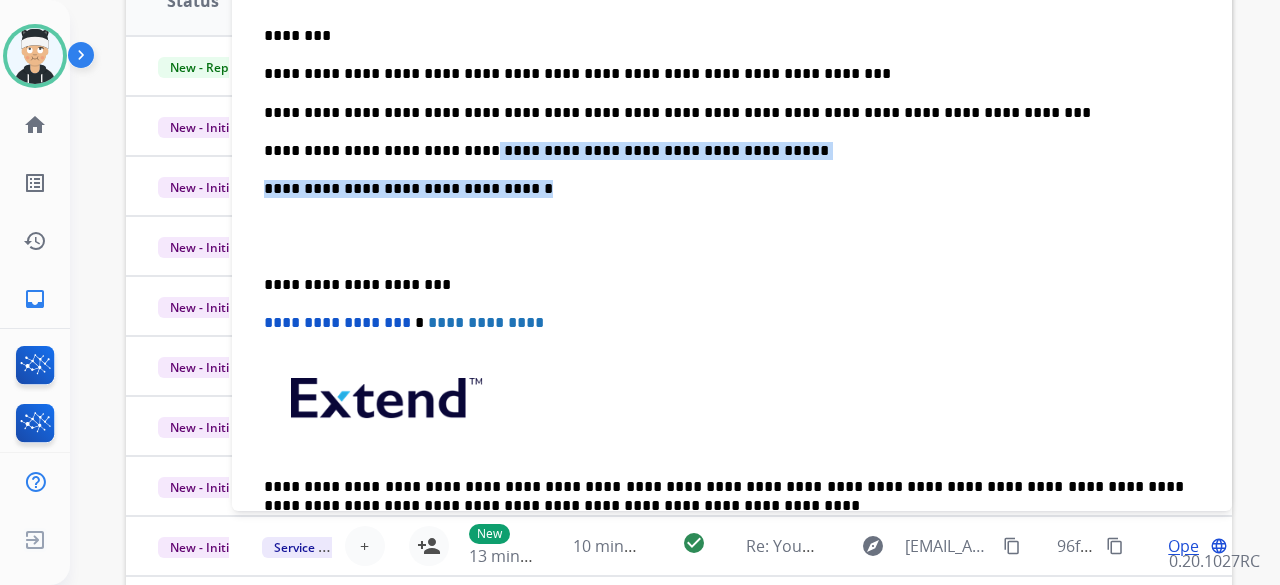 click on "**********" at bounding box center (724, 189) 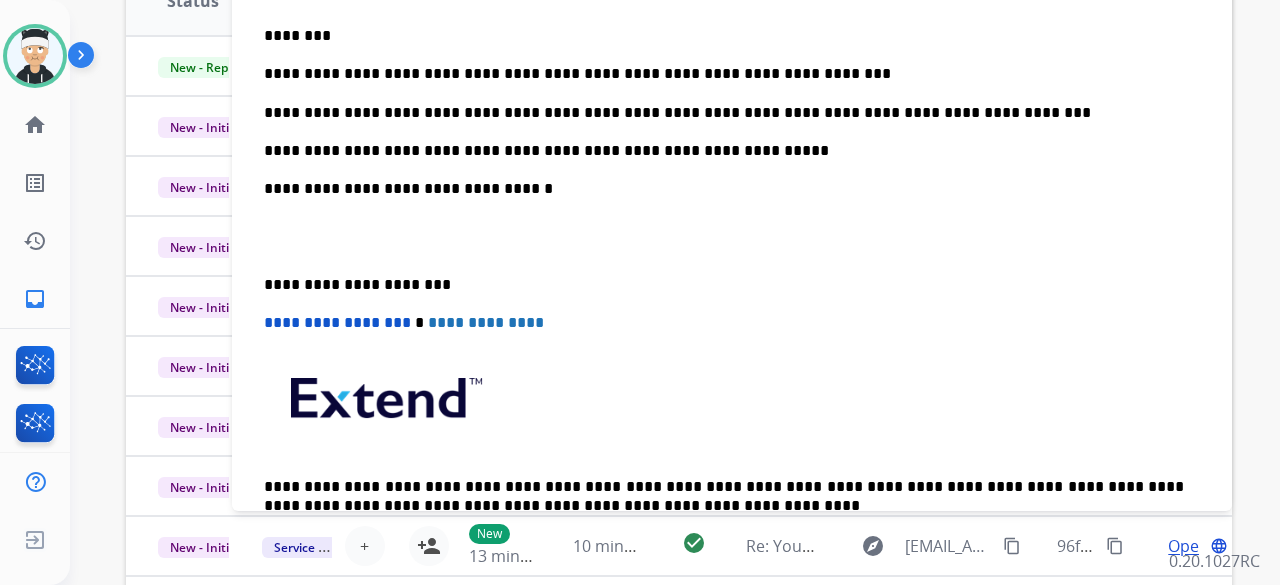 click on "**********" at bounding box center [732, 235] 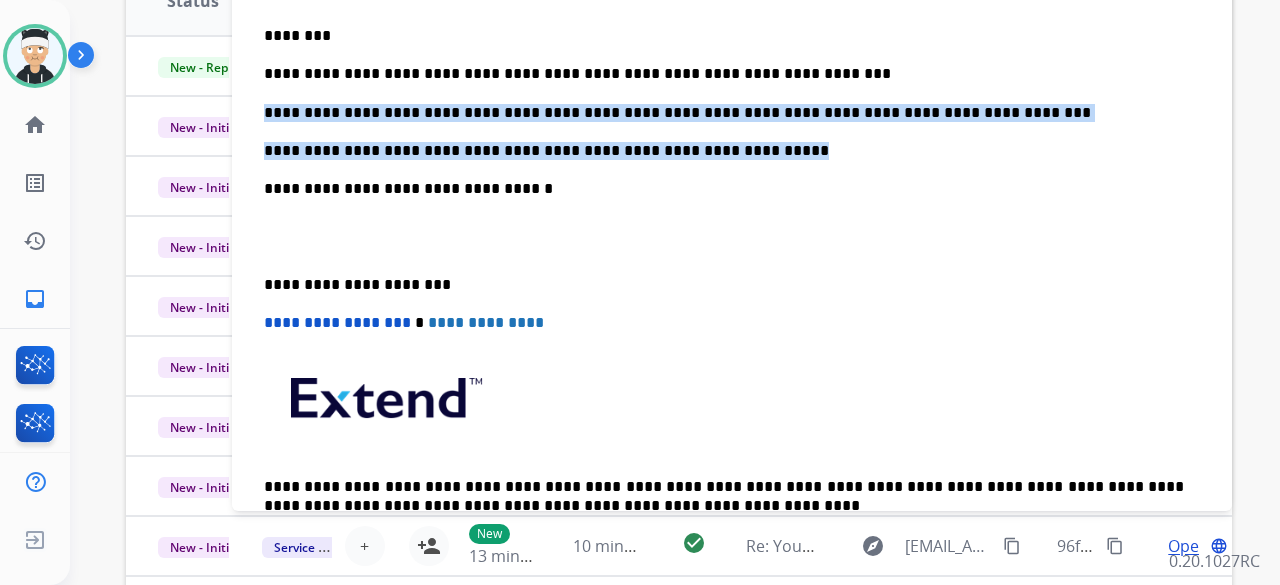 drag, startPoint x: 778, startPoint y: 147, endPoint x: 266, endPoint y: 101, distance: 514.06226 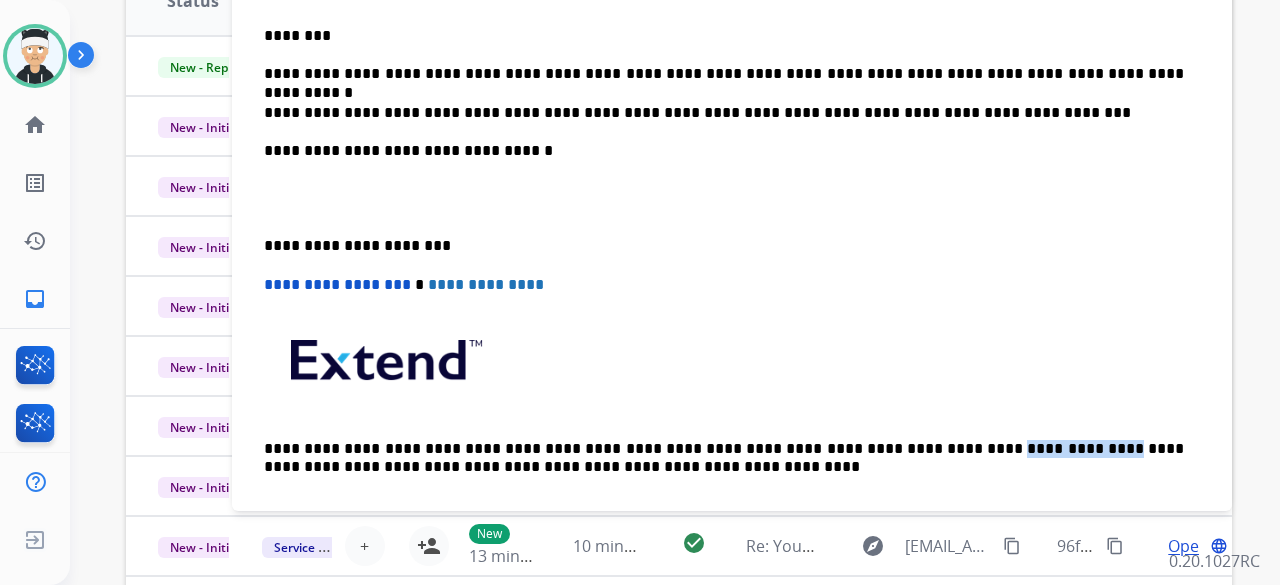 drag, startPoint x: 853, startPoint y: 449, endPoint x: 952, endPoint y: 451, distance: 99.0202 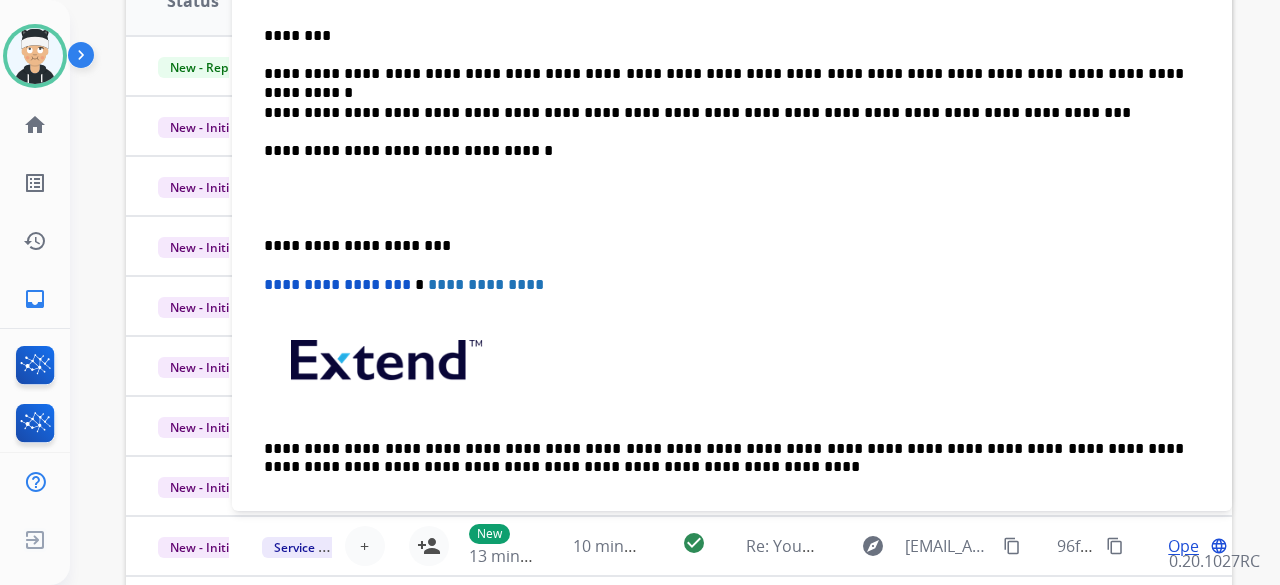click on "**********" at bounding box center (724, 113) 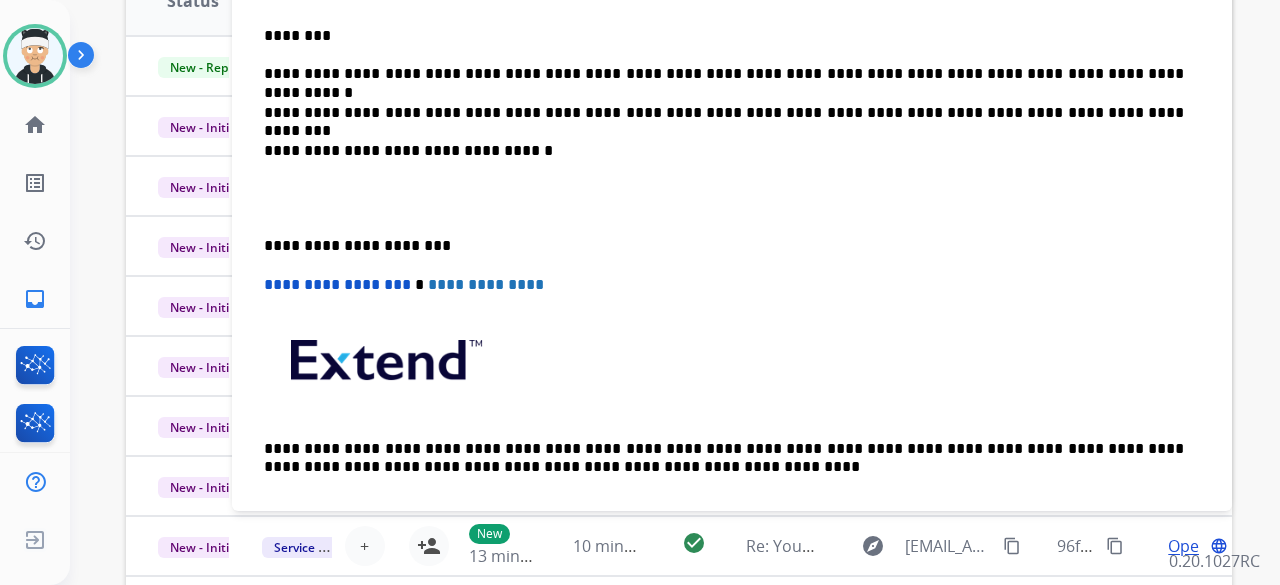 click on "**********" at bounding box center (732, 216) 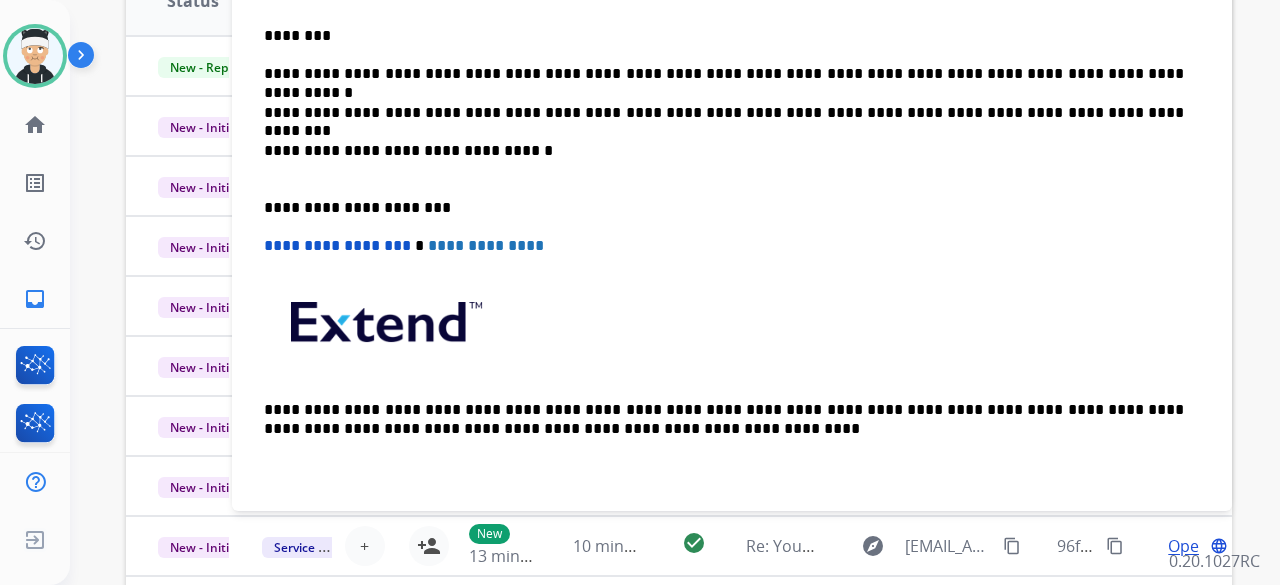 scroll, scrollTop: 365, scrollLeft: 0, axis: vertical 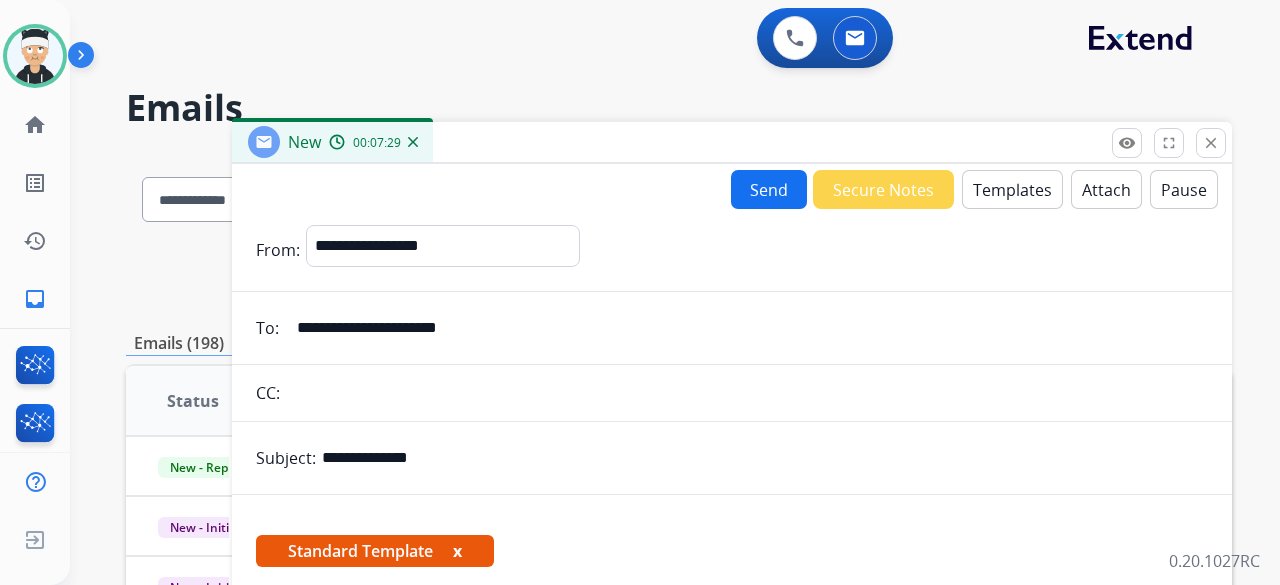 click on "Send" at bounding box center [769, 189] 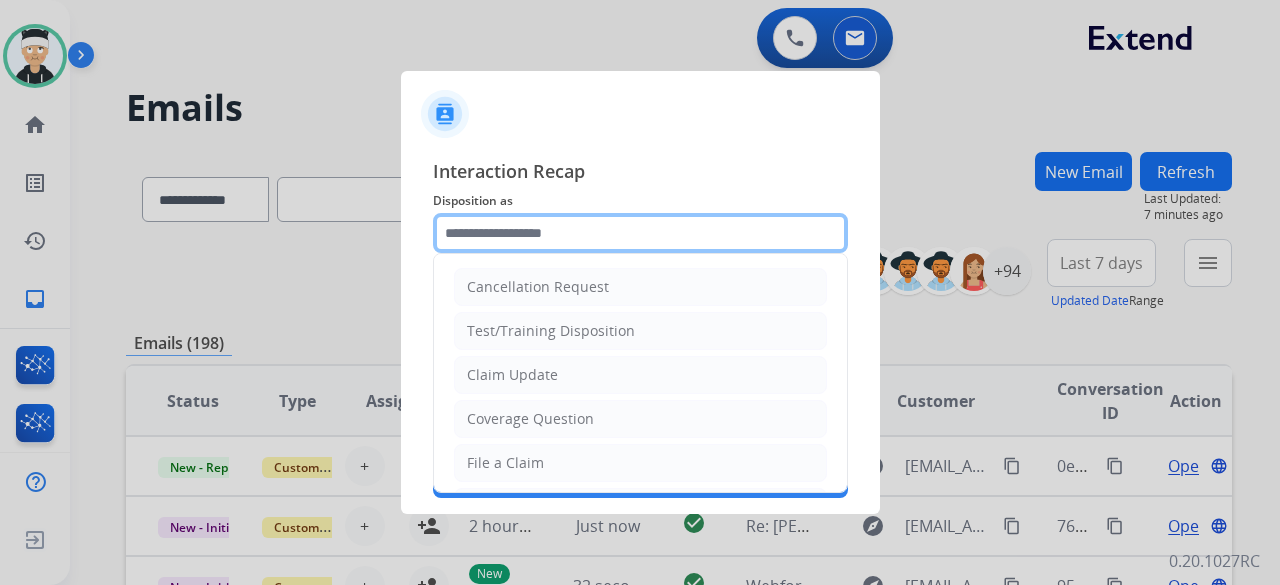 click 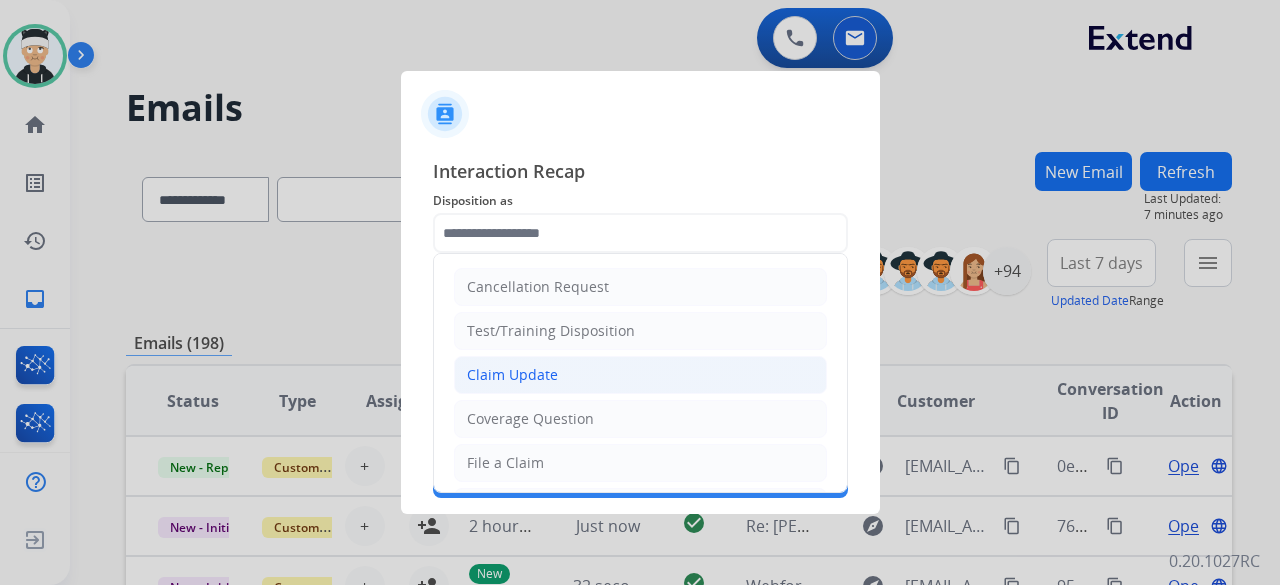 click on "Claim Update" 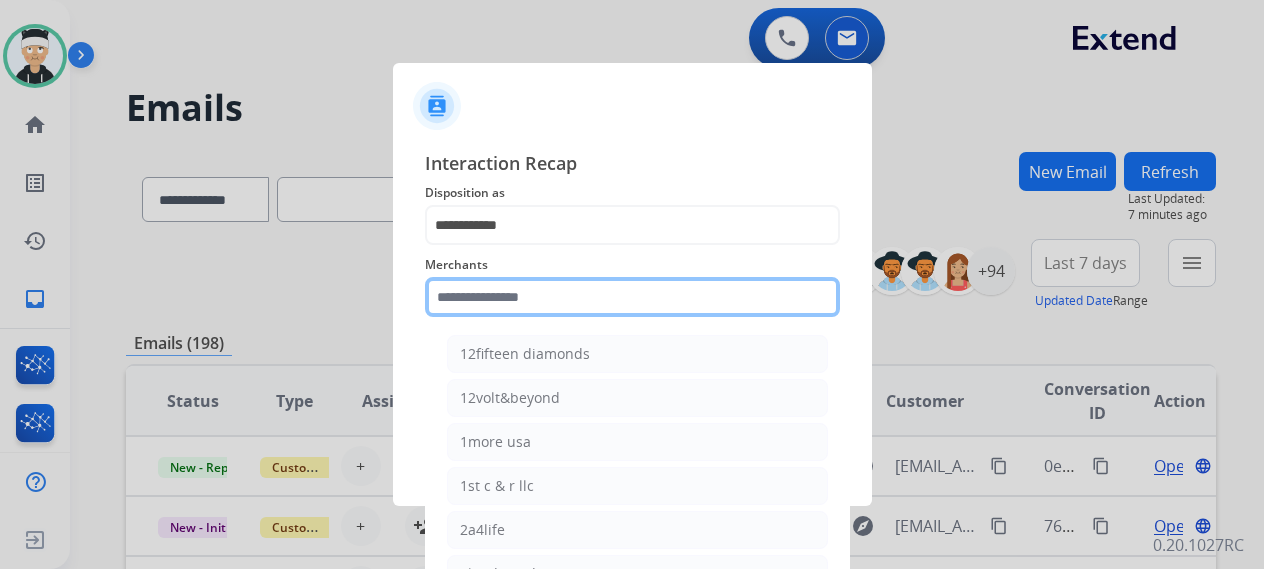 click 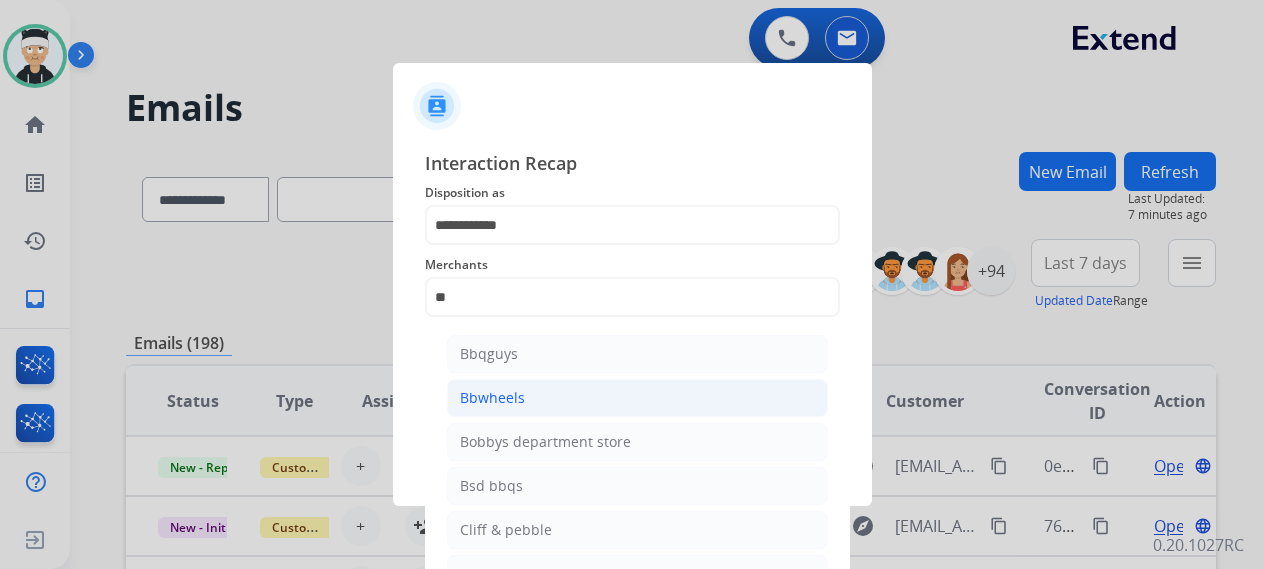 click on "Bbwheels" 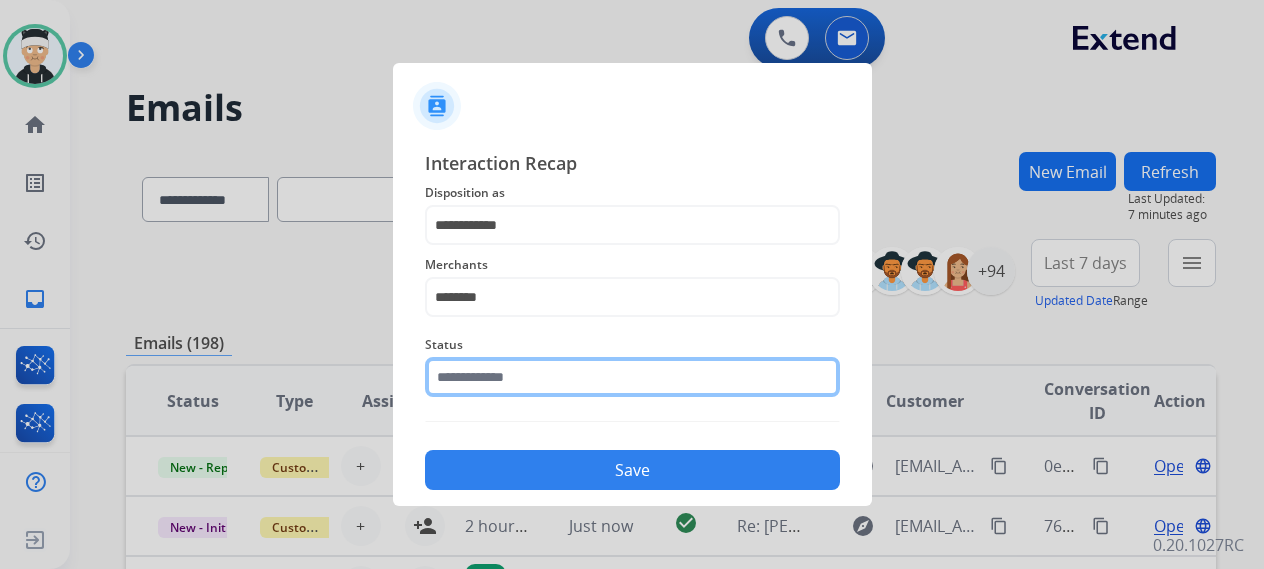 click 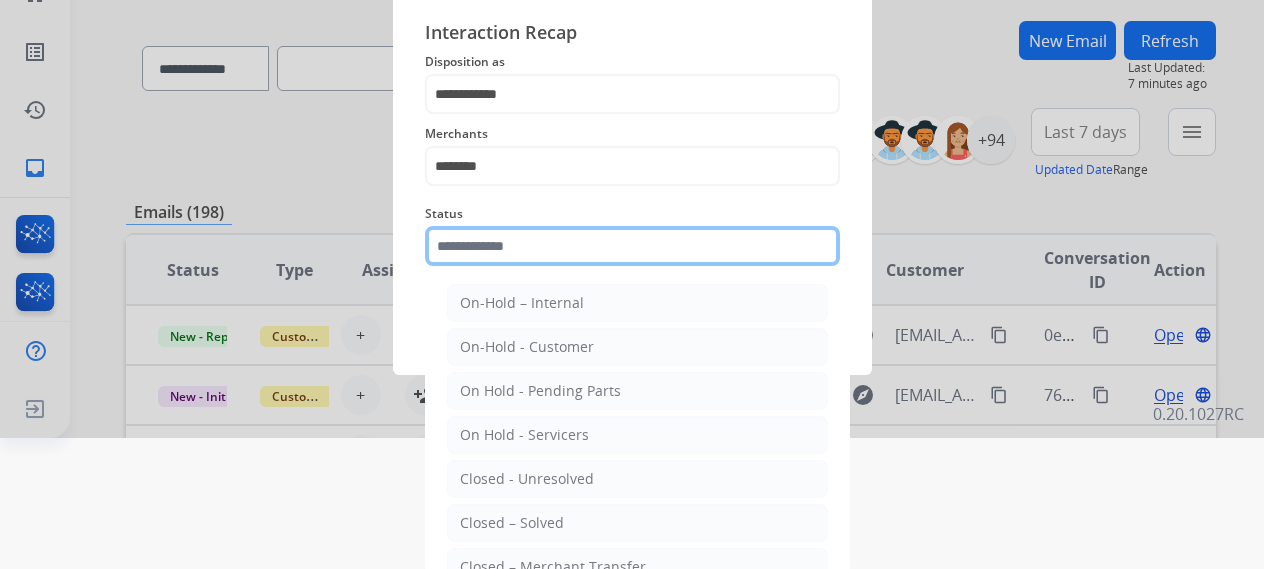 scroll, scrollTop: 136, scrollLeft: 0, axis: vertical 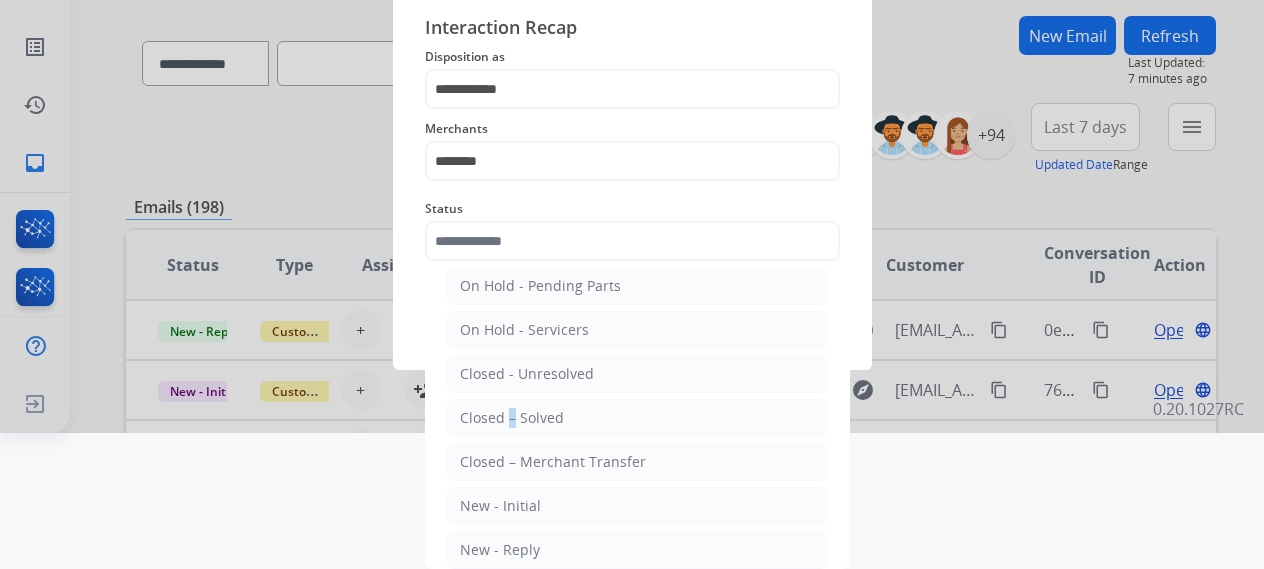 click on "Closed – Solved" 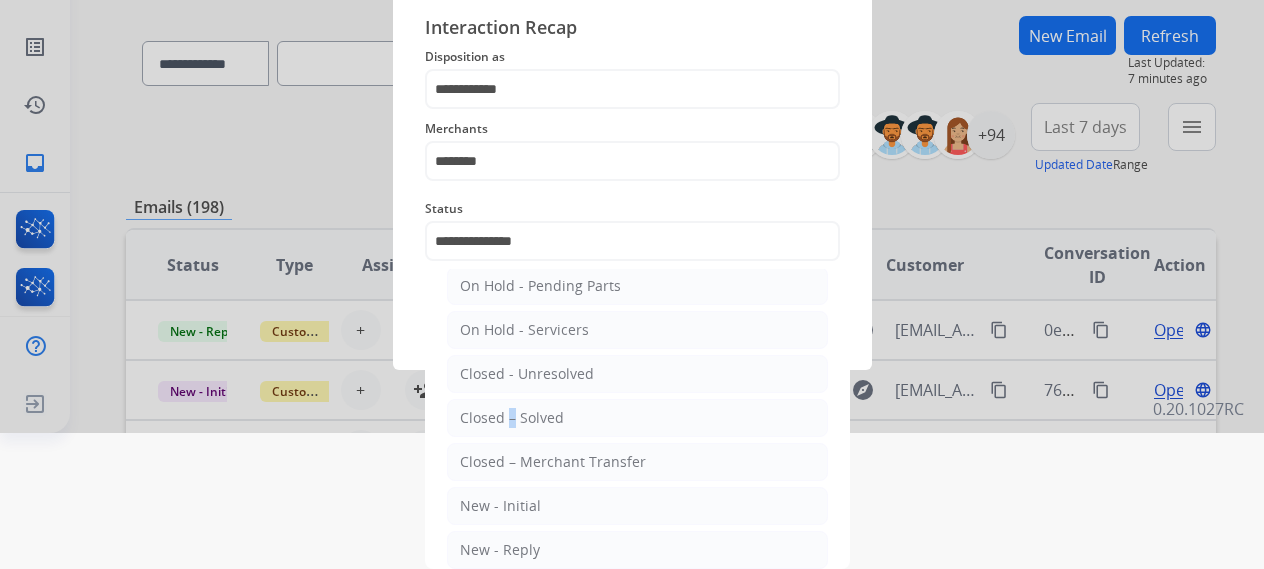 click on "**********" 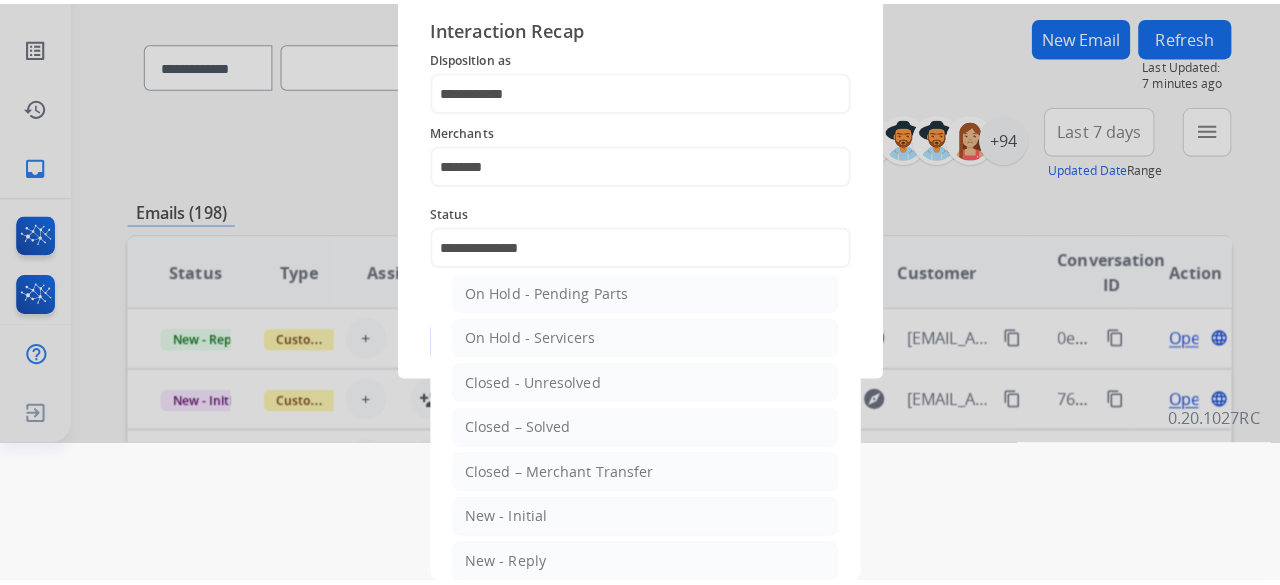 scroll, scrollTop: 0, scrollLeft: 0, axis: both 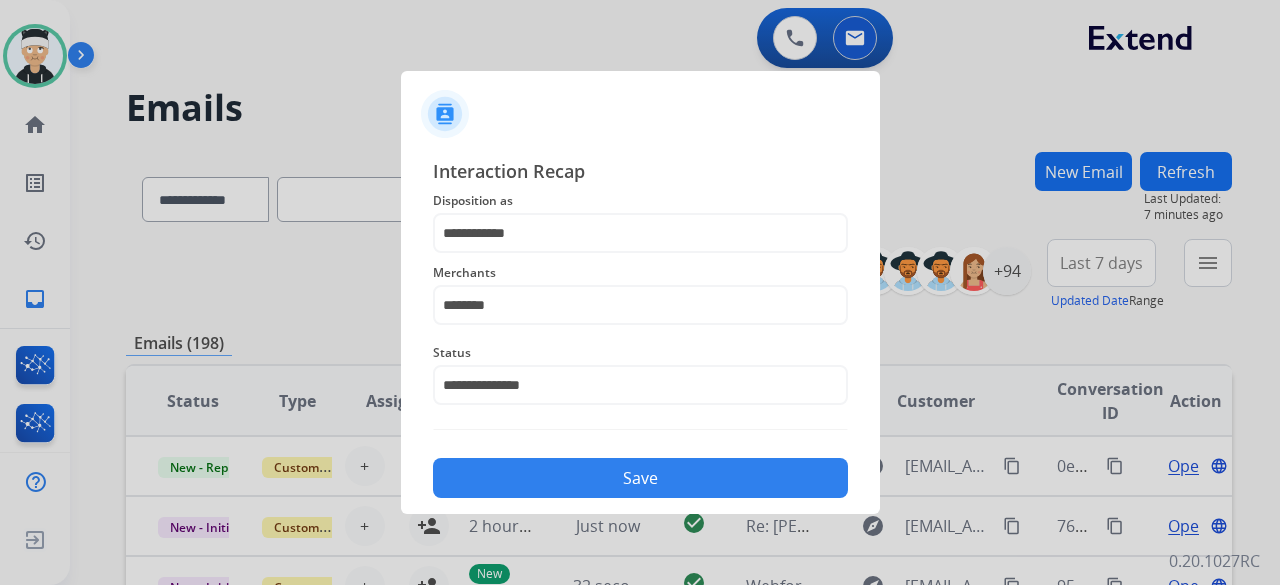 click on "Save" 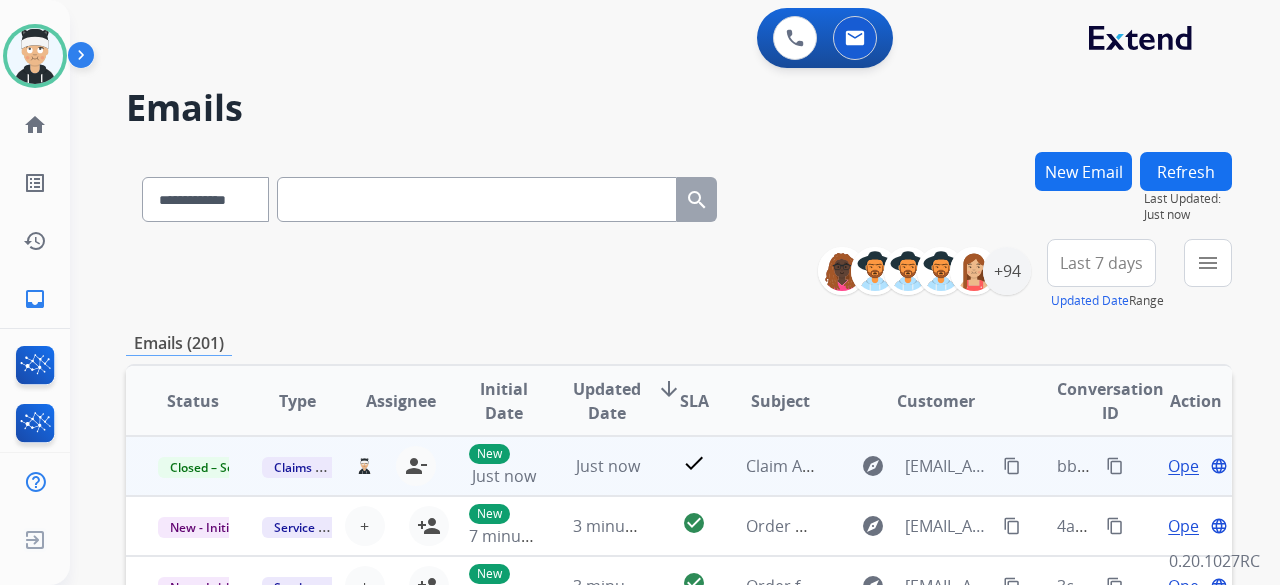 click on "content_copy" at bounding box center (1115, 466) 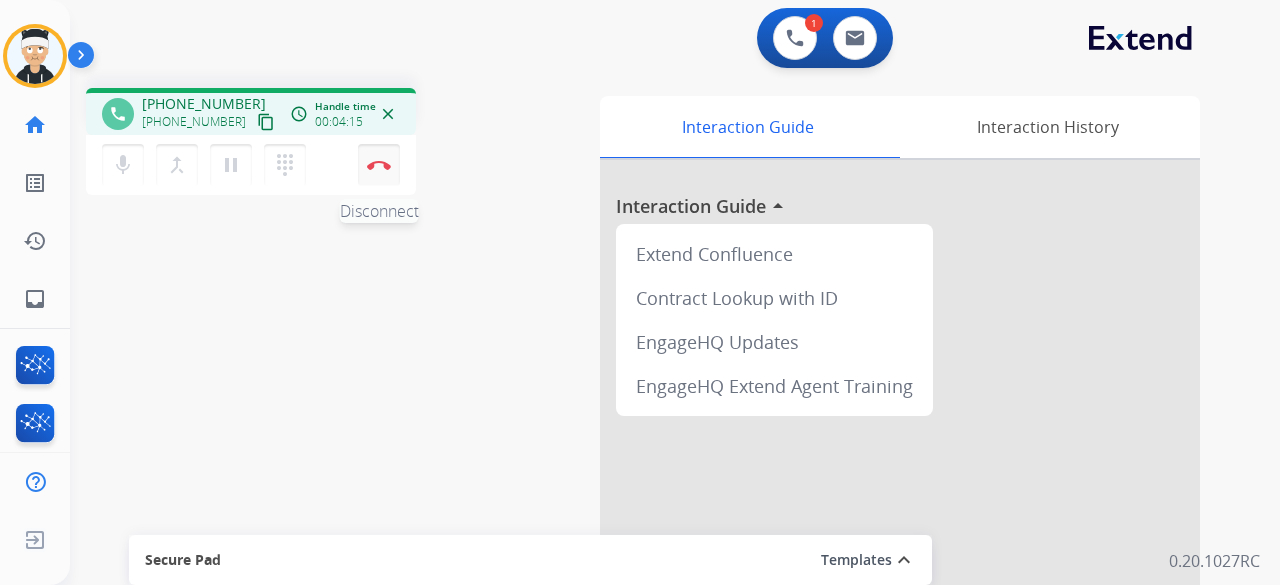 click at bounding box center (379, 165) 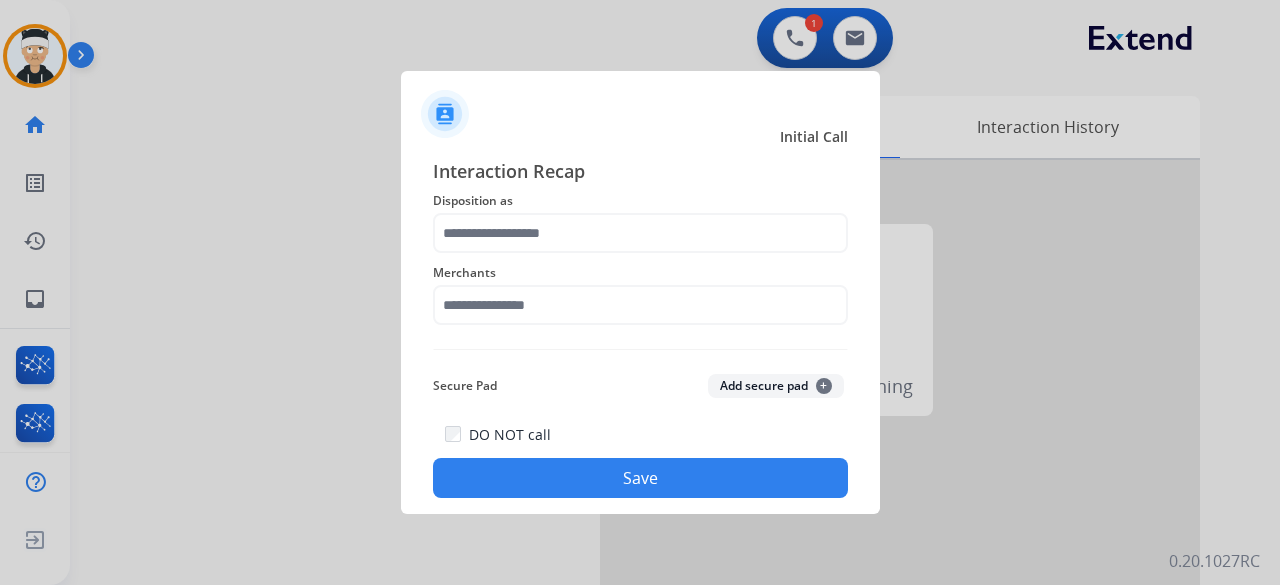 drag, startPoint x: 674, startPoint y: 205, endPoint x: 648, endPoint y: 237, distance: 41.231056 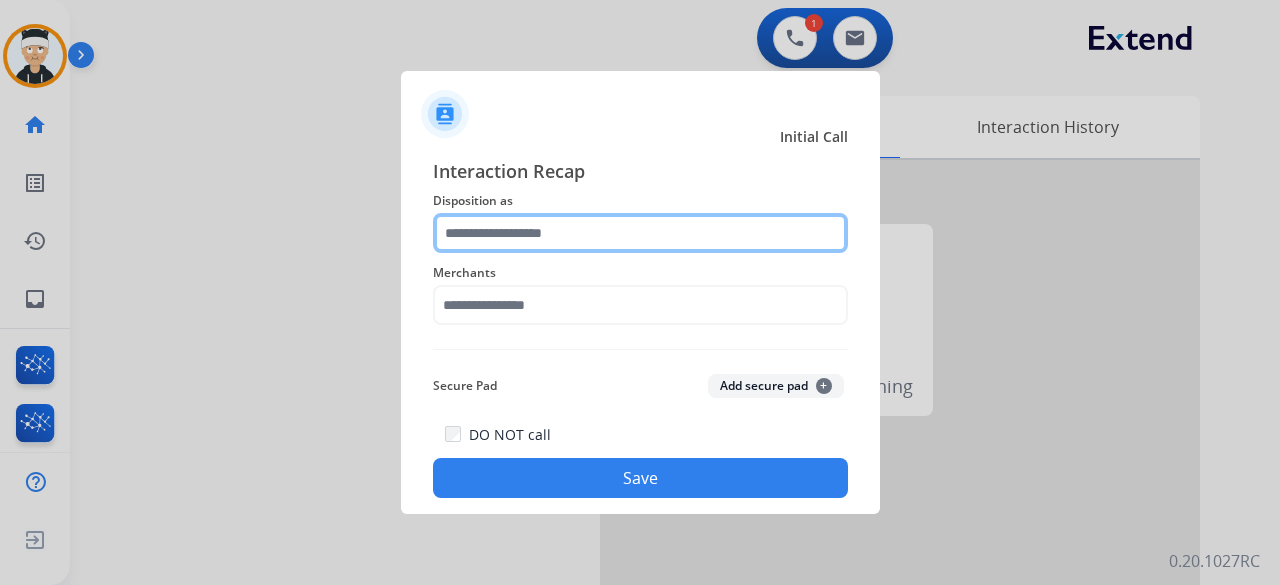 click 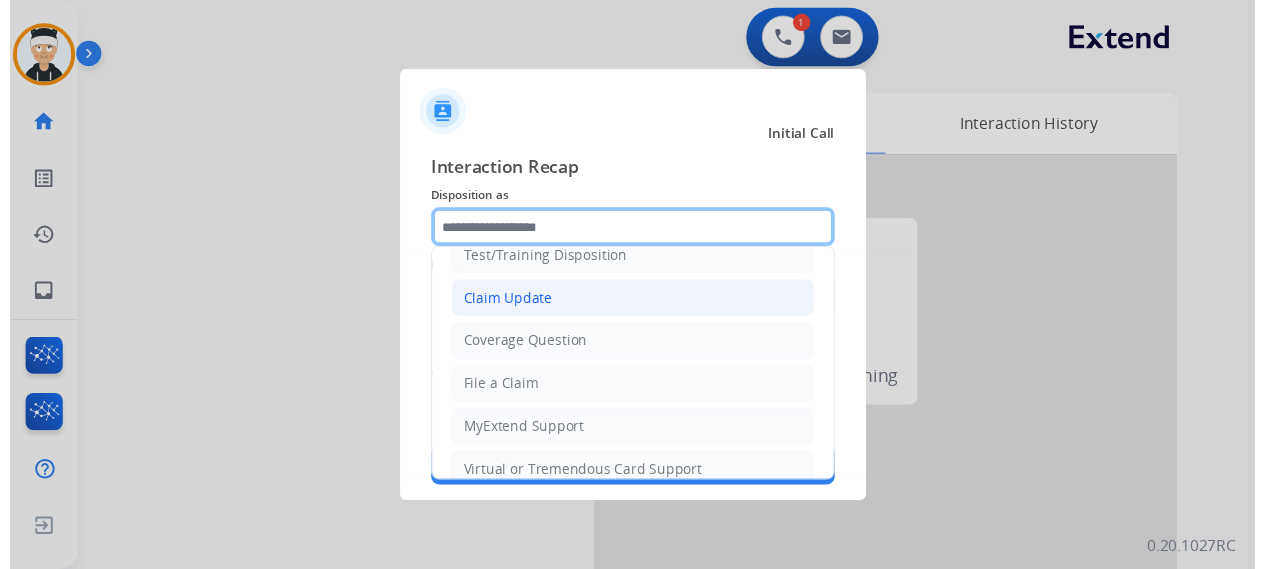 scroll, scrollTop: 100, scrollLeft: 0, axis: vertical 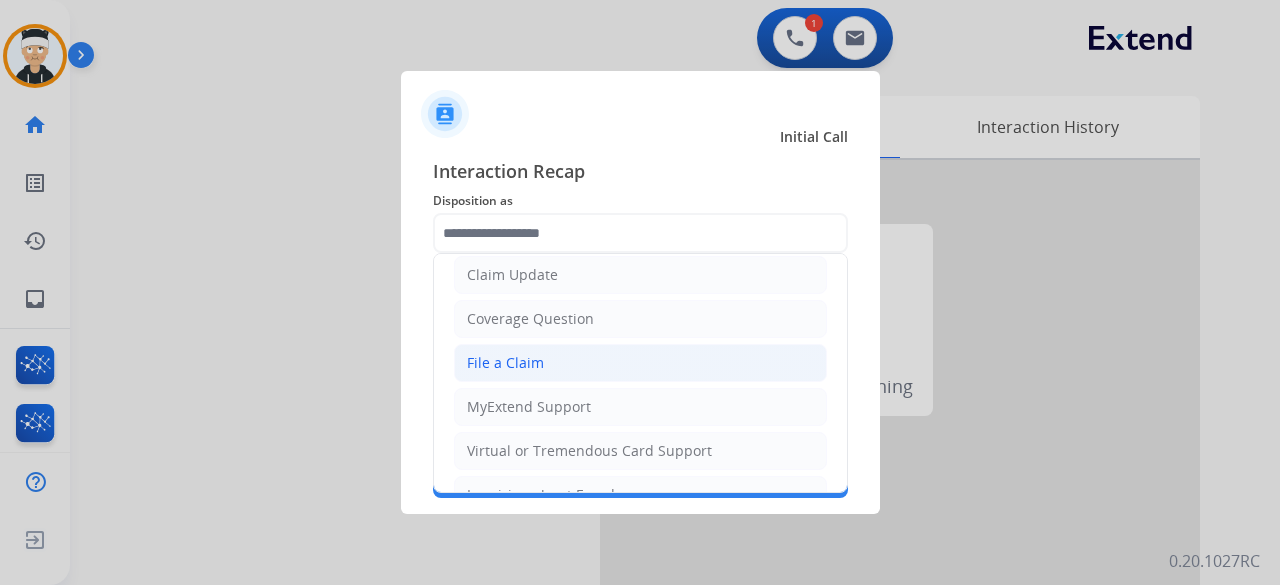 click on "File a Claim" 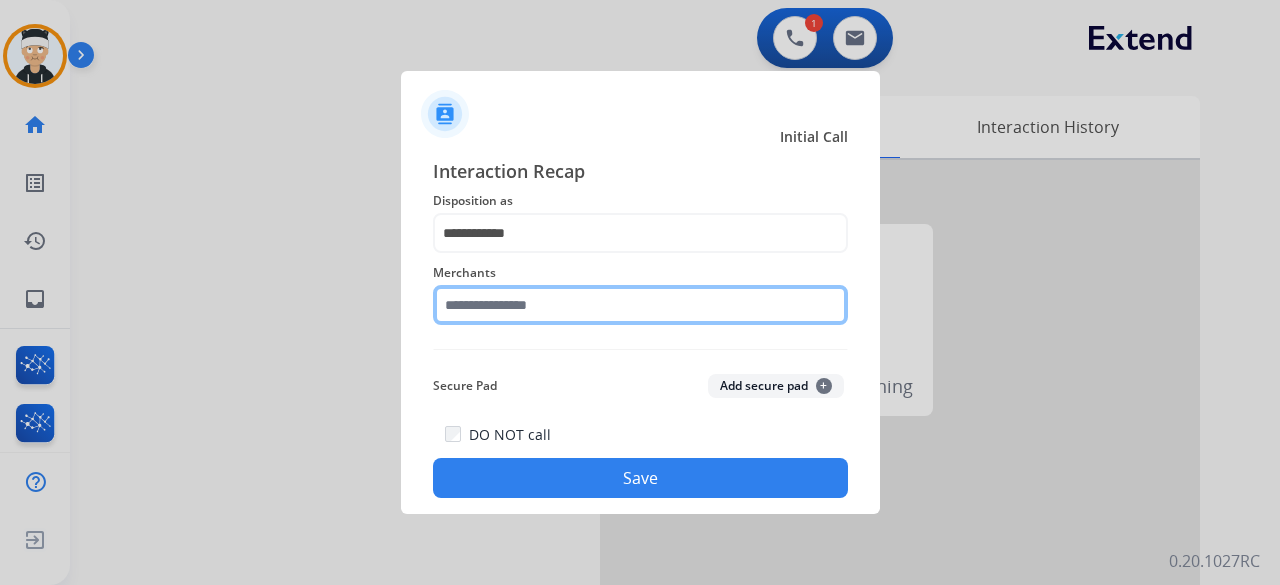click 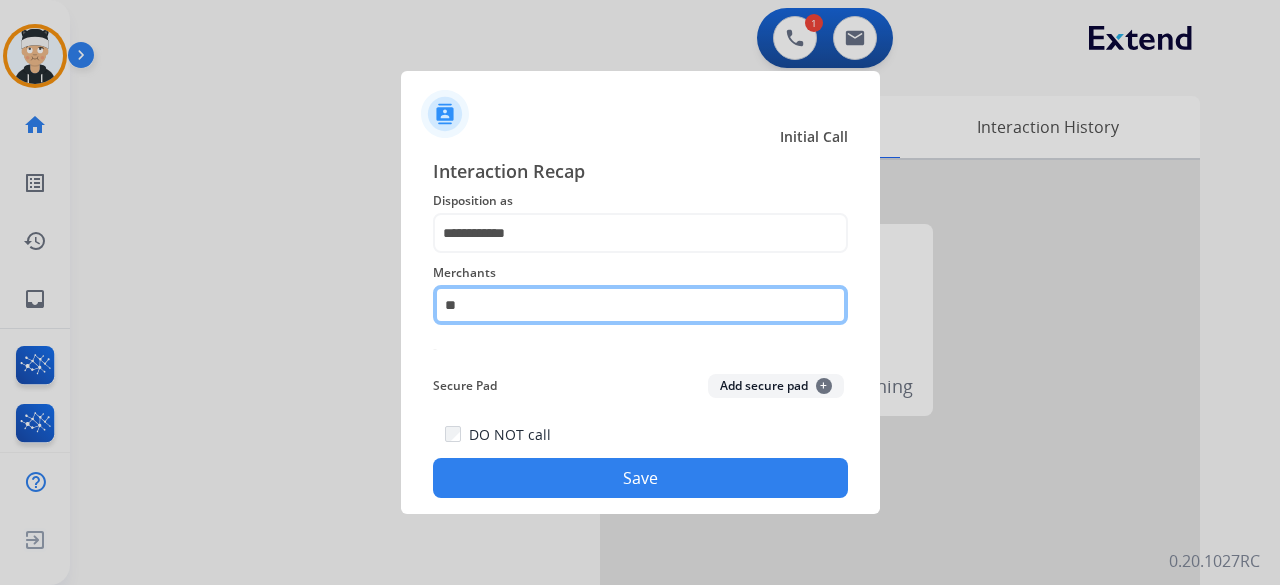 type on "*" 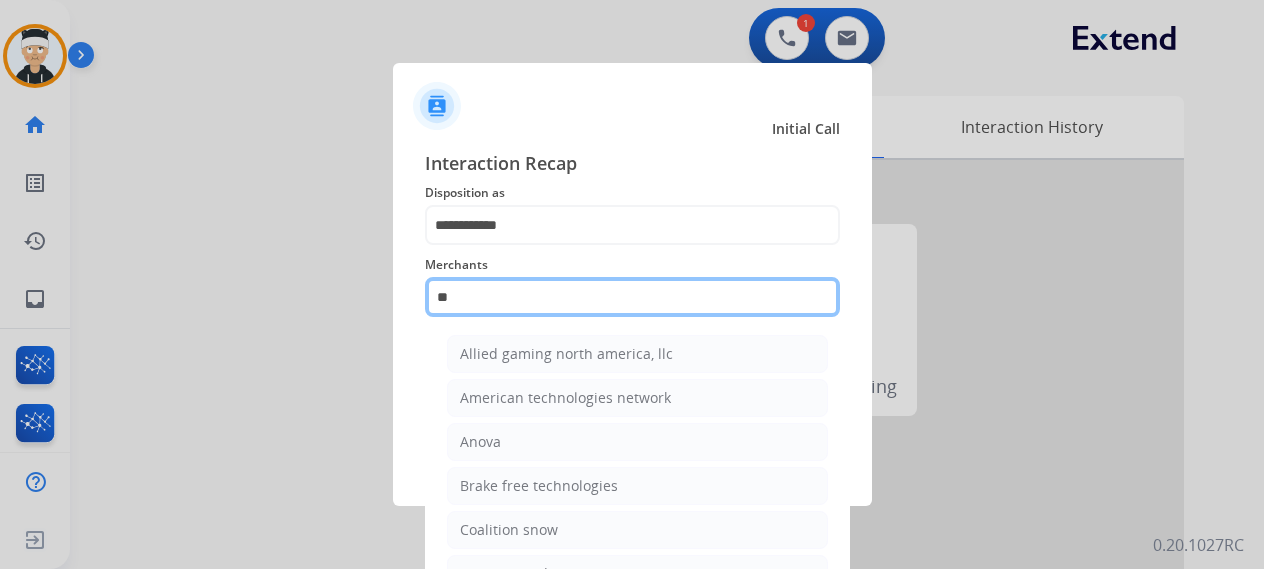 type on "*" 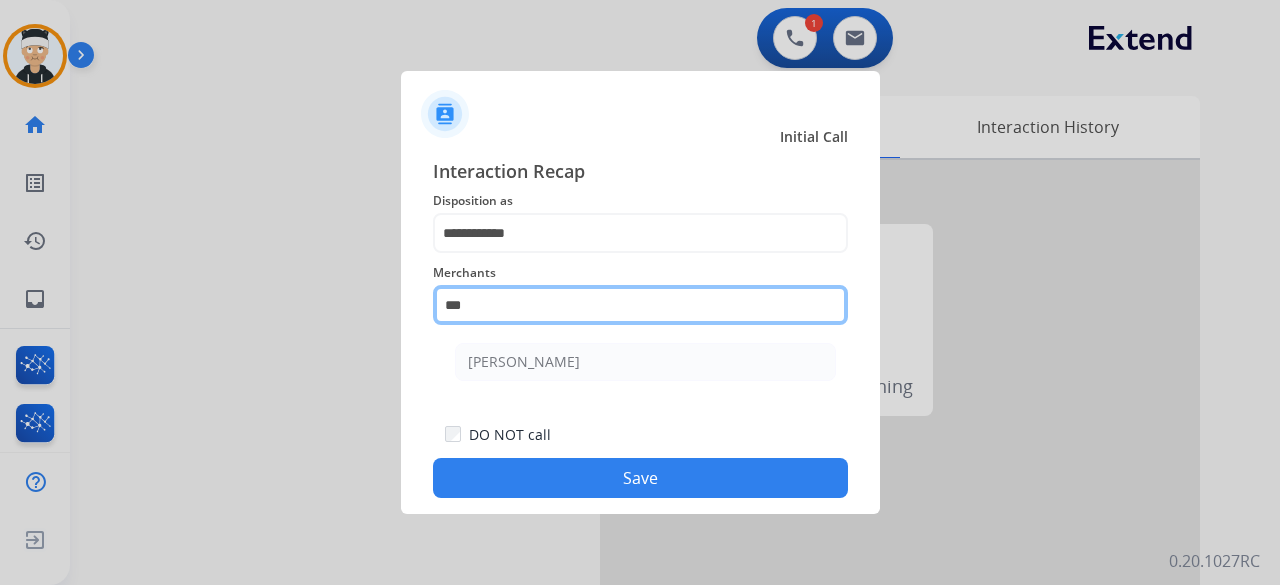 type on "**" 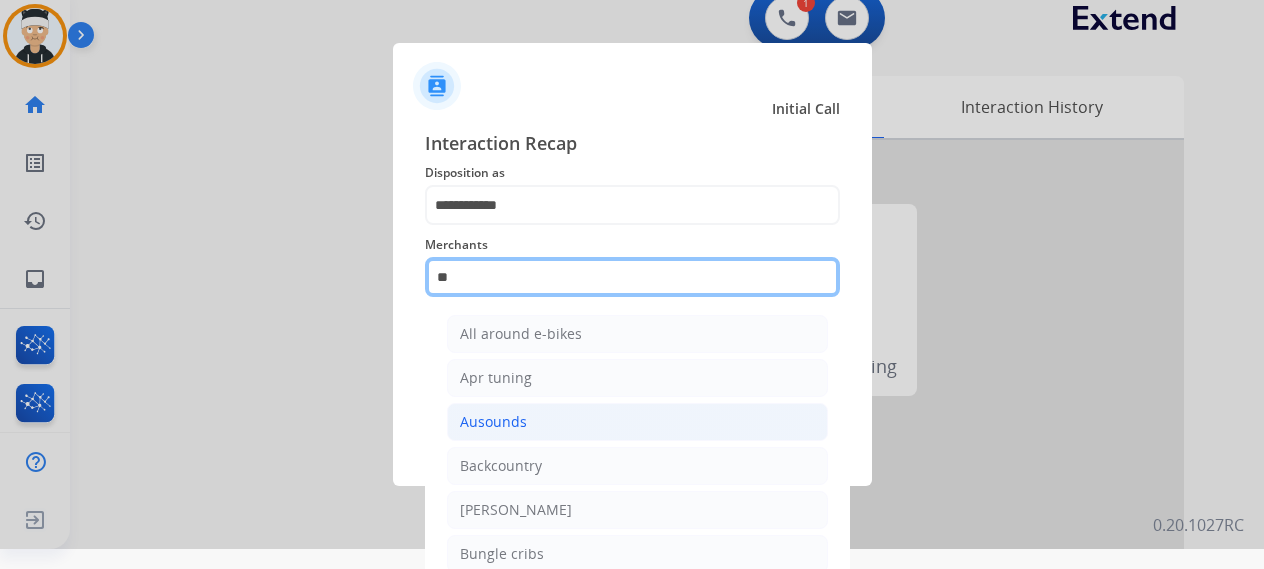 scroll, scrollTop: 56, scrollLeft: 0, axis: vertical 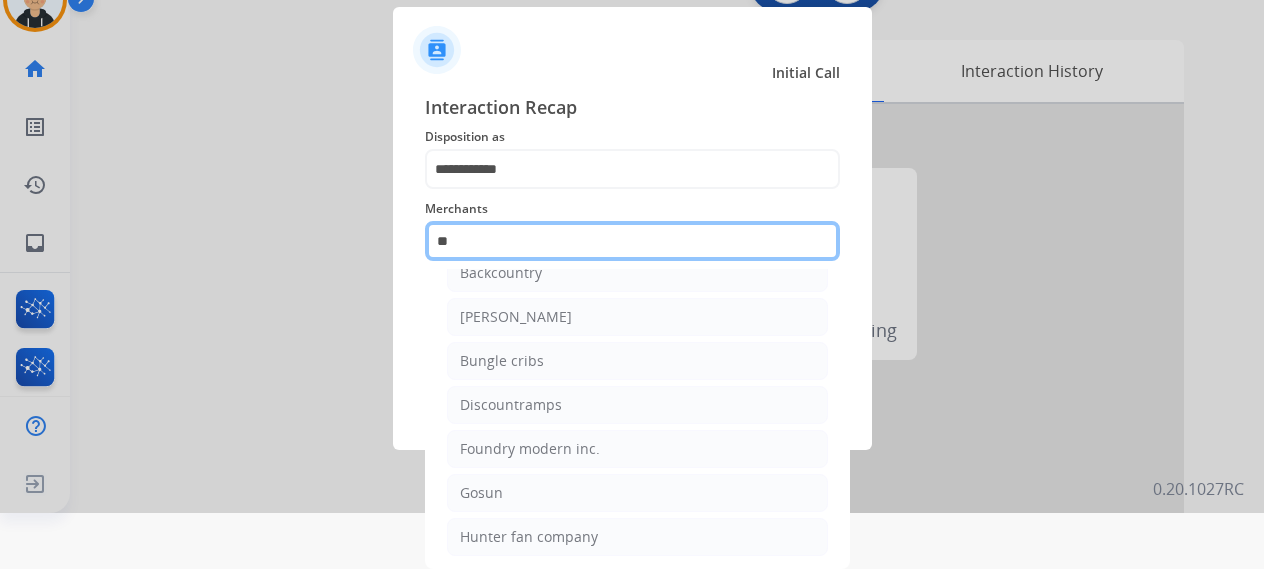 drag, startPoint x: 467, startPoint y: 241, endPoint x: 358, endPoint y: 253, distance: 109.65856 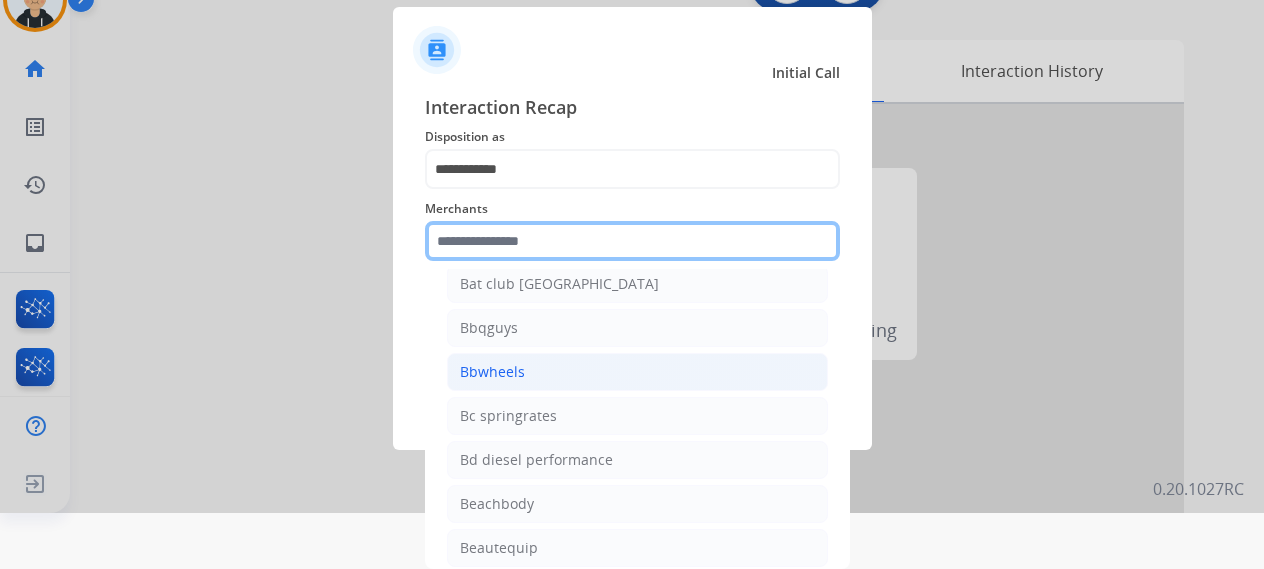 scroll, scrollTop: 4514, scrollLeft: 0, axis: vertical 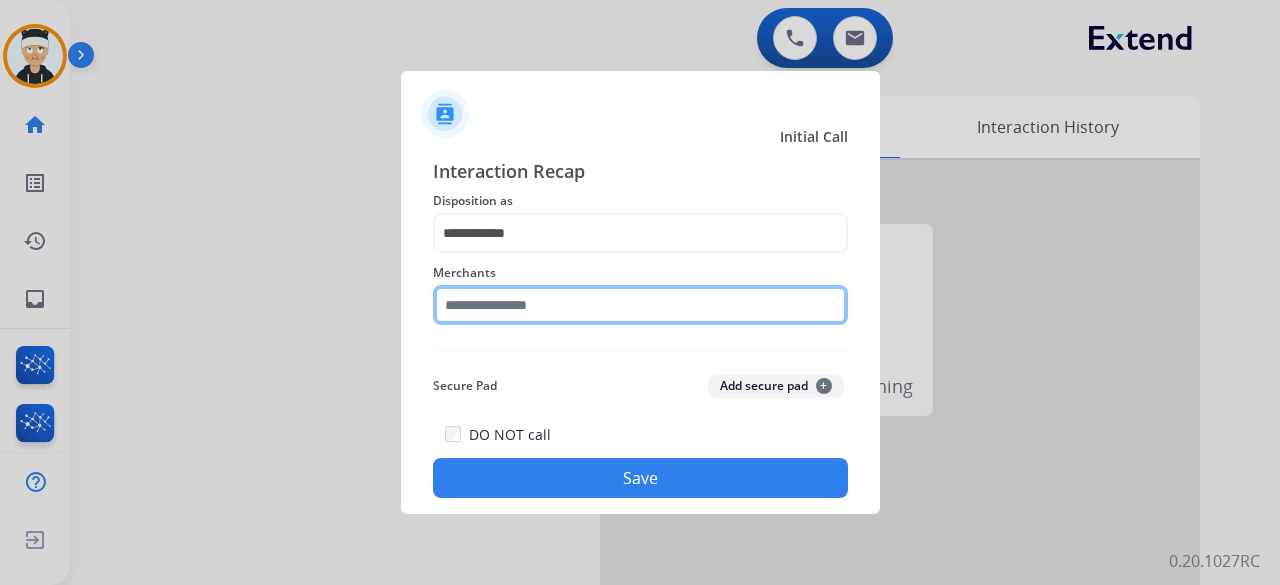 click 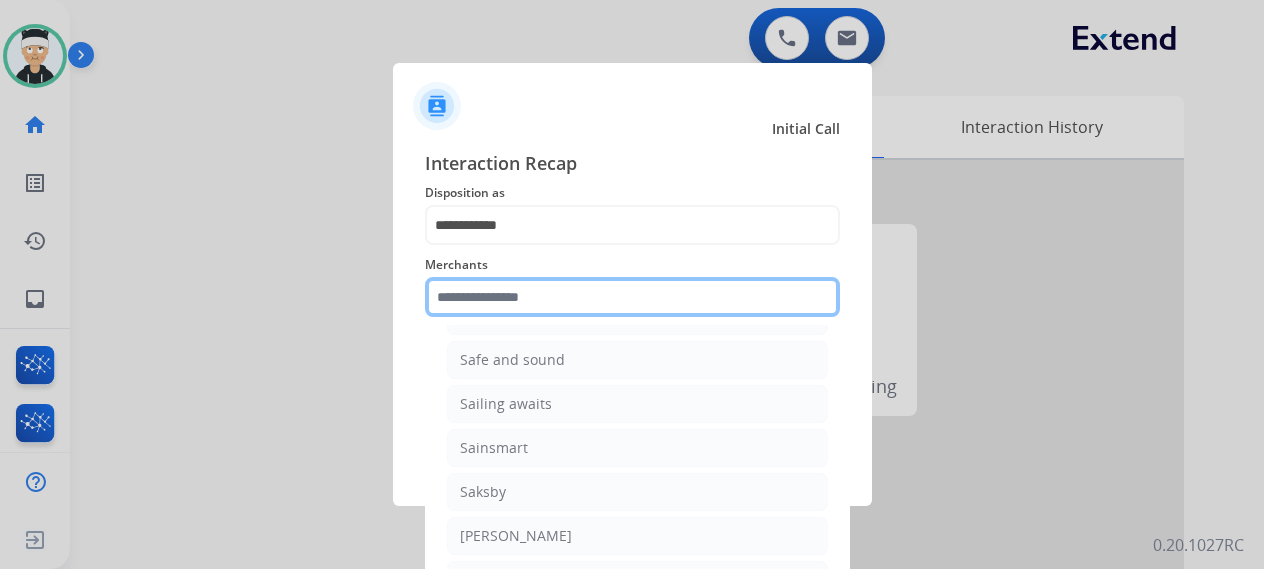 scroll, scrollTop: 33064, scrollLeft: 0, axis: vertical 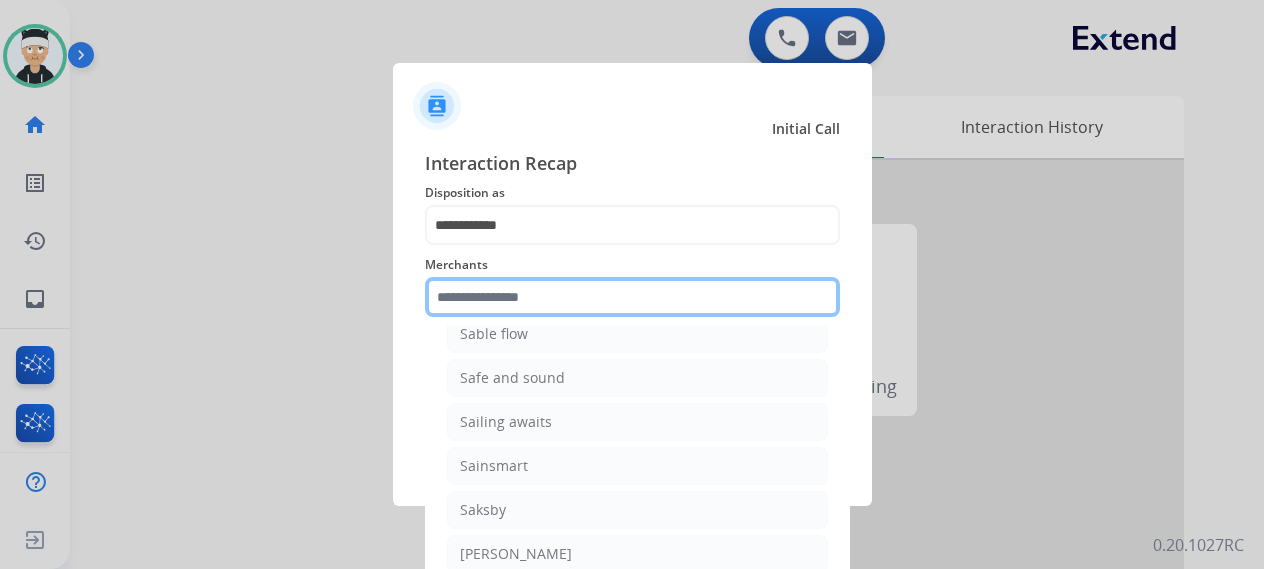 drag, startPoint x: 582, startPoint y: 300, endPoint x: 606, endPoint y: 305, distance: 24.5153 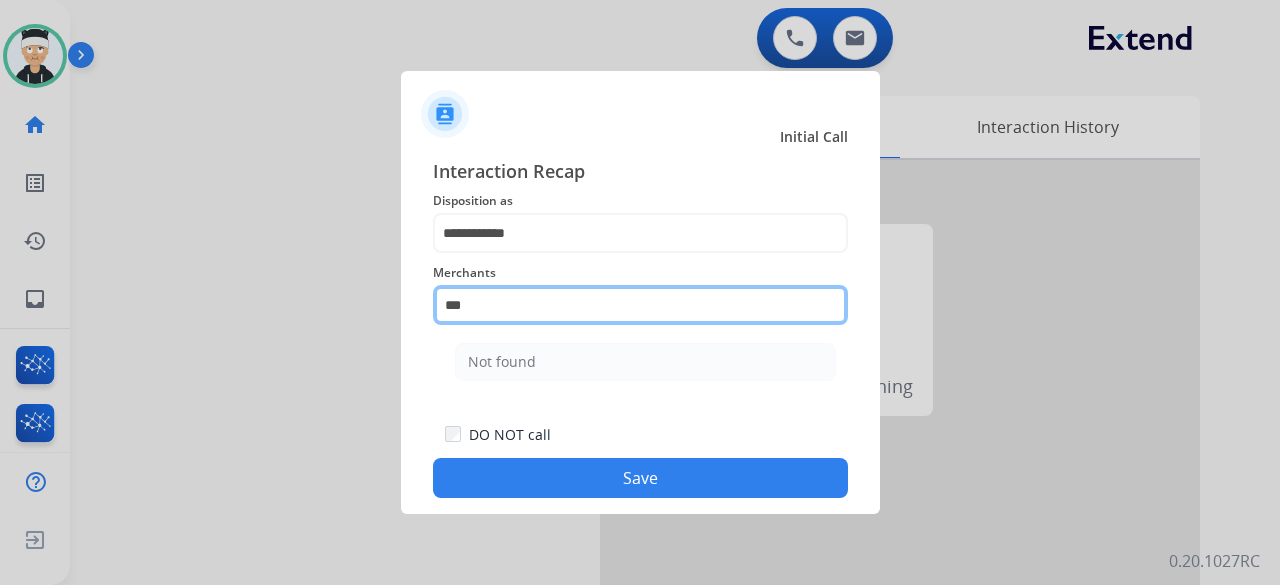 scroll, scrollTop: 0, scrollLeft: 0, axis: both 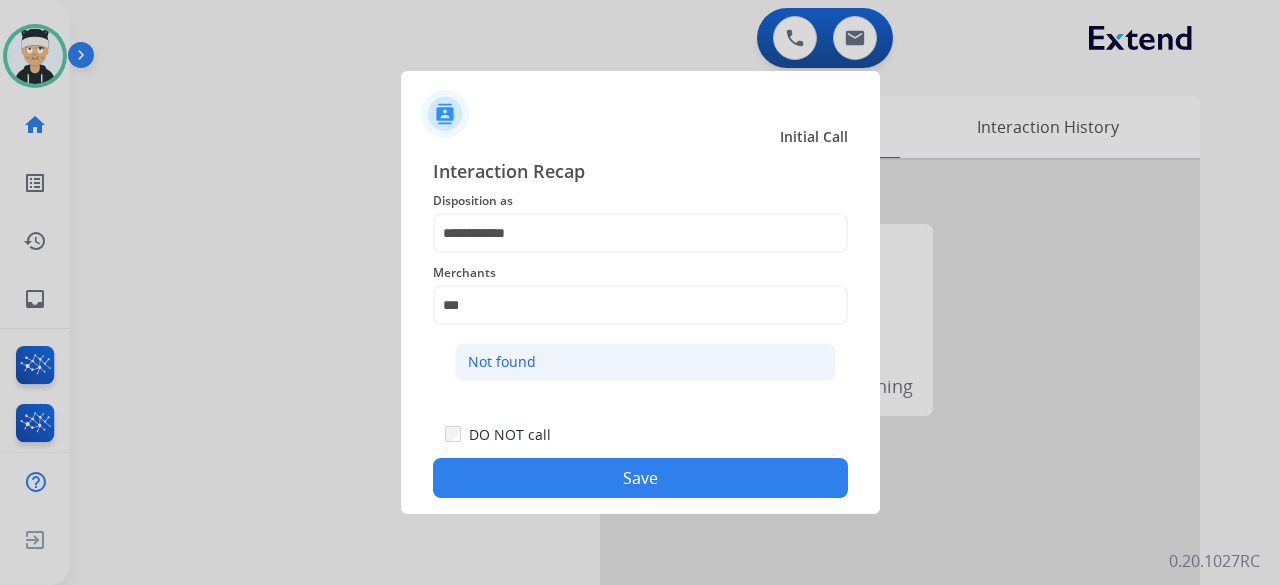 click on "Not found" 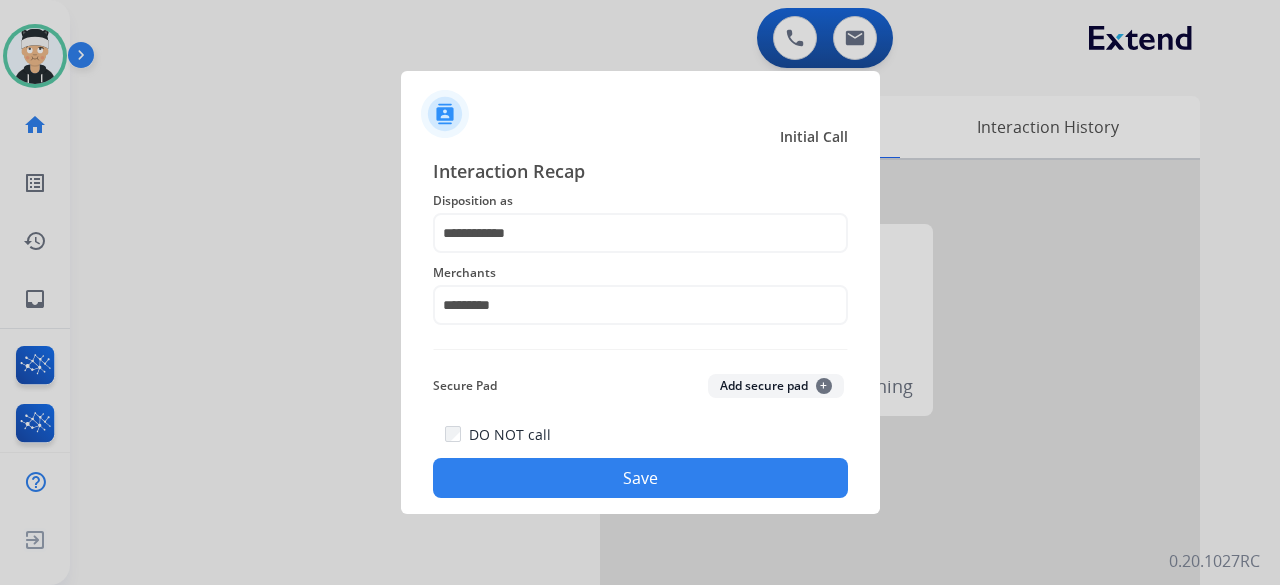 click on "Save" 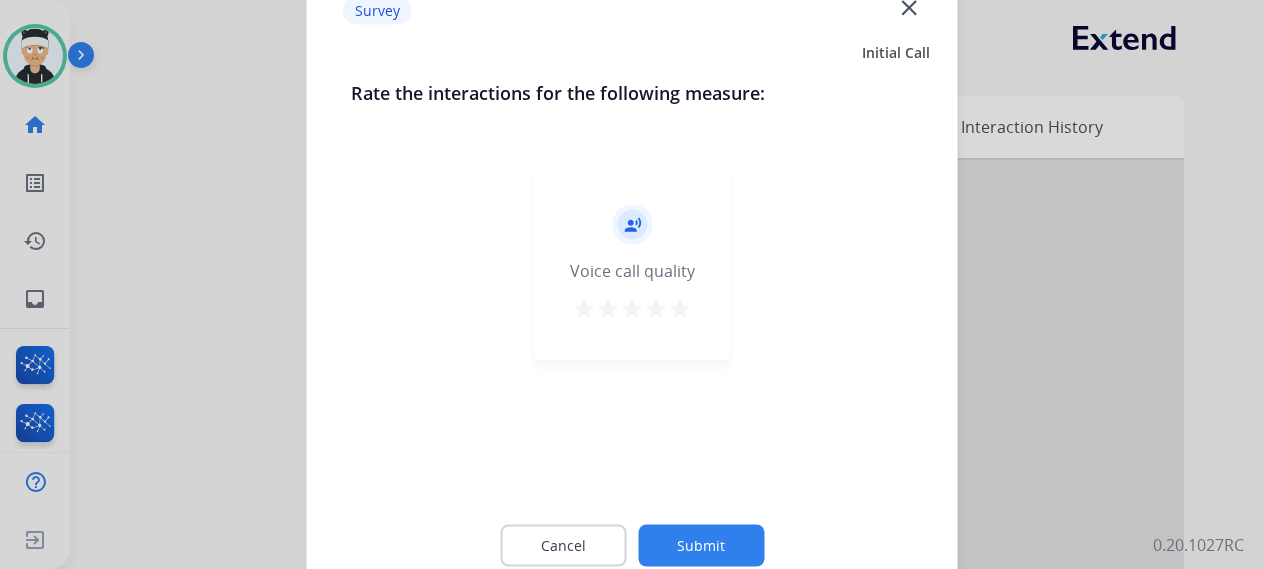 click on "star" at bounding box center (680, 308) 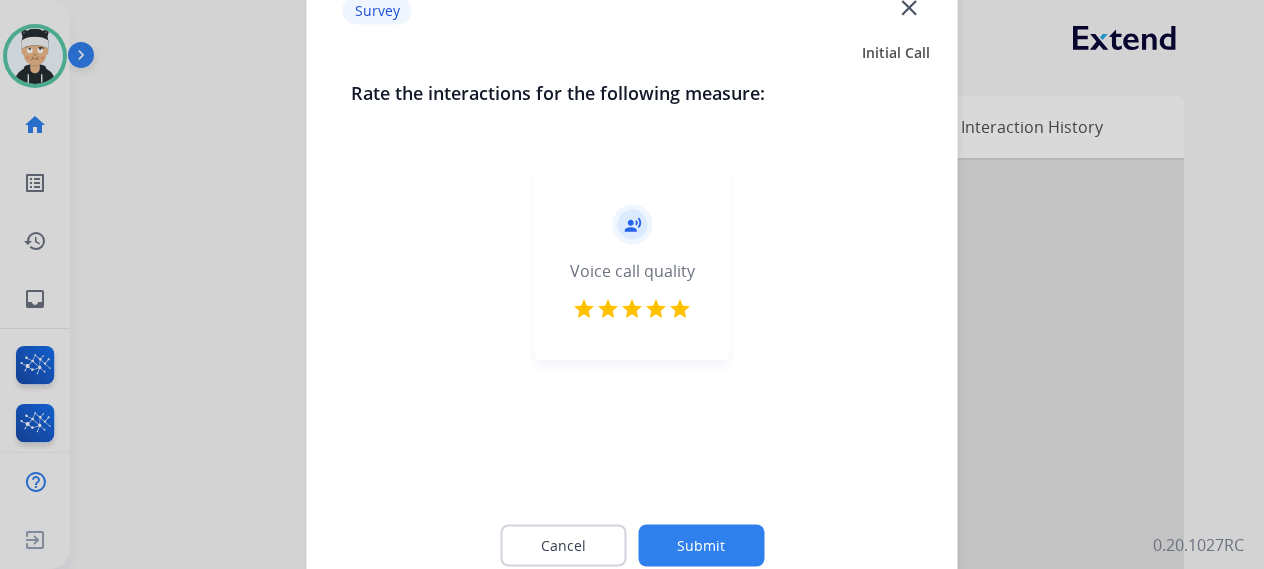 click on "Submit" 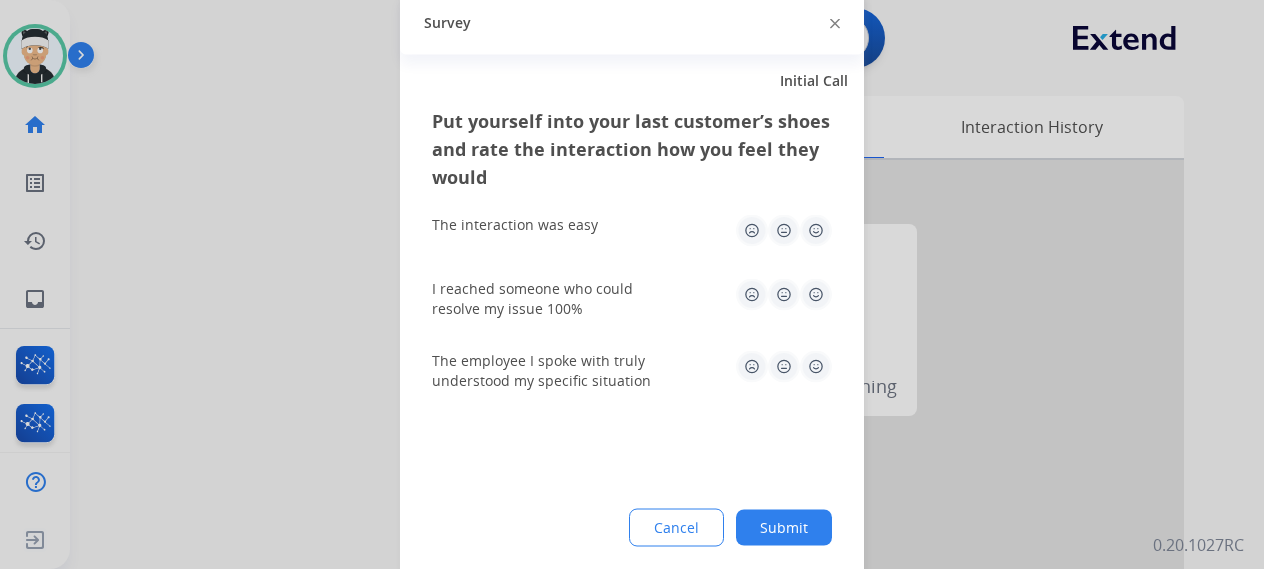 click 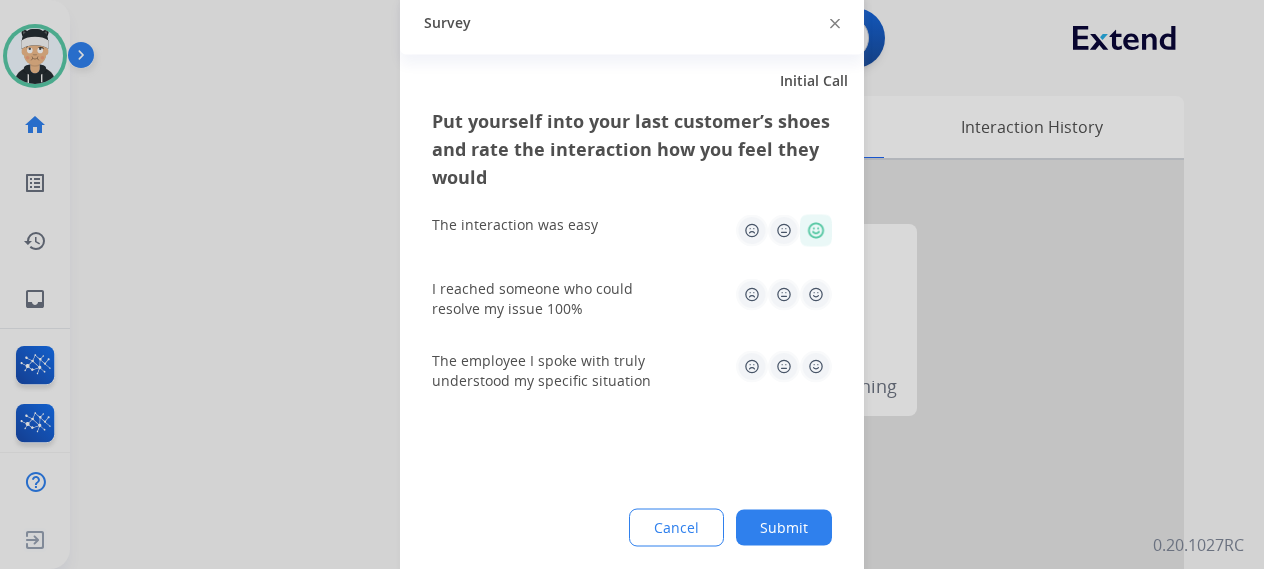 click 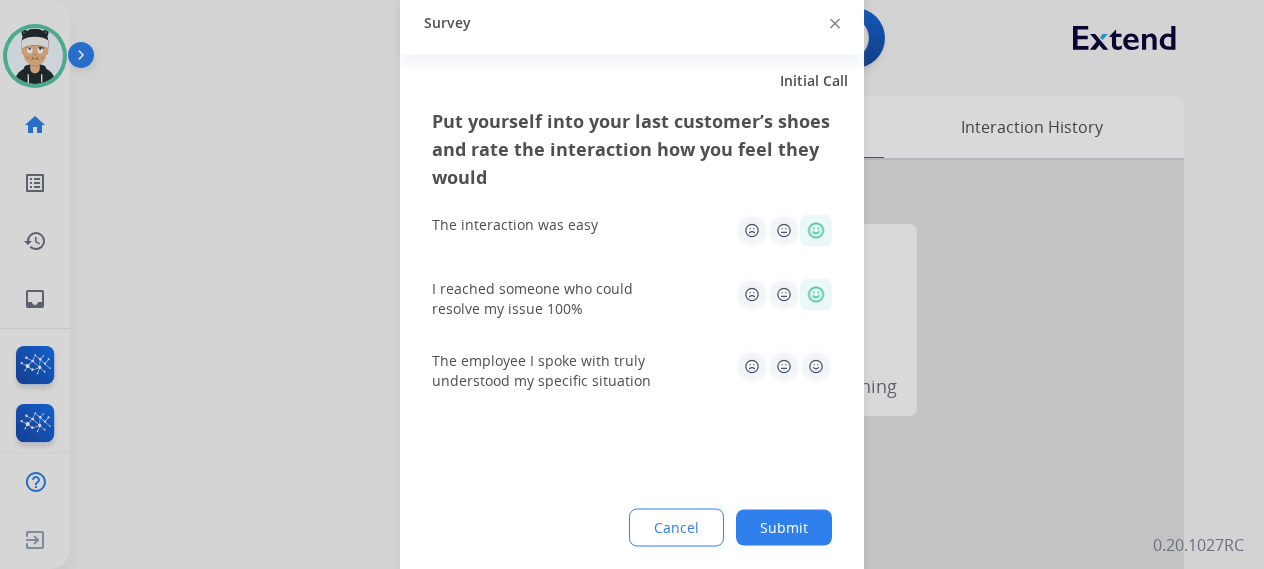 click 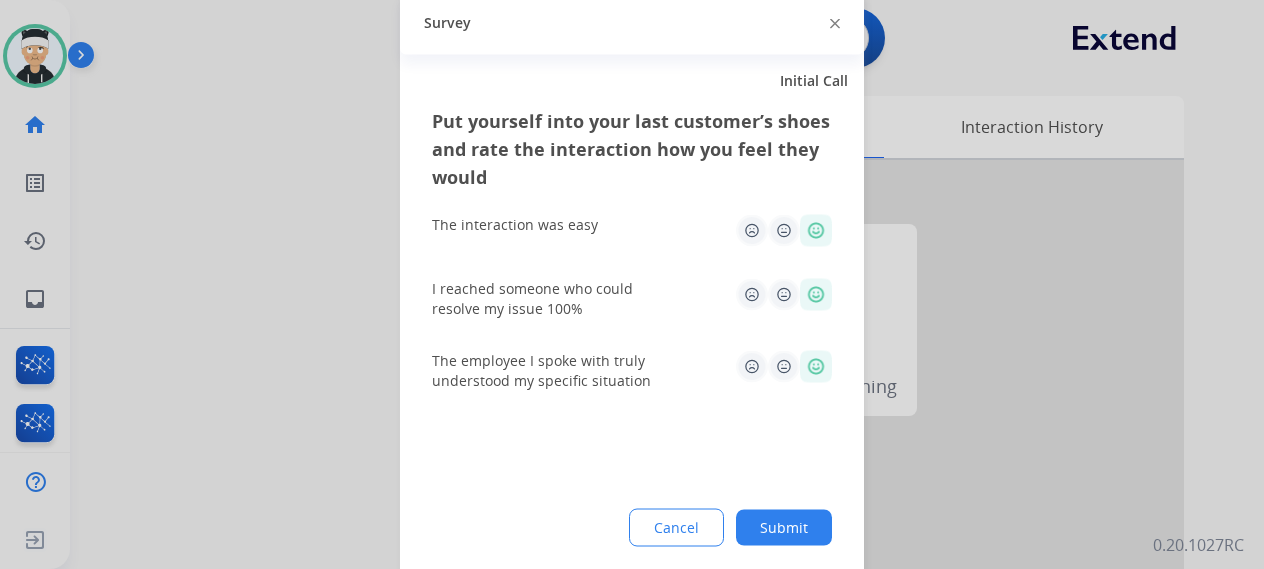 click on "Submit" 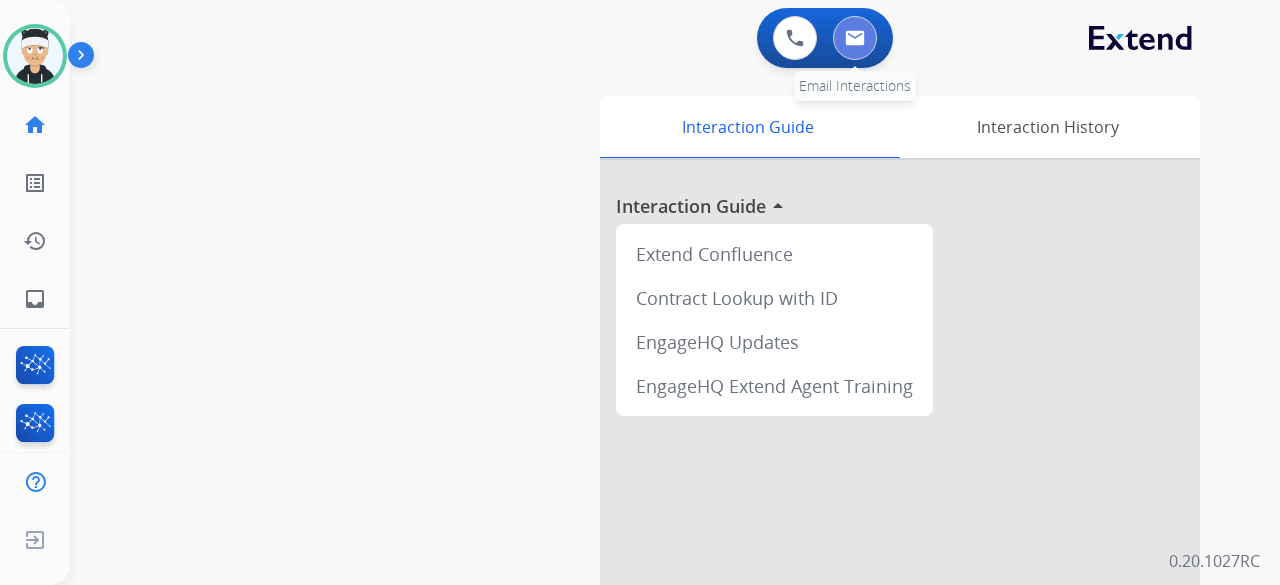 click at bounding box center [855, 38] 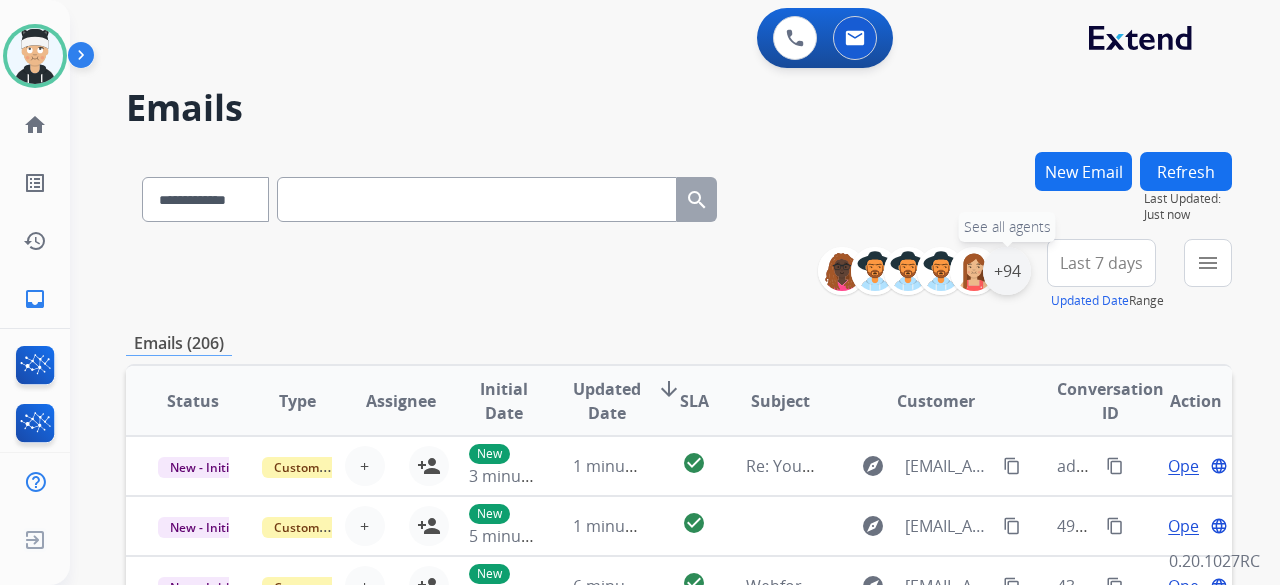 click on "+94" at bounding box center [1007, 271] 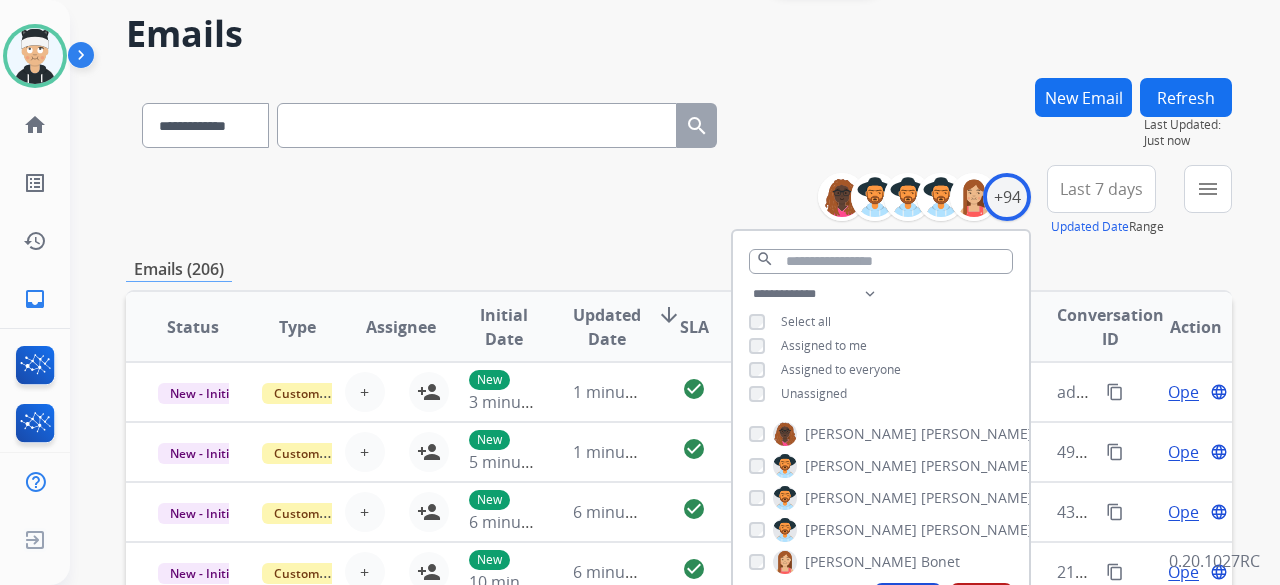 scroll, scrollTop: 200, scrollLeft: 0, axis: vertical 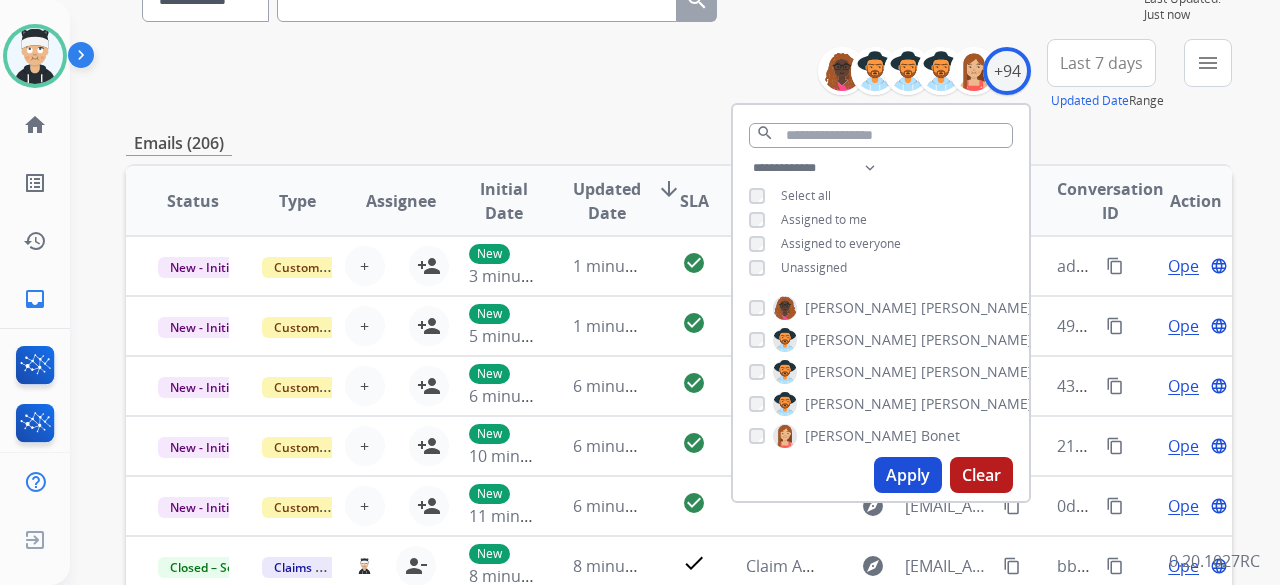 click on "Apply" at bounding box center (908, 475) 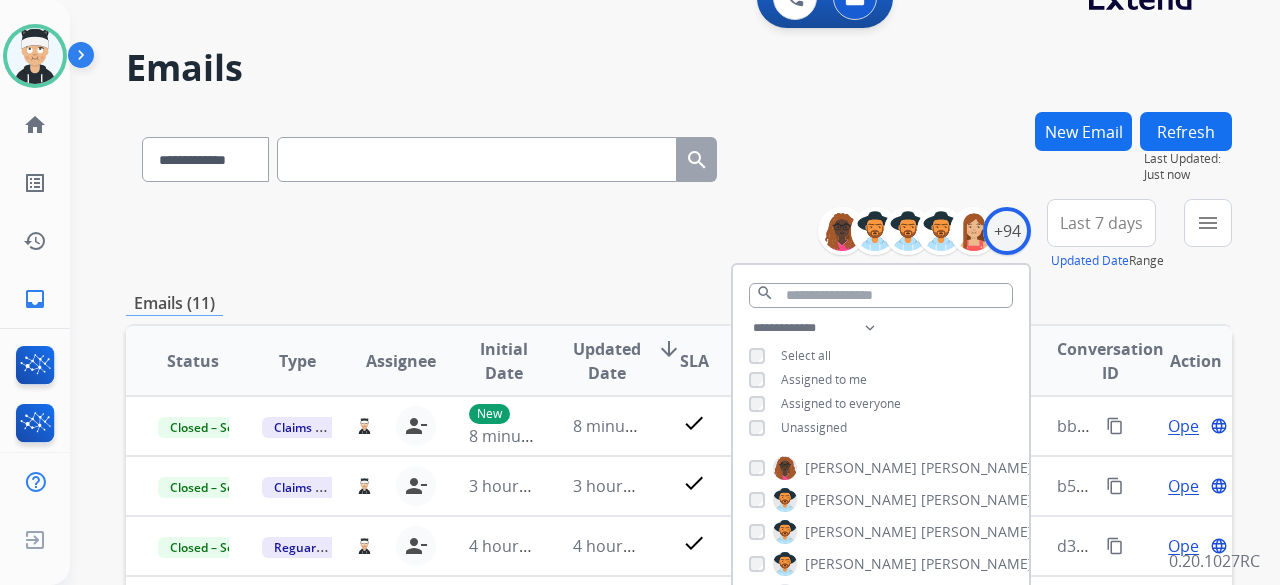 scroll, scrollTop: 100, scrollLeft: 0, axis: vertical 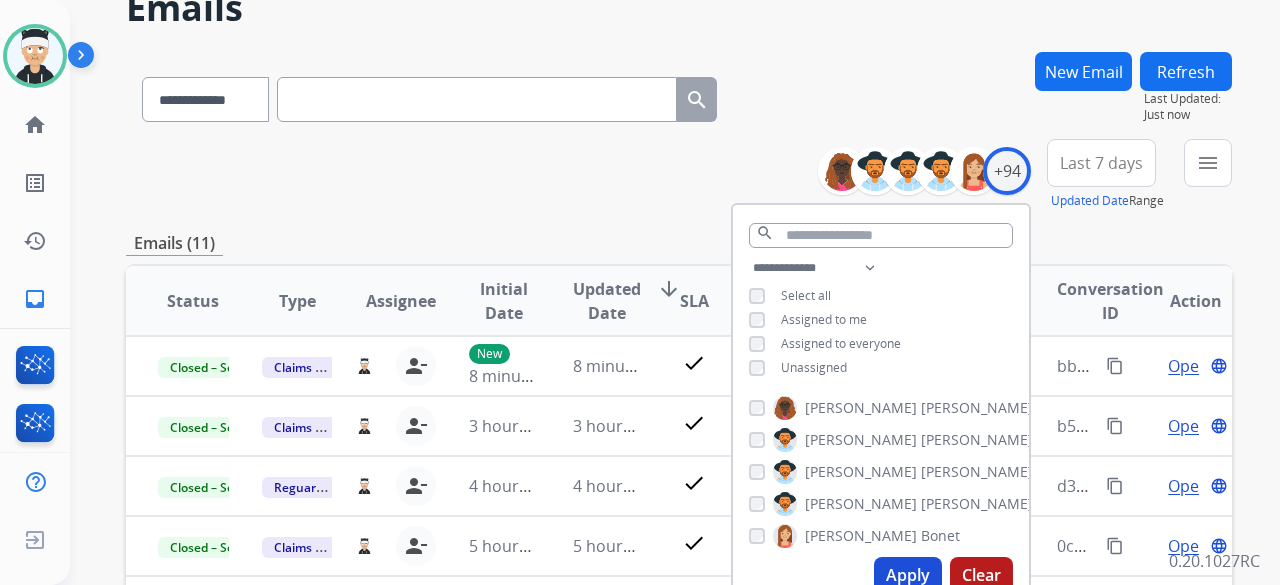 click on "**********" at bounding box center (679, 175) 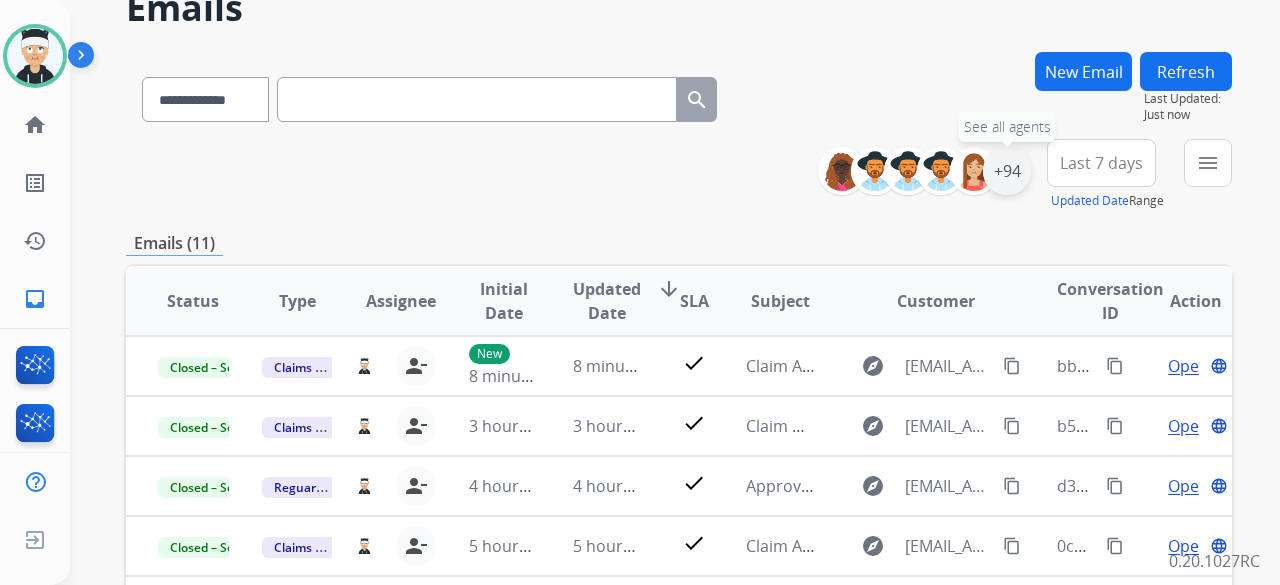 click on "+94" at bounding box center [1007, 171] 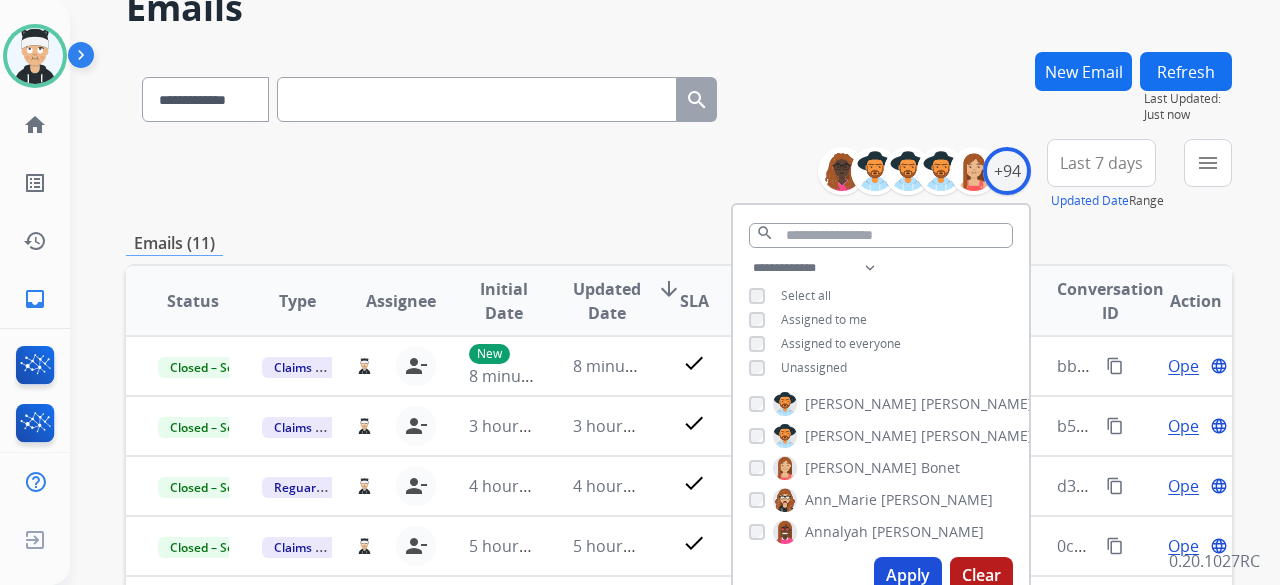 scroll, scrollTop: 100, scrollLeft: 0, axis: vertical 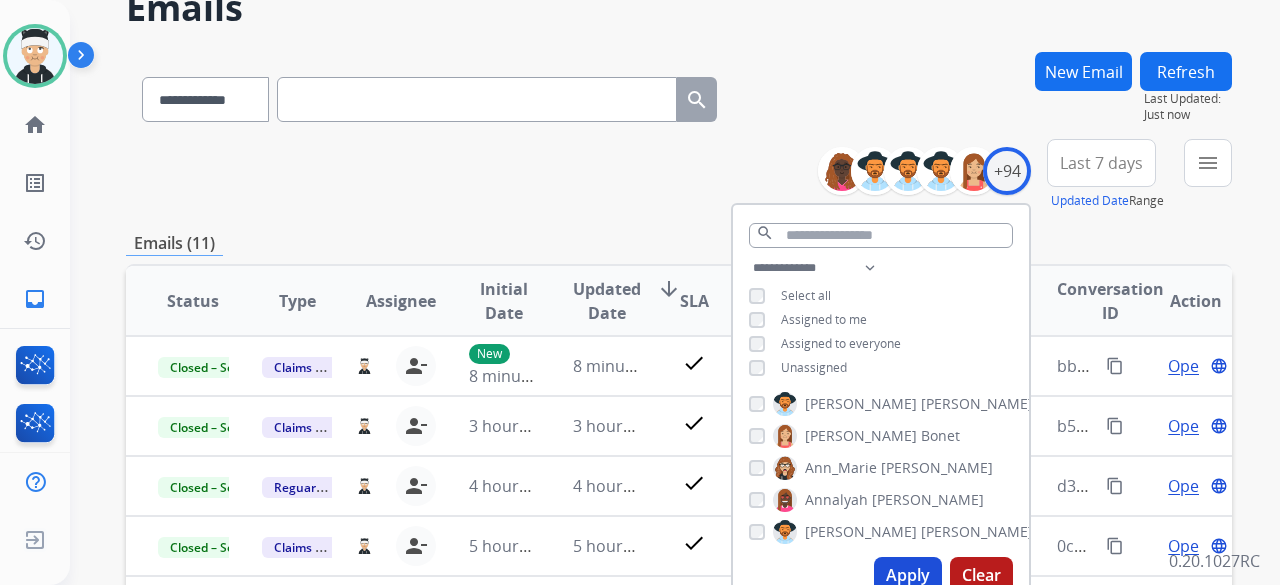 click on "Apply" at bounding box center [908, 575] 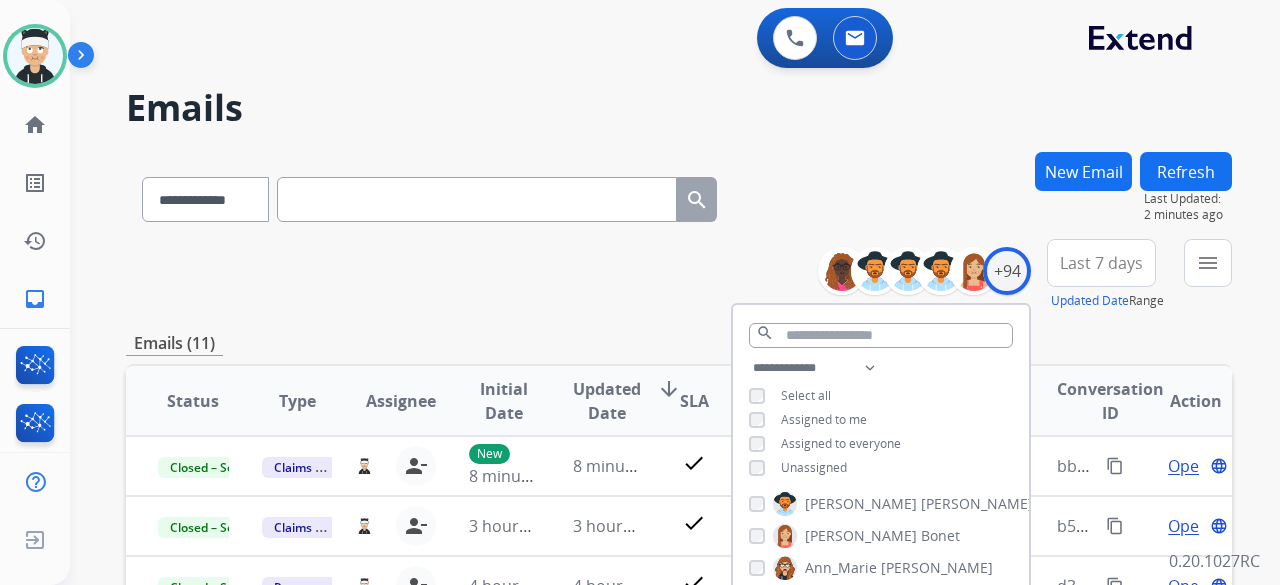 click on "Emails" at bounding box center [679, 108] 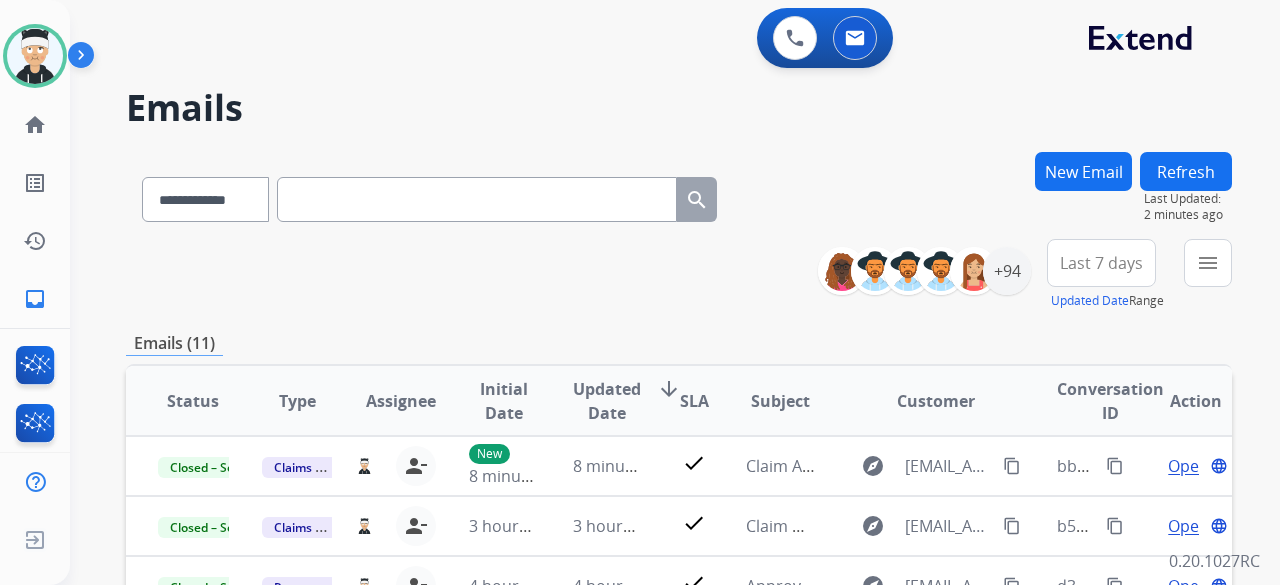 click on "New Email" at bounding box center [1083, 171] 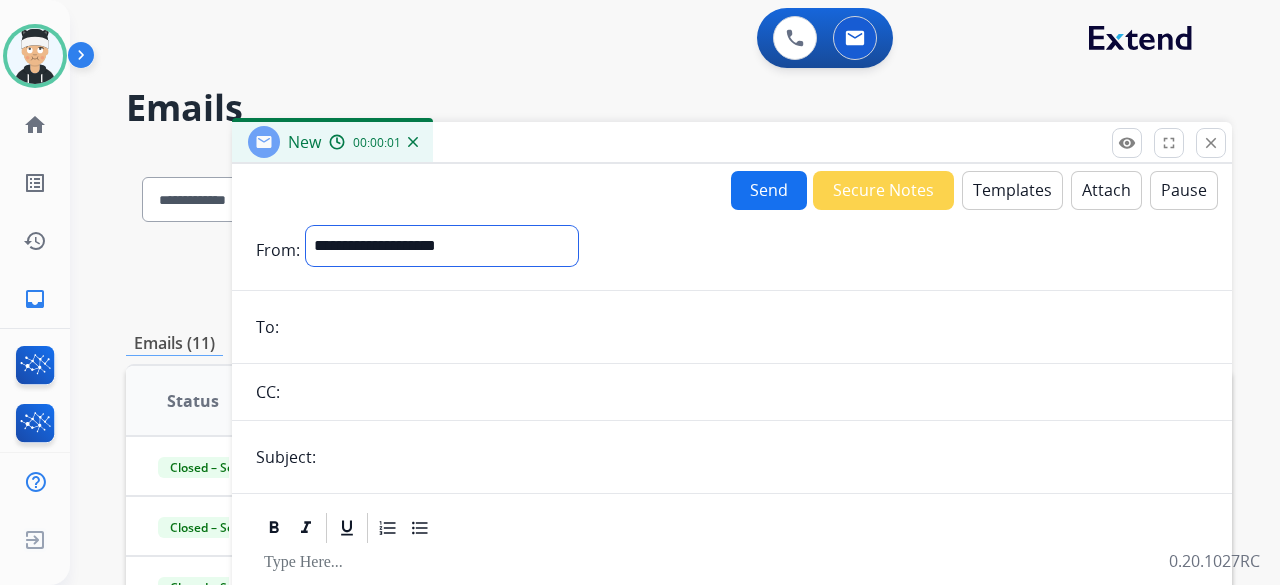 click on "**********" at bounding box center (442, 246) 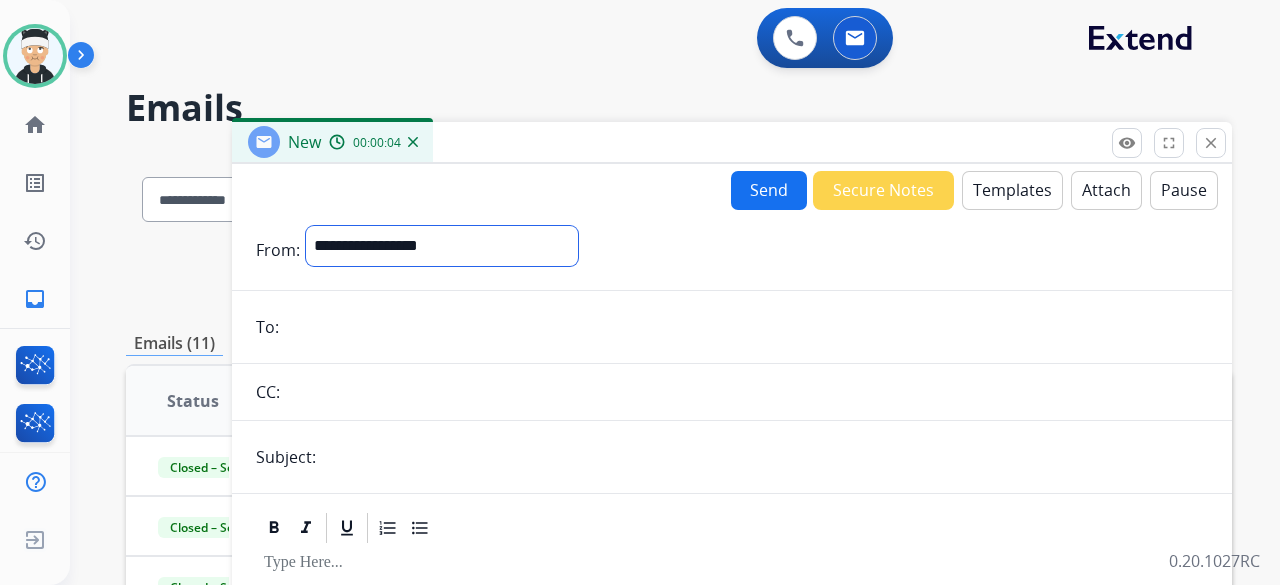 click on "**********" at bounding box center (442, 246) 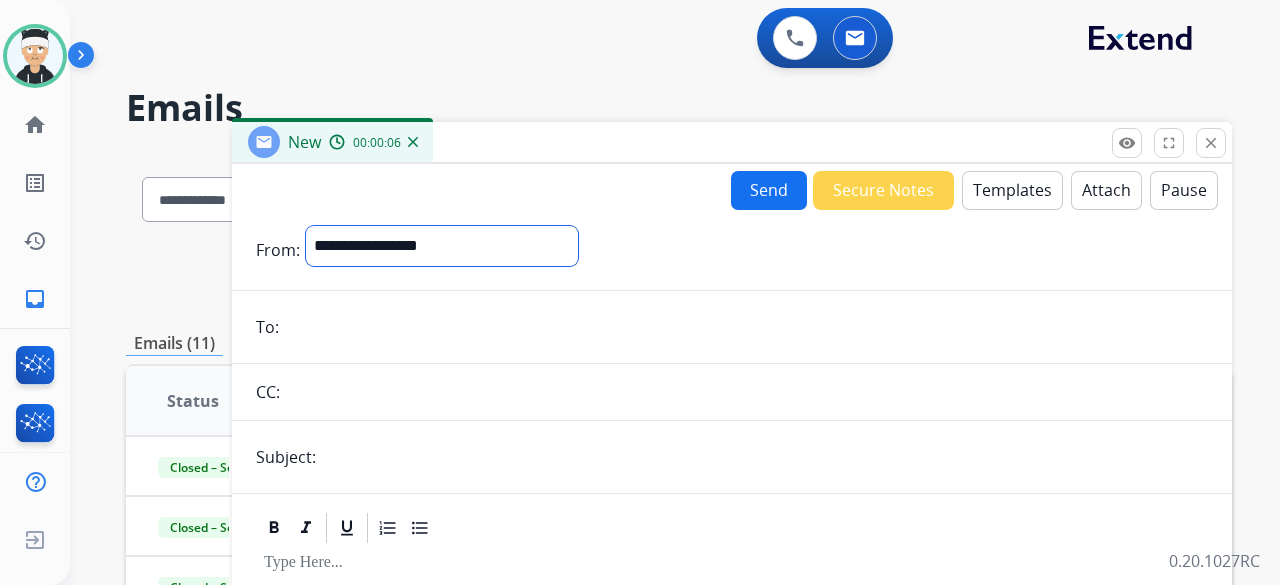 click on "**********" at bounding box center (442, 246) 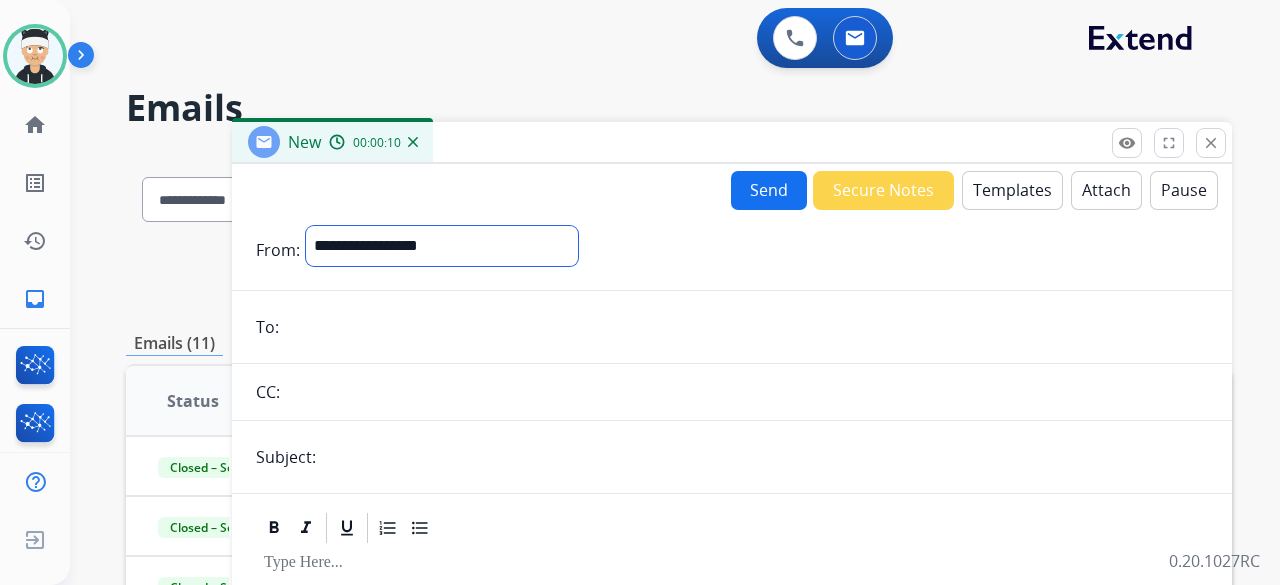 select on "**********" 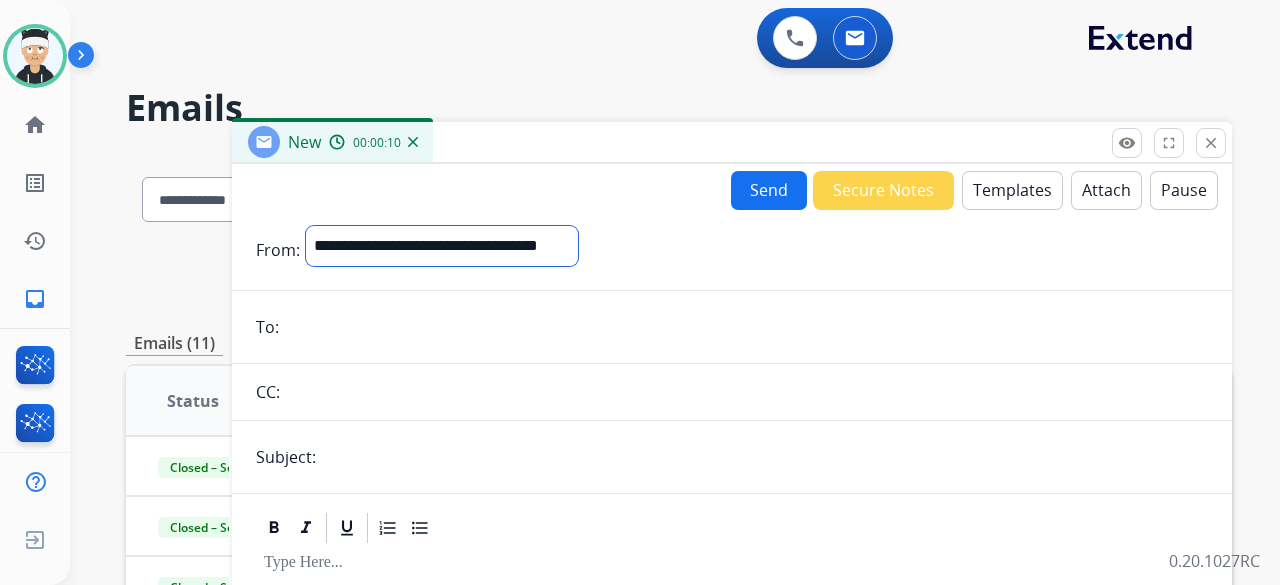 click on "**********" at bounding box center [442, 246] 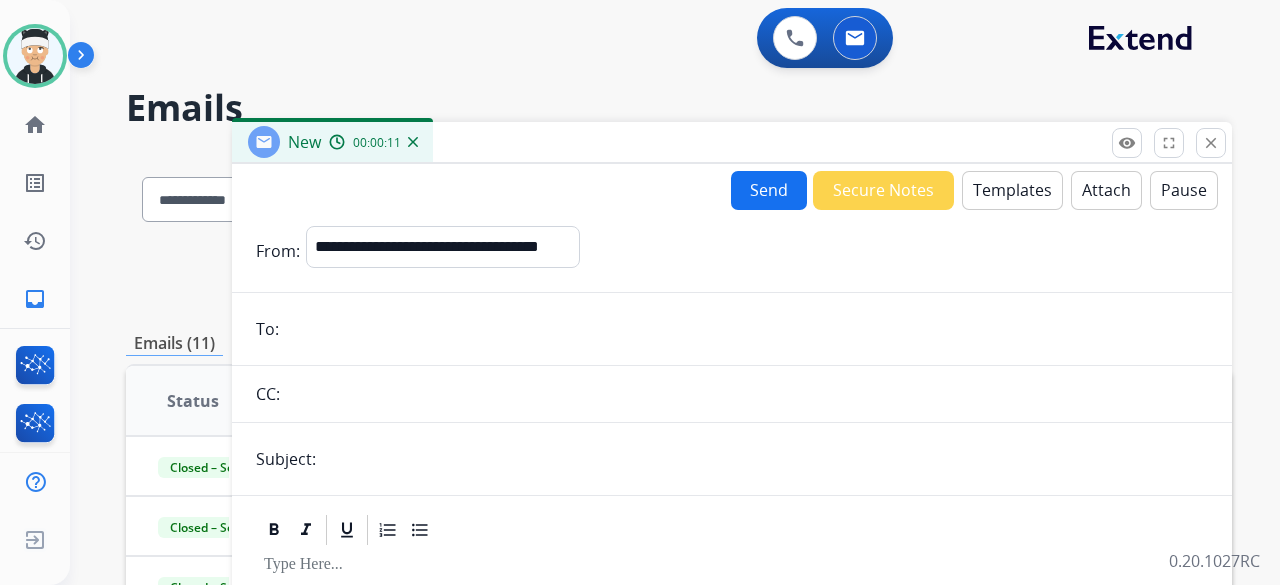 click on "**********" at bounding box center (732, 556) 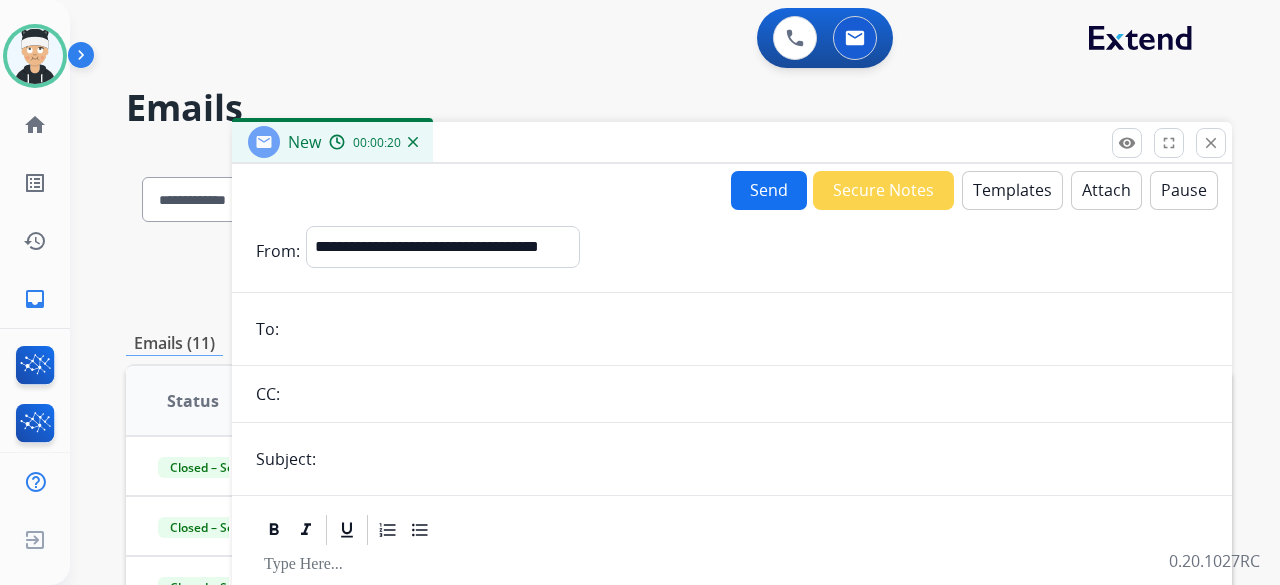 click on "**********" at bounding box center [732, 556] 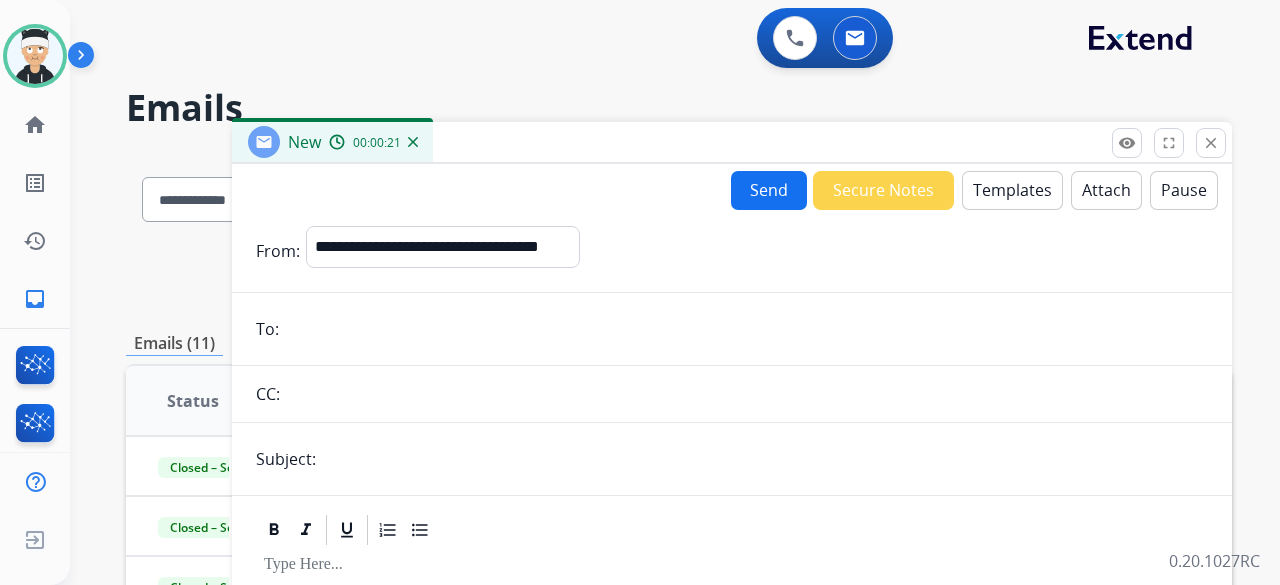 click at bounding box center [746, 329] 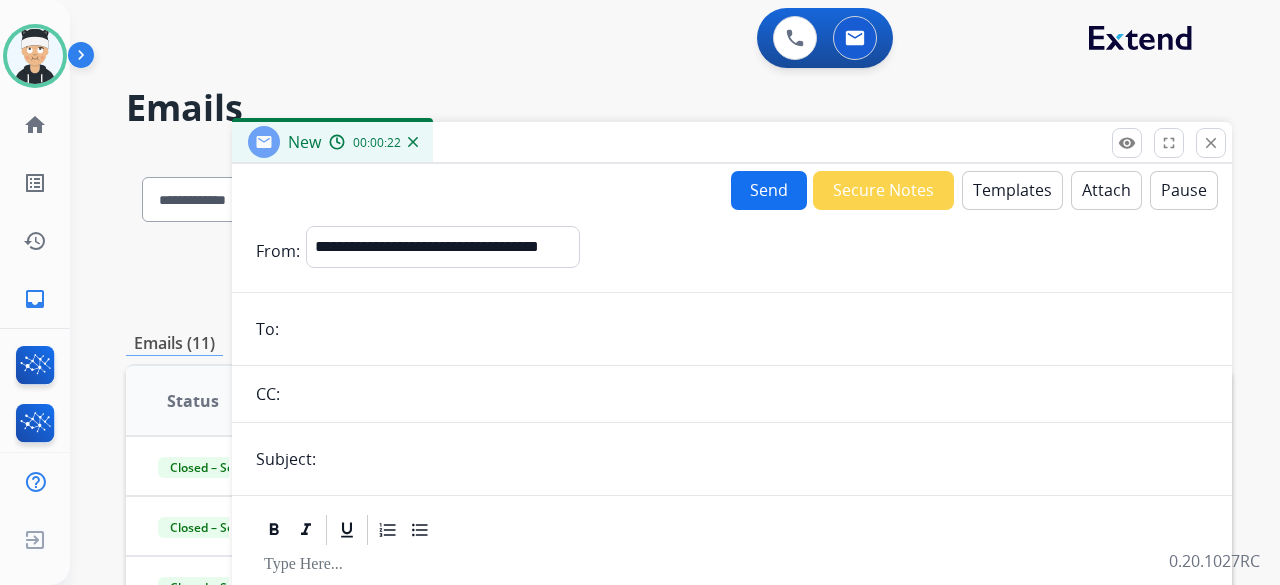 paste on "**********" 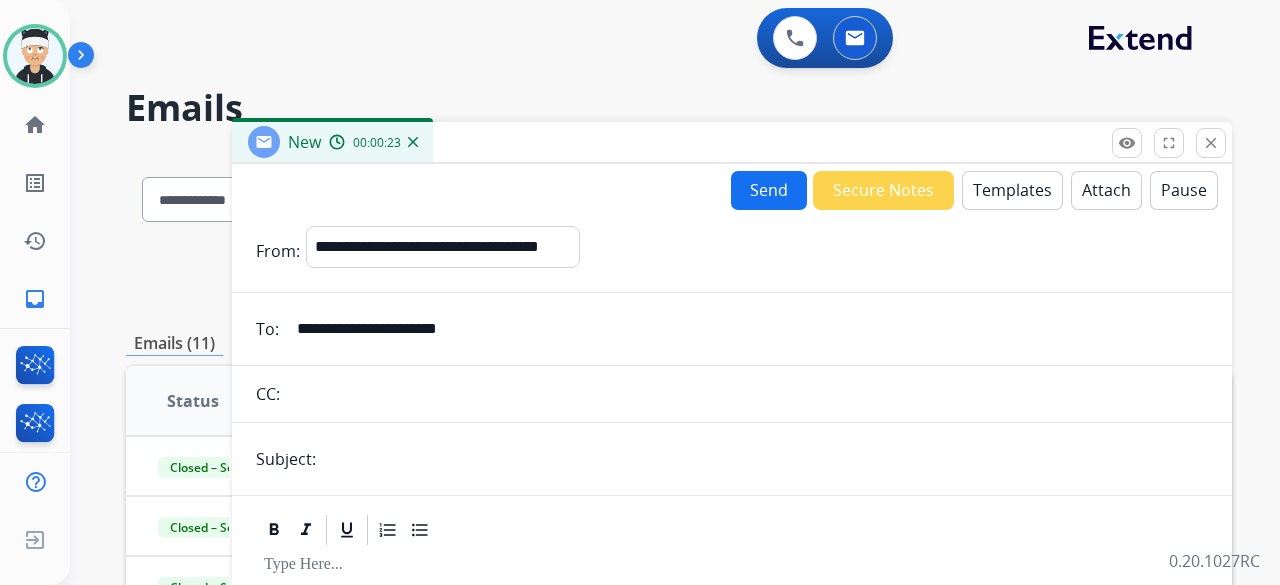 type on "**********" 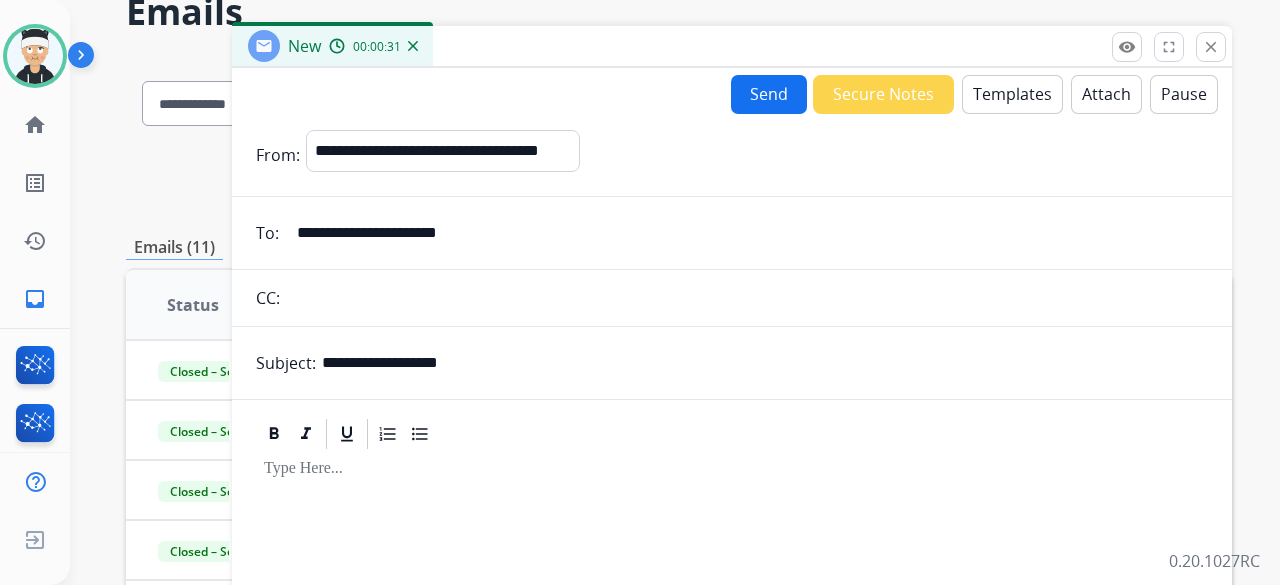 scroll, scrollTop: 200, scrollLeft: 0, axis: vertical 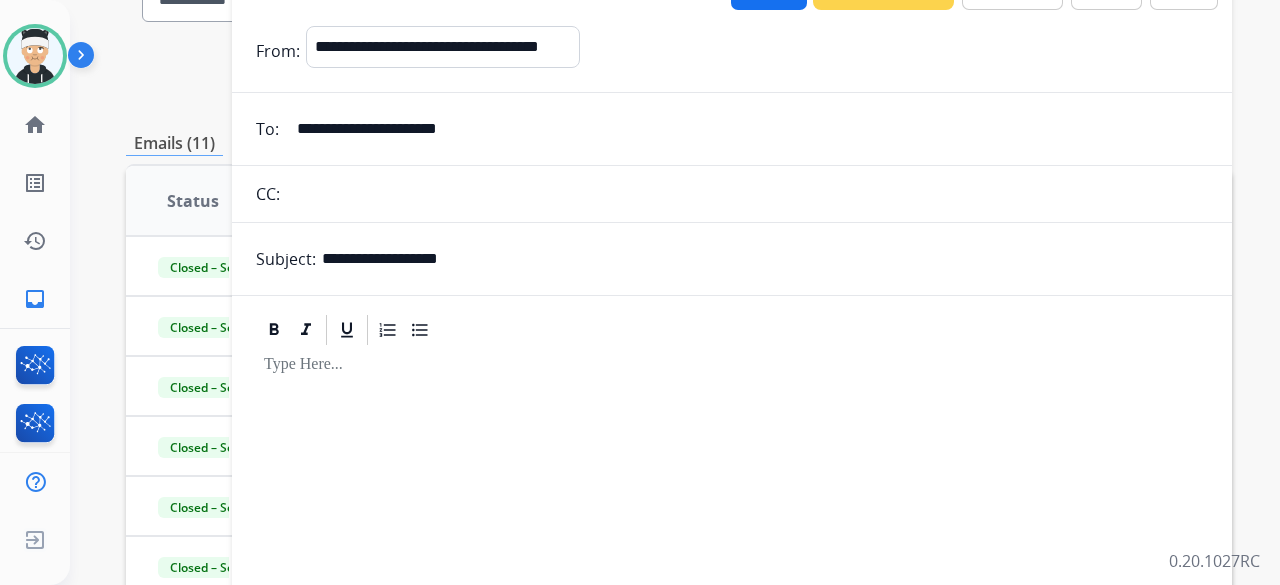 click on "**********" at bounding box center [765, 259] 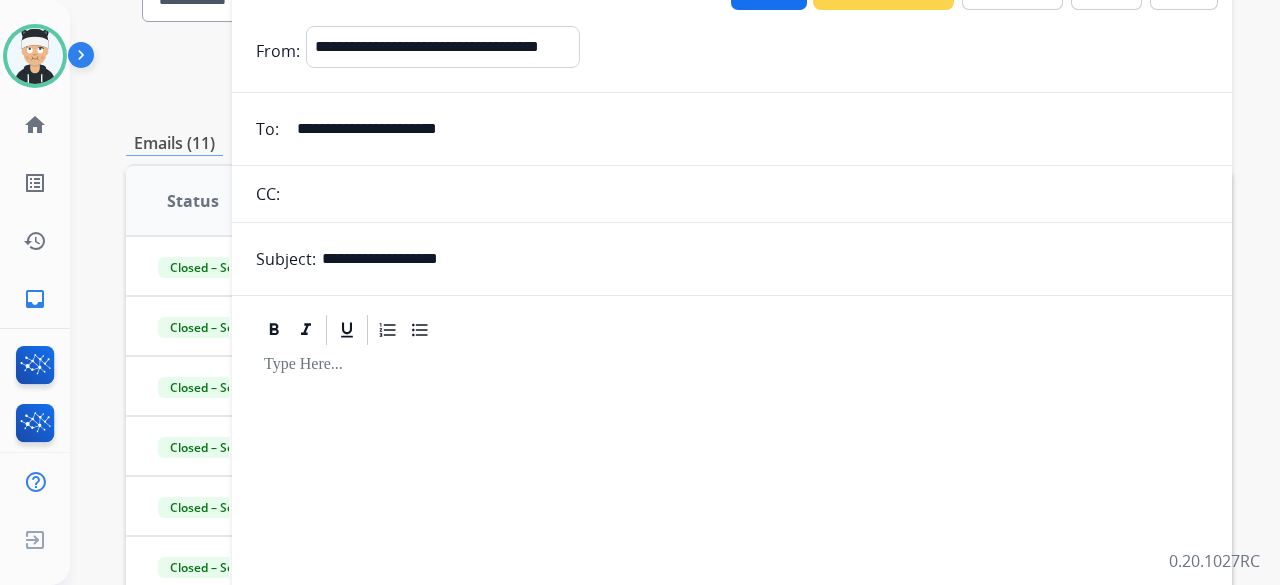 click on "**********" at bounding box center [765, 259] 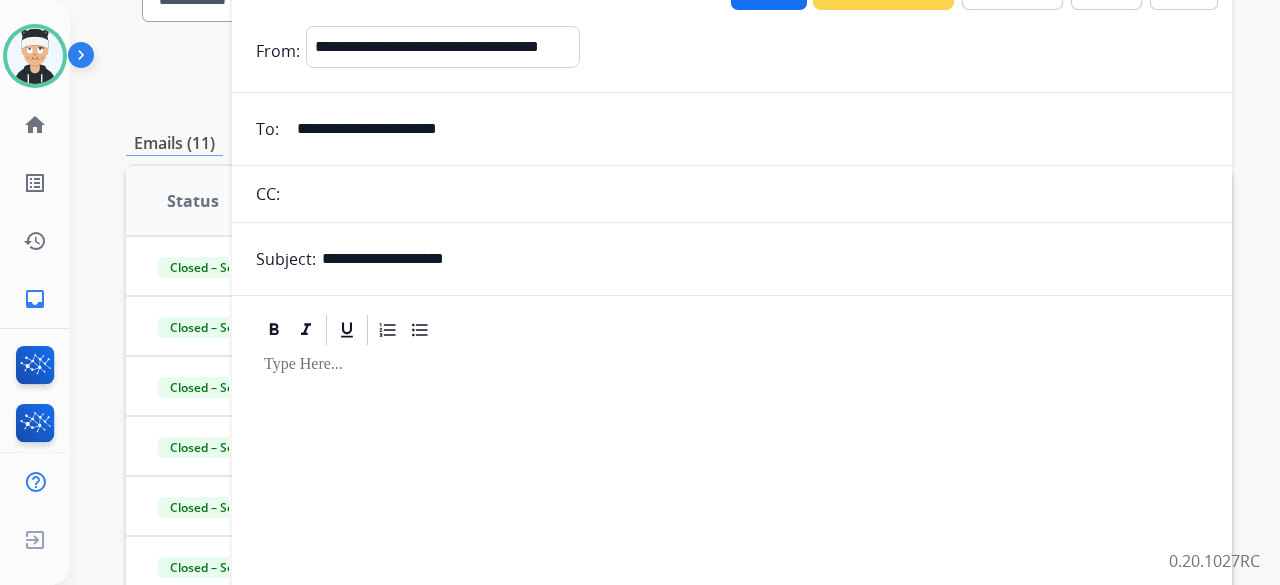 click on "**********" at bounding box center [765, 259] 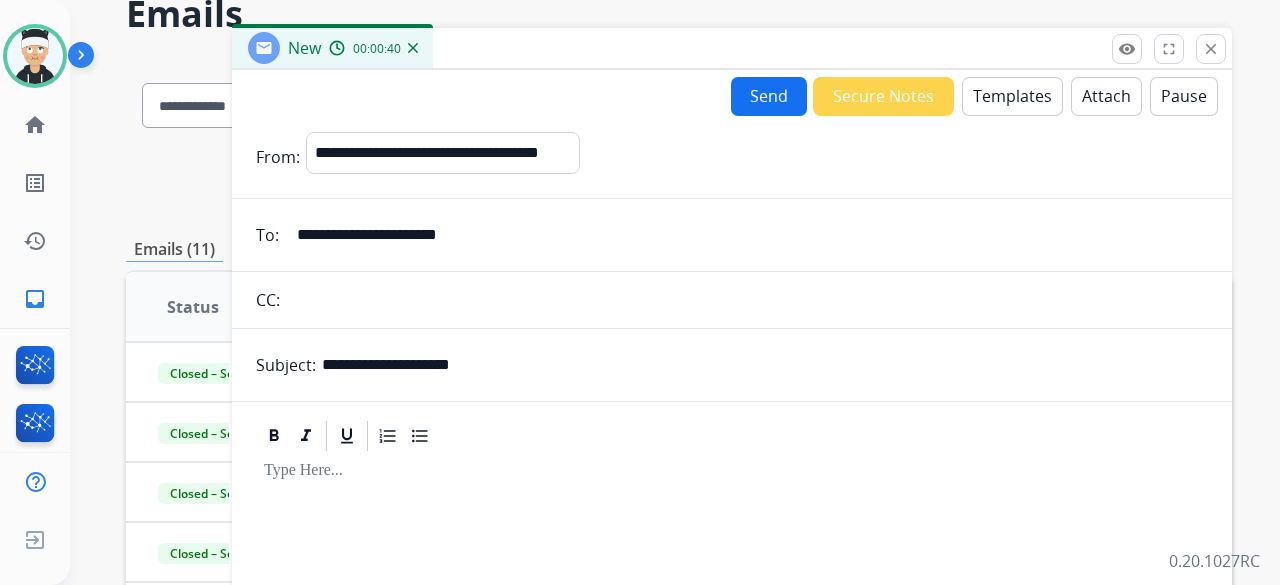 scroll, scrollTop: 0, scrollLeft: 0, axis: both 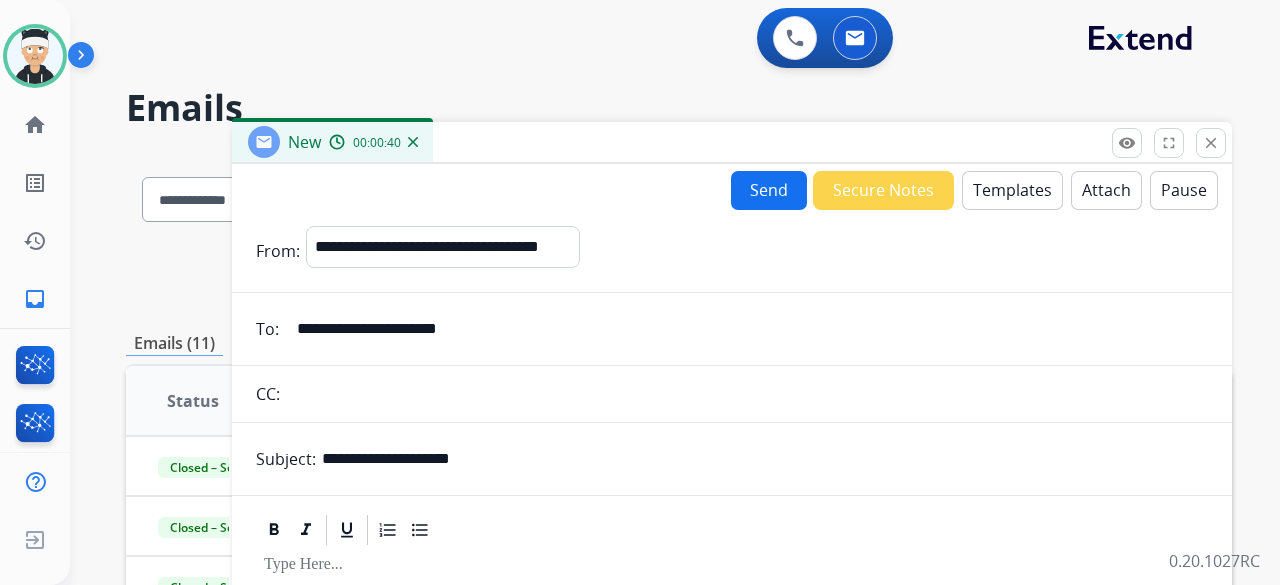 type on "**********" 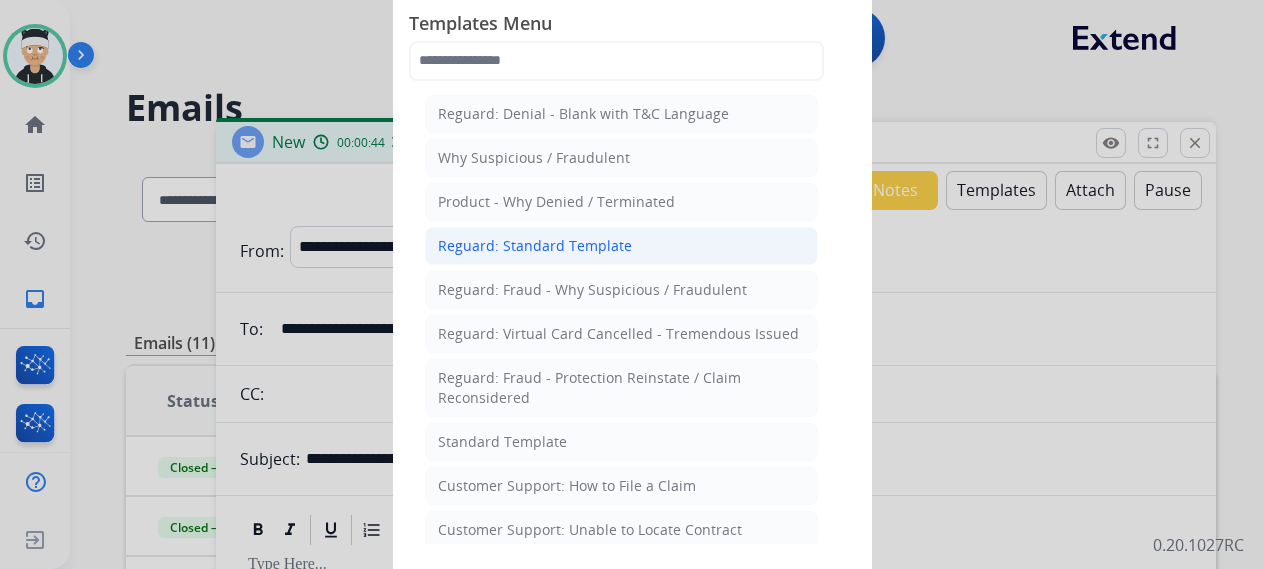 click on "Reguard: Standard Template" 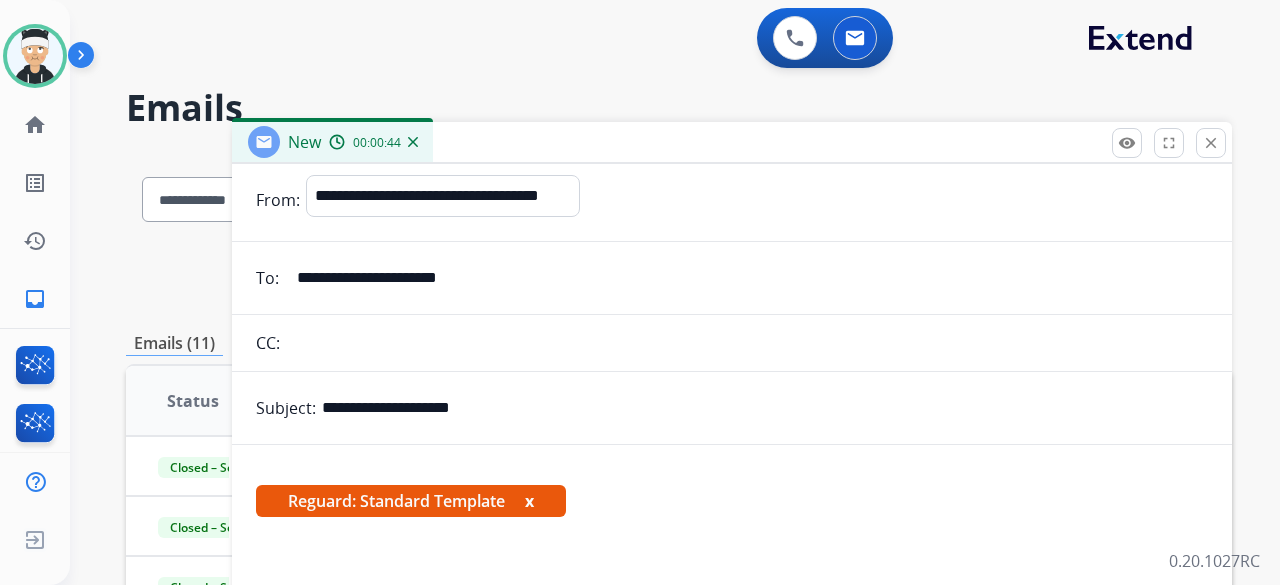 scroll, scrollTop: 168, scrollLeft: 0, axis: vertical 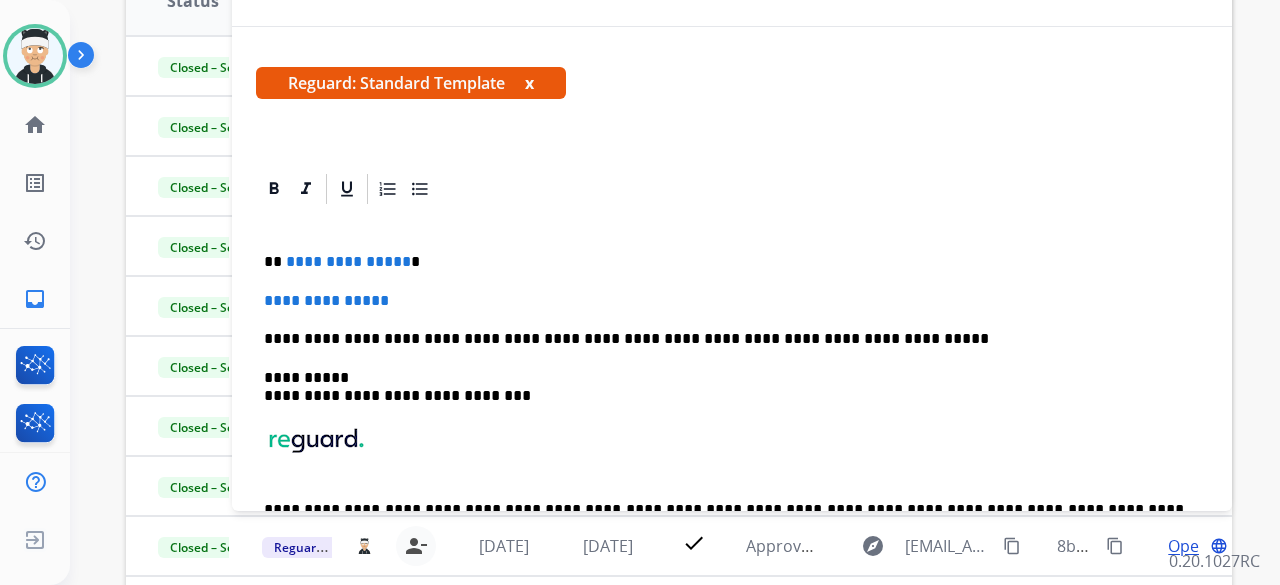 click on "**********" at bounding box center (348, 261) 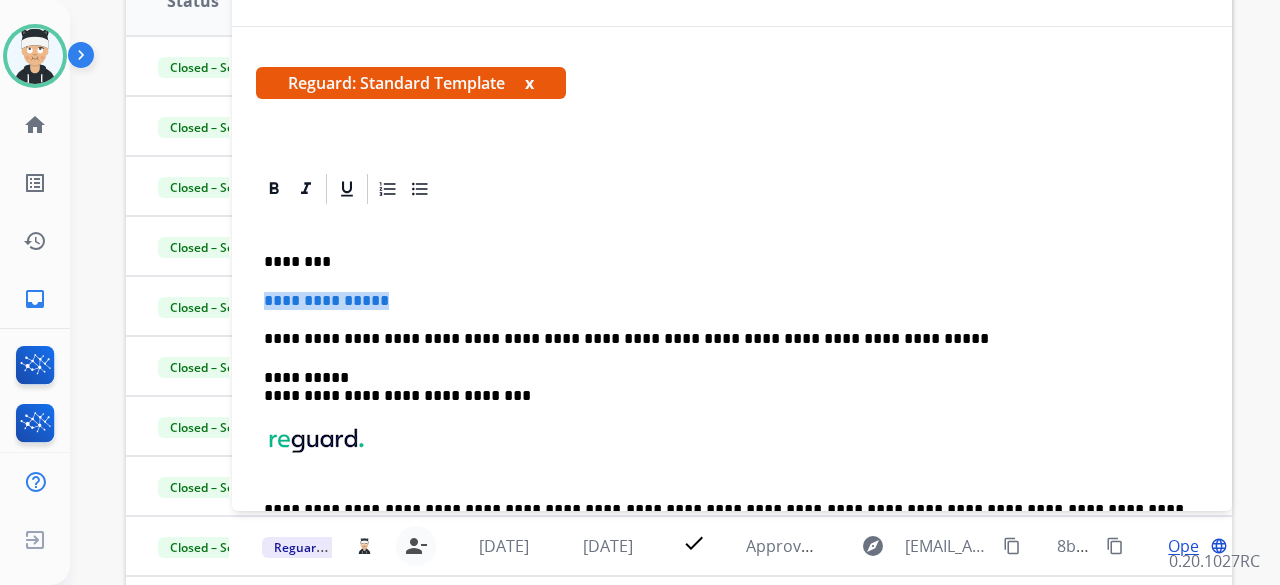 drag, startPoint x: 396, startPoint y: 297, endPoint x: 264, endPoint y: 298, distance: 132.00378 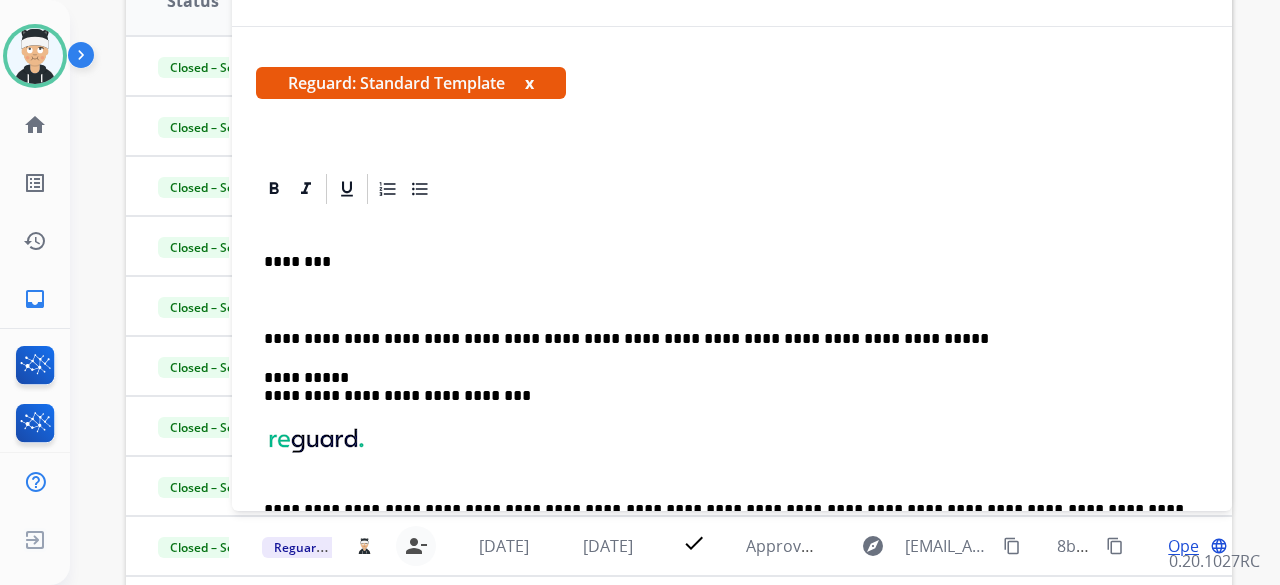 click on "**********" at bounding box center [732, 404] 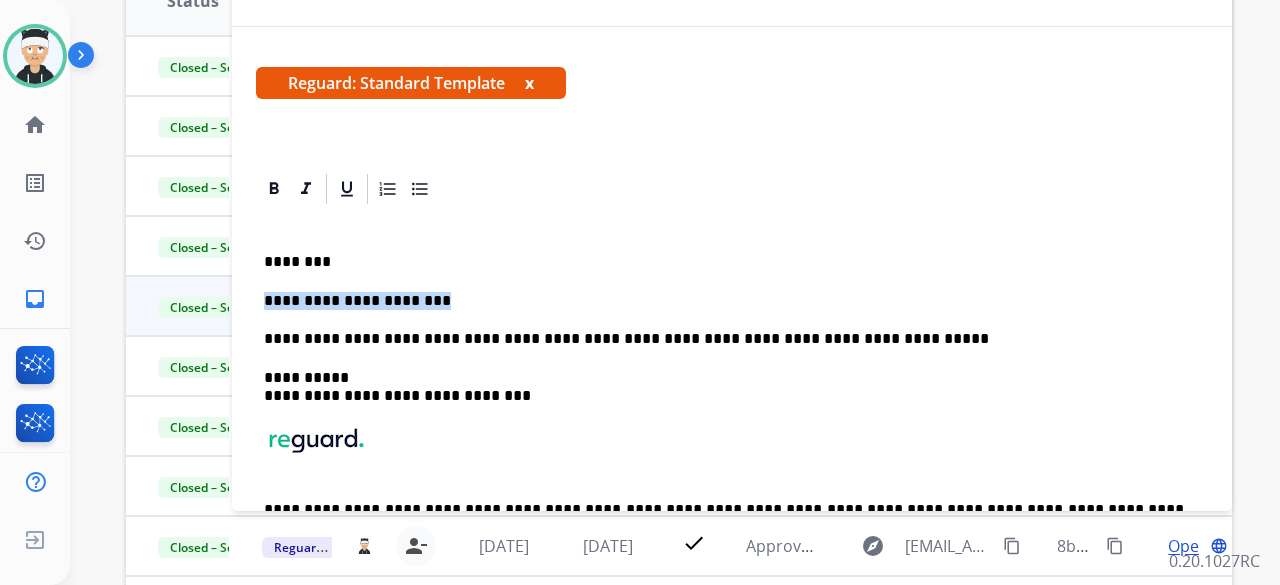 drag, startPoint x: 430, startPoint y: 292, endPoint x: 193, endPoint y: 287, distance: 237.05273 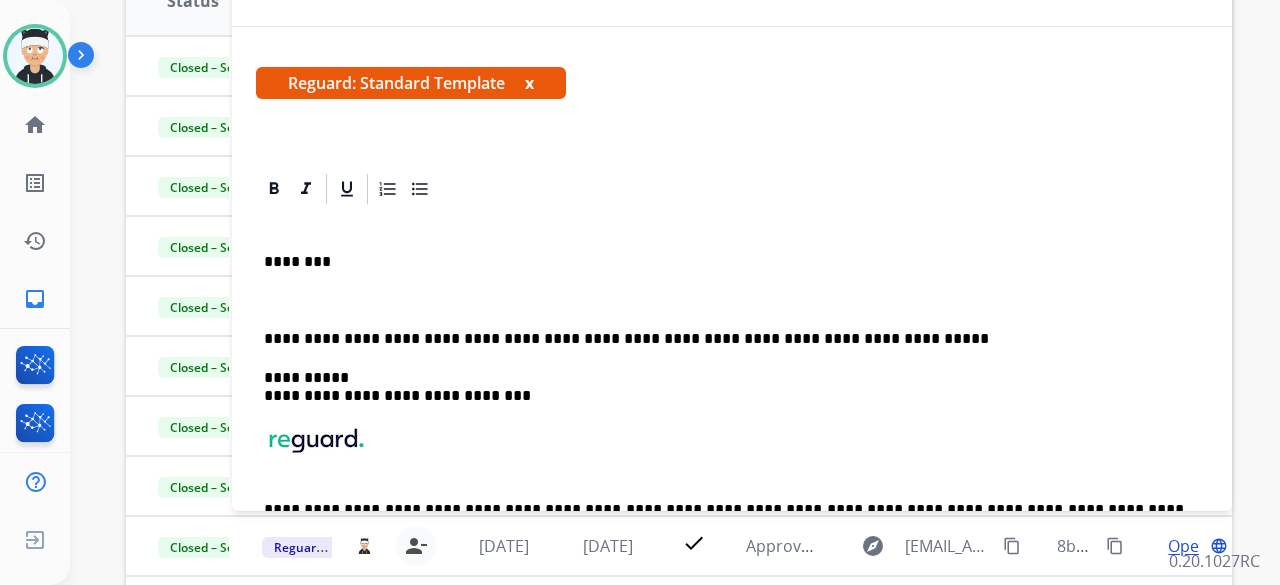 click at bounding box center [724, 301] 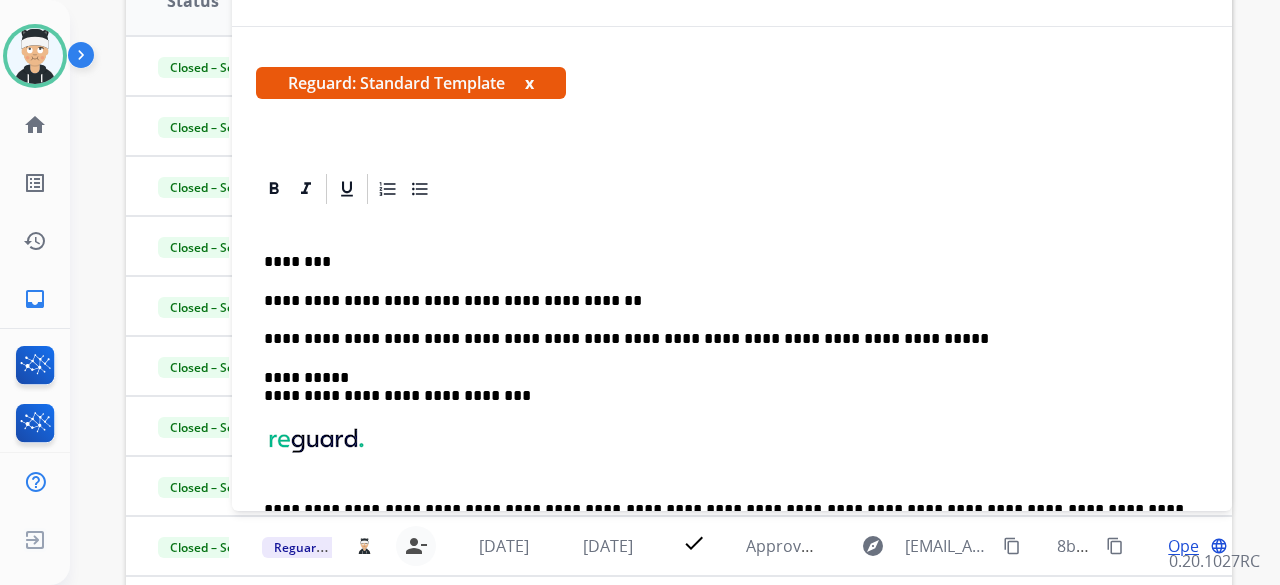 click on "**********" at bounding box center (732, 404) 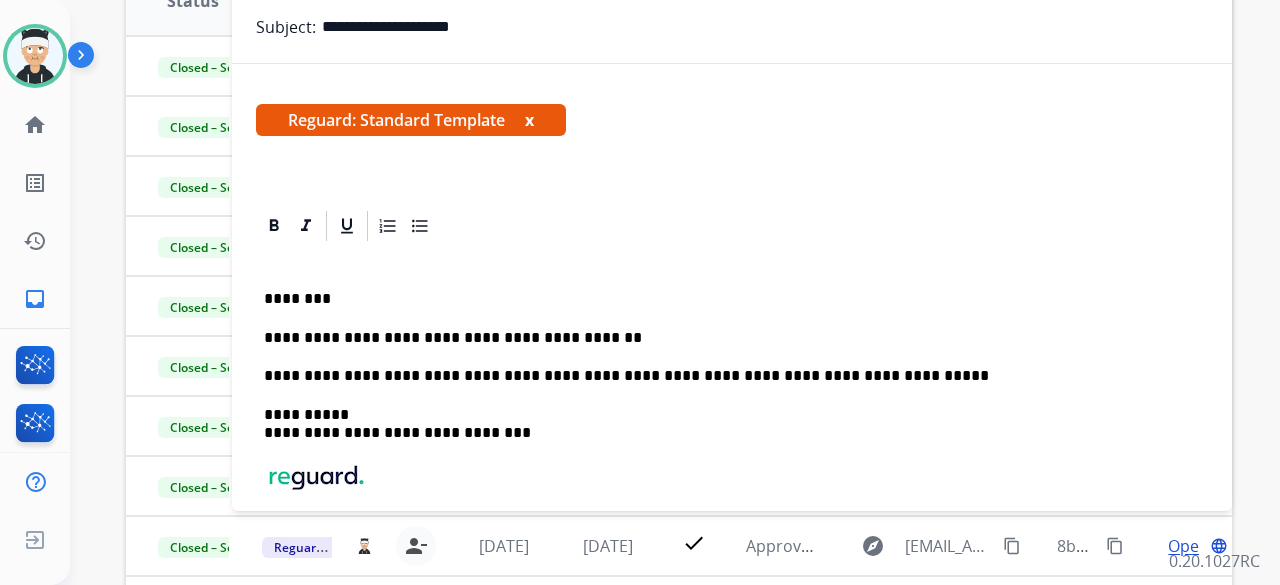 scroll, scrollTop: 0, scrollLeft: 0, axis: both 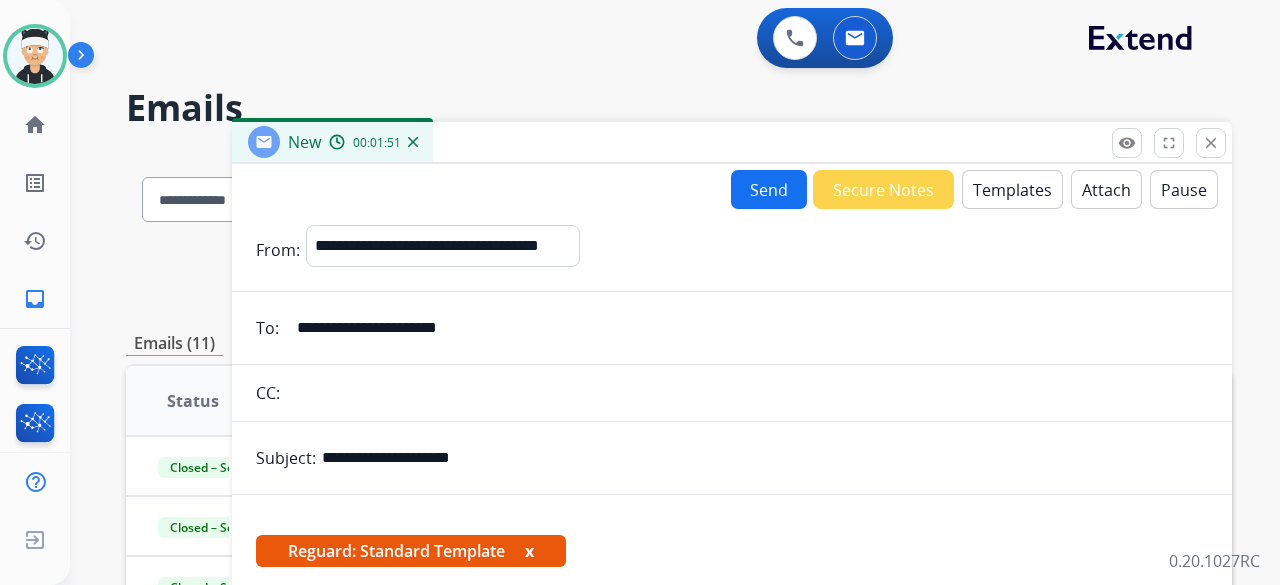 click on "Attach" at bounding box center [1106, 189] 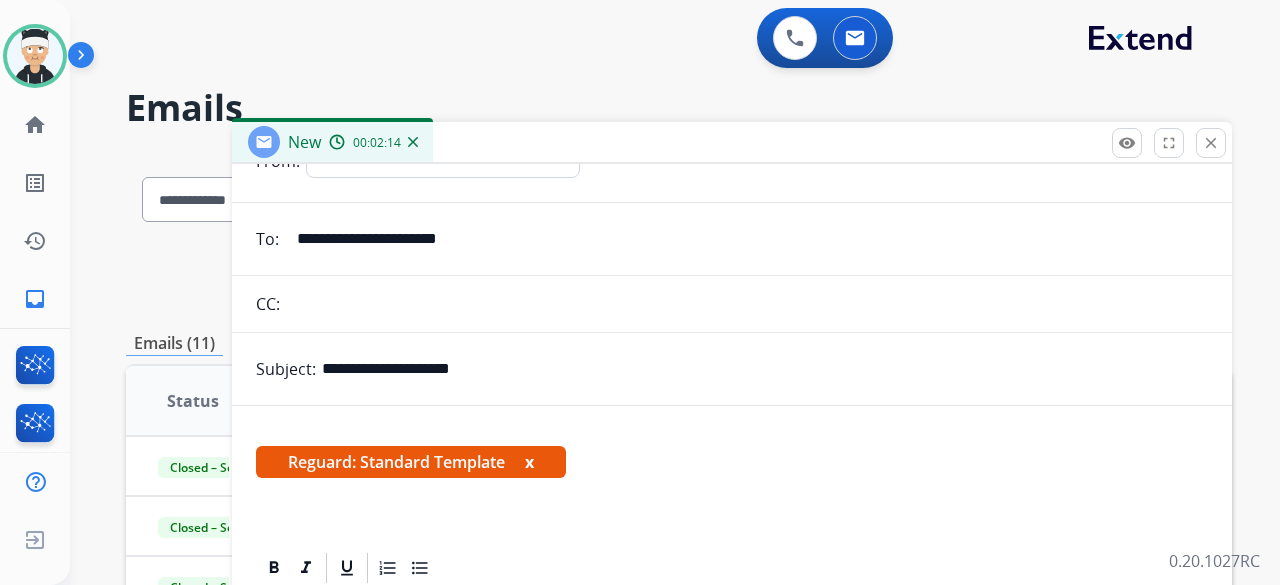 scroll, scrollTop: 168, scrollLeft: 0, axis: vertical 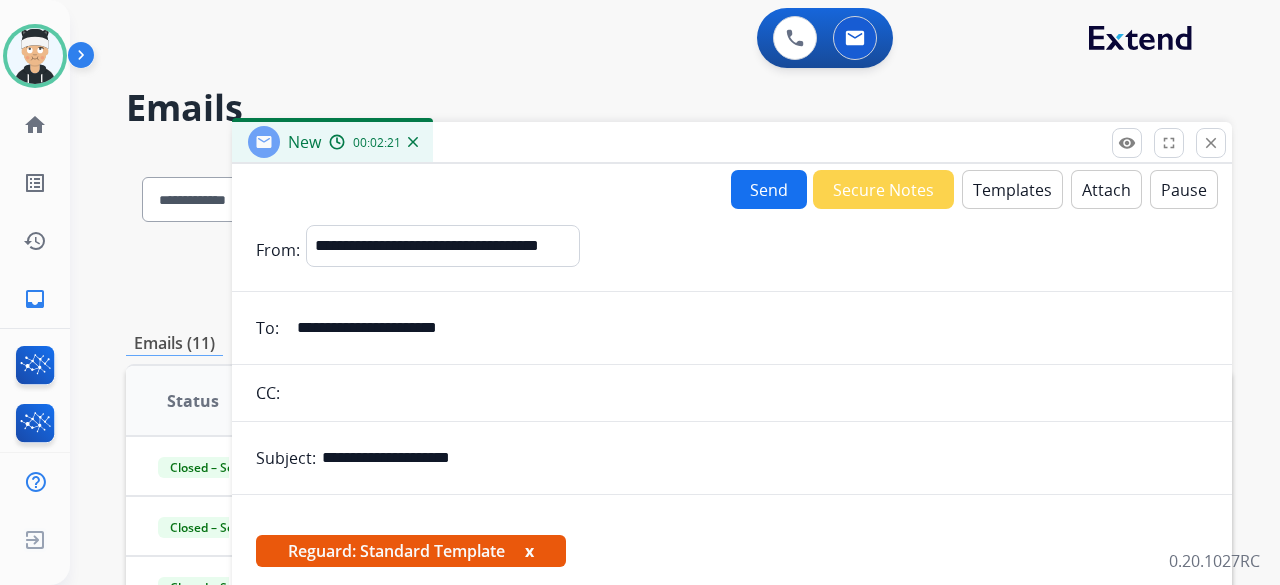 click on "Attach" at bounding box center [1106, 189] 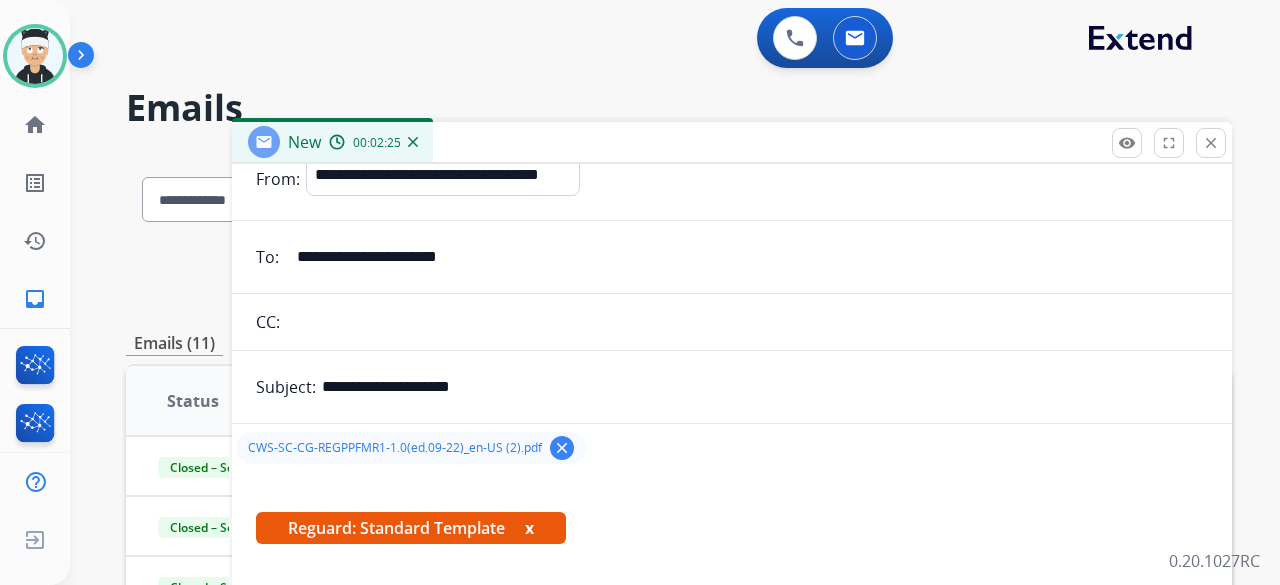 scroll, scrollTop: 216, scrollLeft: 0, axis: vertical 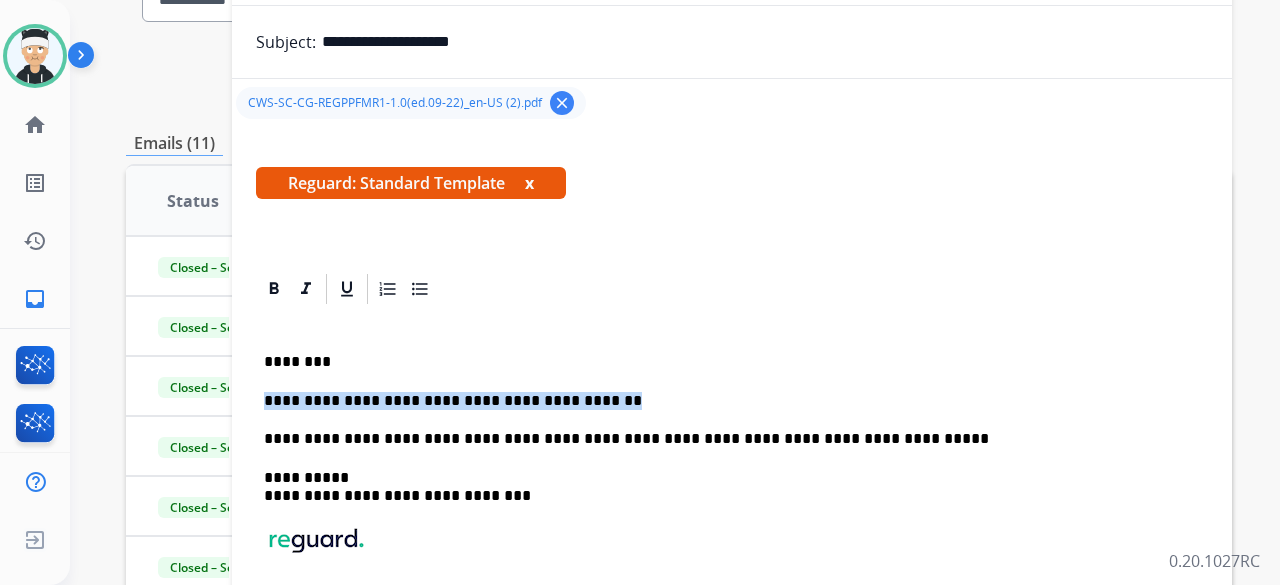 drag, startPoint x: 653, startPoint y: 394, endPoint x: 257, endPoint y: 396, distance: 396.00504 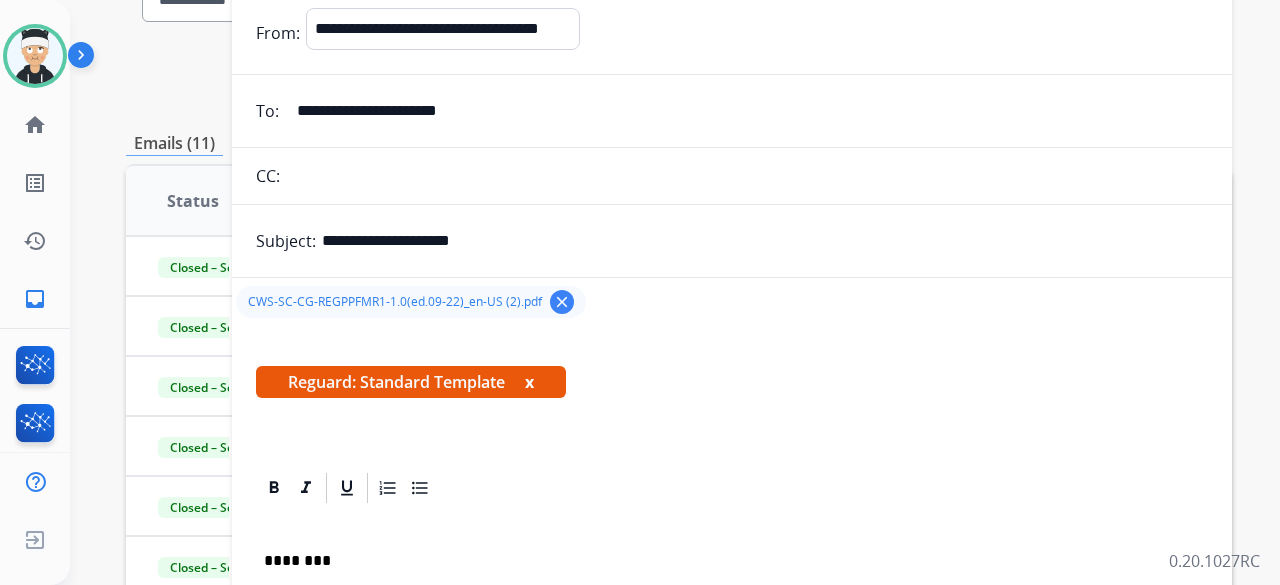 scroll, scrollTop: 0, scrollLeft: 0, axis: both 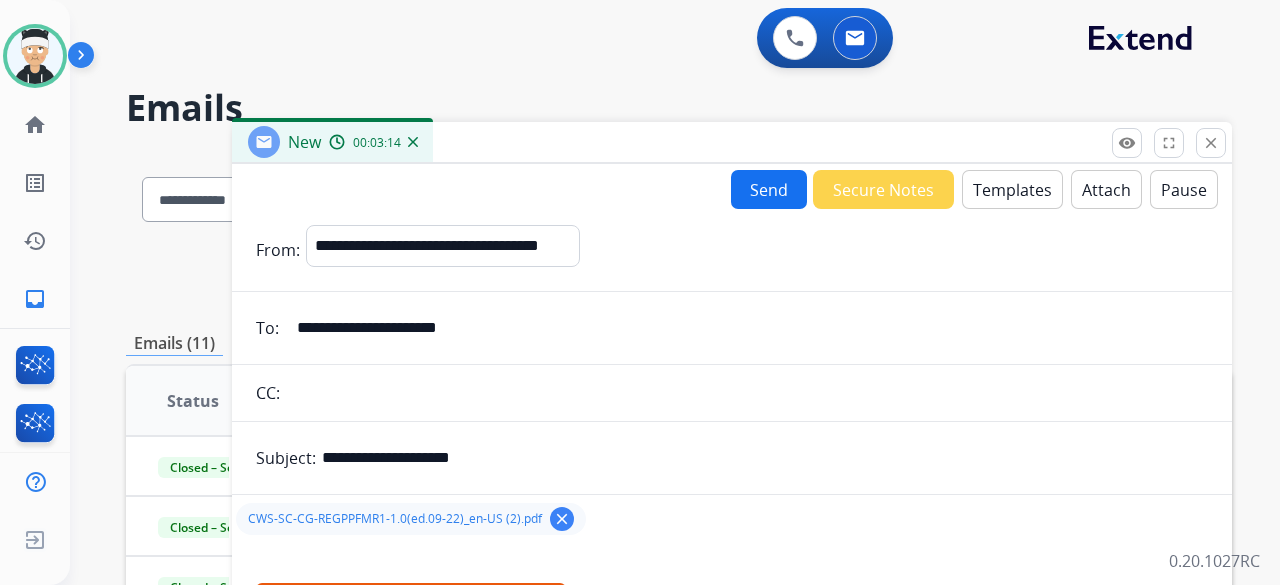 click on "Send" at bounding box center [769, 189] 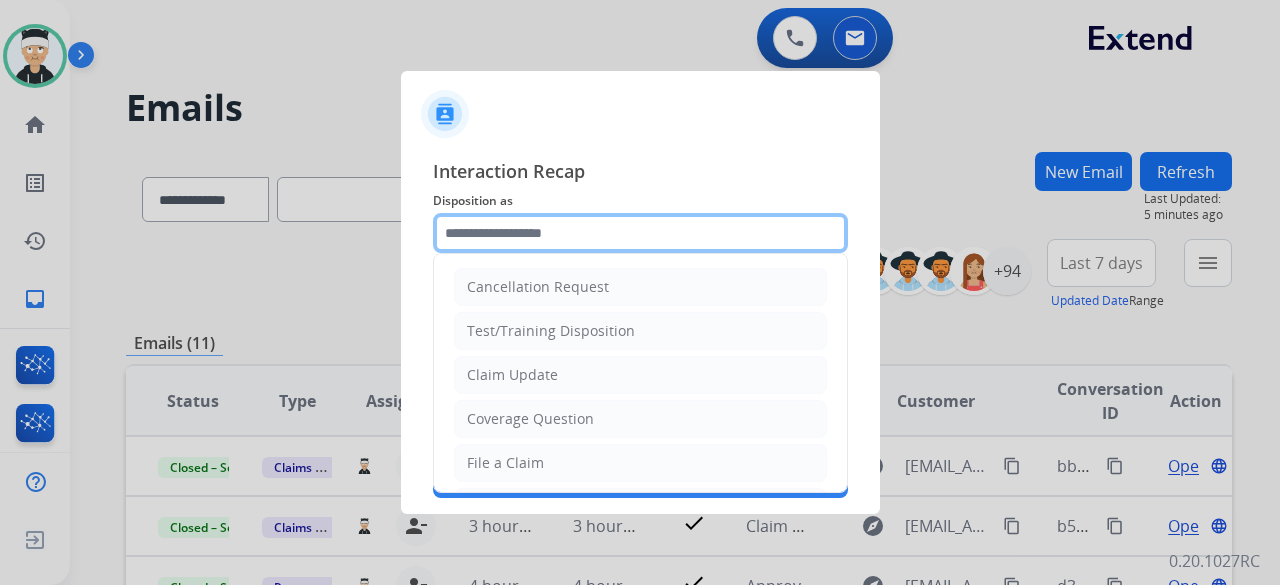 click 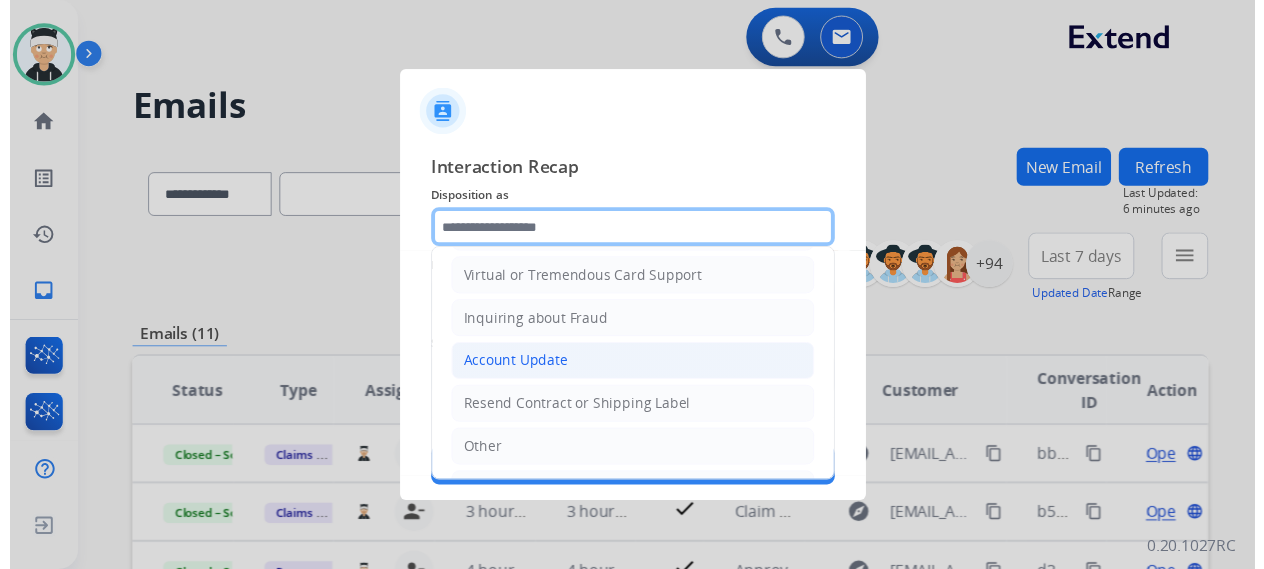 scroll, scrollTop: 300, scrollLeft: 0, axis: vertical 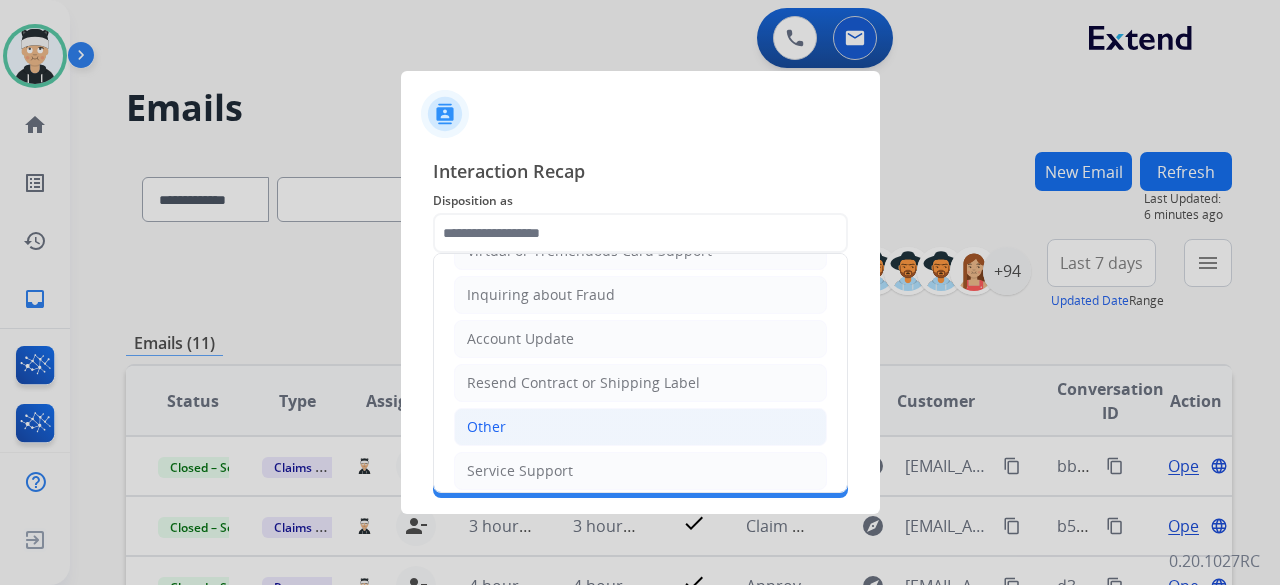 click on "Other" 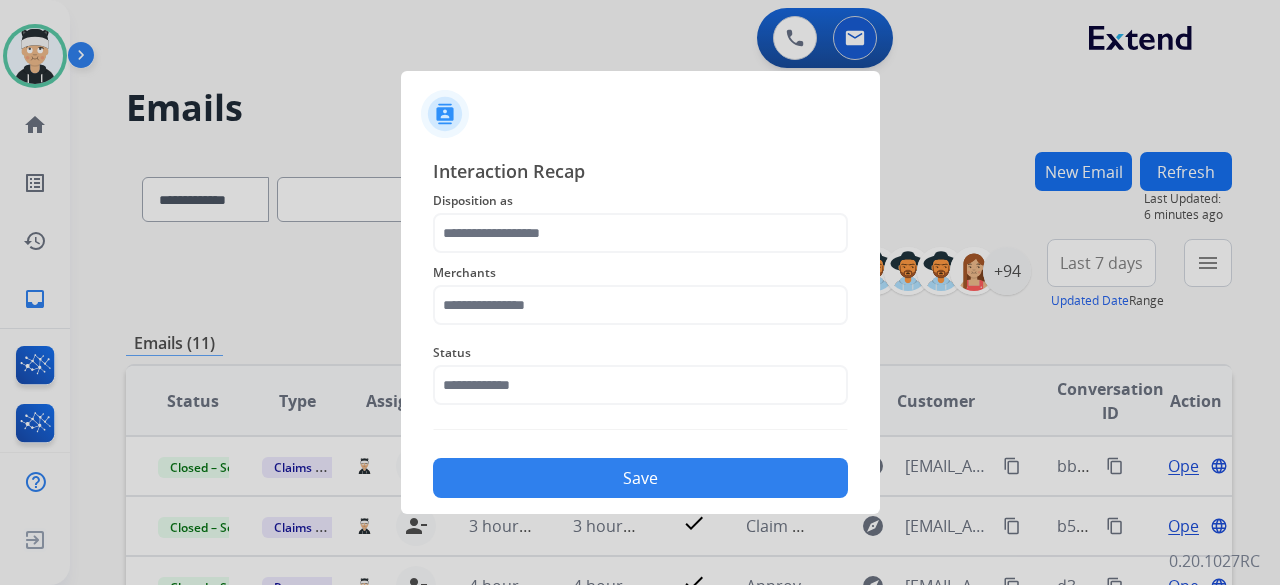 type on "*****" 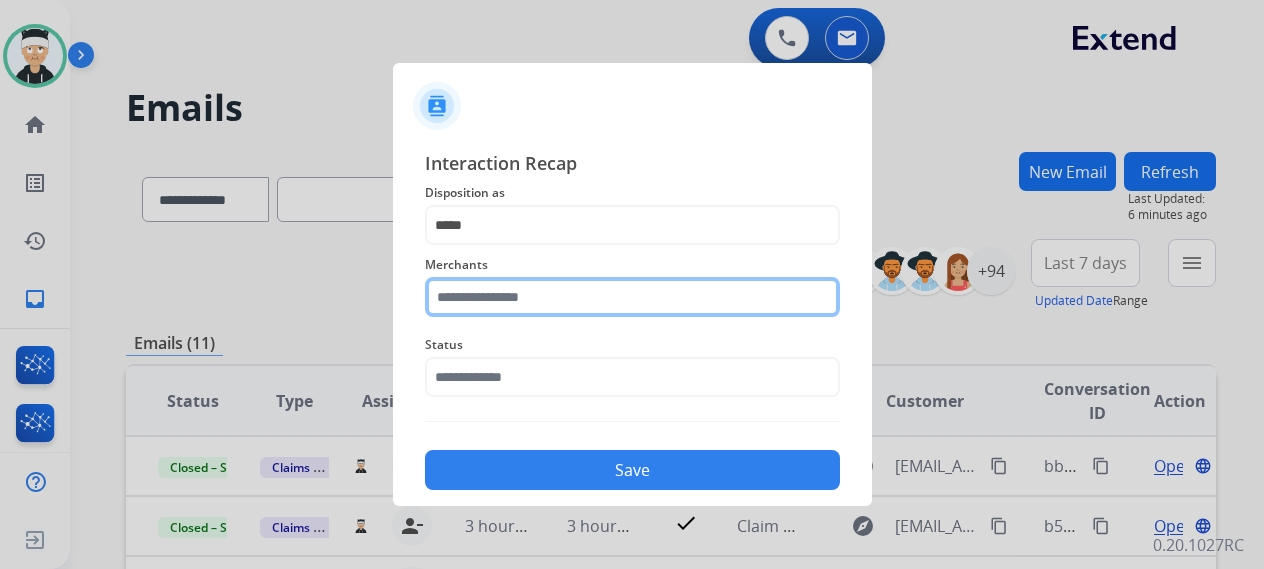 click 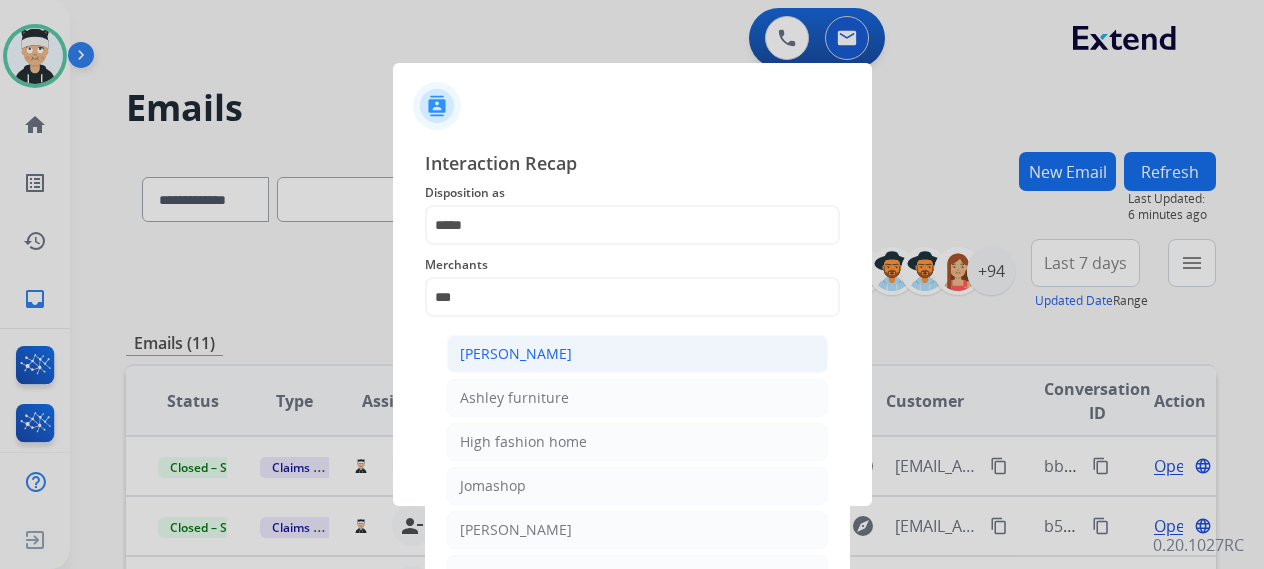 click on "[PERSON_NAME]" 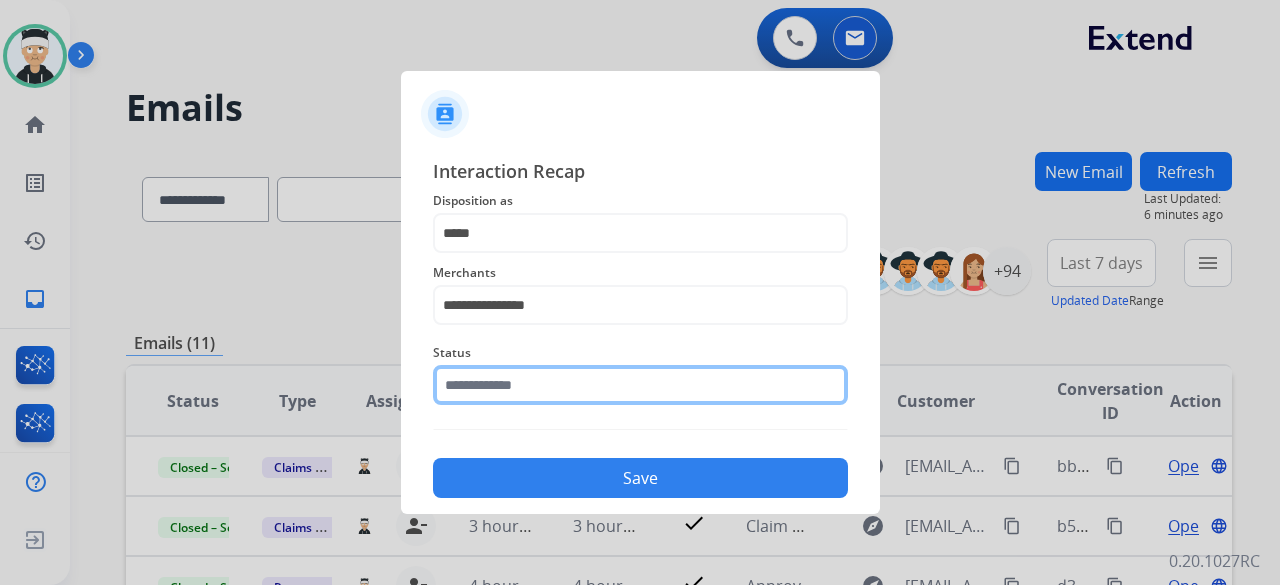 click 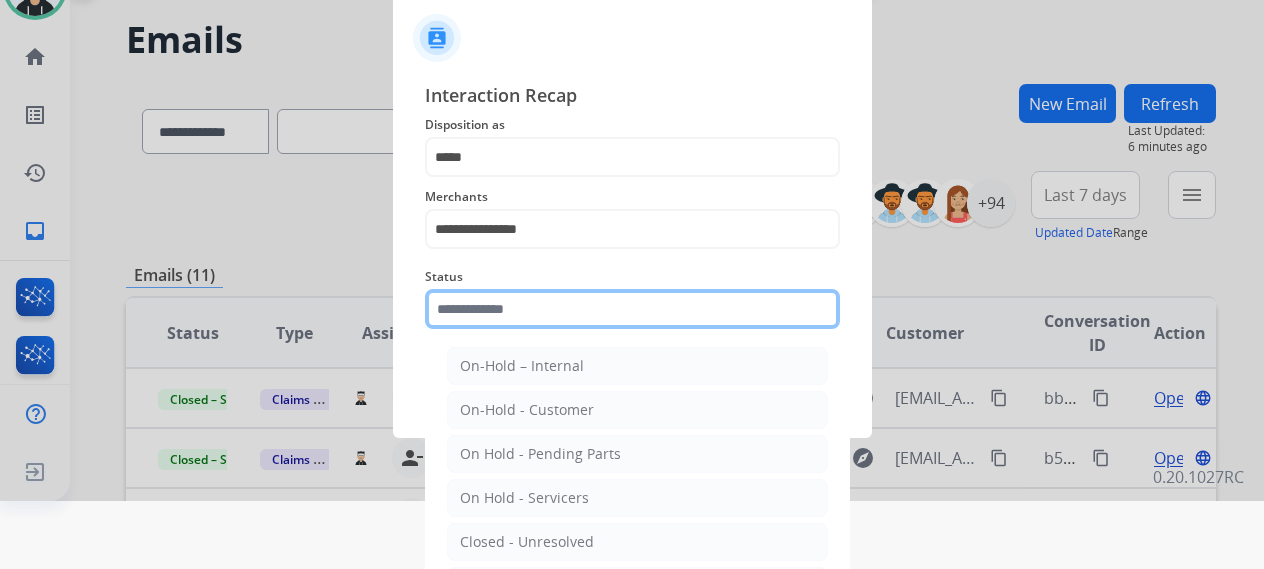scroll, scrollTop: 136, scrollLeft: 0, axis: vertical 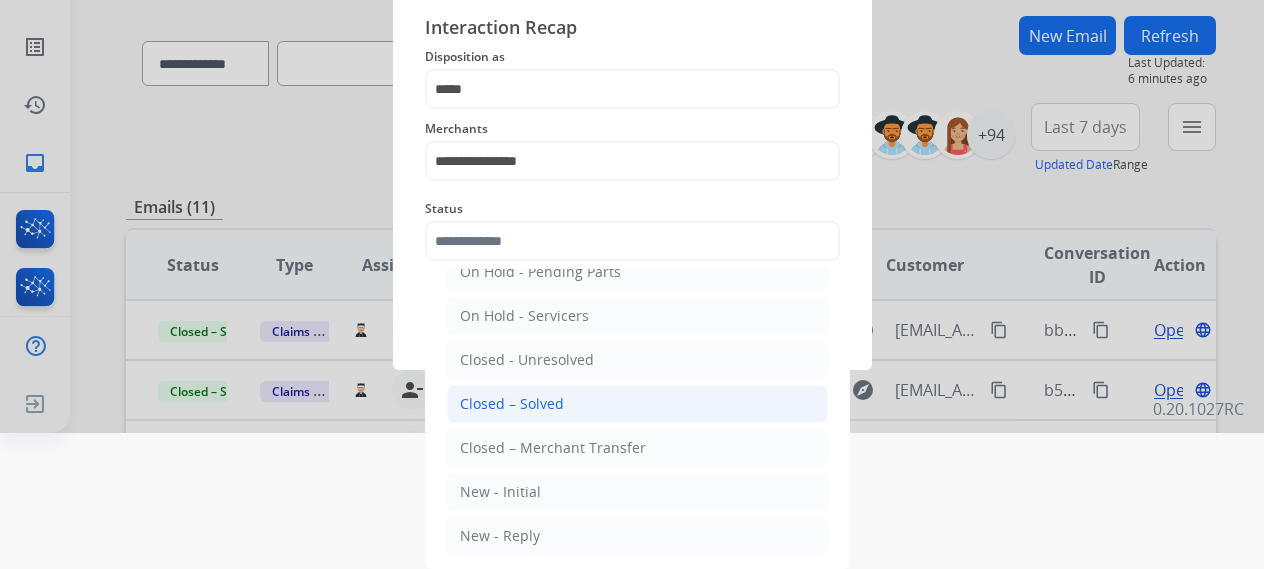 click on "Closed – Solved" 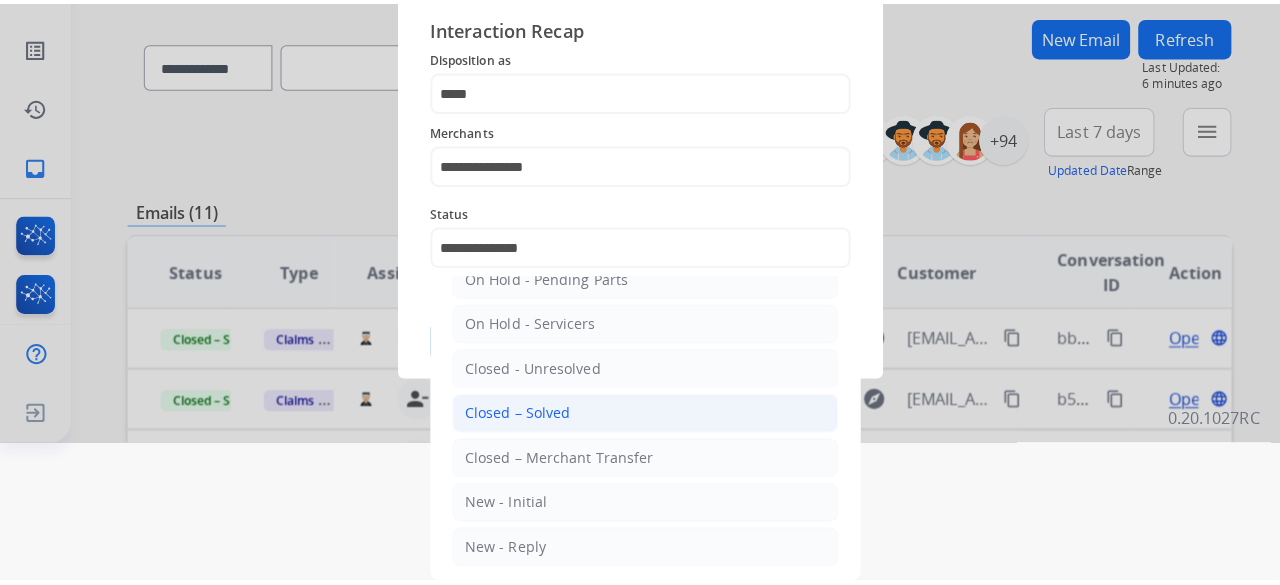 scroll, scrollTop: 0, scrollLeft: 0, axis: both 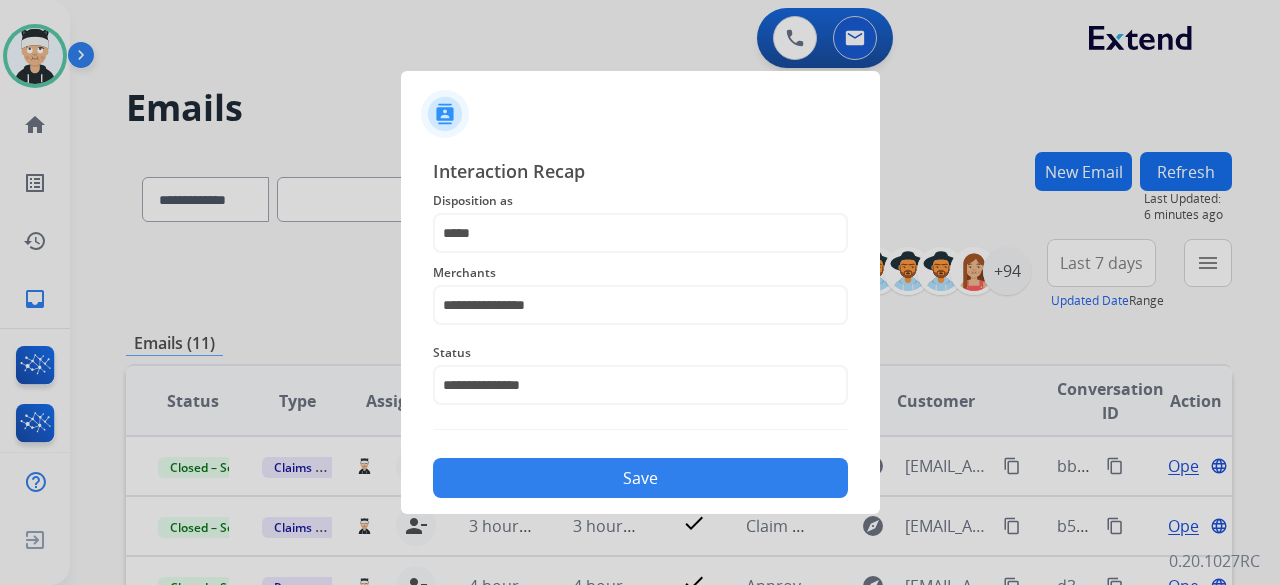 click on "Save" 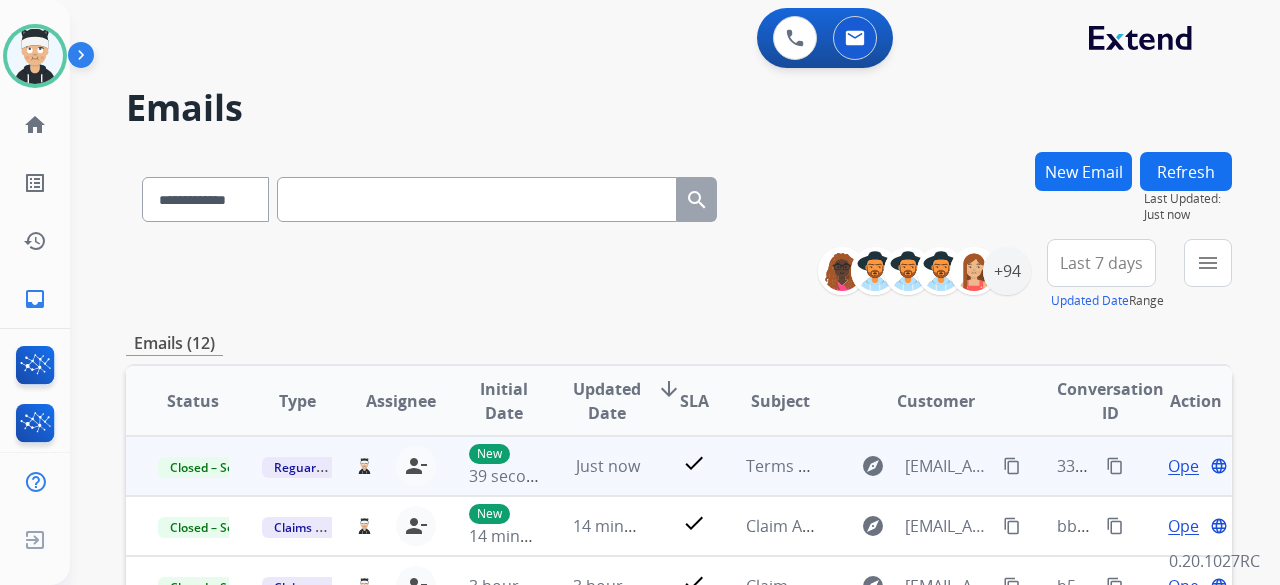 click on "content_copy" at bounding box center [1115, 466] 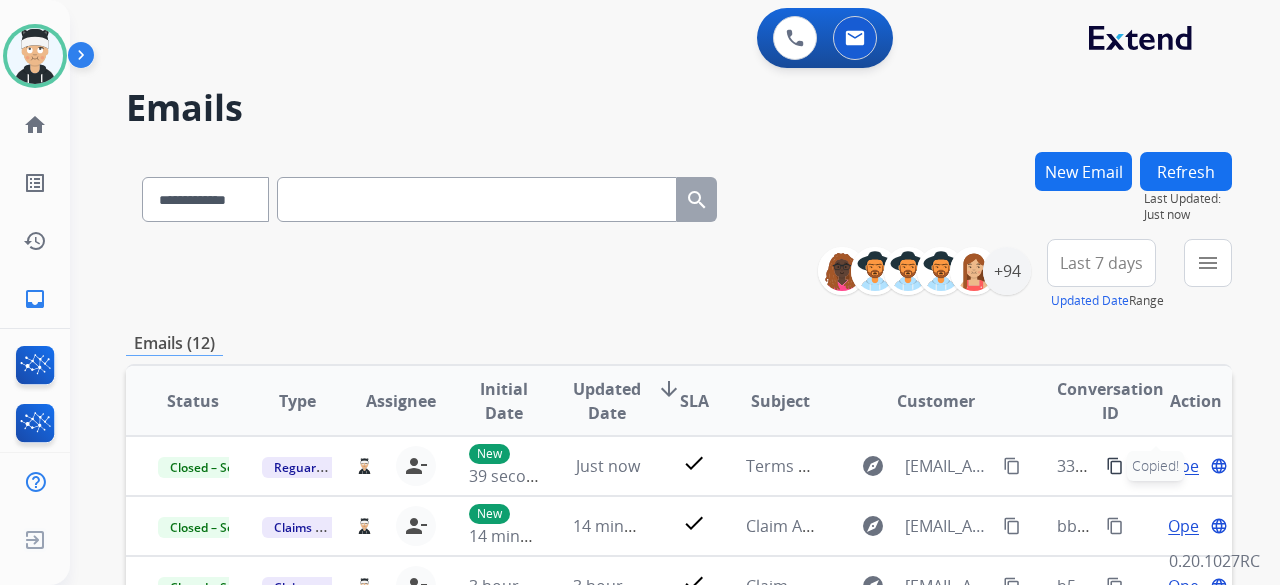 click on "Conversation ID" at bounding box center (1110, 401) 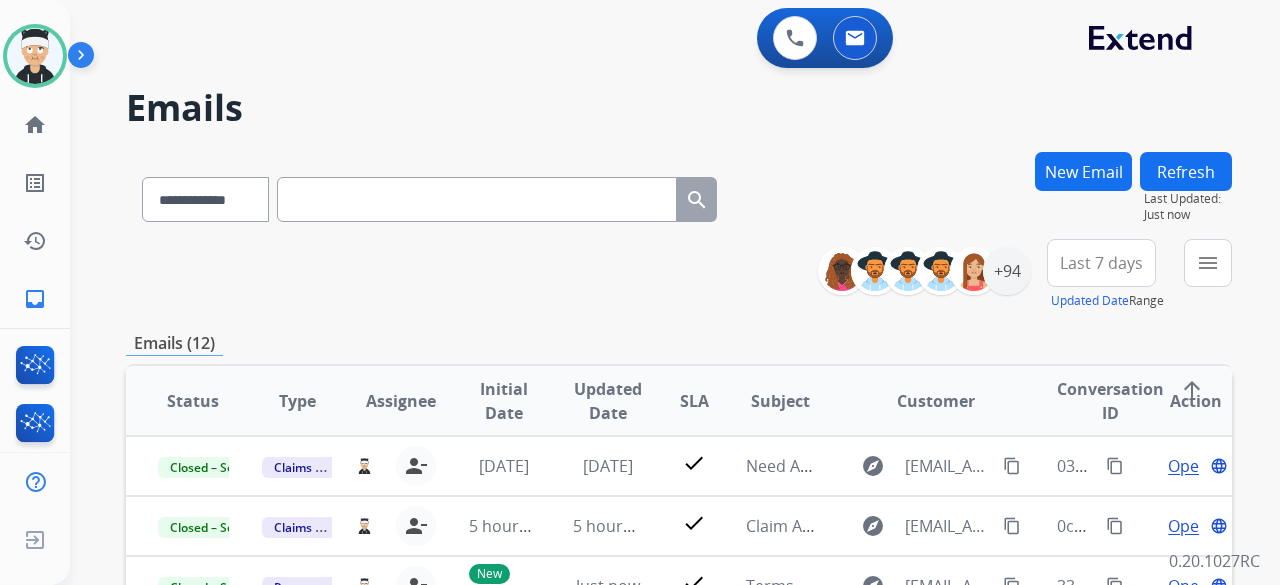 scroll, scrollTop: 2, scrollLeft: 0, axis: vertical 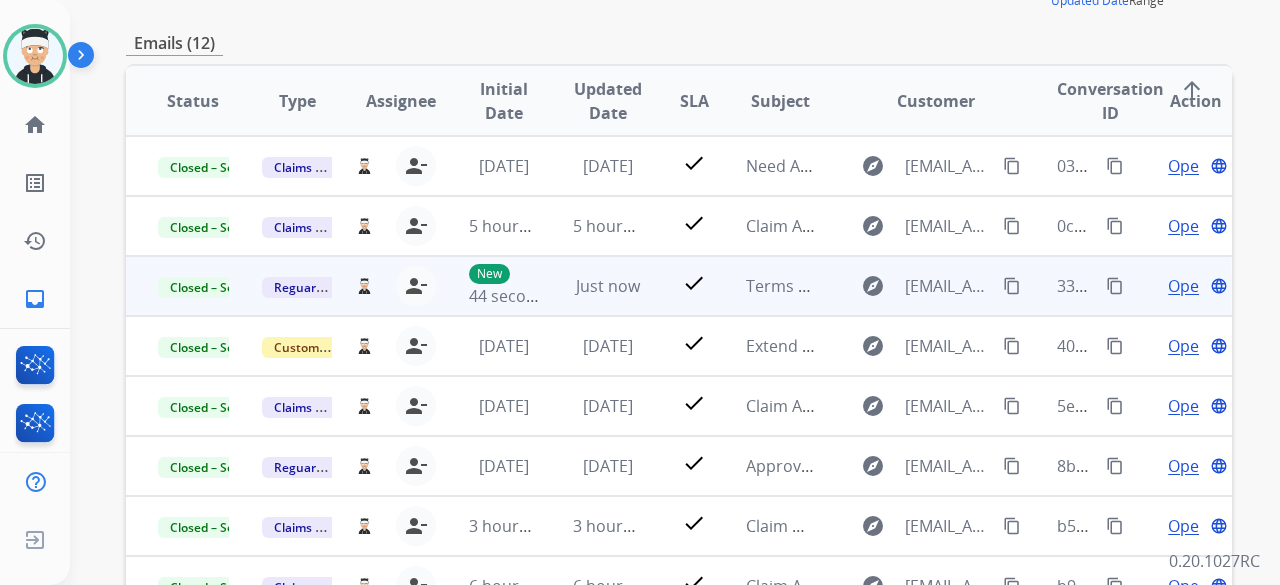 click on "content_copy" at bounding box center (1115, 286) 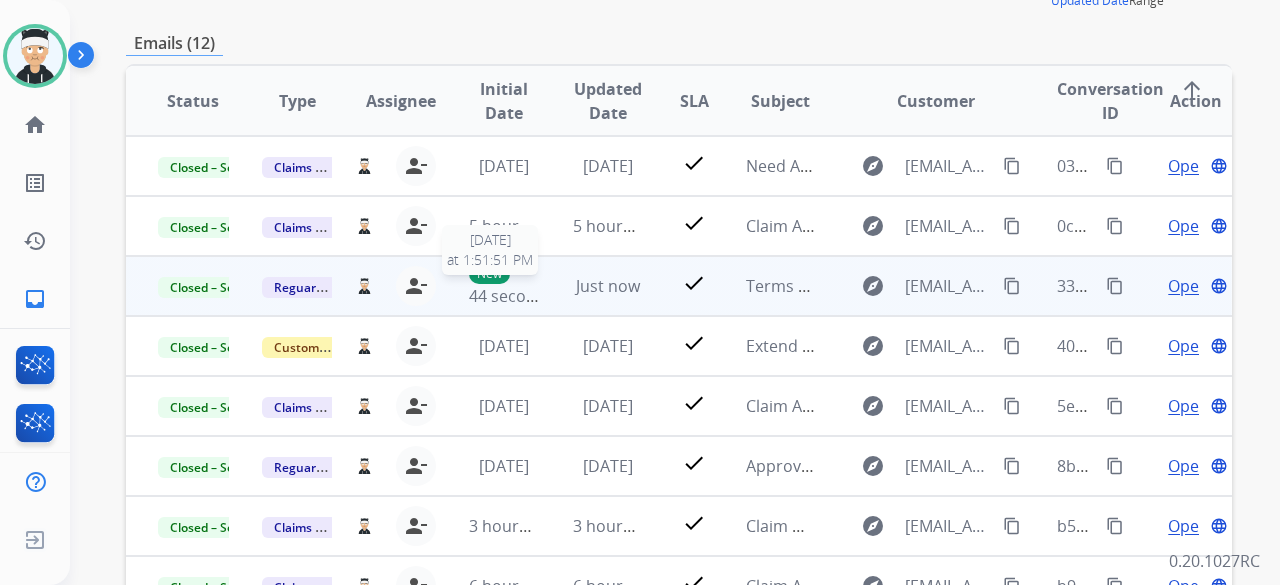 click on "New" at bounding box center [489, 274] 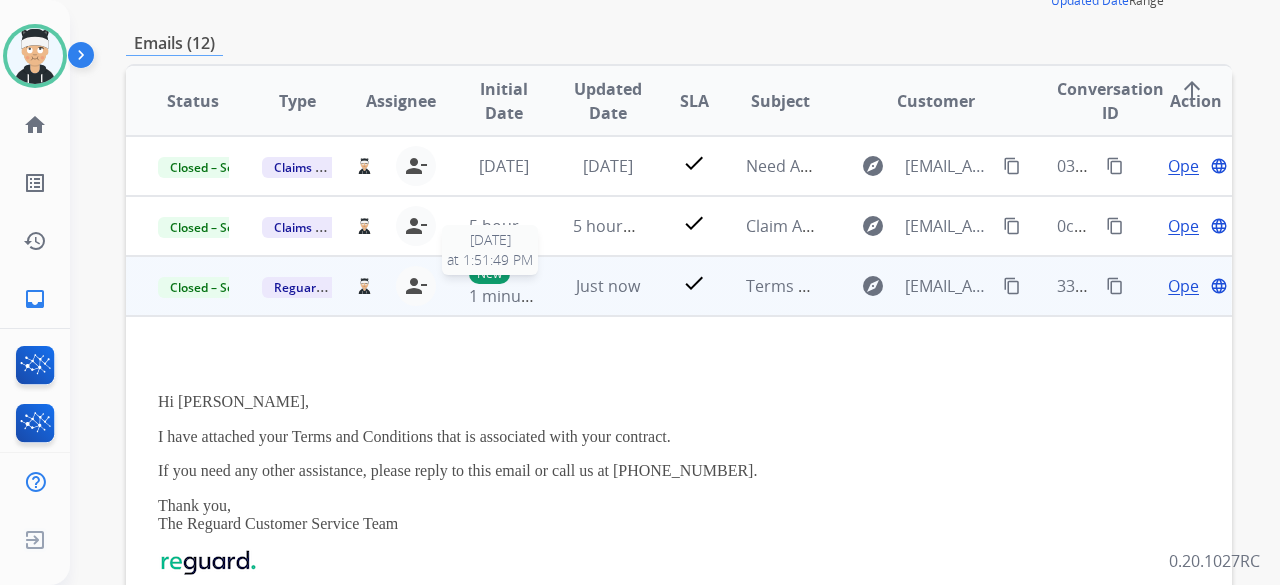 scroll, scrollTop: 120, scrollLeft: 0, axis: vertical 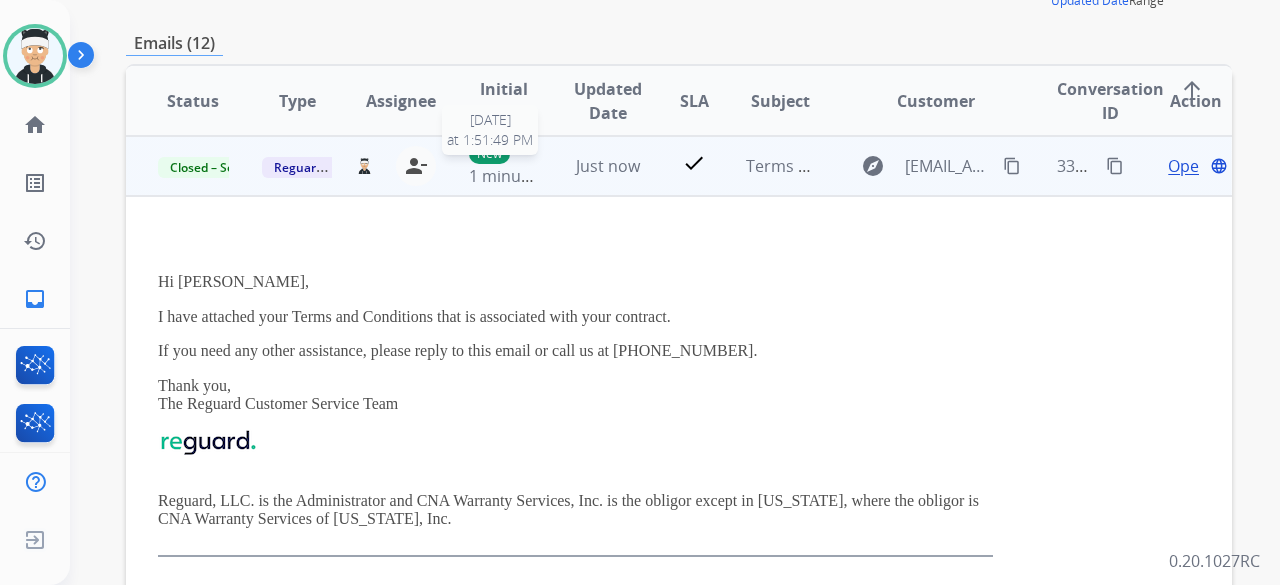 click on "New" at bounding box center (489, 154) 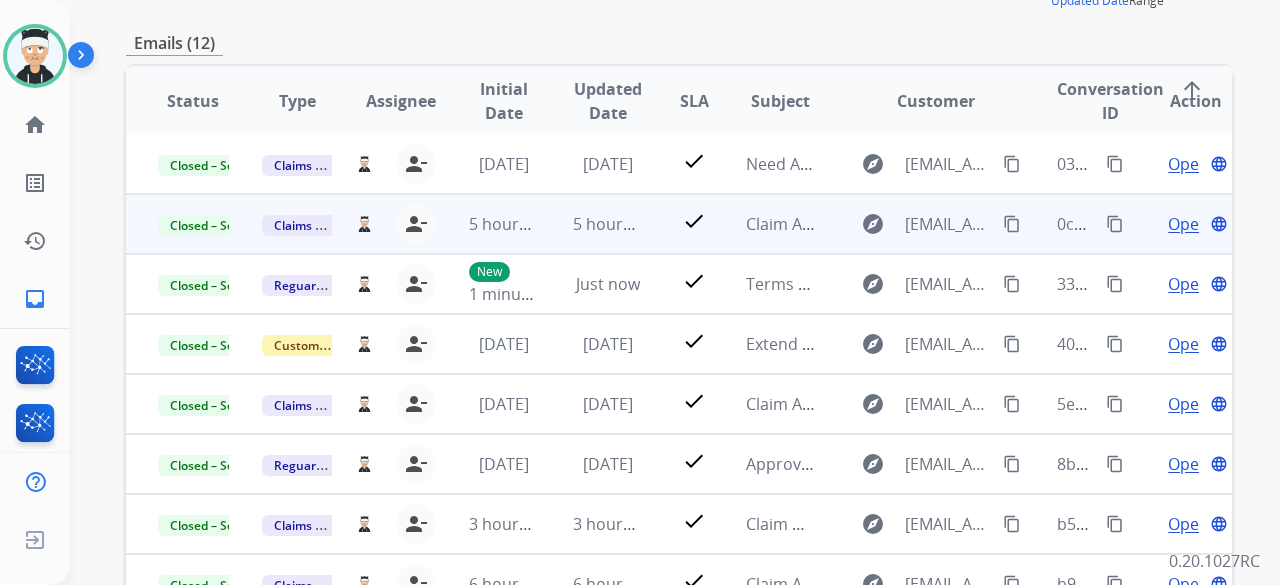 scroll, scrollTop: 0, scrollLeft: 0, axis: both 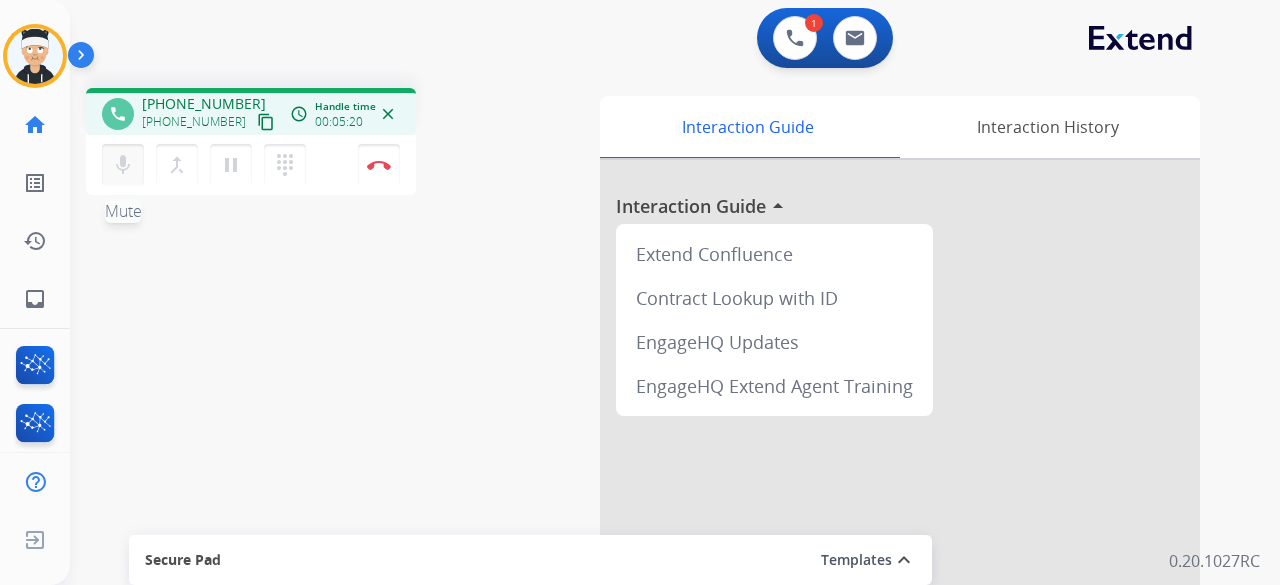 click on "mic" at bounding box center (123, 165) 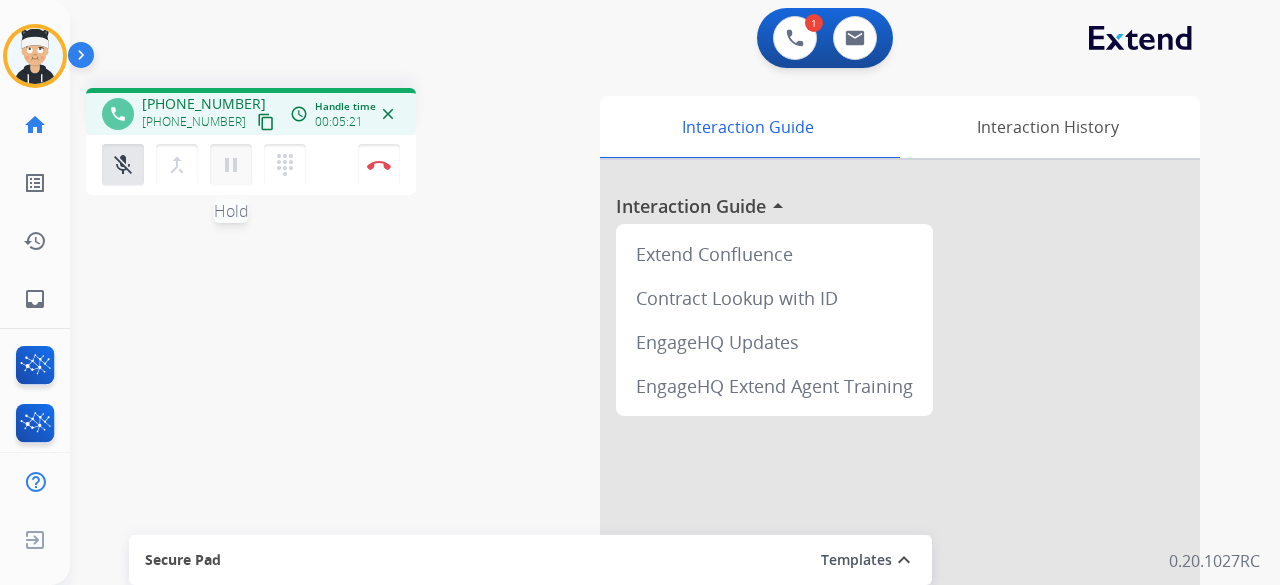 click on "pause" at bounding box center [231, 165] 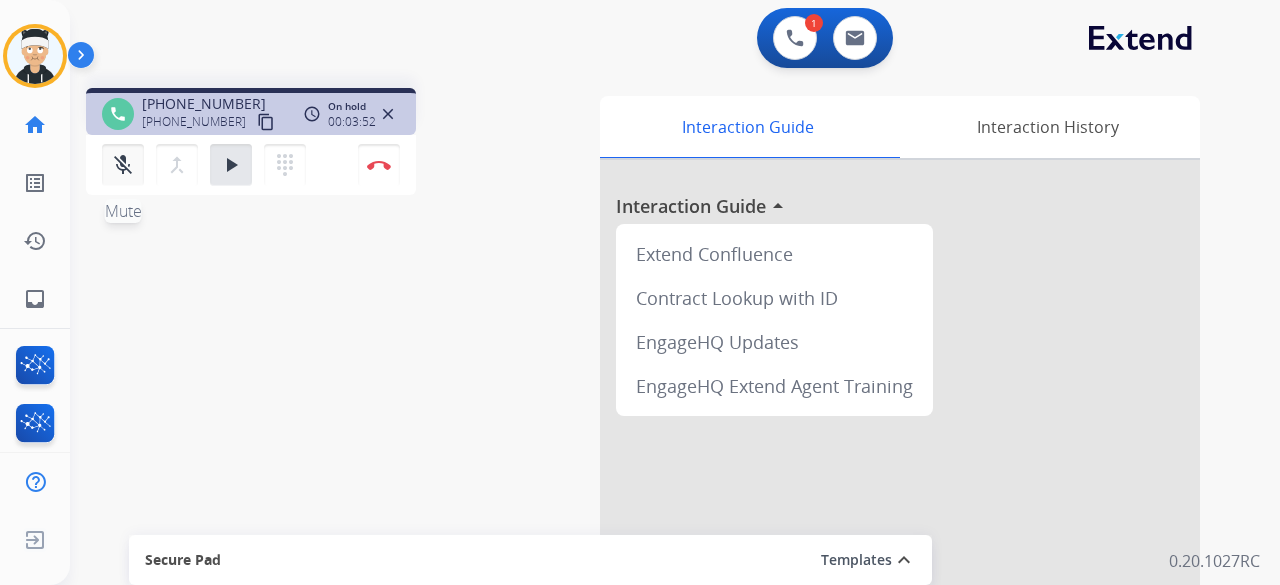 click on "mic_off" at bounding box center [123, 165] 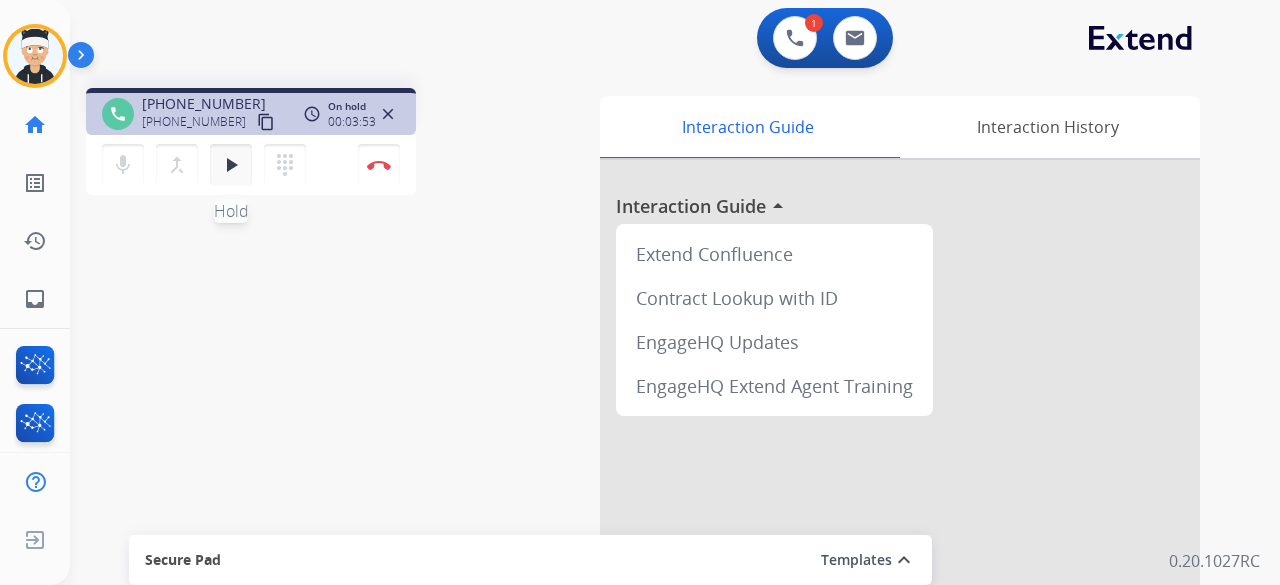 click on "play_arrow" at bounding box center [231, 165] 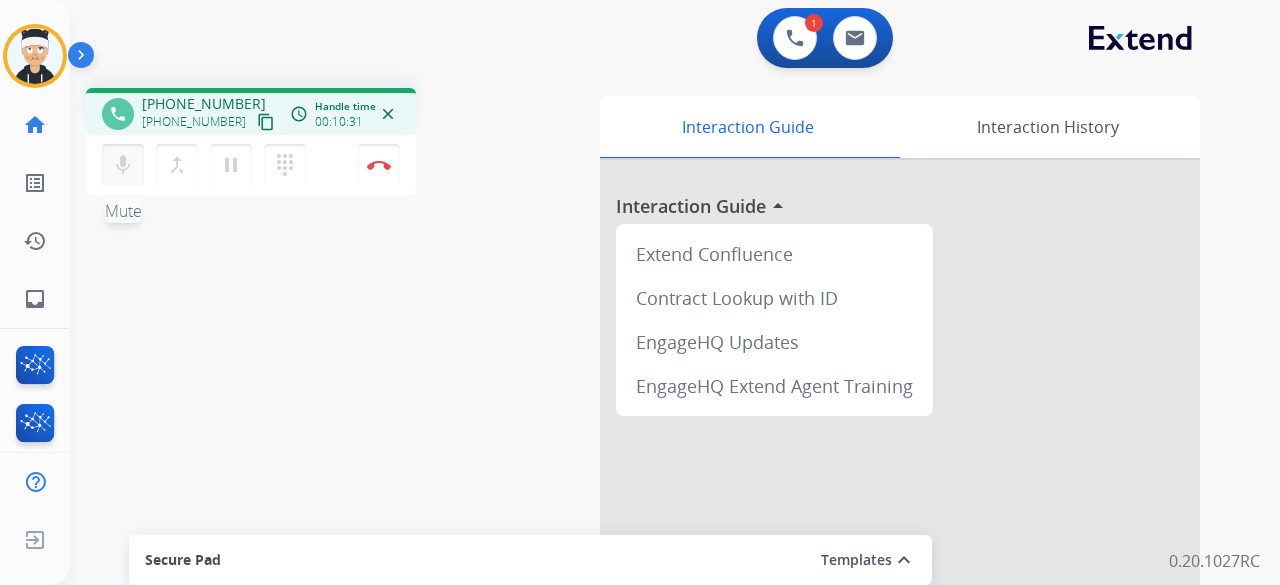 click on "mic" at bounding box center (123, 165) 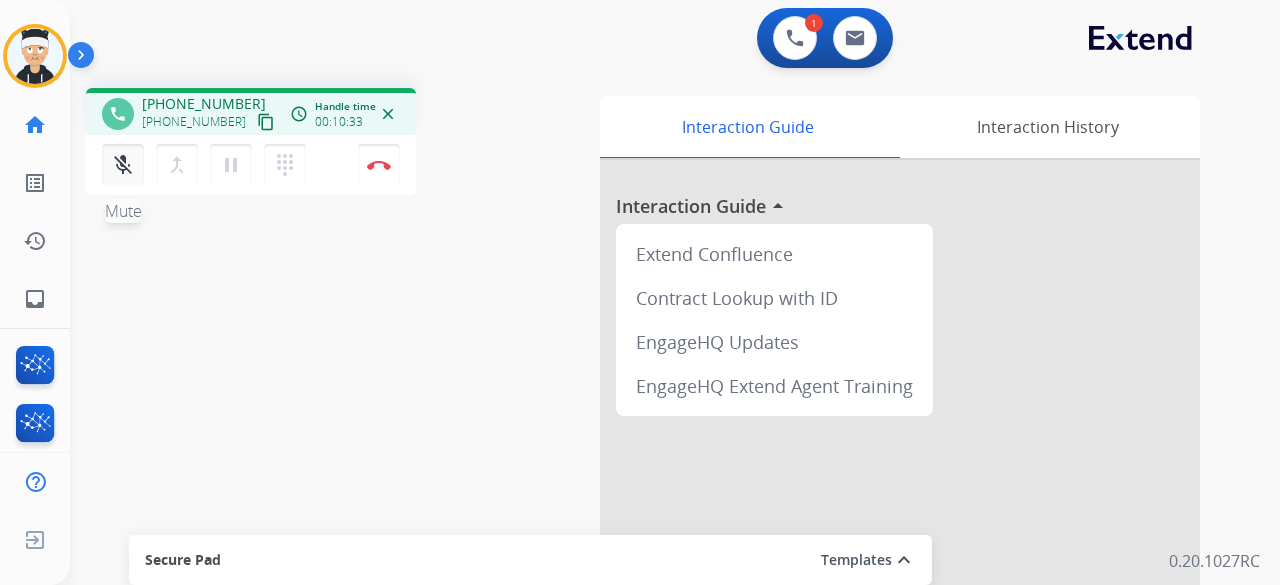 click on "mic_off" at bounding box center [123, 165] 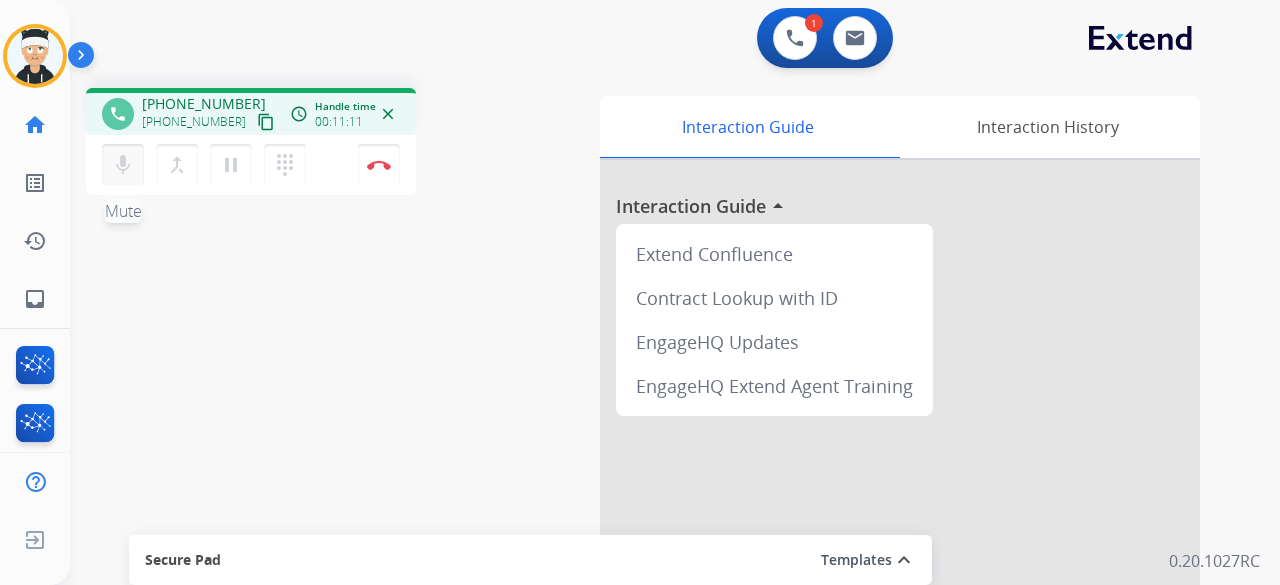 click on "mic" at bounding box center (123, 165) 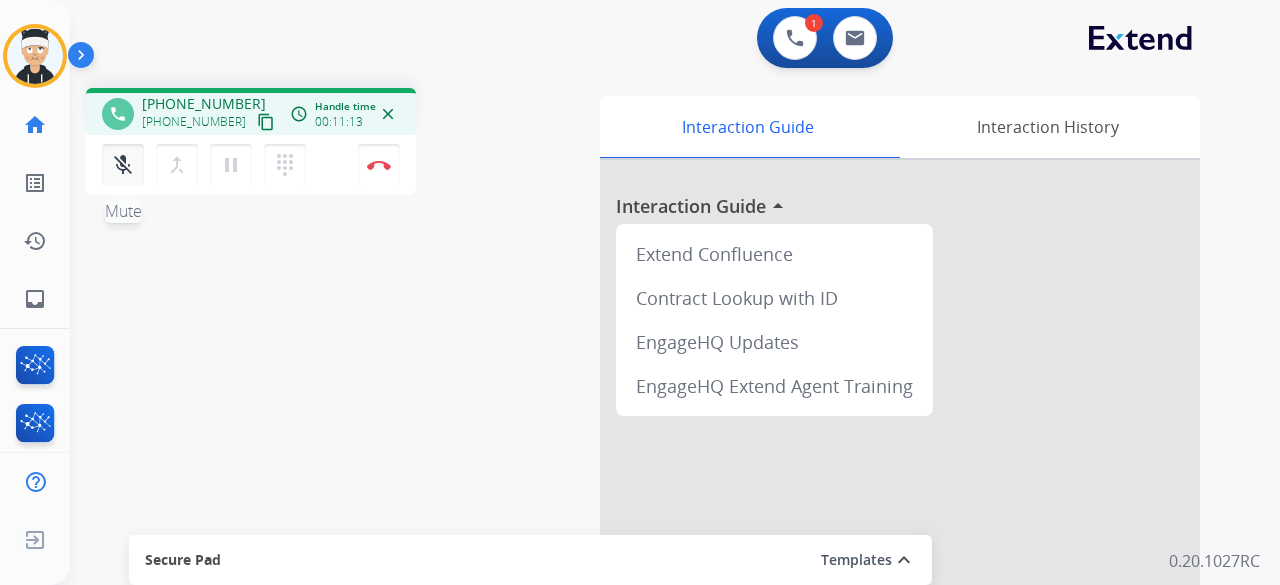 click on "mic_off" at bounding box center [123, 165] 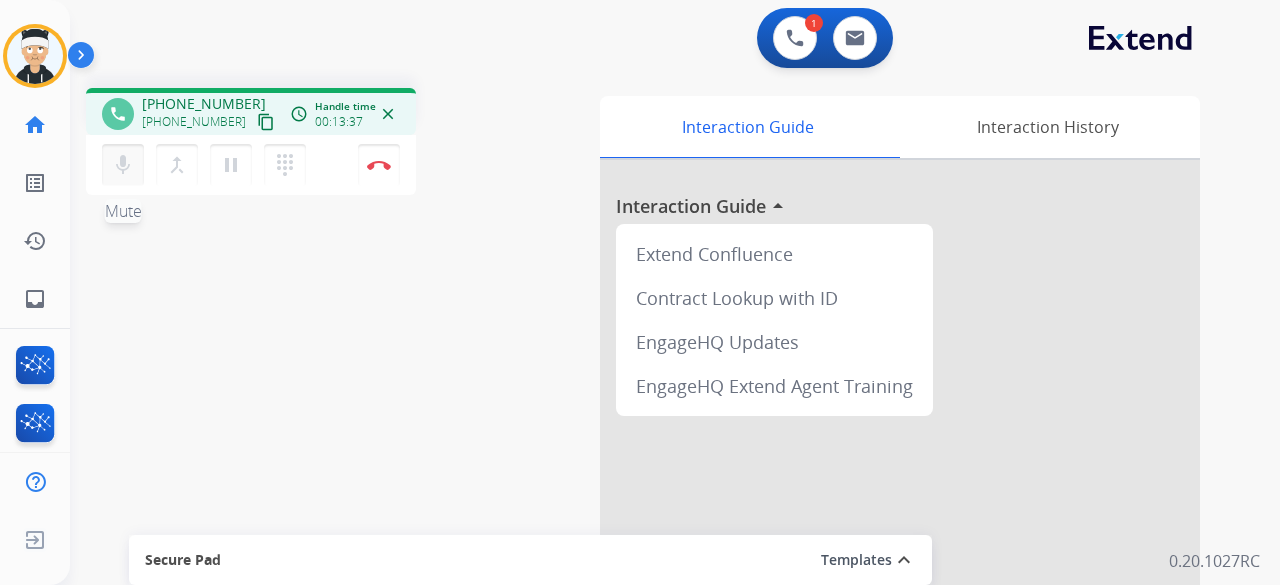 click on "mic" at bounding box center [123, 165] 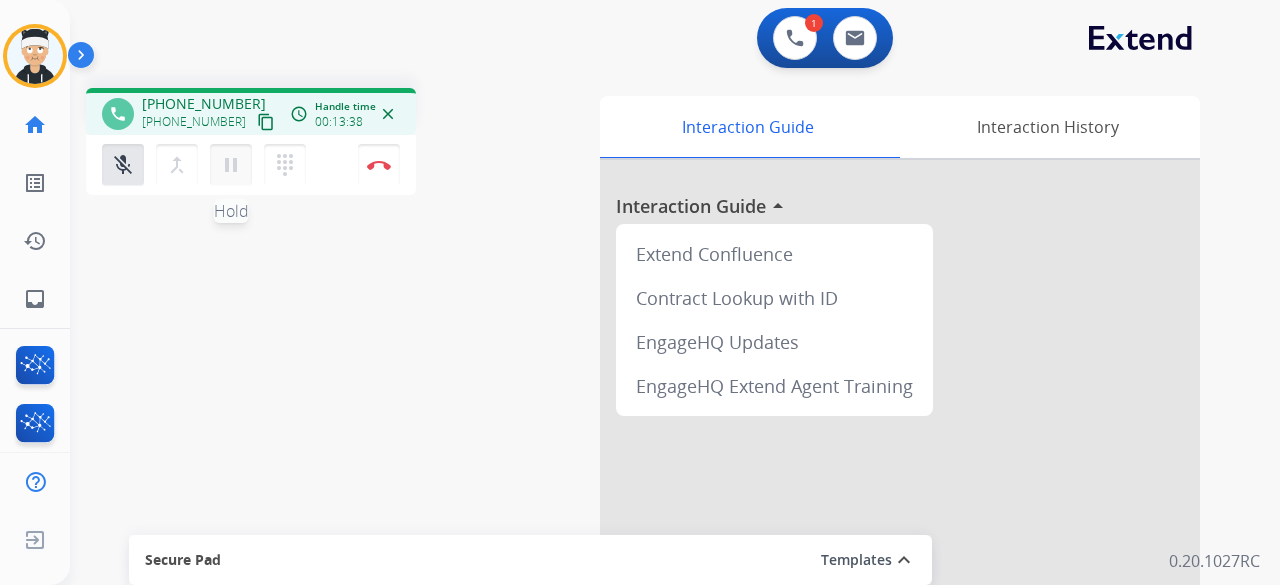 click on "pause" at bounding box center [231, 165] 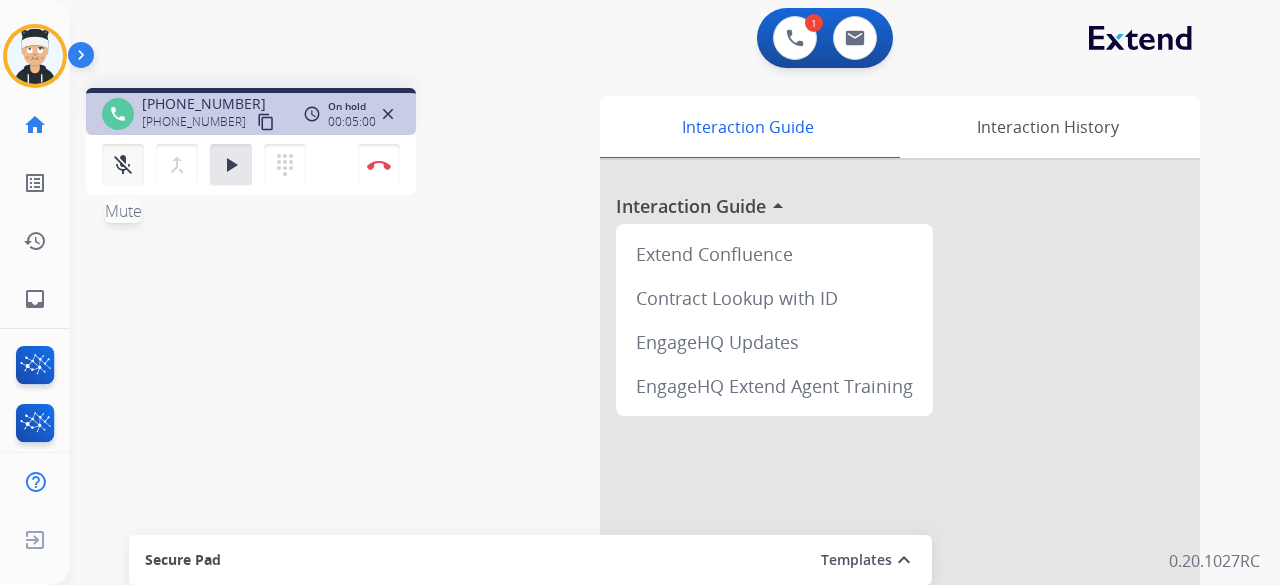 click on "mic_off" at bounding box center [123, 165] 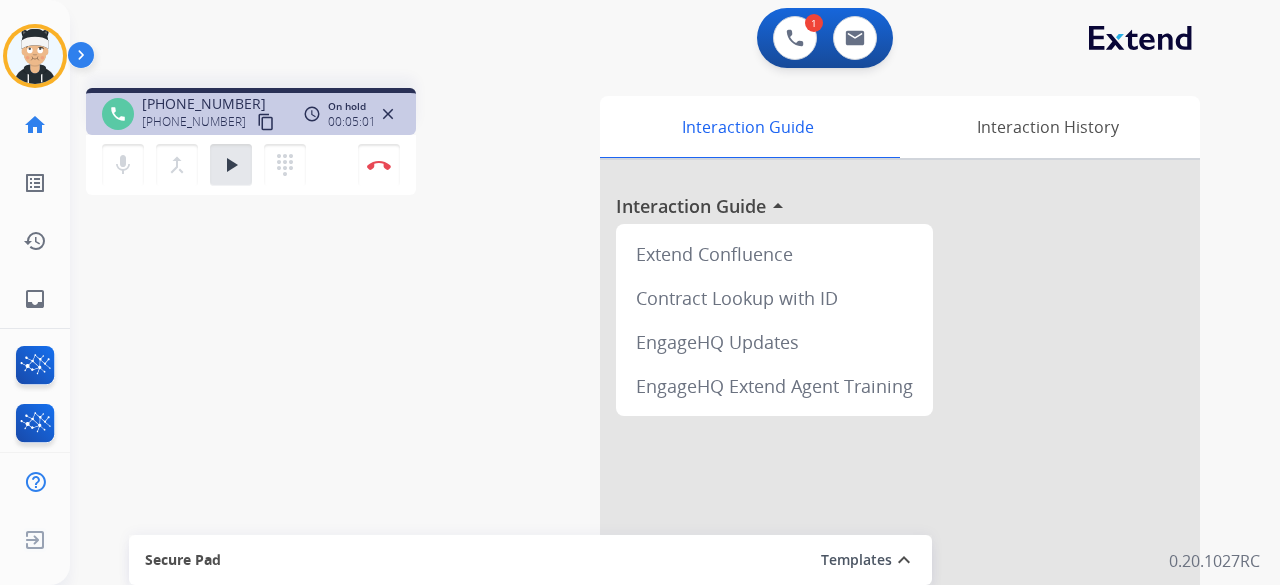 click on "mic Mute merge_type Bridge play_arrow Hold dialpad Dialpad" at bounding box center (210, 165) 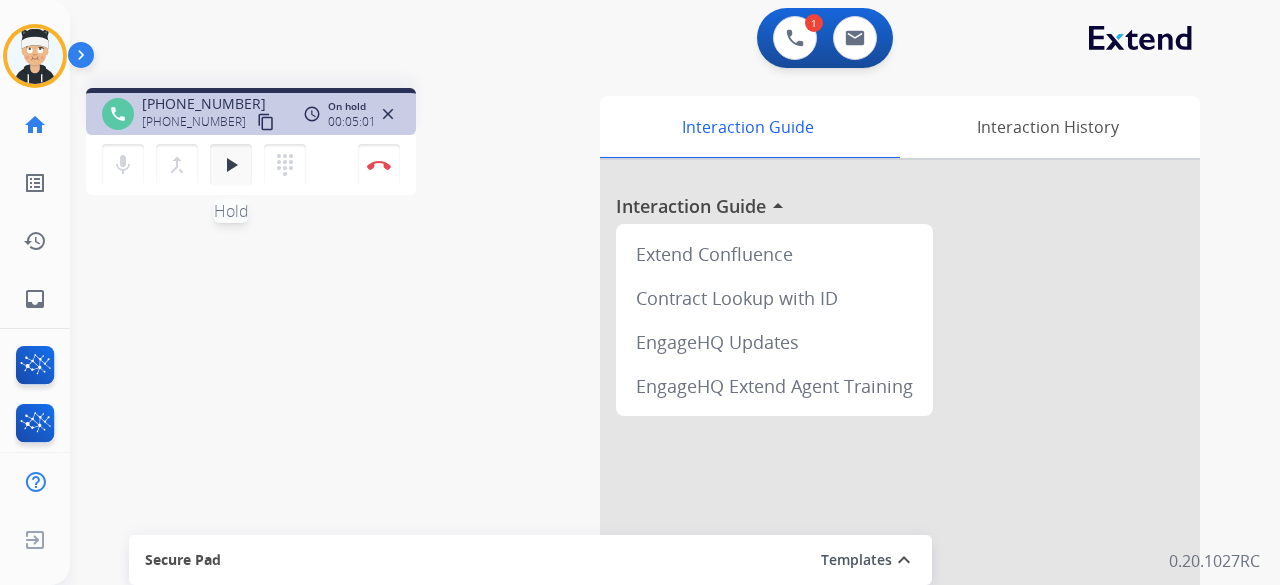 click on "play_arrow" at bounding box center (231, 165) 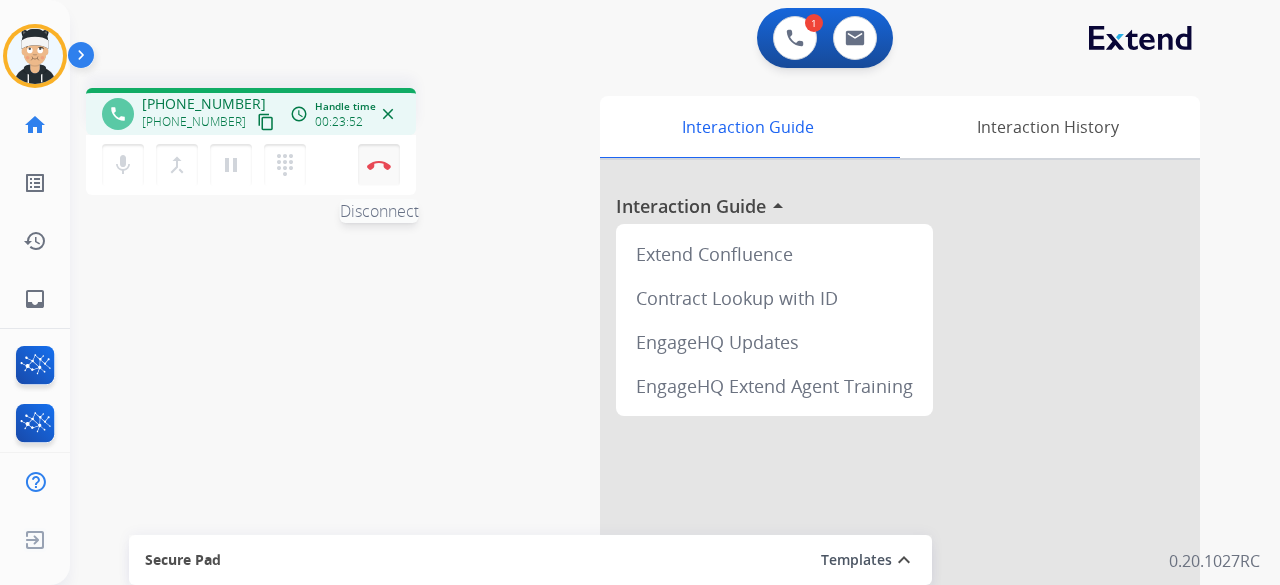 click on "Disconnect" at bounding box center (379, 165) 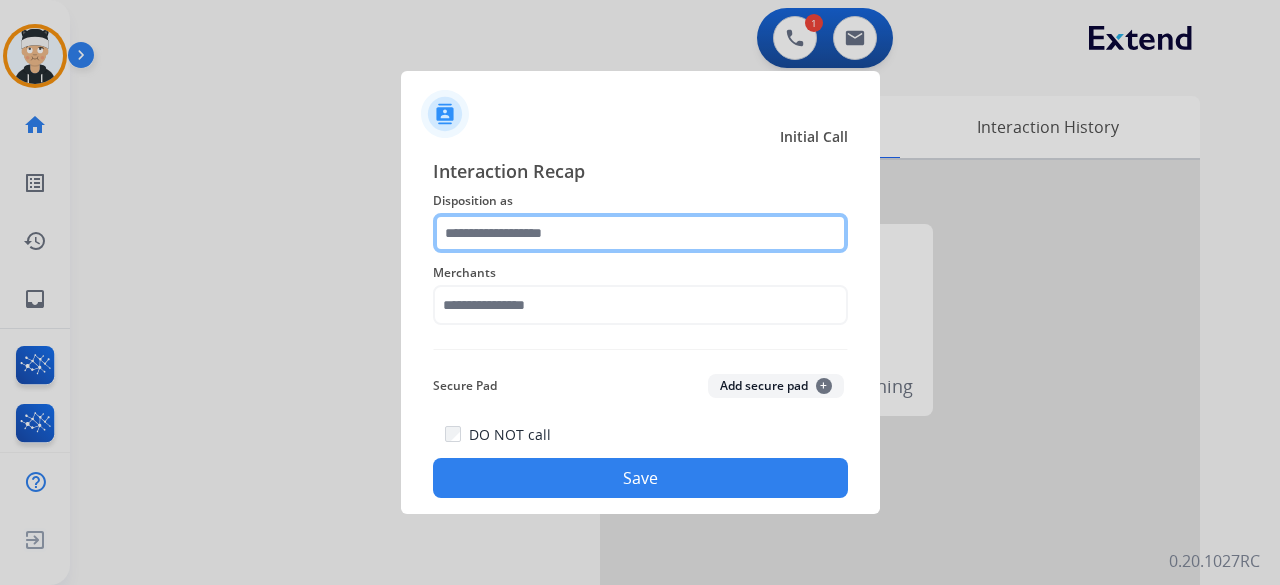 click 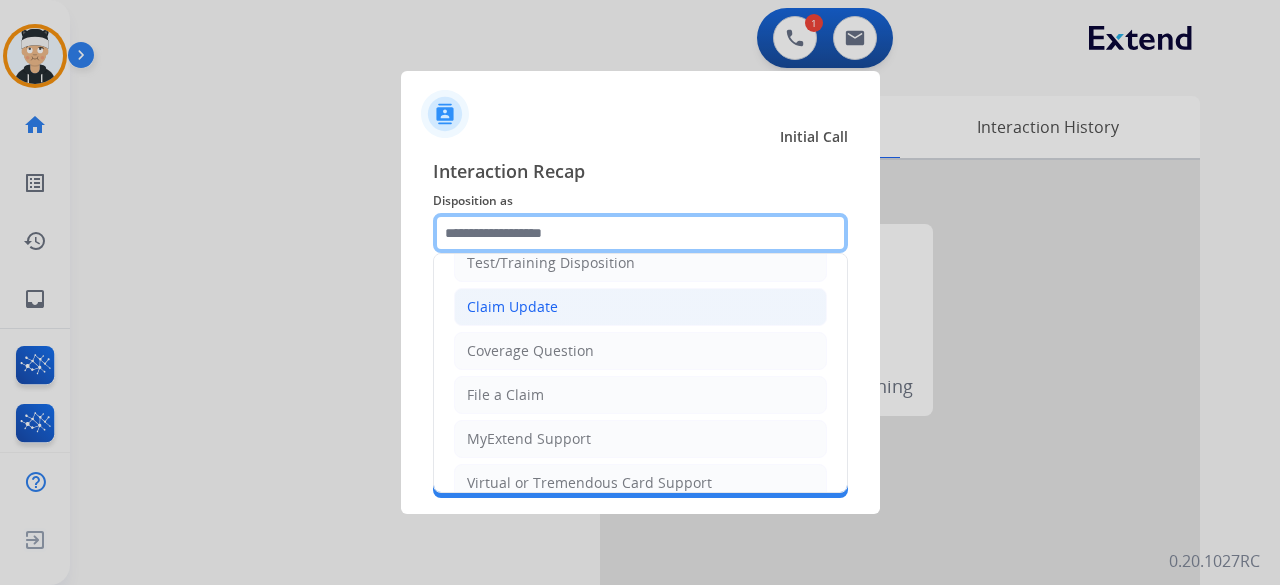 scroll, scrollTop: 100, scrollLeft: 0, axis: vertical 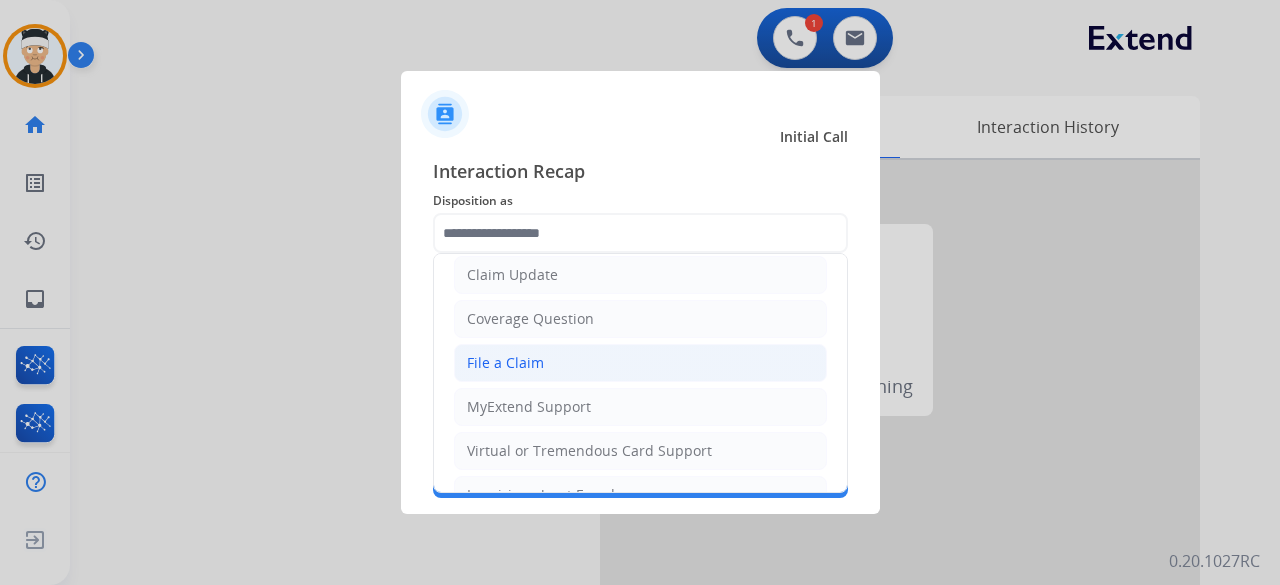 click on "File a Claim" 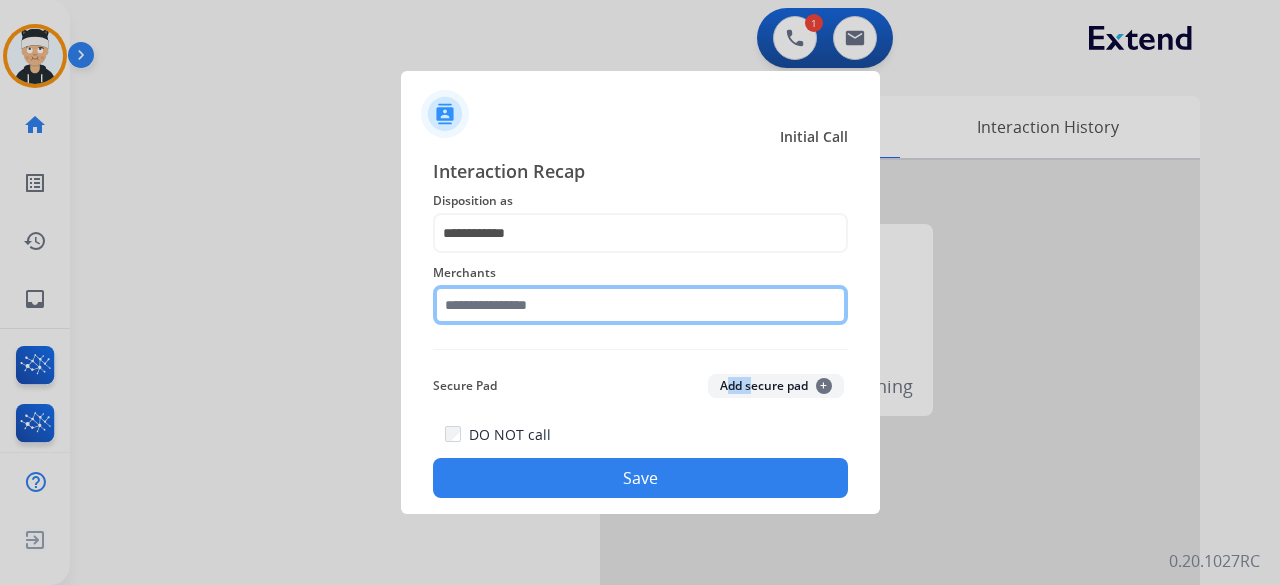 click 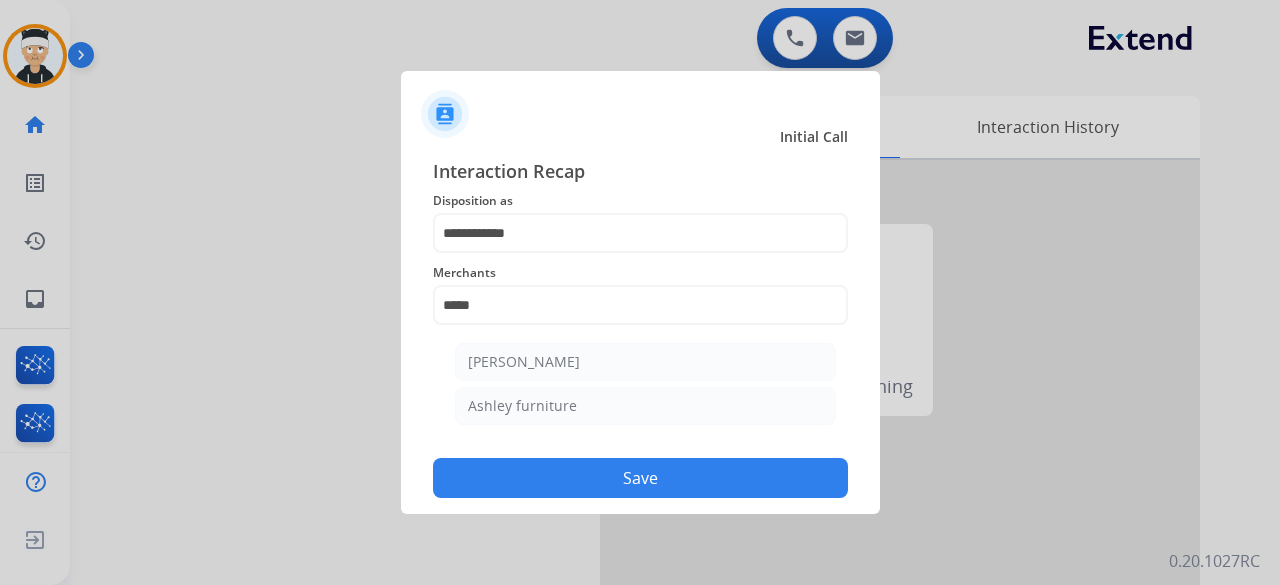 click on "[PERSON_NAME]   [PERSON_NAME] furniture" 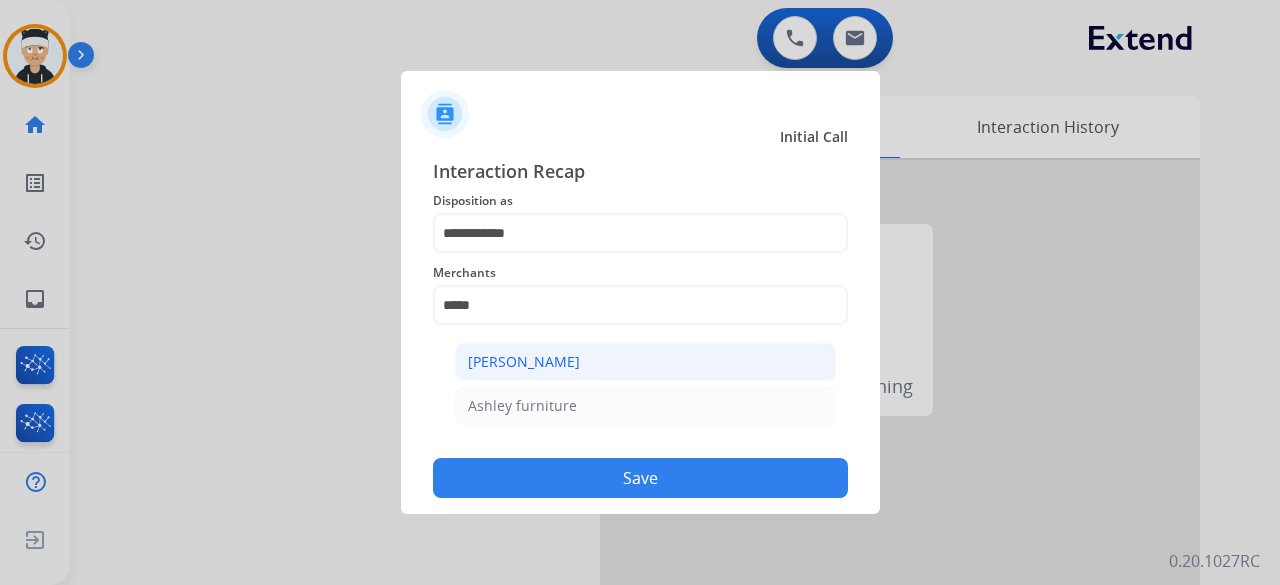 click on "[PERSON_NAME]" 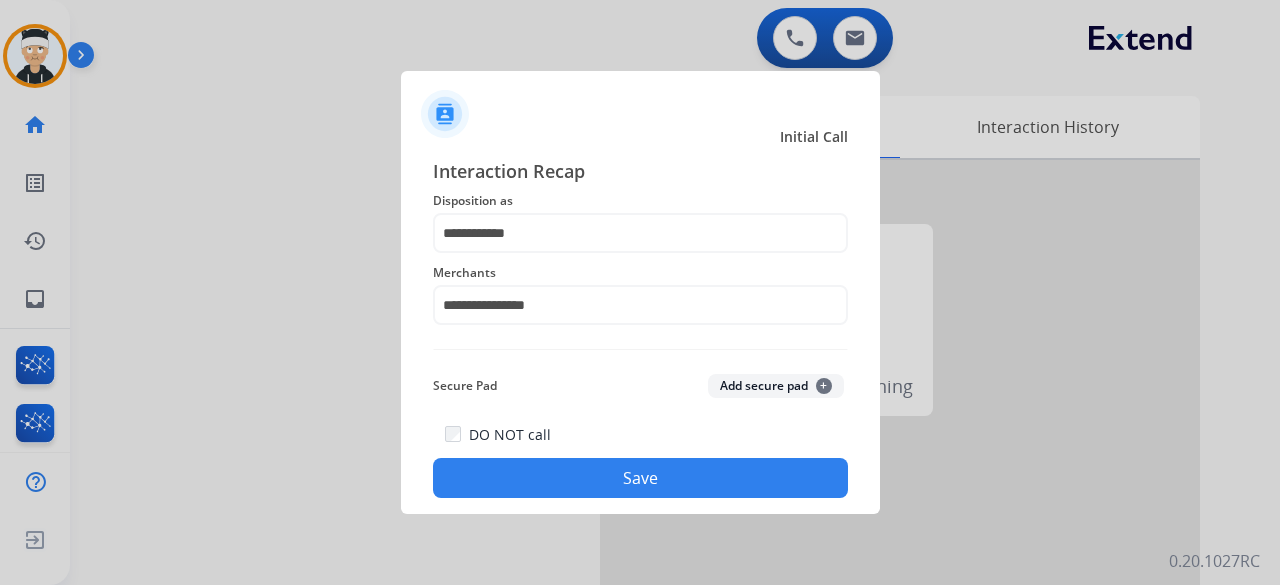 click on "Save" 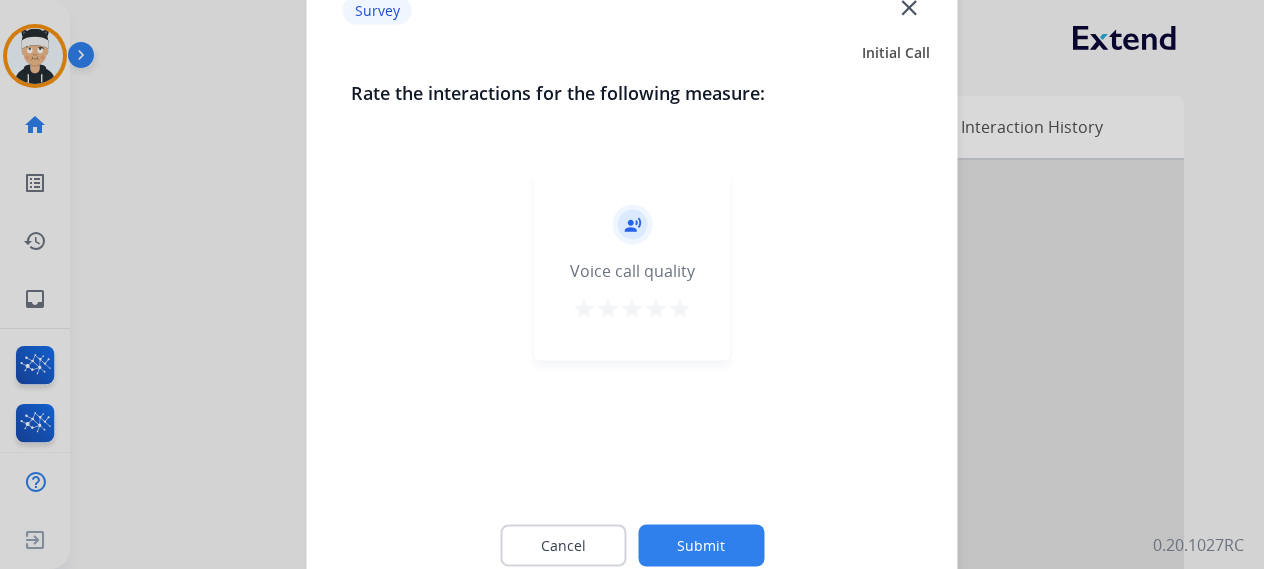 click on "star" at bounding box center [680, 308] 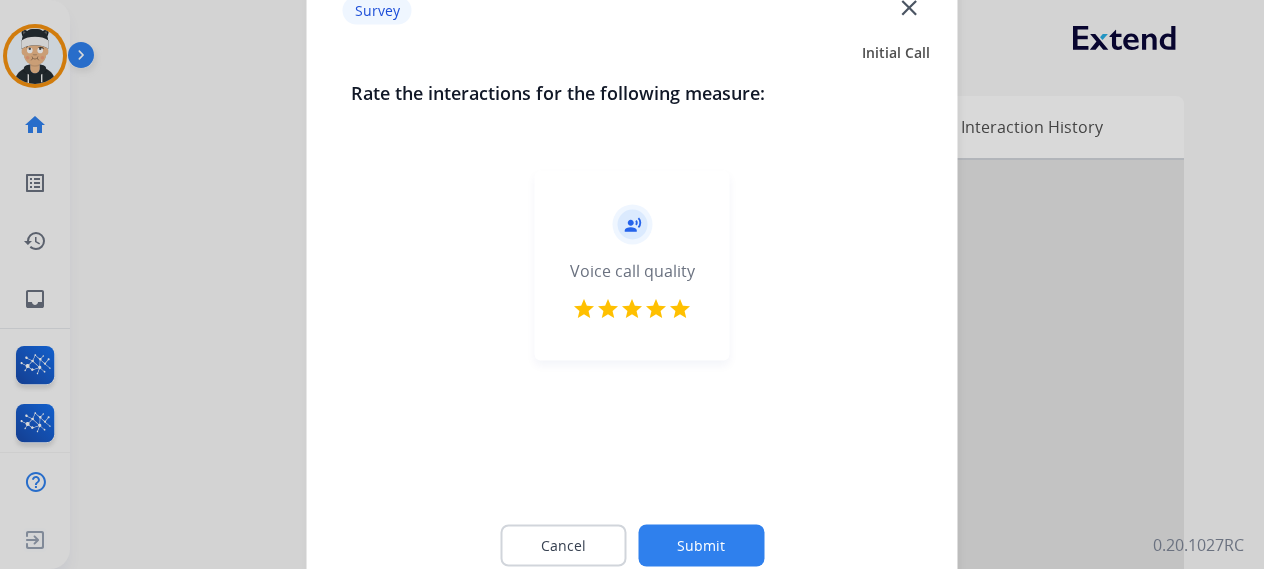 click on "Submit" 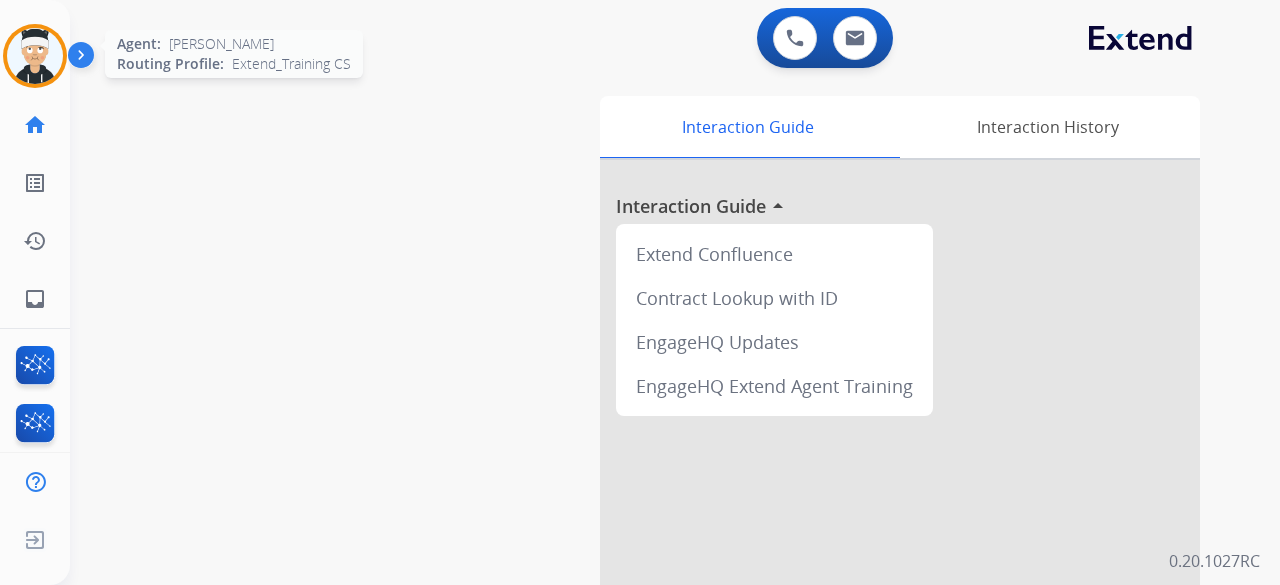click at bounding box center [35, 56] 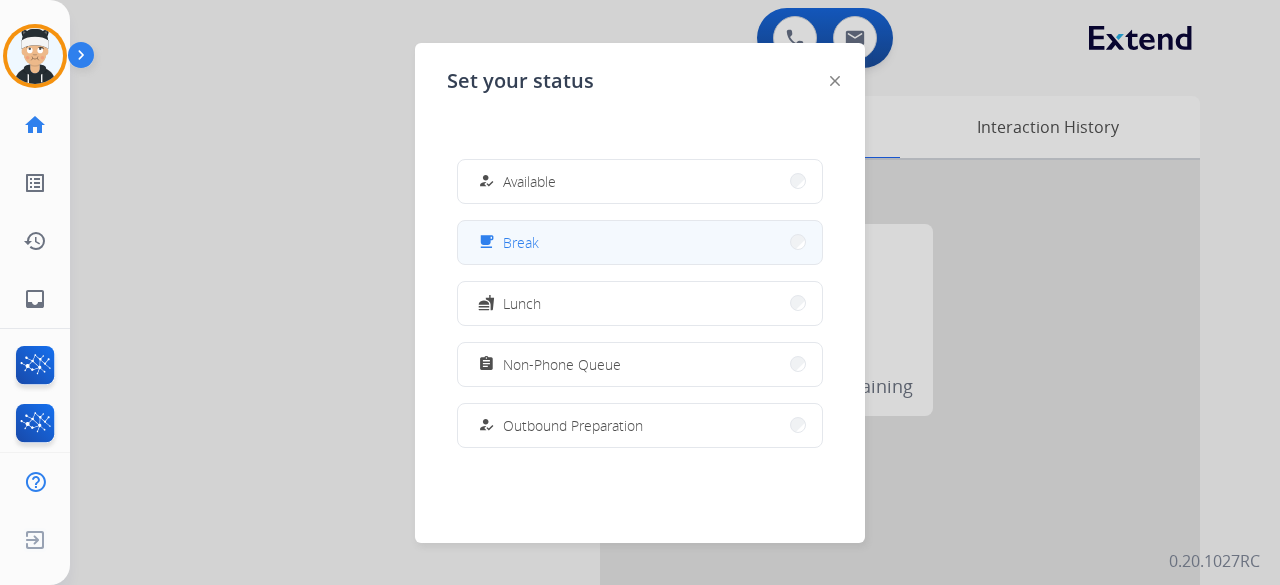 click on "free_breakfast Break" at bounding box center [640, 242] 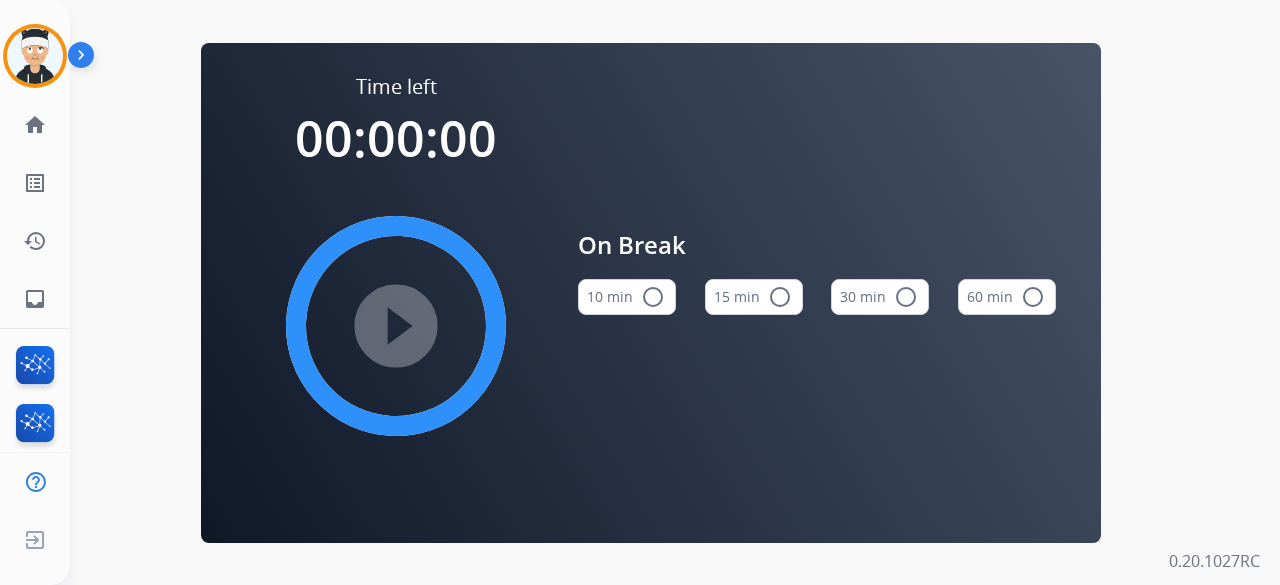 click on "On Break" at bounding box center (817, 245) 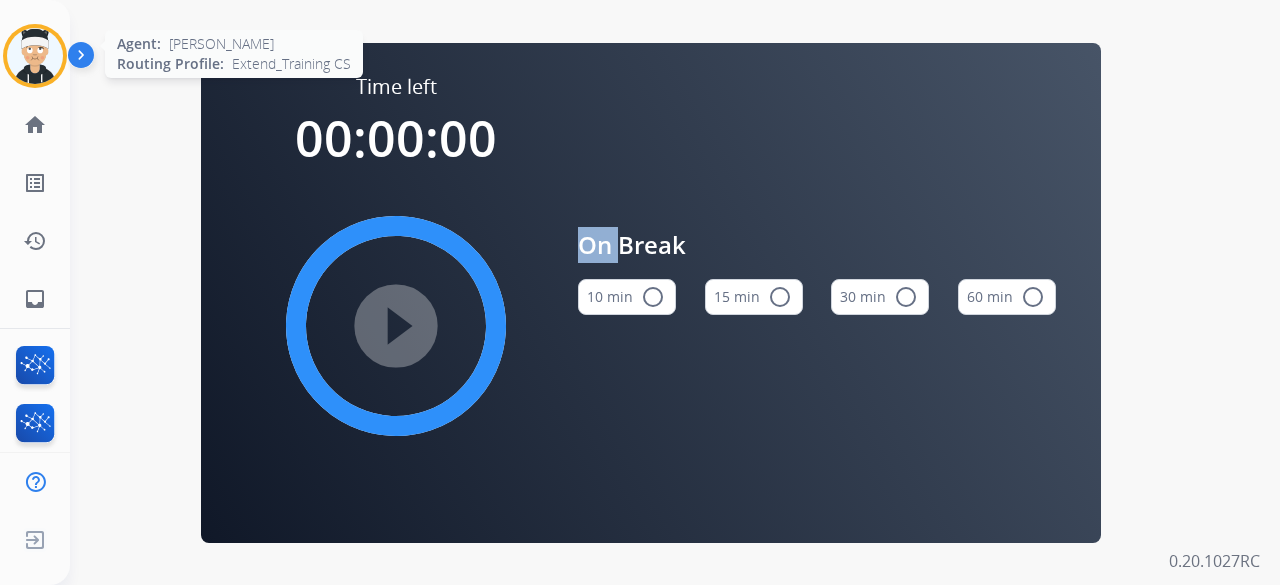 click at bounding box center (35, 56) 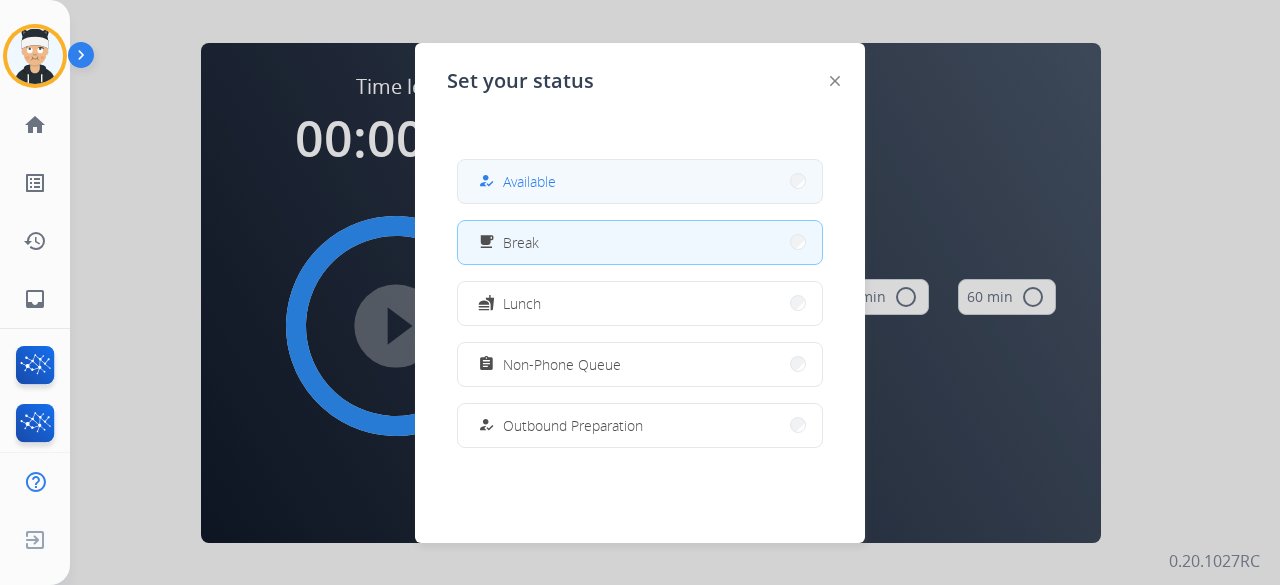 click on "how_to_reg Available" at bounding box center [640, 181] 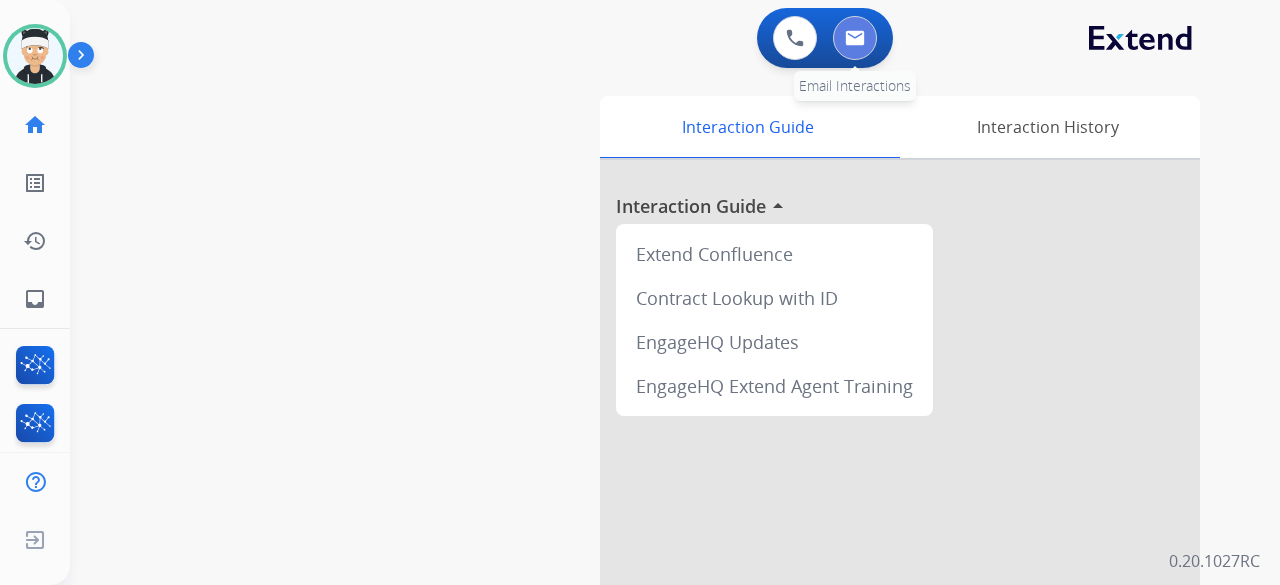 click at bounding box center (855, 38) 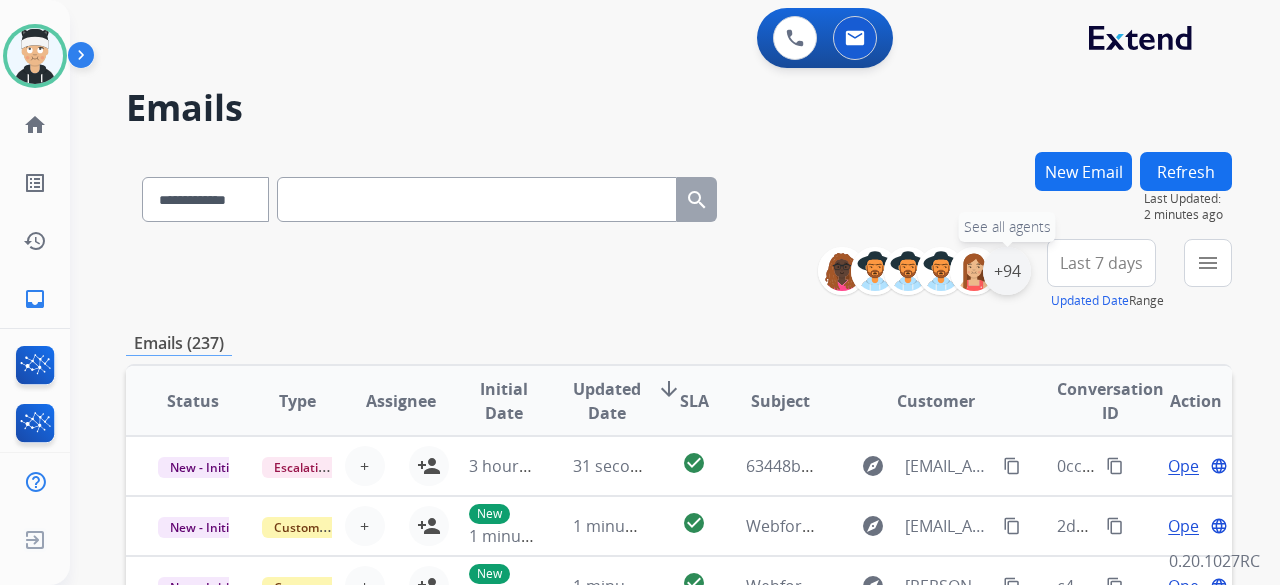 click on "+94" at bounding box center [1007, 271] 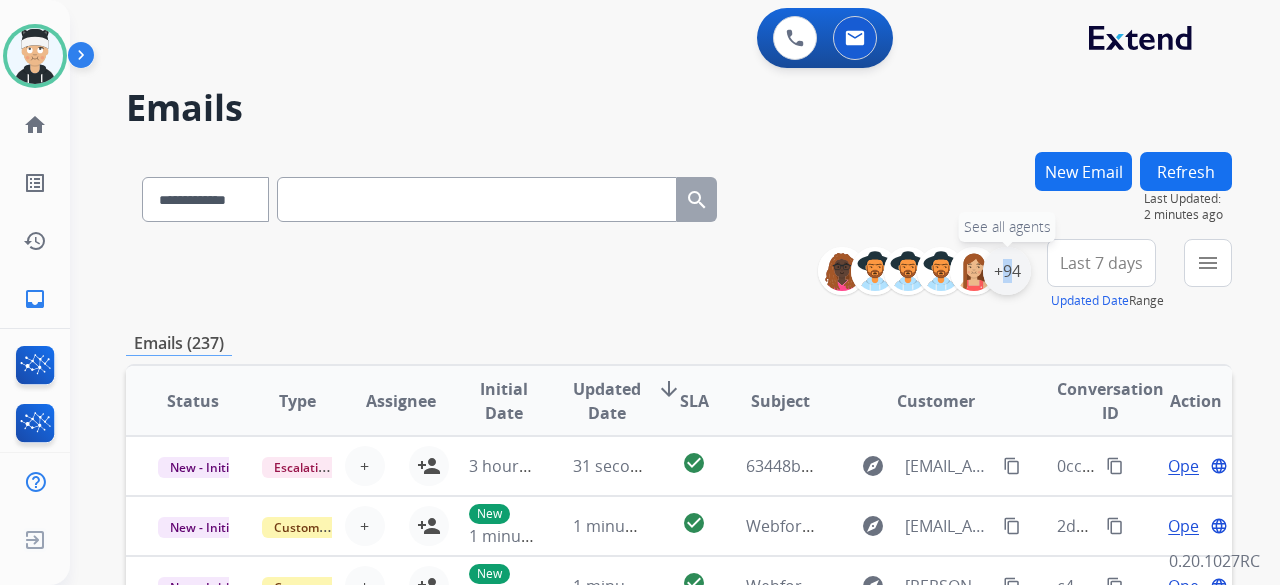 click on "+94" at bounding box center [1007, 271] 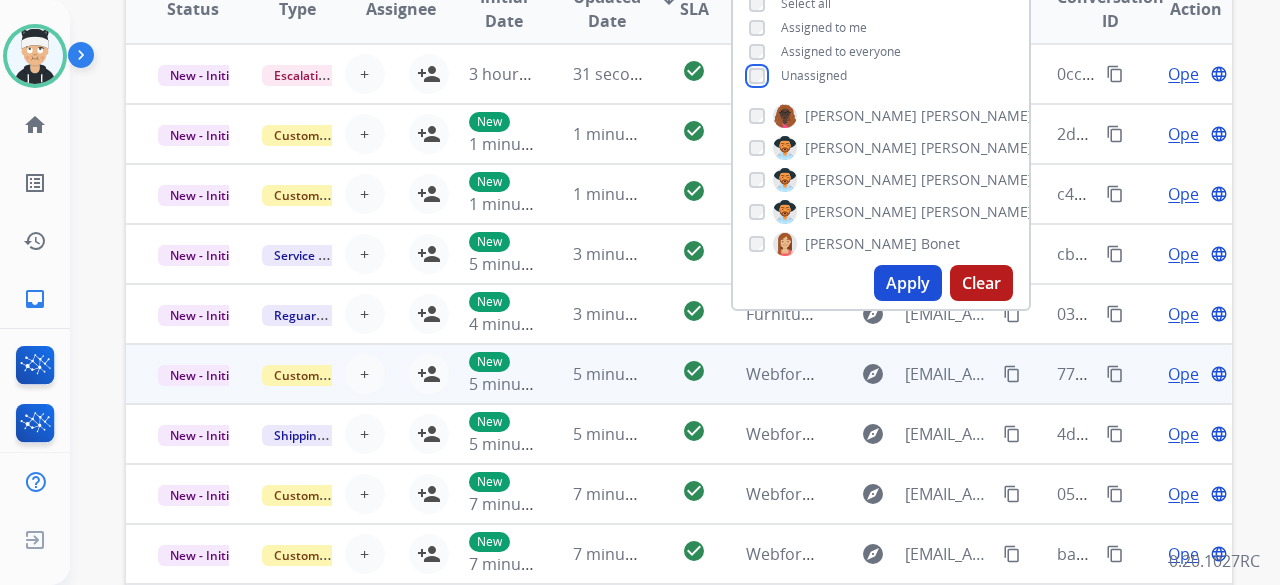 scroll, scrollTop: 400, scrollLeft: 0, axis: vertical 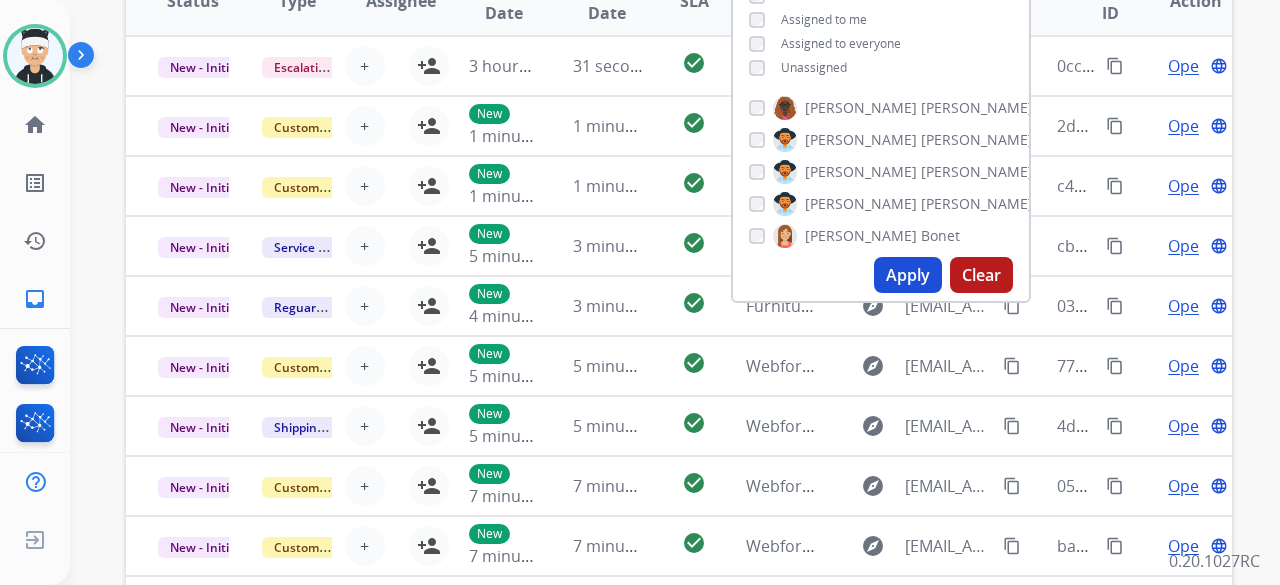 click on "Apply" at bounding box center [908, 275] 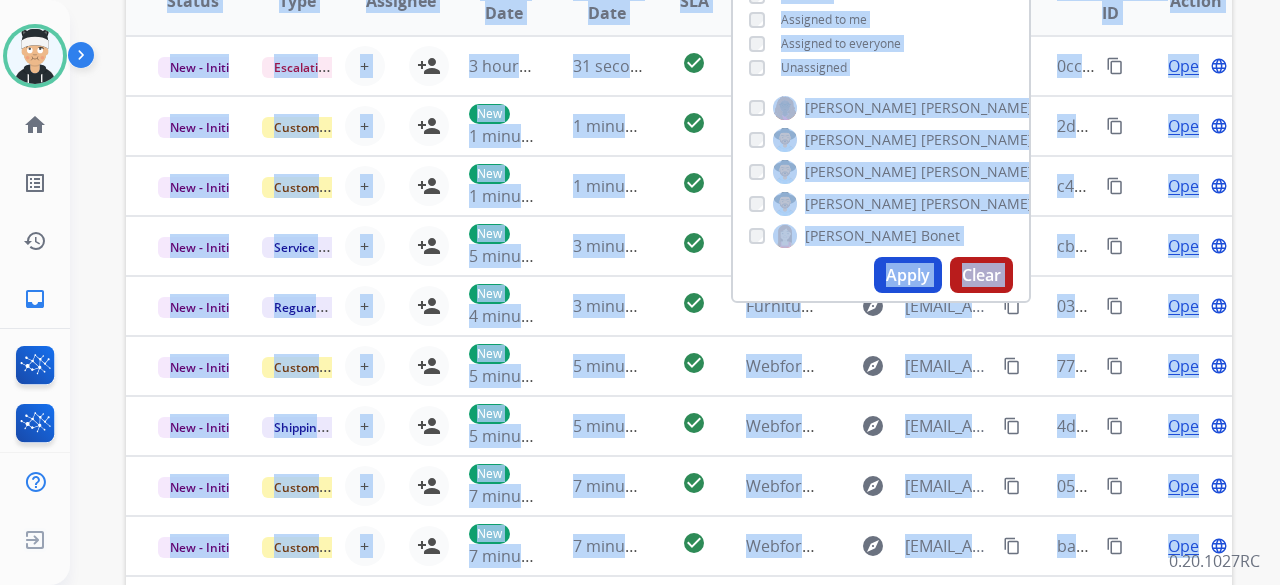 click on "**********" at bounding box center [651, -36] 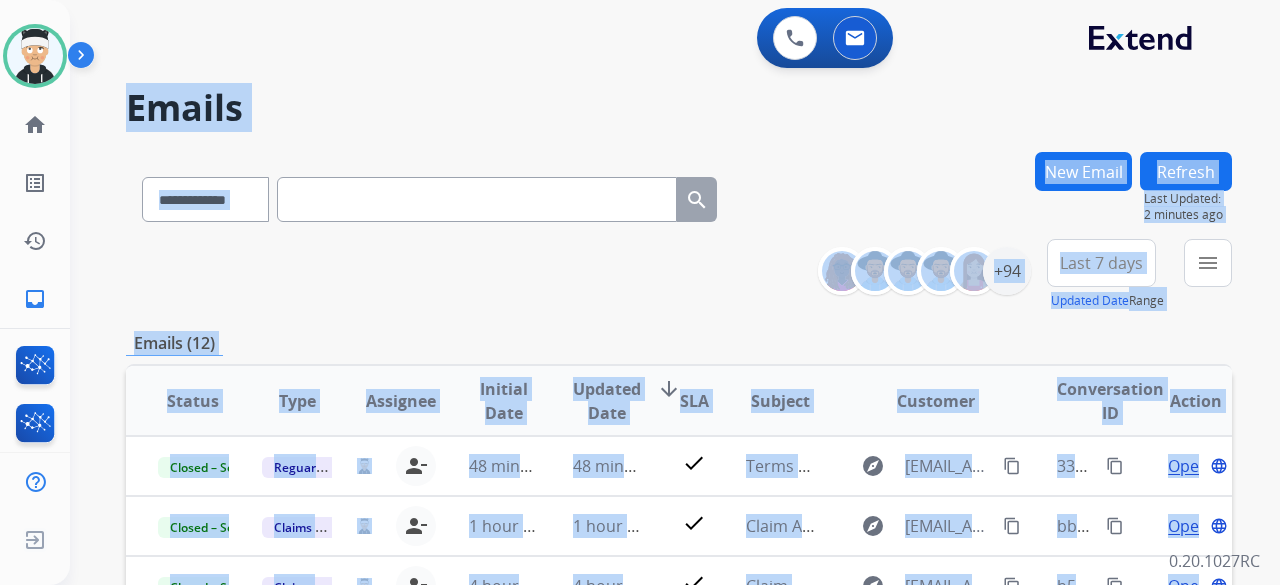click on "**********" at bounding box center [679, 275] 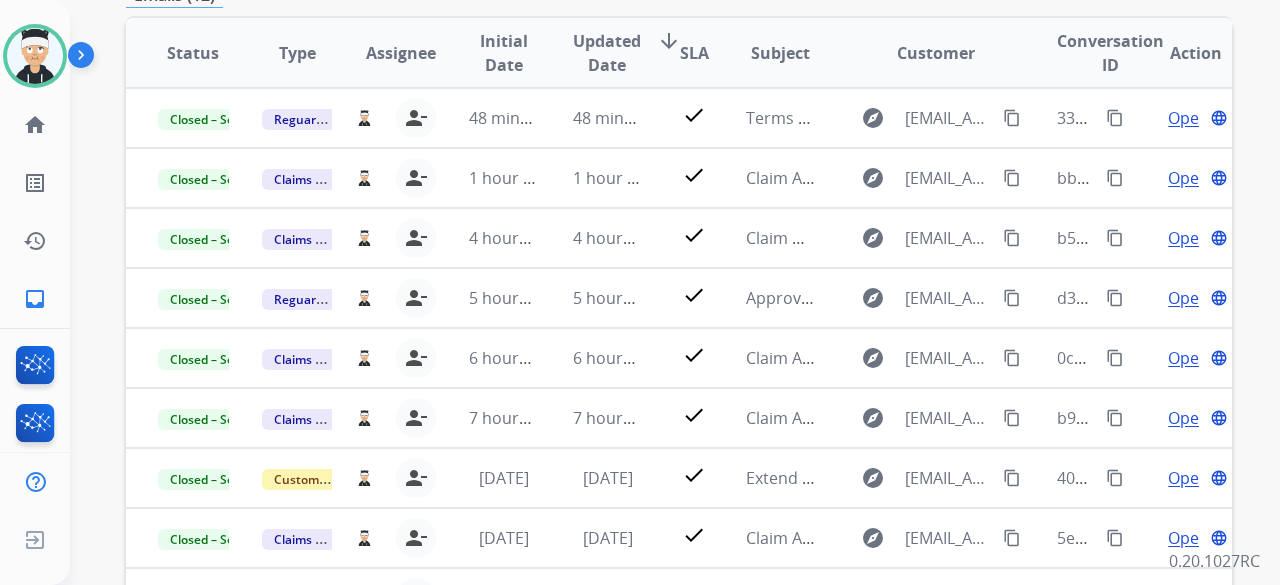 scroll, scrollTop: 552, scrollLeft: 0, axis: vertical 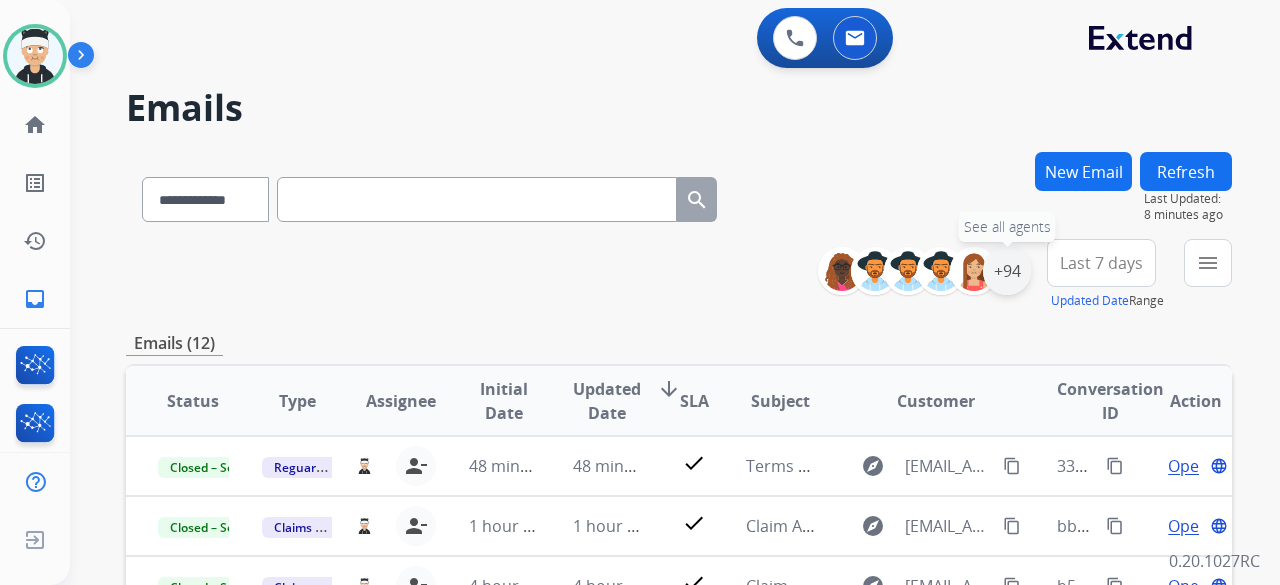 click on "+94" at bounding box center (1007, 271) 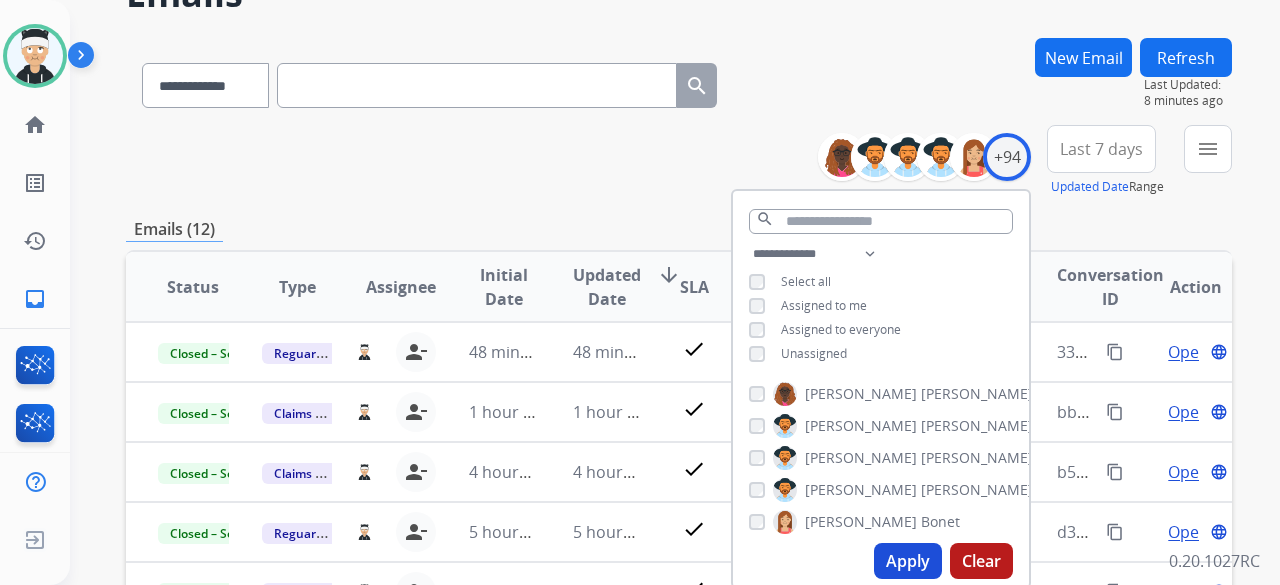 scroll, scrollTop: 0, scrollLeft: 0, axis: both 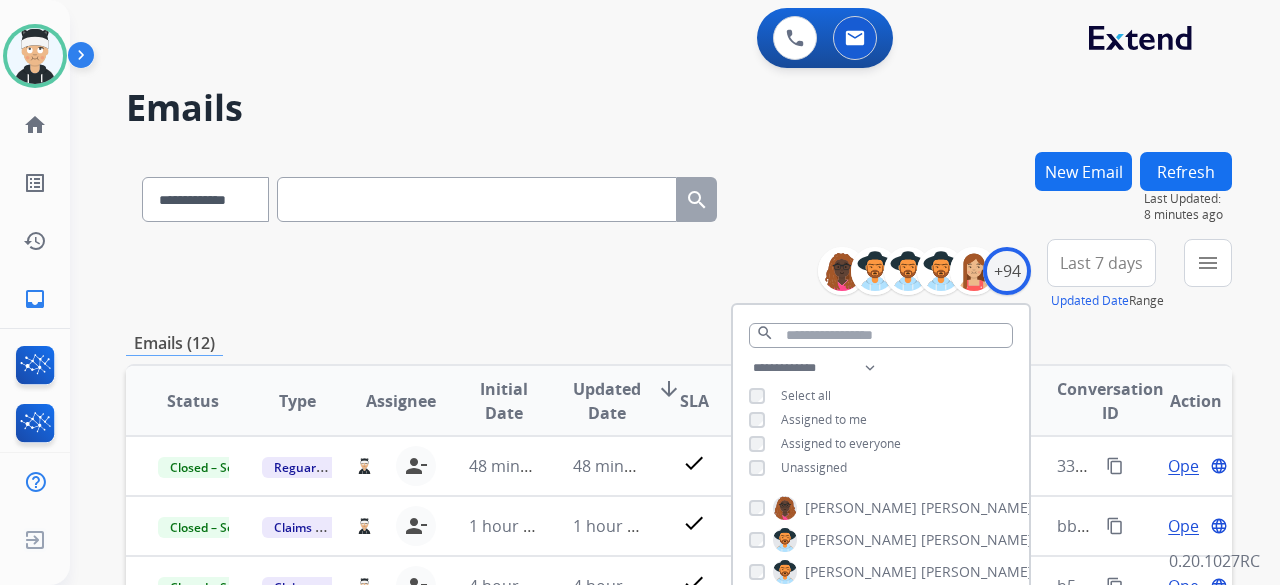click on "**********" at bounding box center [679, 275] 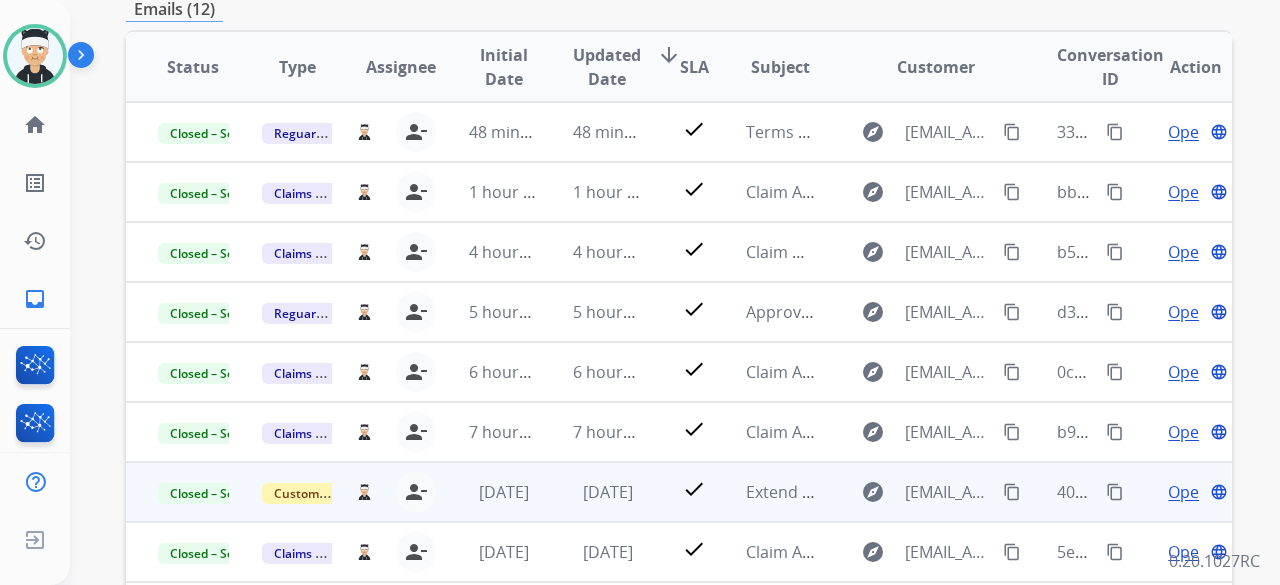 scroll, scrollTop: 552, scrollLeft: 0, axis: vertical 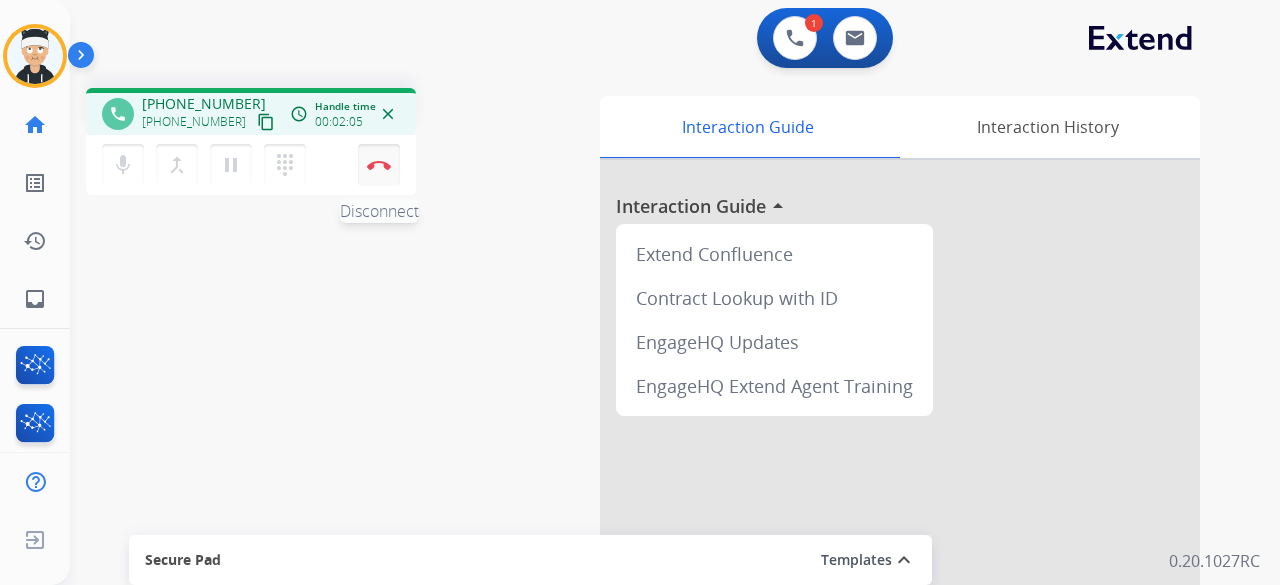 click on "Disconnect" at bounding box center (379, 165) 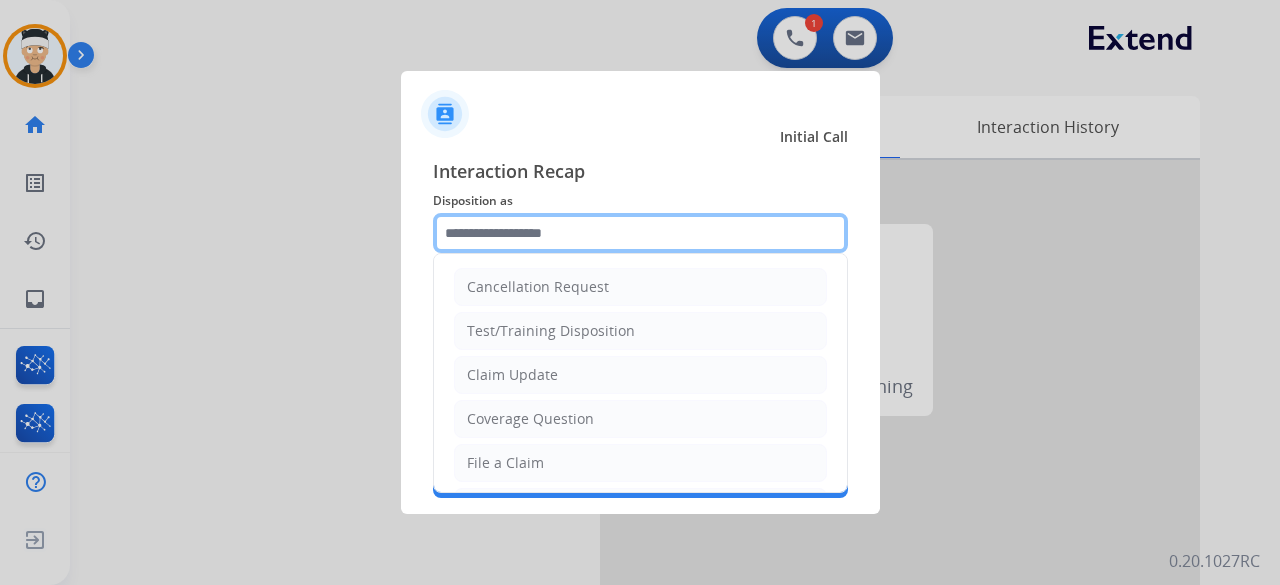 click 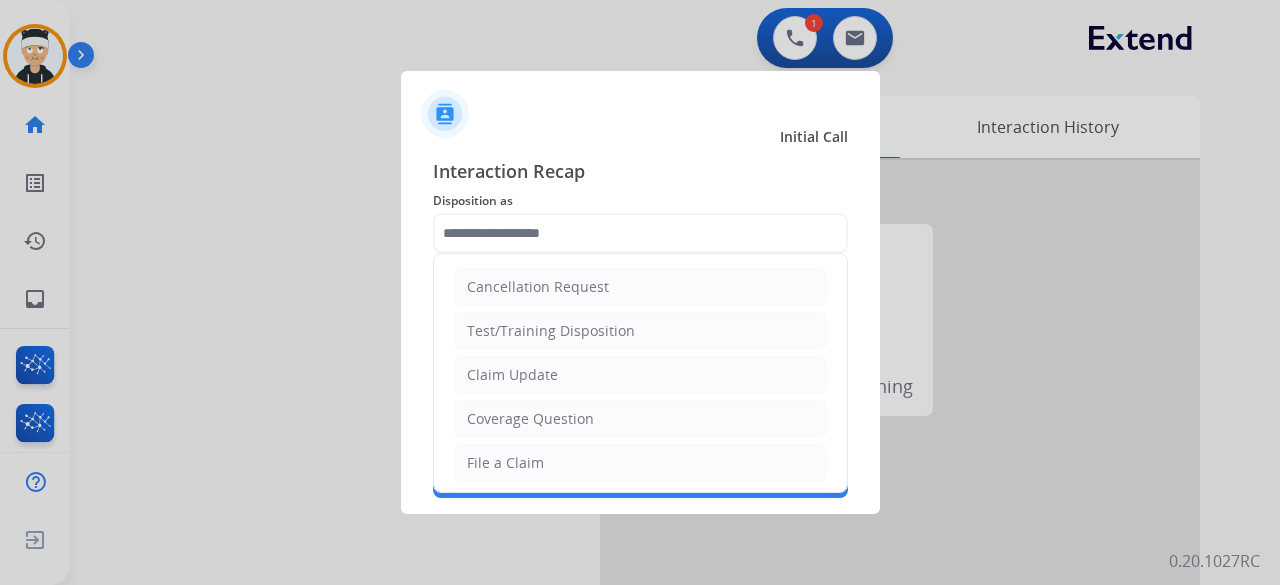 click on "File a Claim" 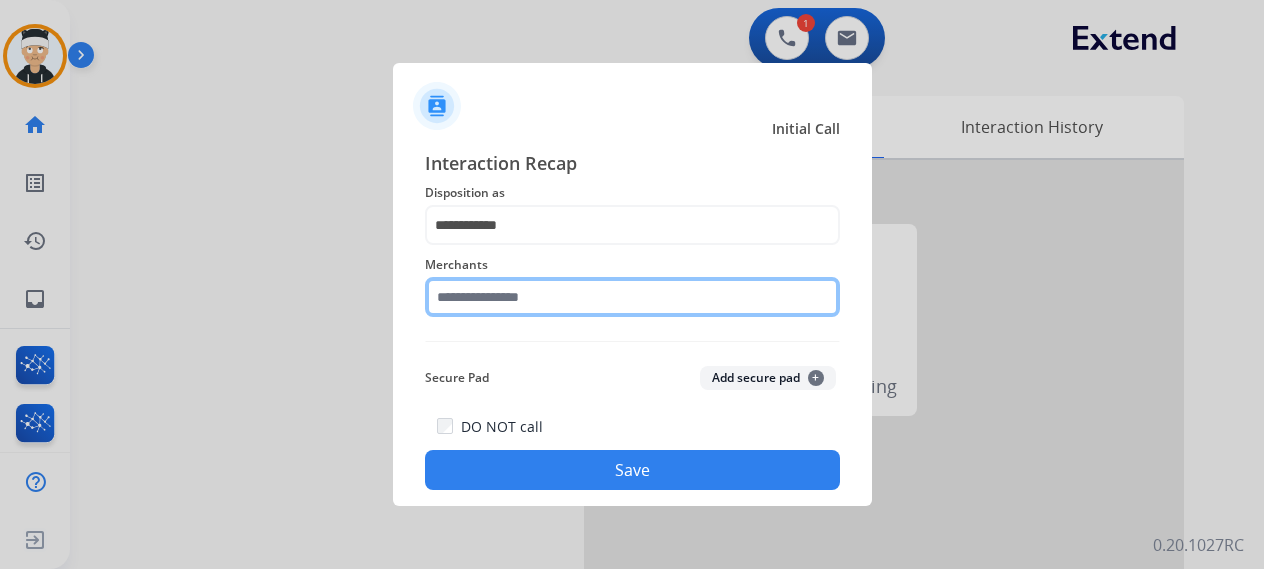 click 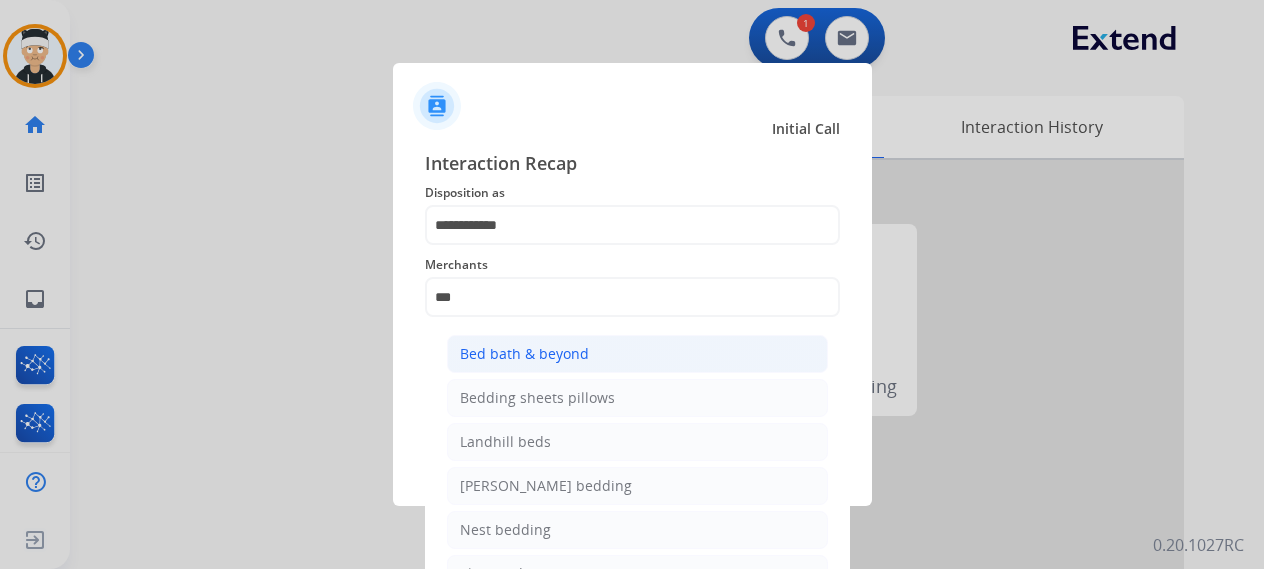 click on "Bed bath & beyond" 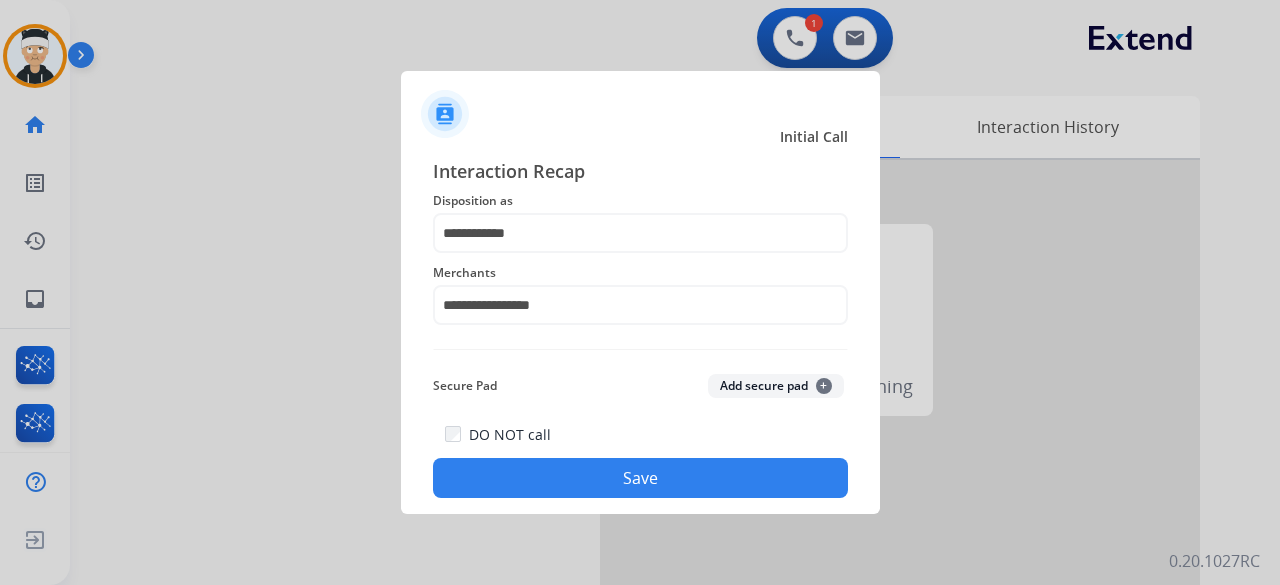 click on "Save" 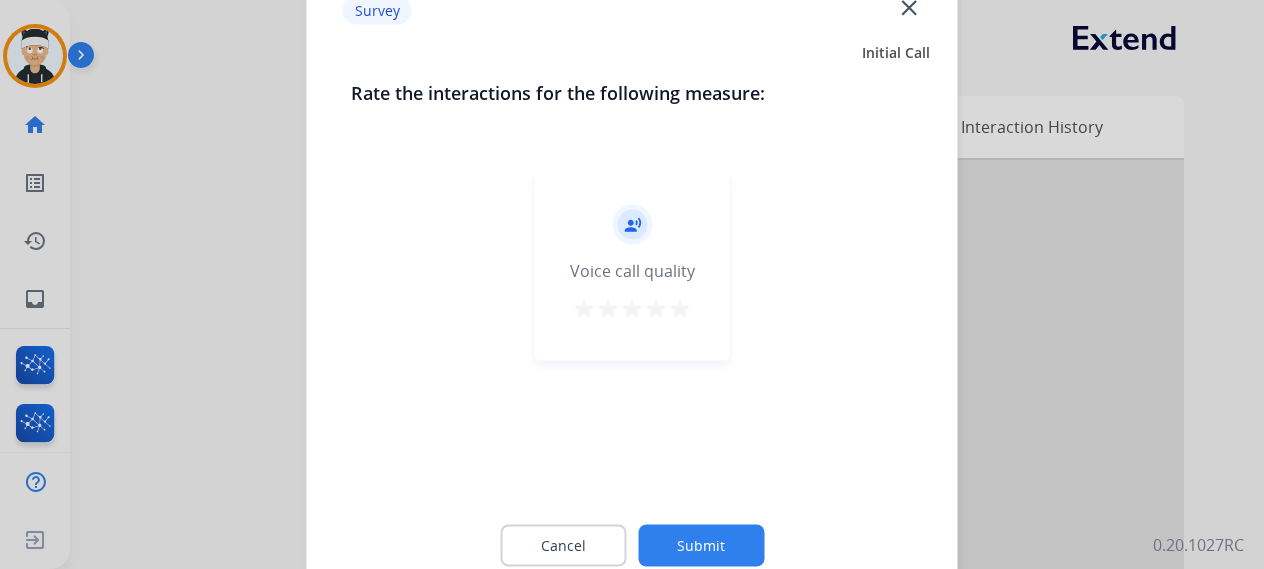click on "star" at bounding box center [680, 308] 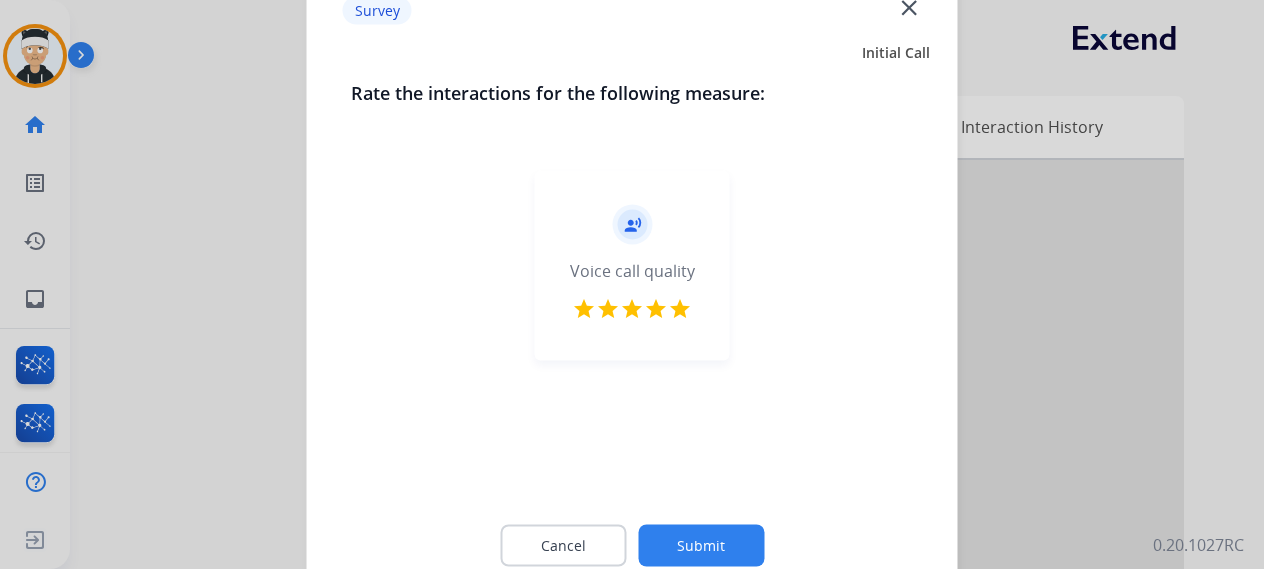 click on "Submit" 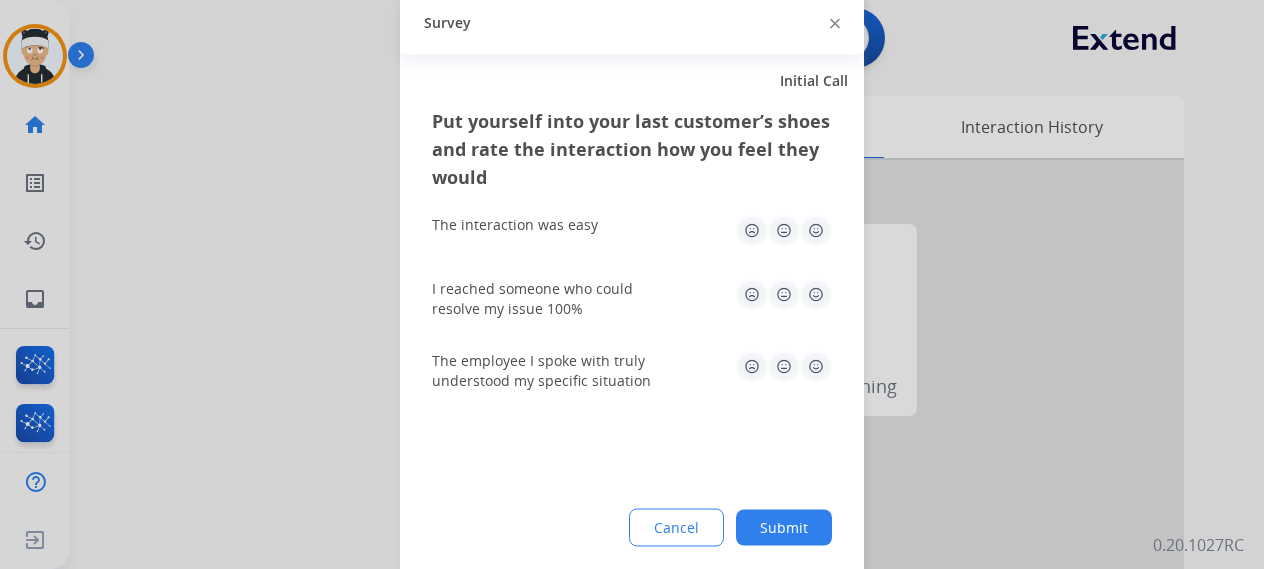 click 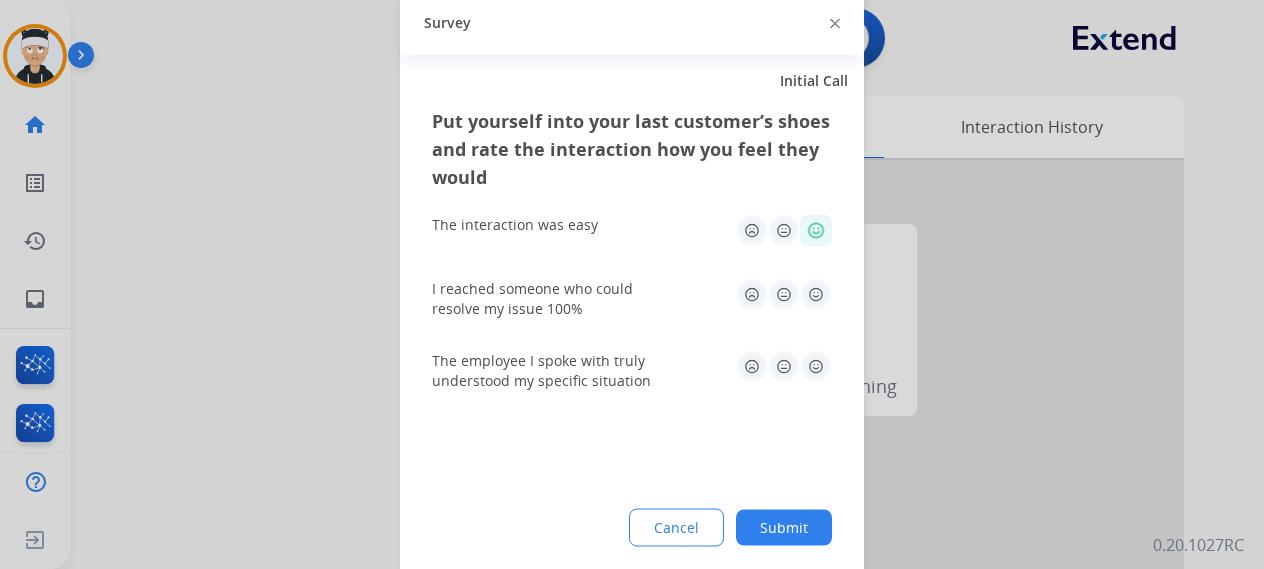 click 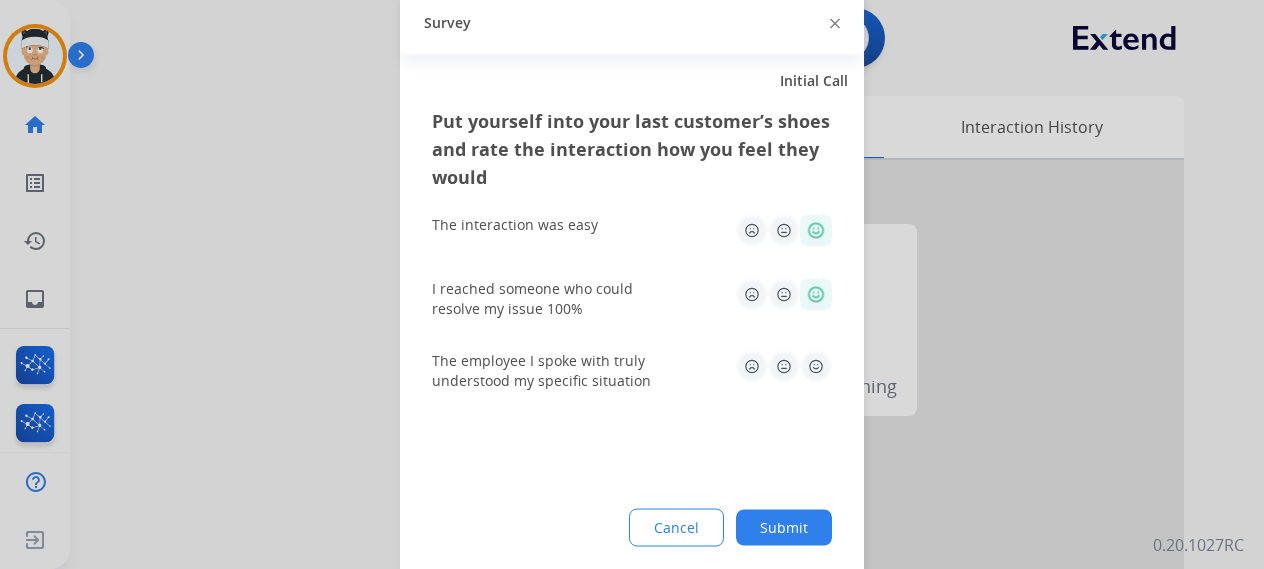 click 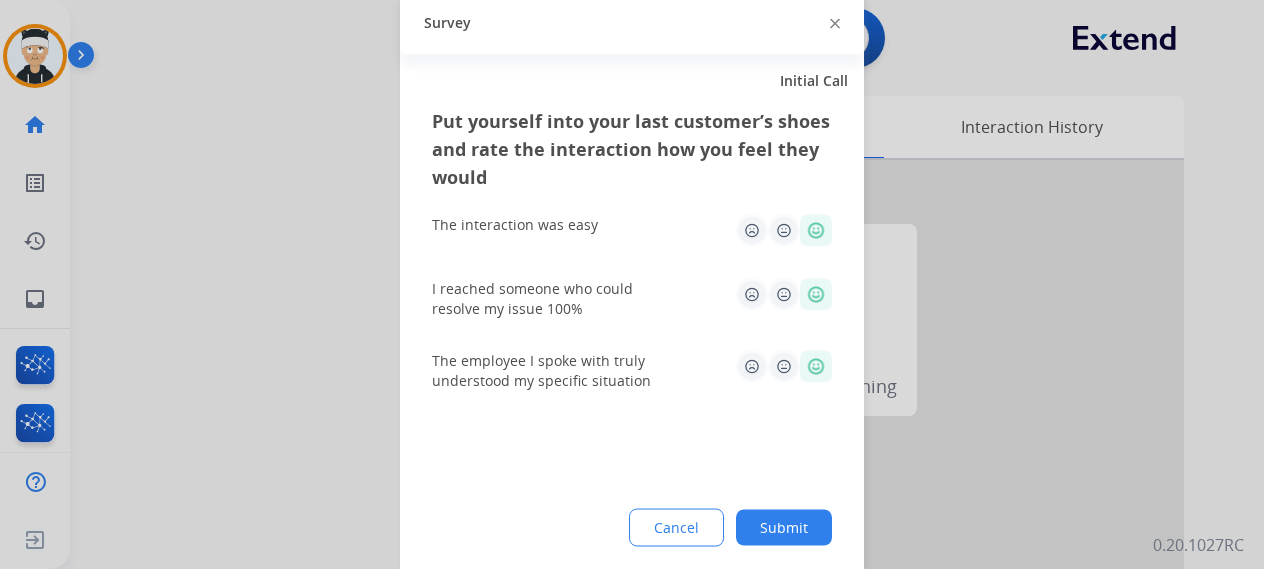 click on "Submit" 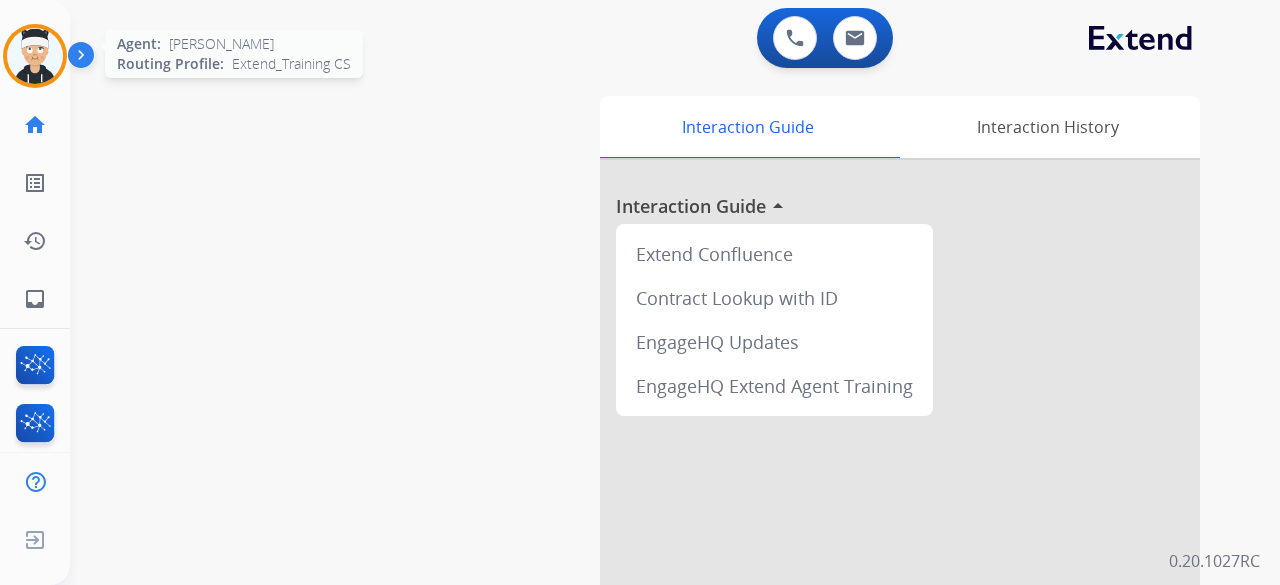 click at bounding box center [35, 56] 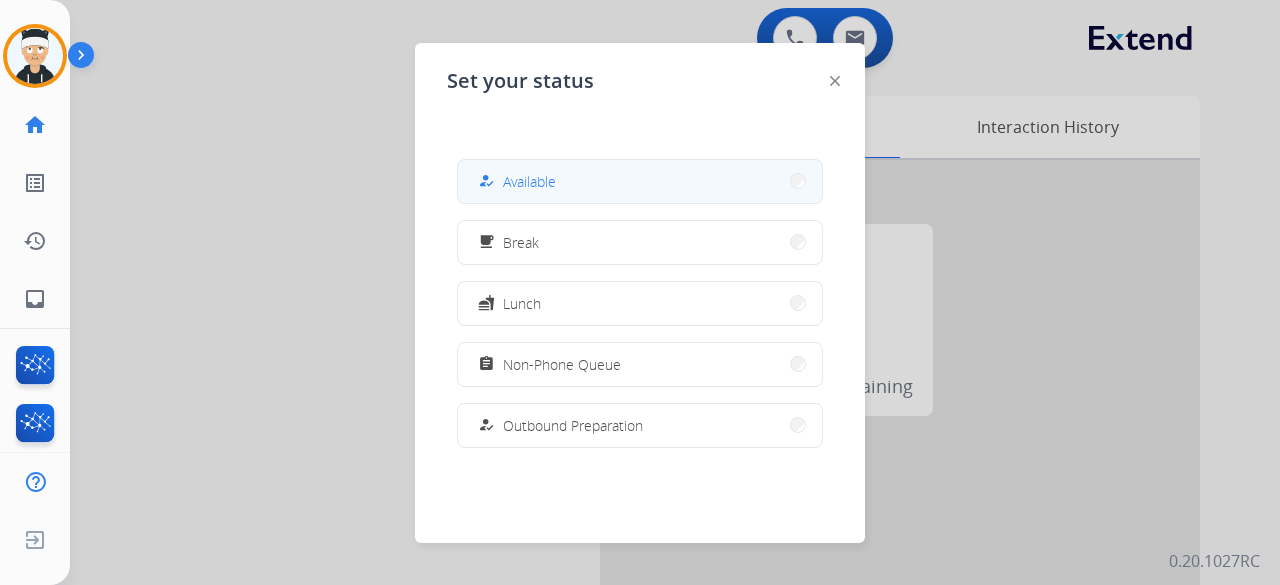 click on "how_to_reg Available" at bounding box center (640, 181) 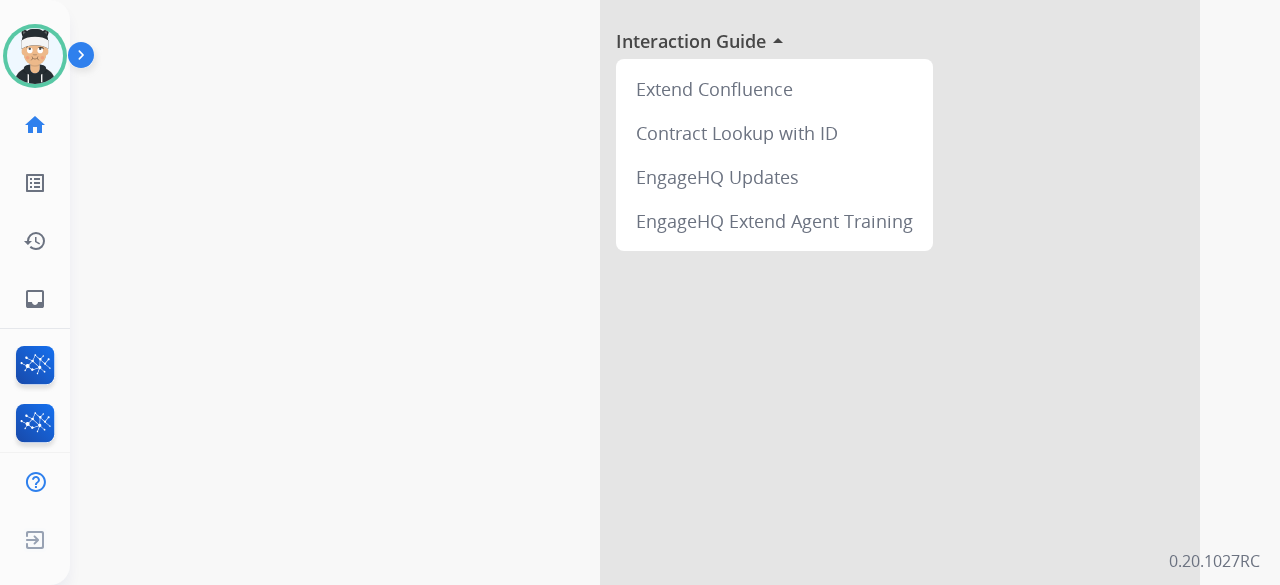 scroll, scrollTop: 0, scrollLeft: 0, axis: both 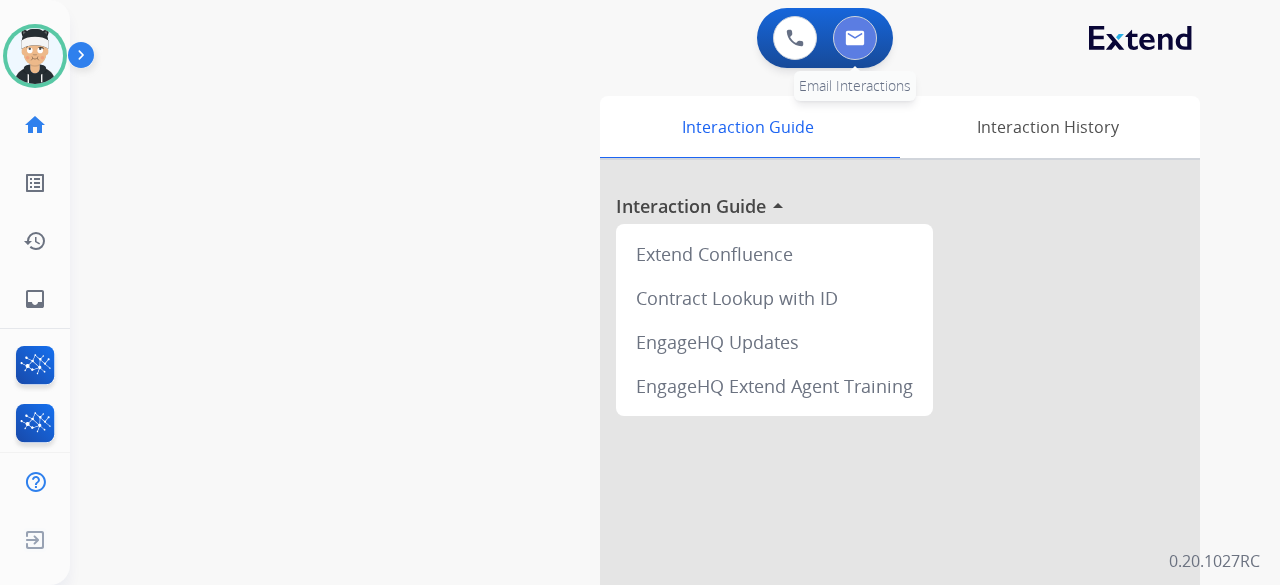 click at bounding box center (855, 38) 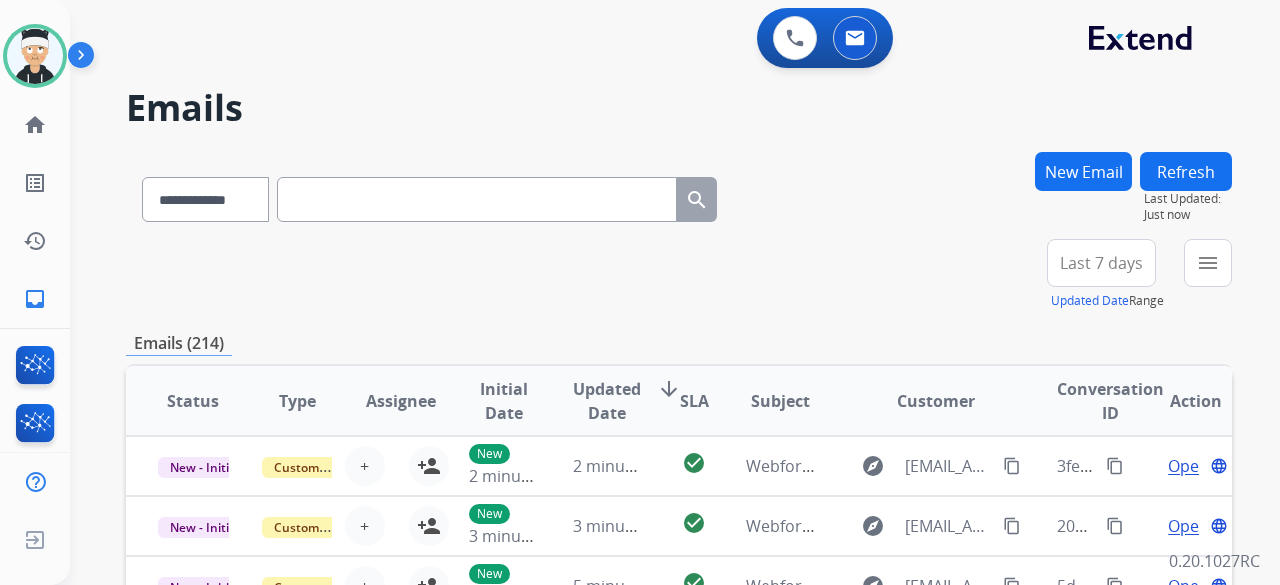click on "New Email" at bounding box center [1083, 171] 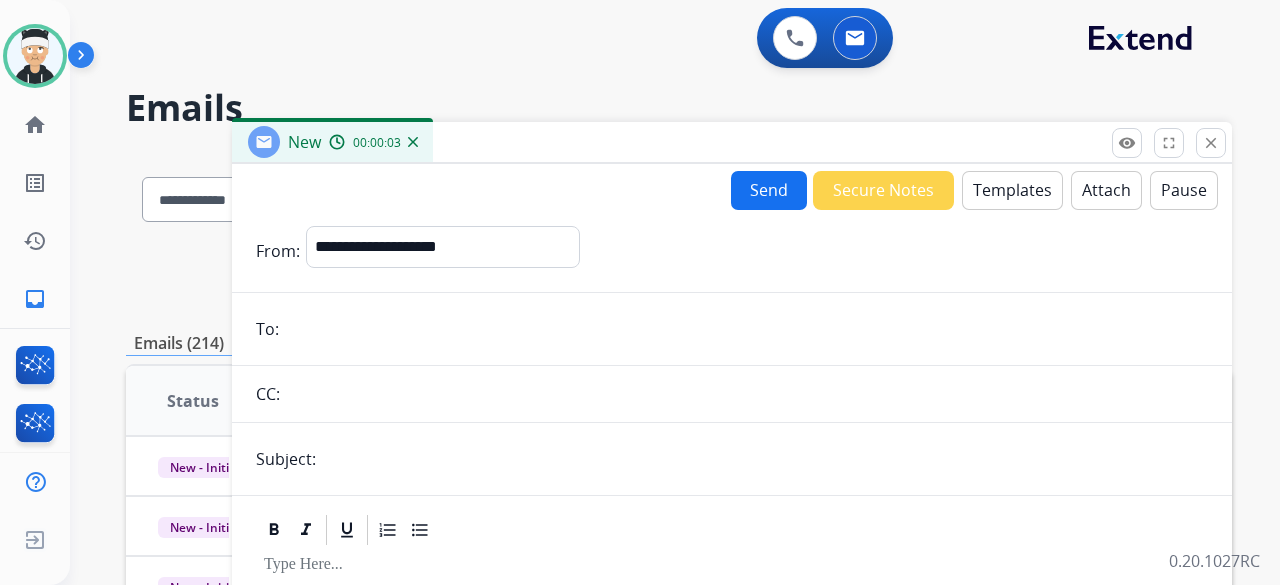 scroll, scrollTop: 2, scrollLeft: 0, axis: vertical 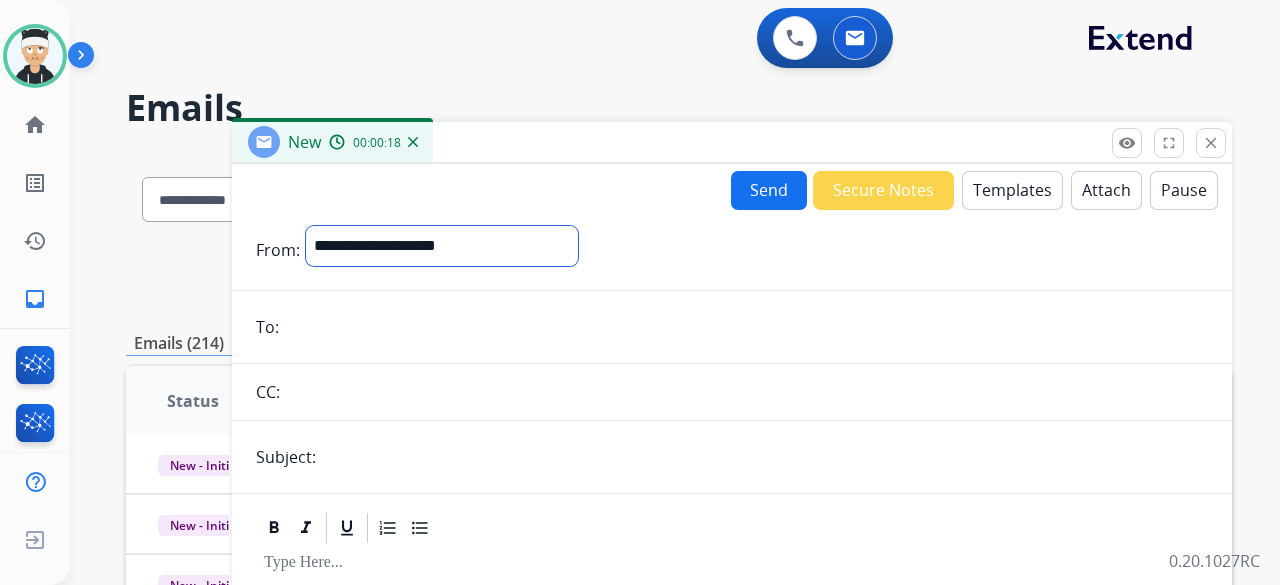 click on "**********" at bounding box center (442, 246) 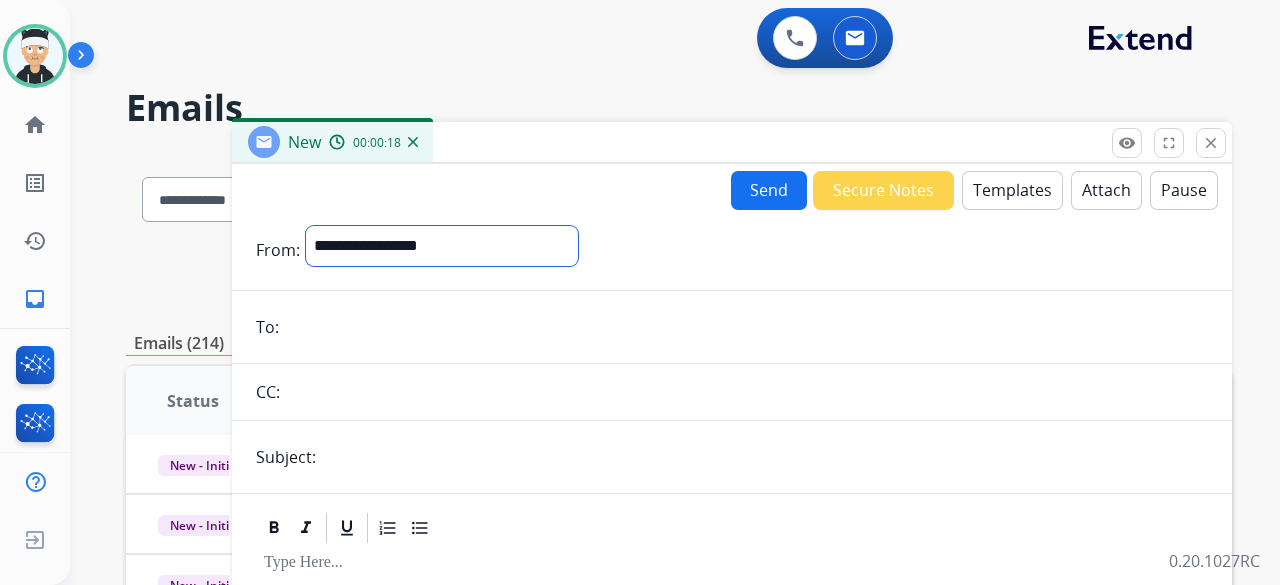 click on "**********" at bounding box center [442, 246] 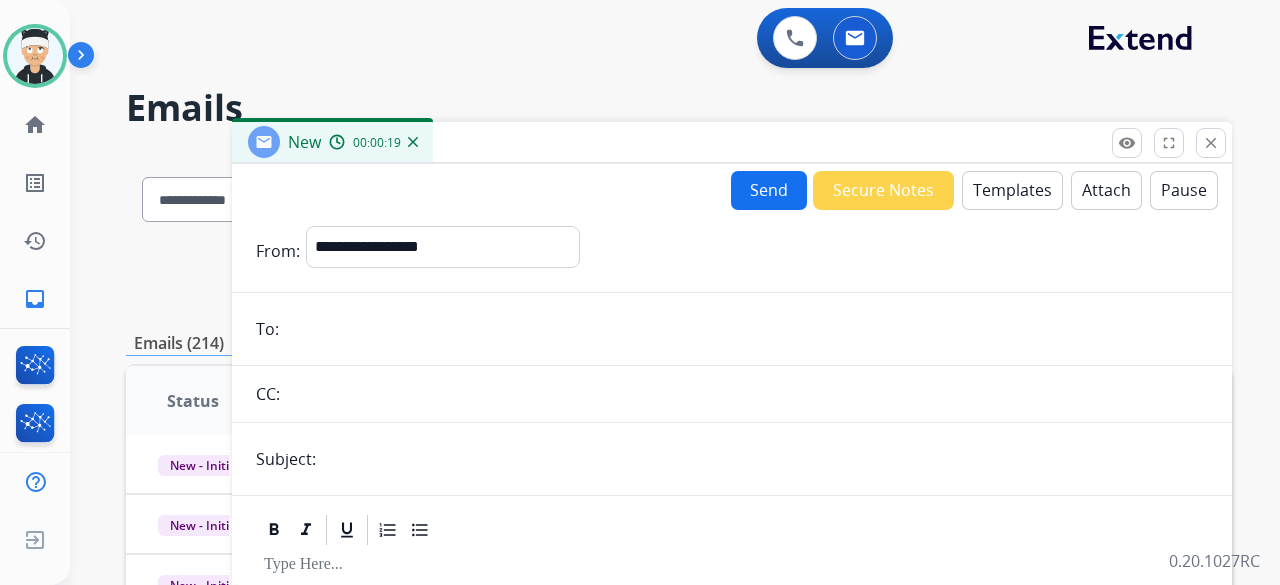 click at bounding box center [746, 329] 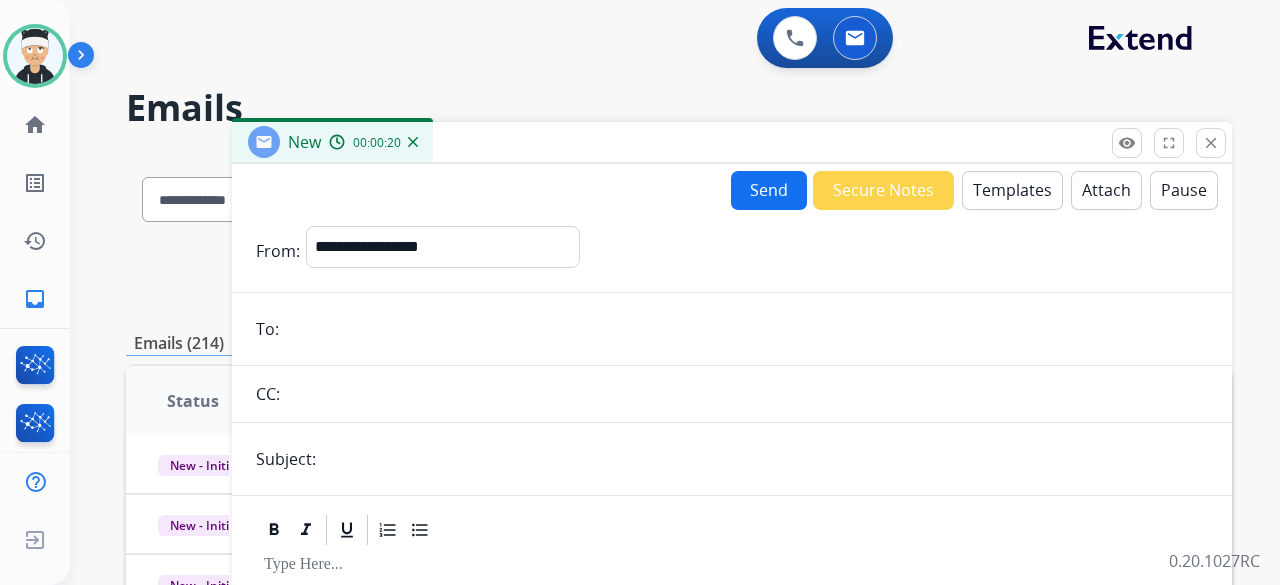 paste on "**********" 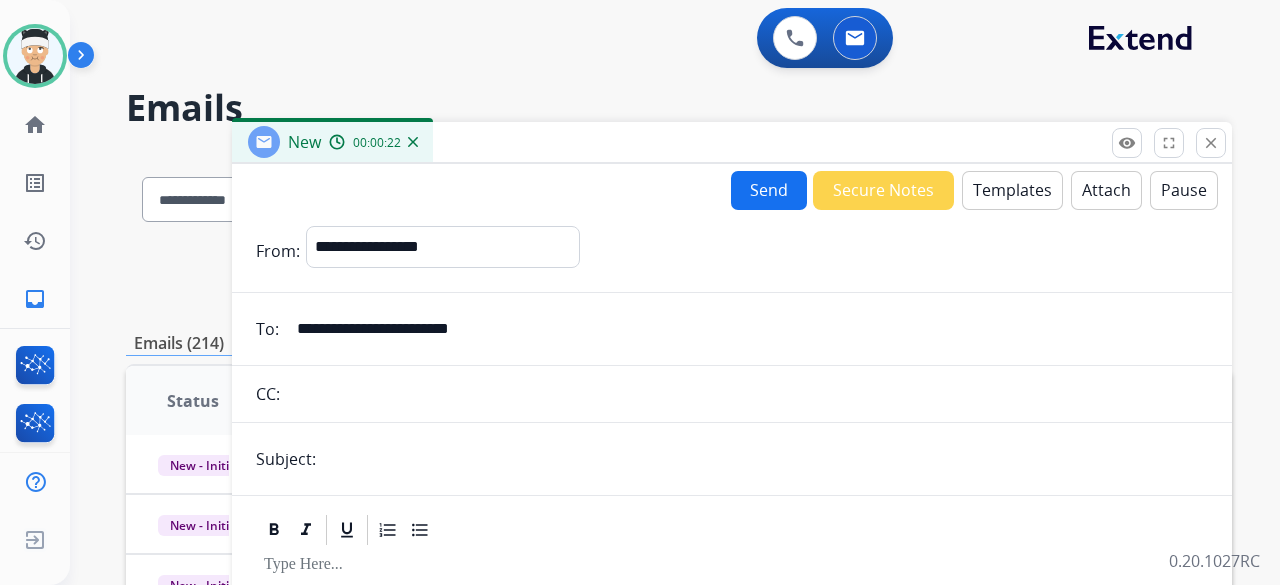 type on "**********" 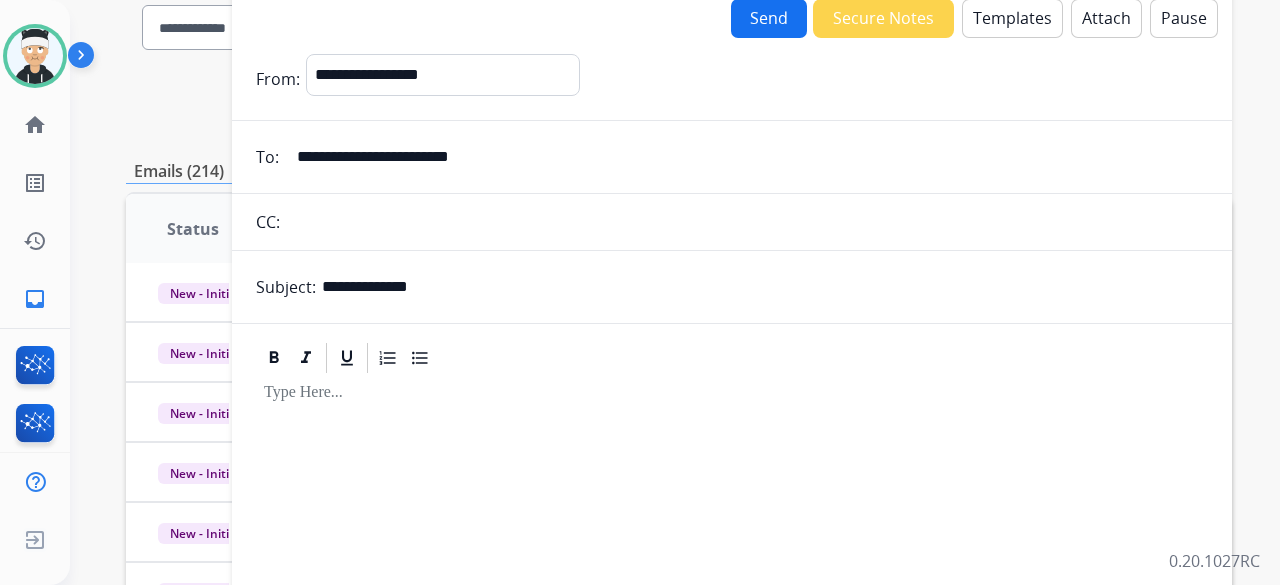 scroll, scrollTop: 200, scrollLeft: 0, axis: vertical 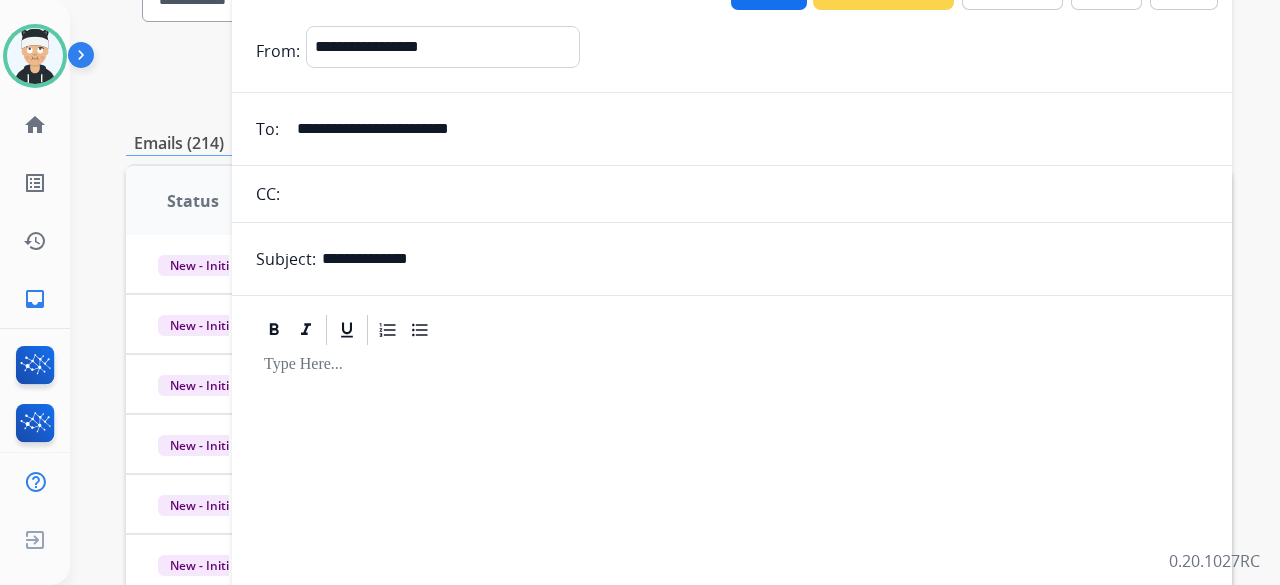 type on "**********" 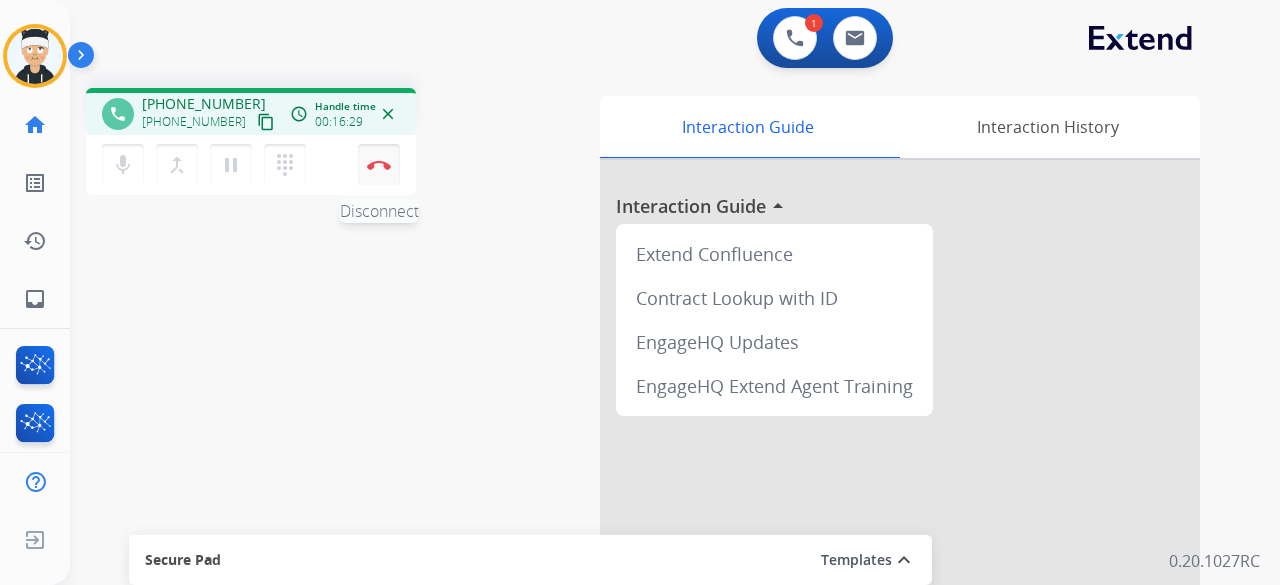 click at bounding box center [379, 165] 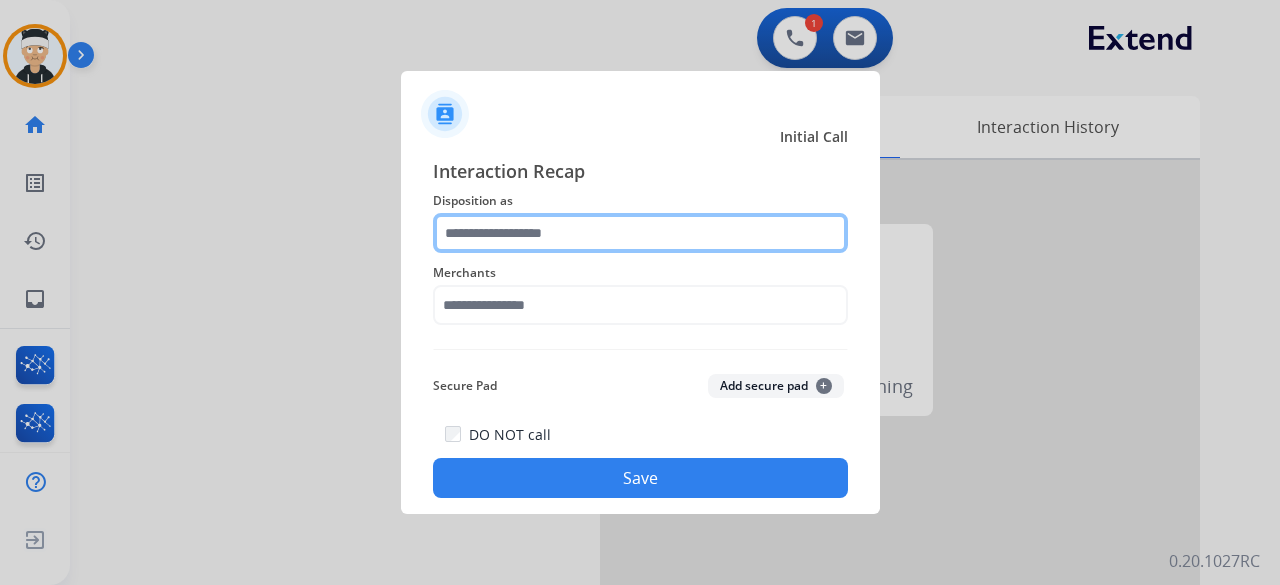 click 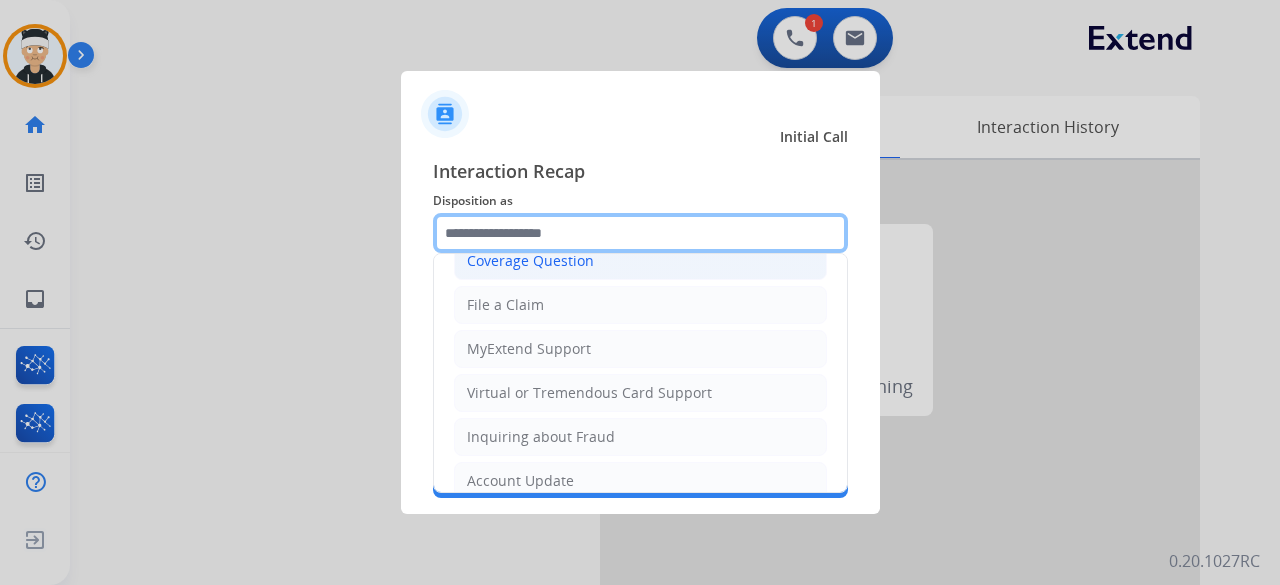 scroll, scrollTop: 200, scrollLeft: 0, axis: vertical 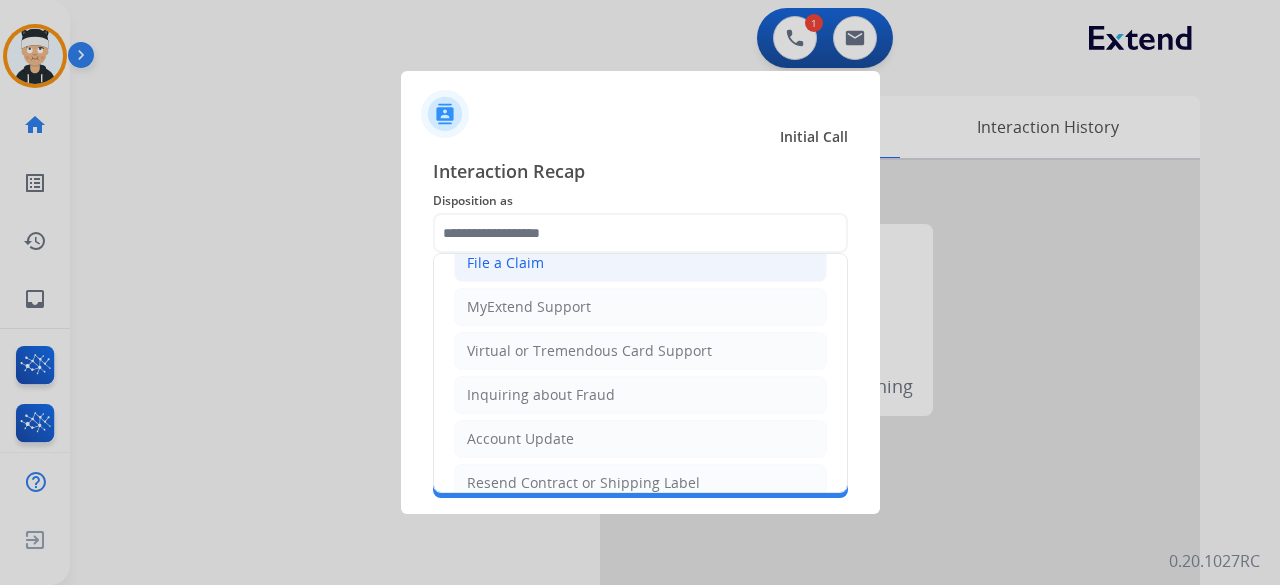 click on "File a Claim" 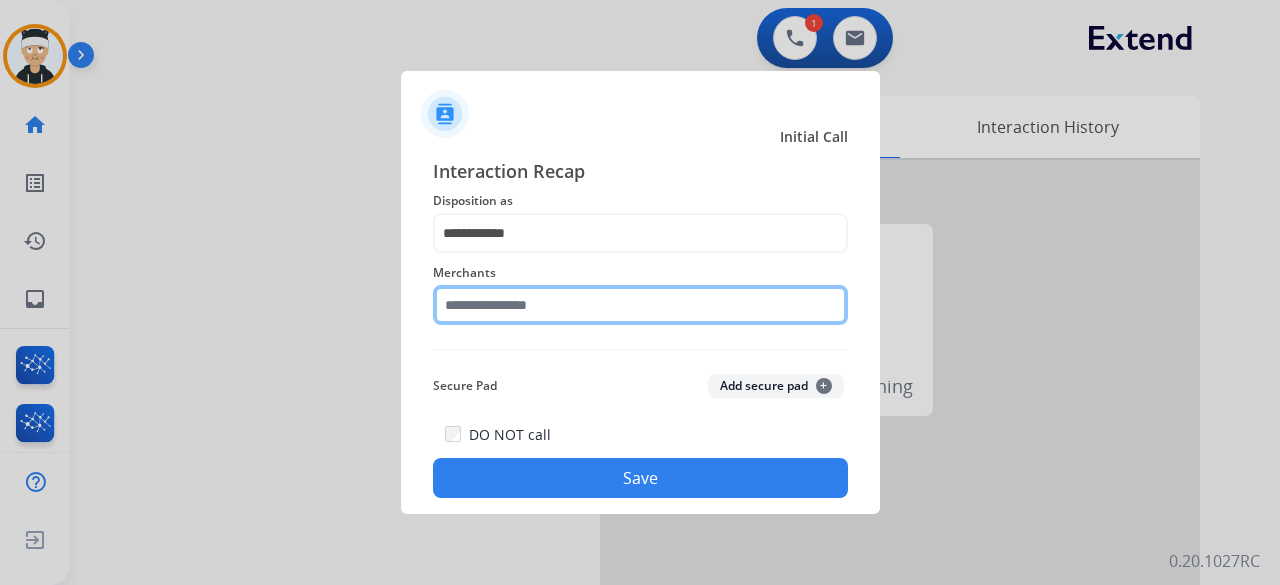 click 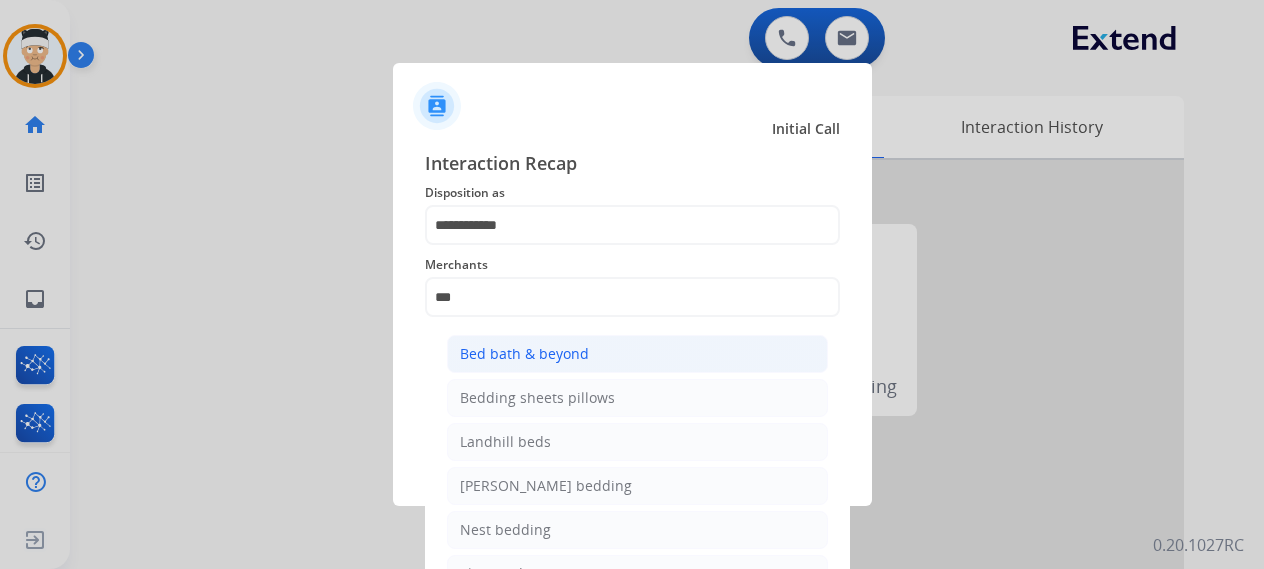 click on "Bed bath & beyond" 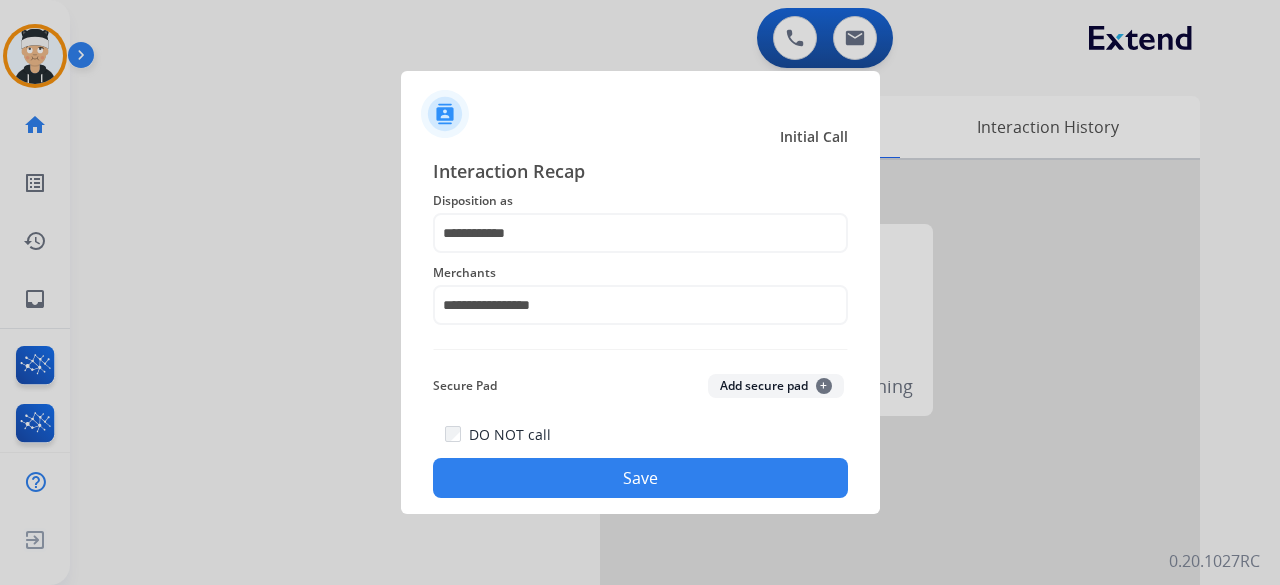 click on "Save" 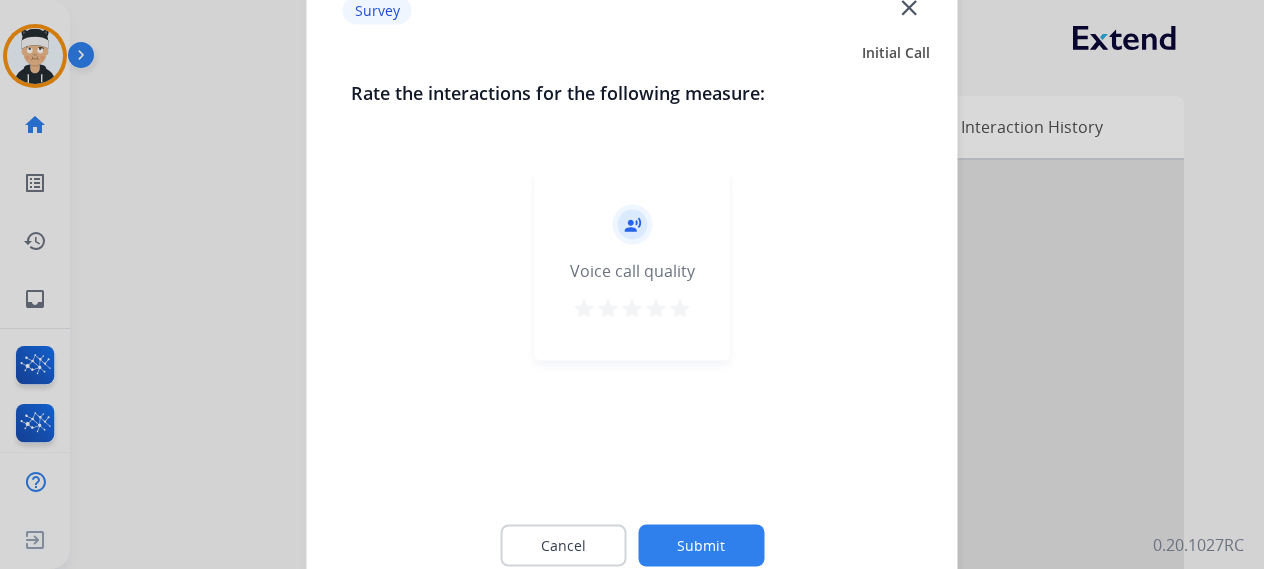 click on "star" at bounding box center [680, 308] 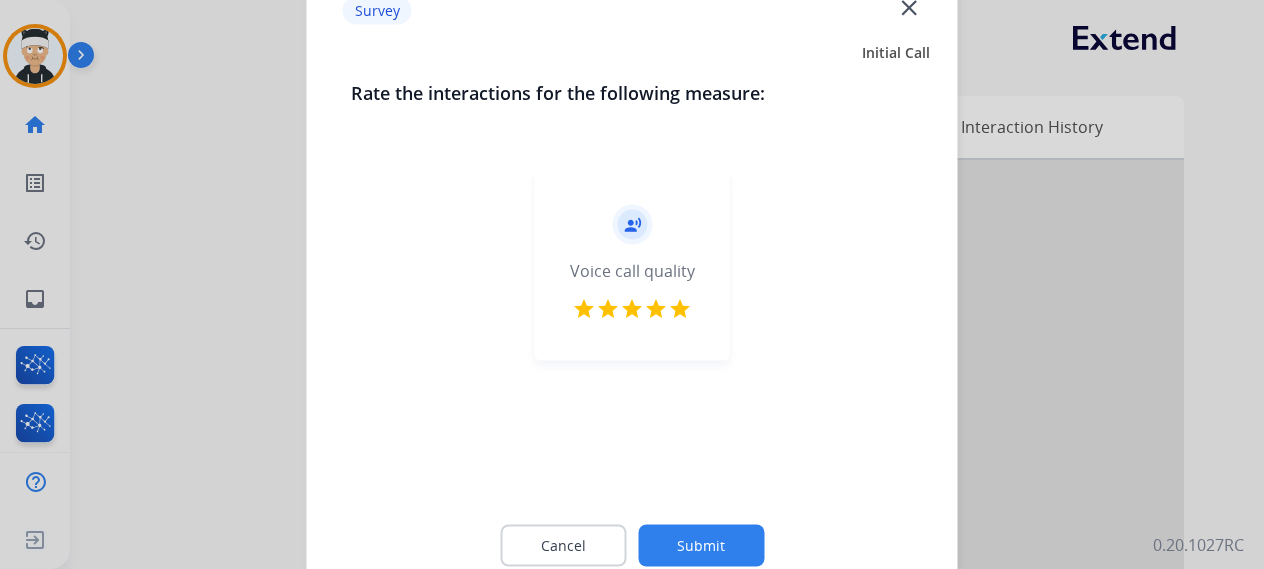 click on "Submit" 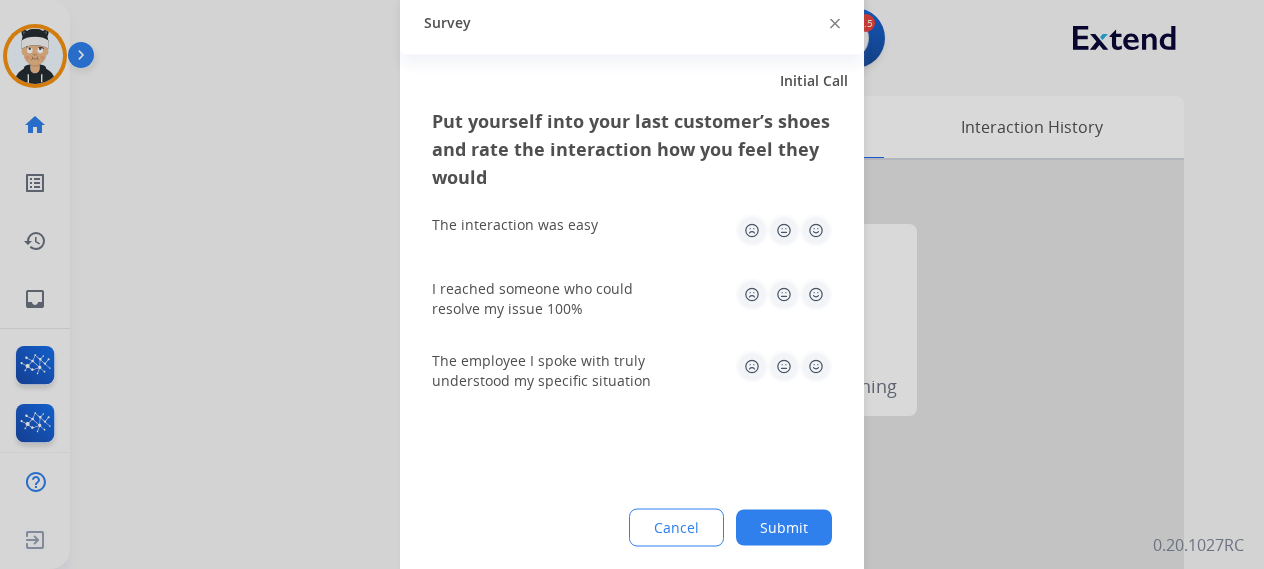 click 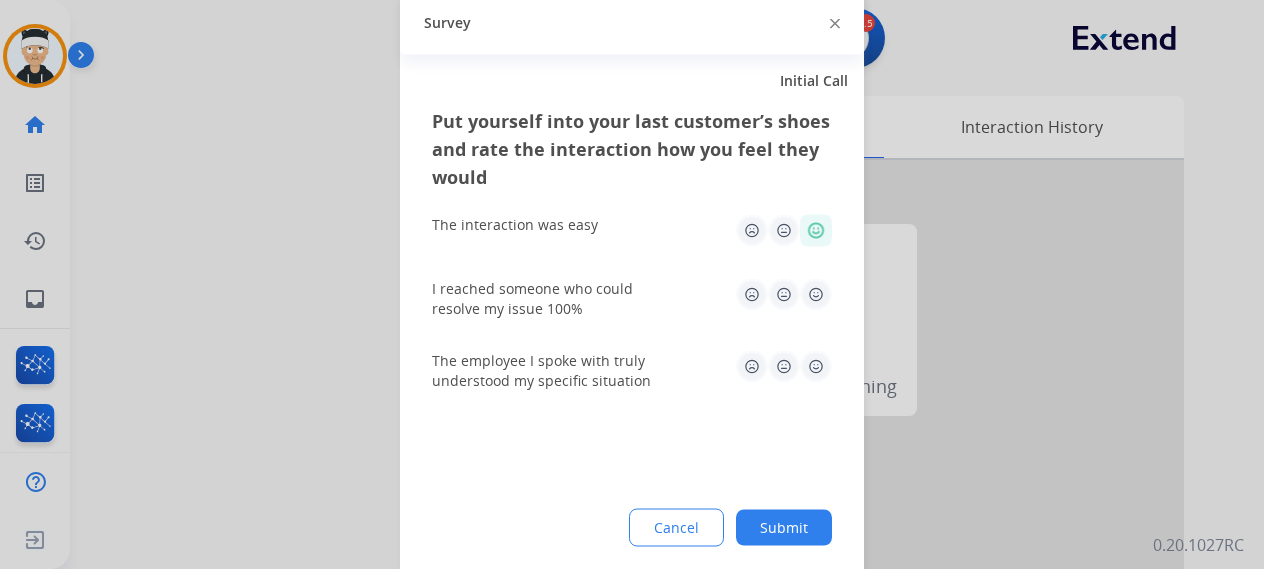 click 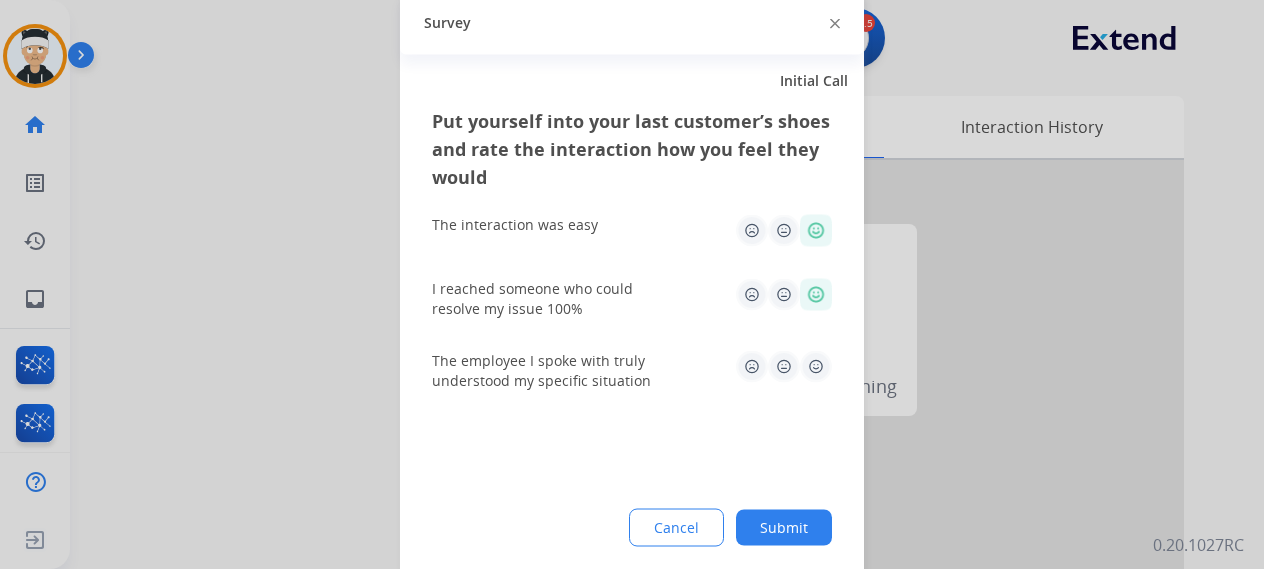 click 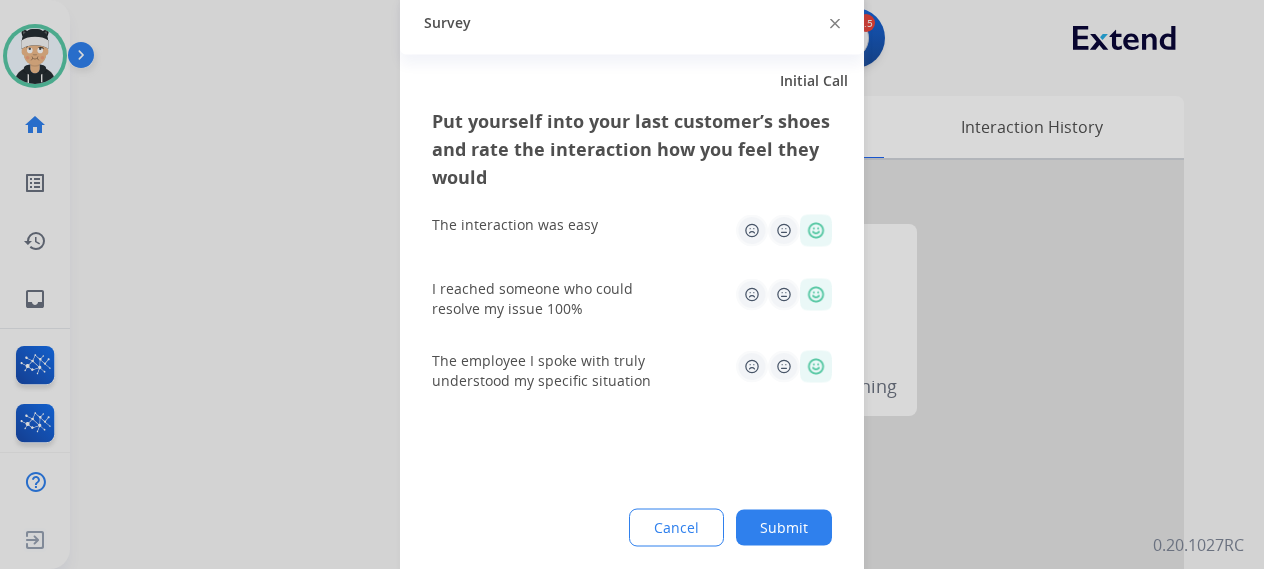 click on "Submit" 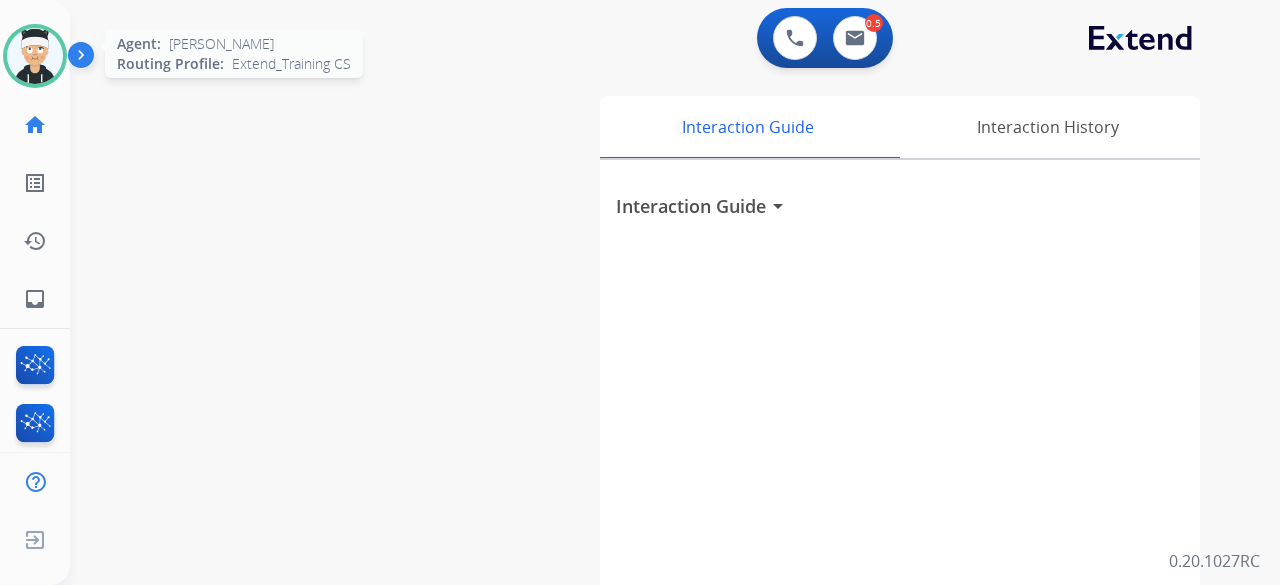 click at bounding box center (35, 56) 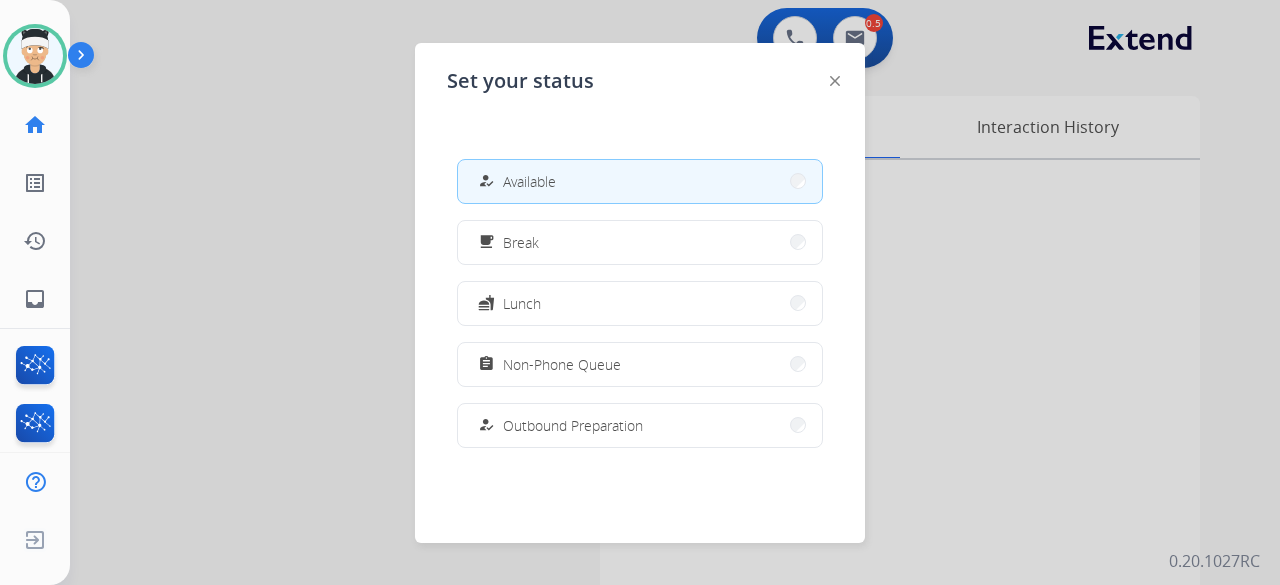 click at bounding box center (640, 292) 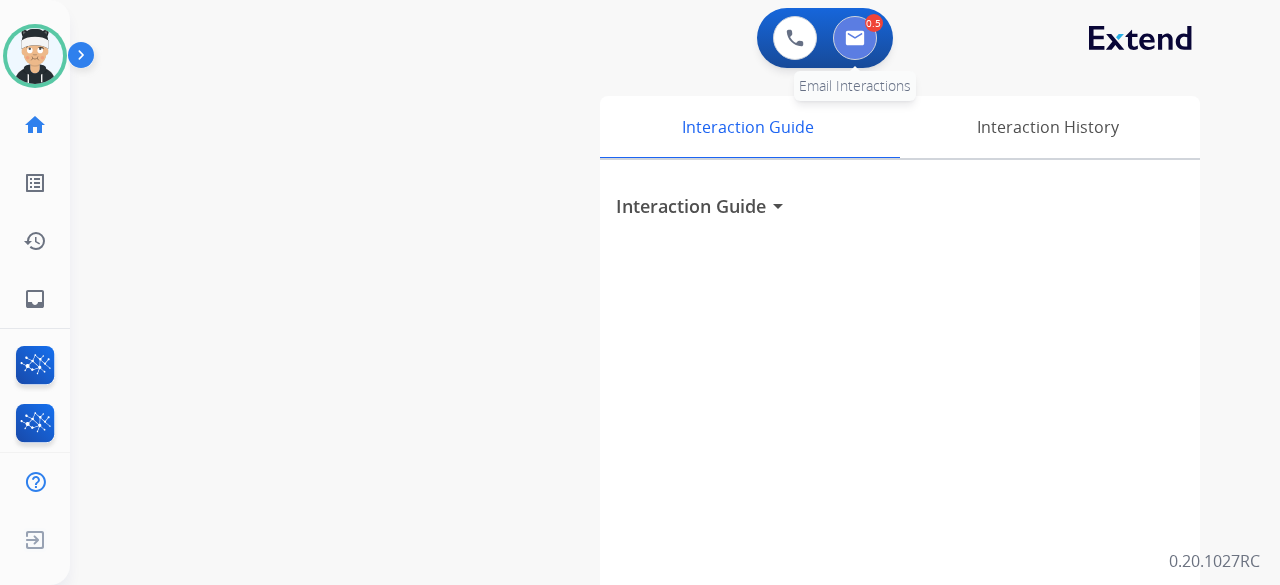 click at bounding box center [855, 38] 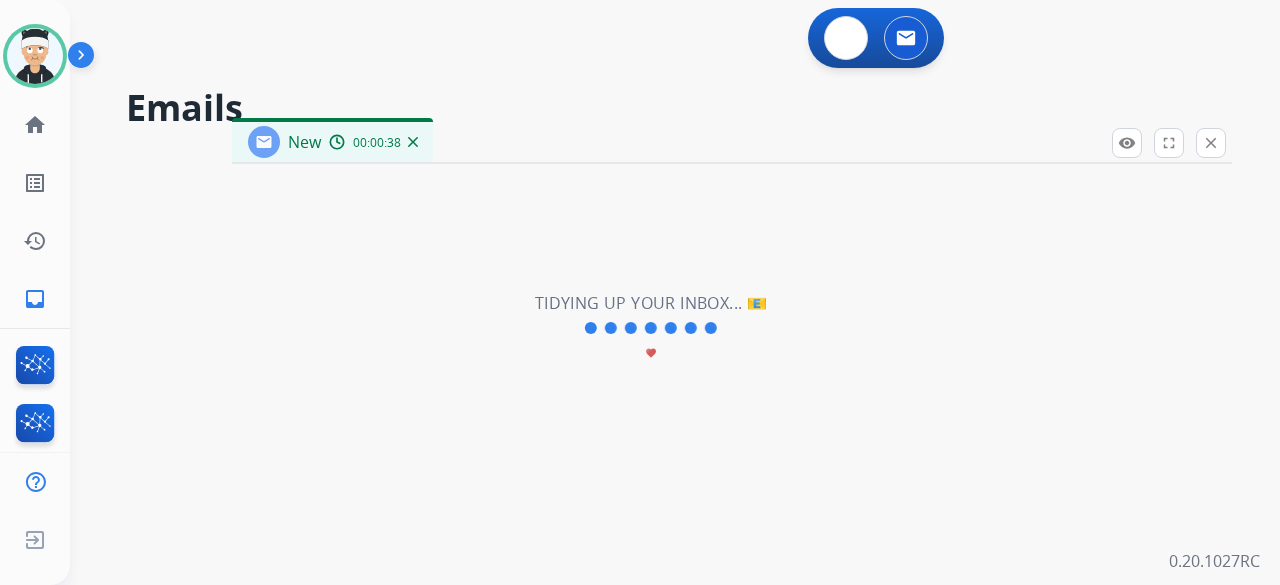 select on "**********" 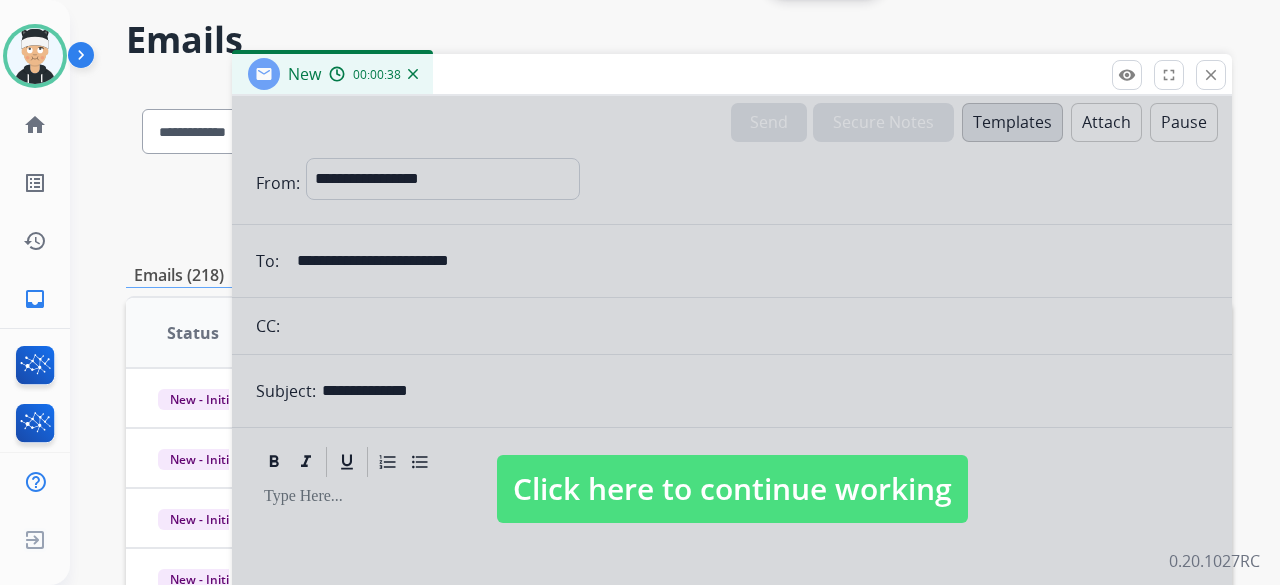 scroll, scrollTop: 100, scrollLeft: 0, axis: vertical 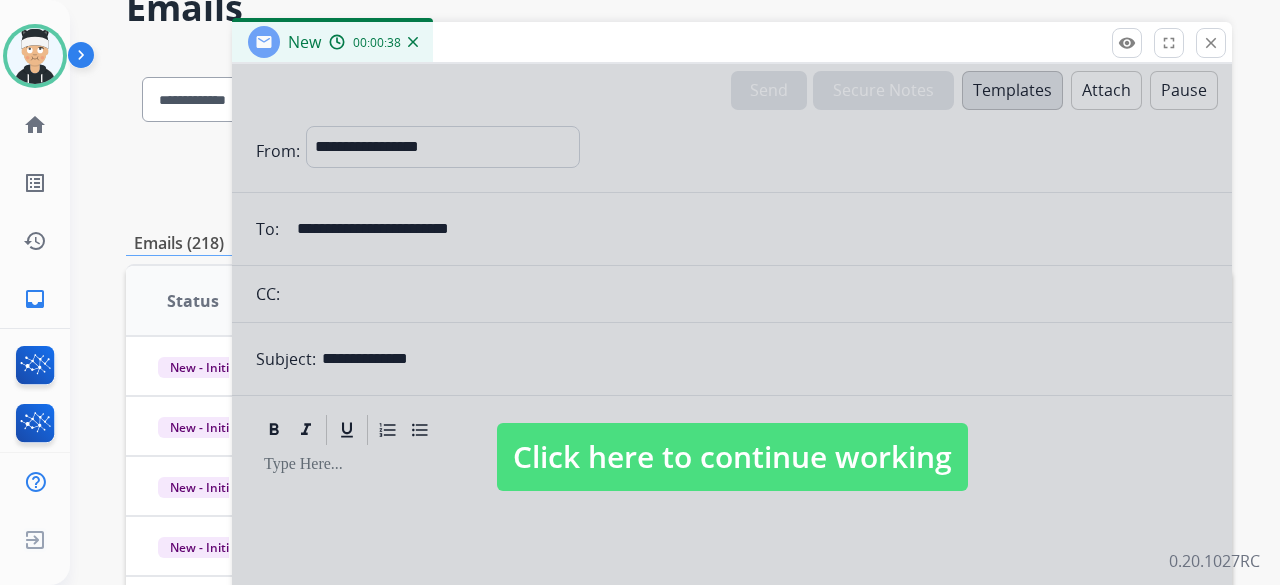 click on "Click here to continue working" at bounding box center [732, 457] 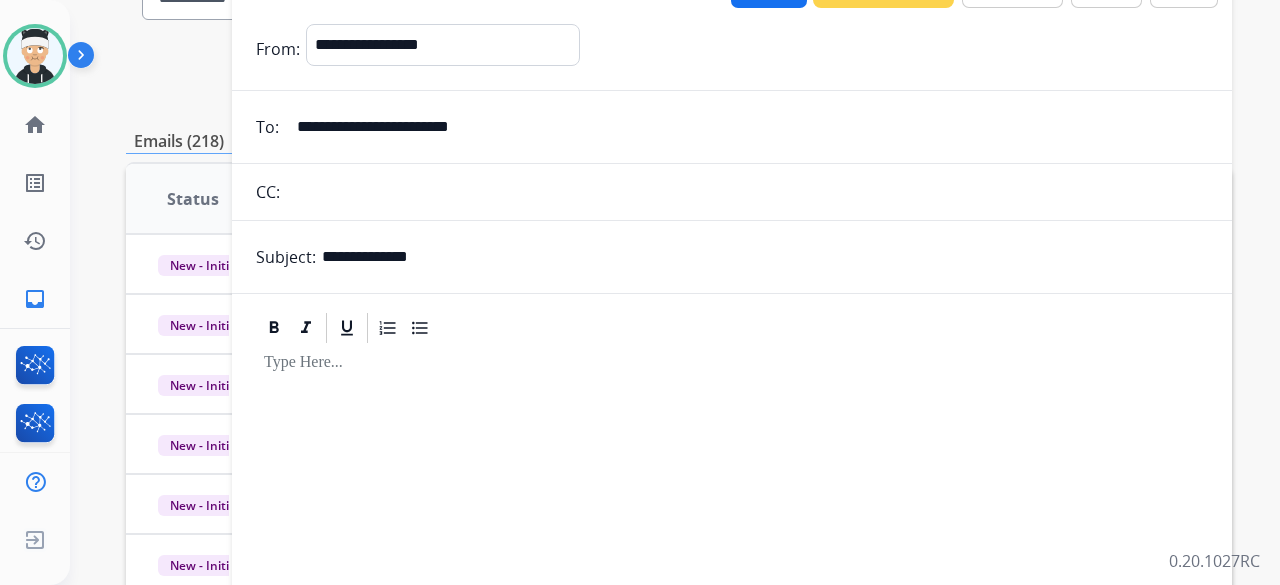 scroll, scrollTop: 300, scrollLeft: 0, axis: vertical 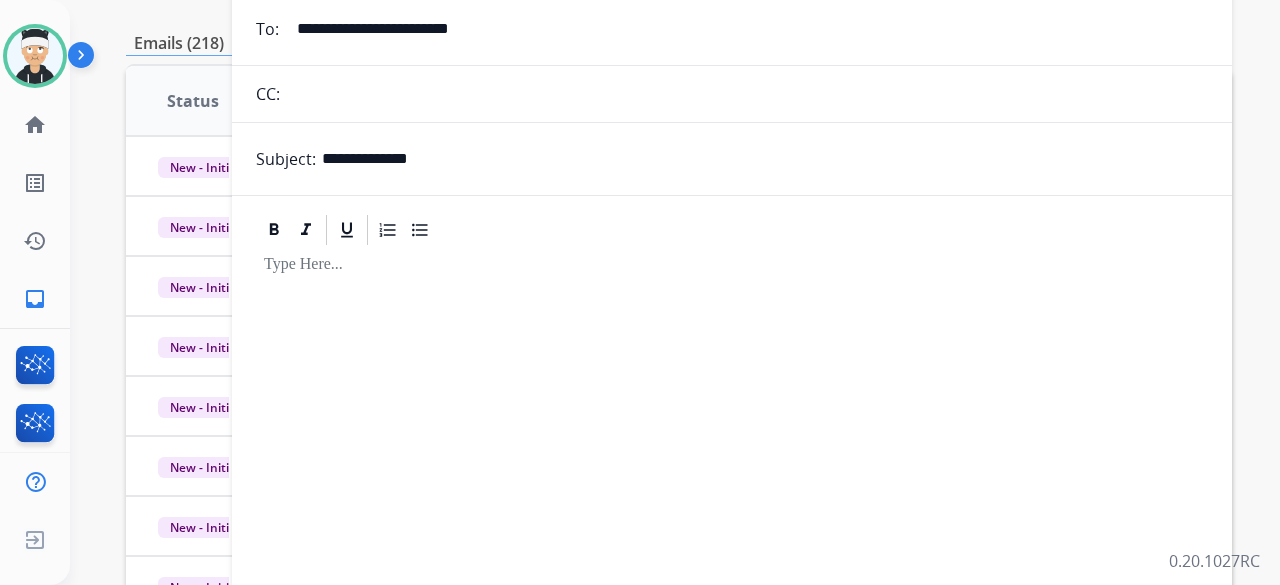click at bounding box center (732, 265) 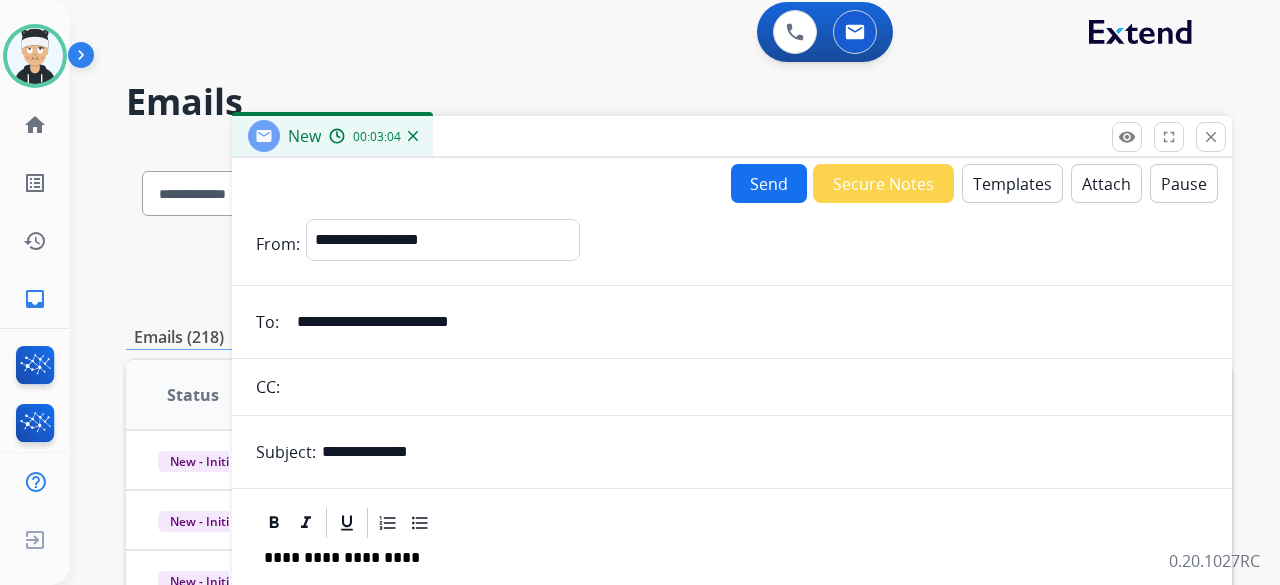 scroll, scrollTop: 0, scrollLeft: 0, axis: both 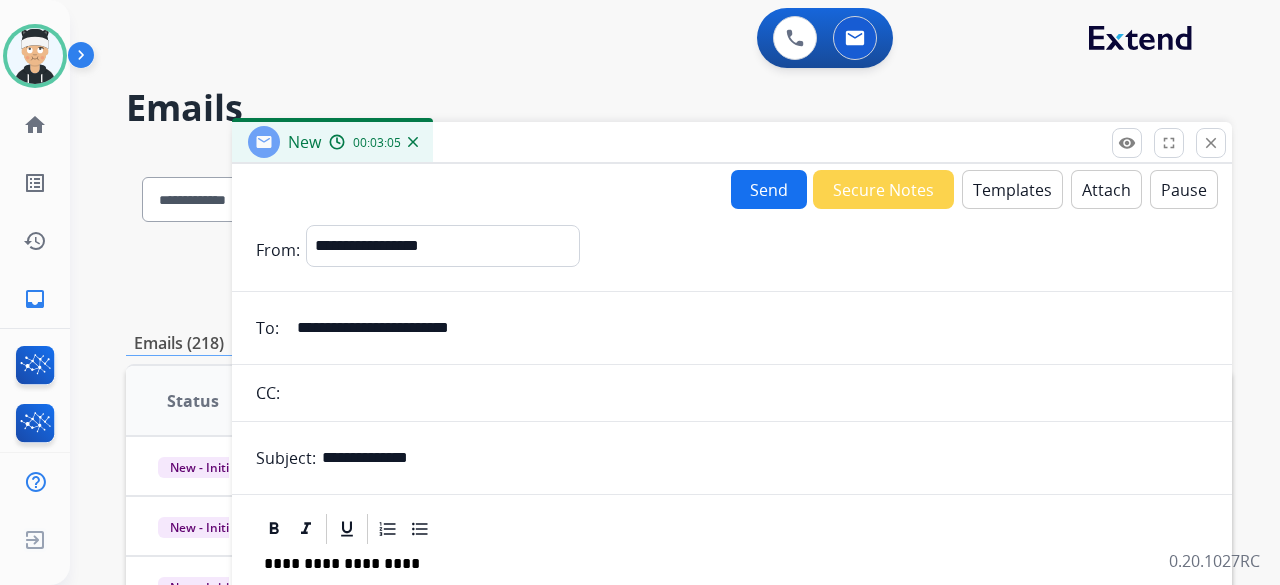 click on "Templates" at bounding box center (1012, 189) 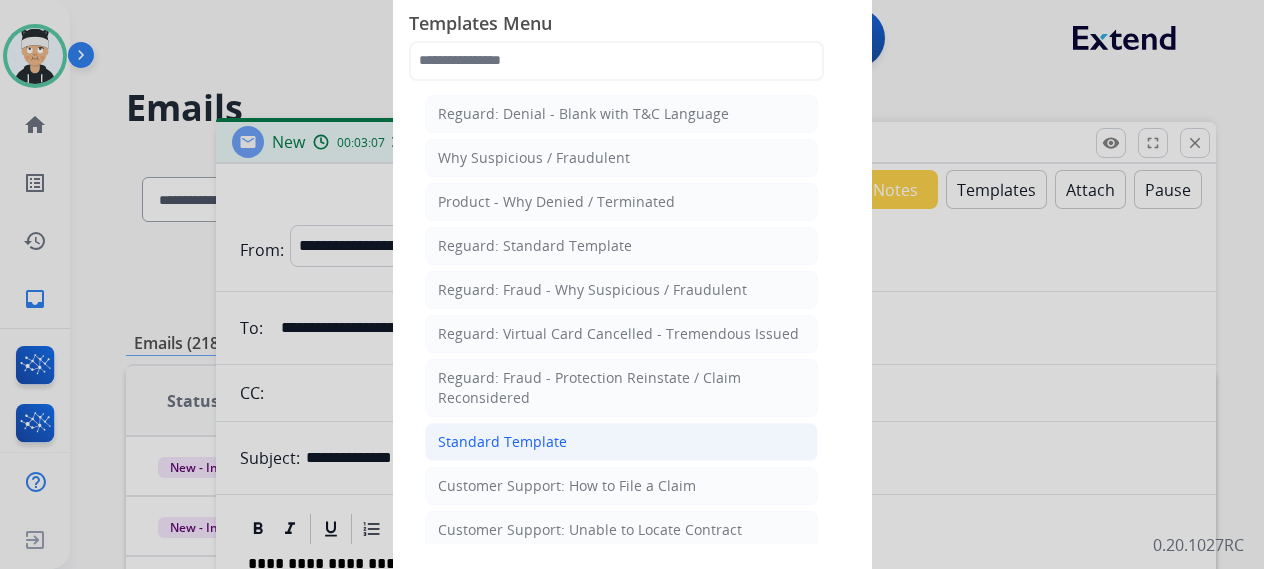 click on "Standard Template" 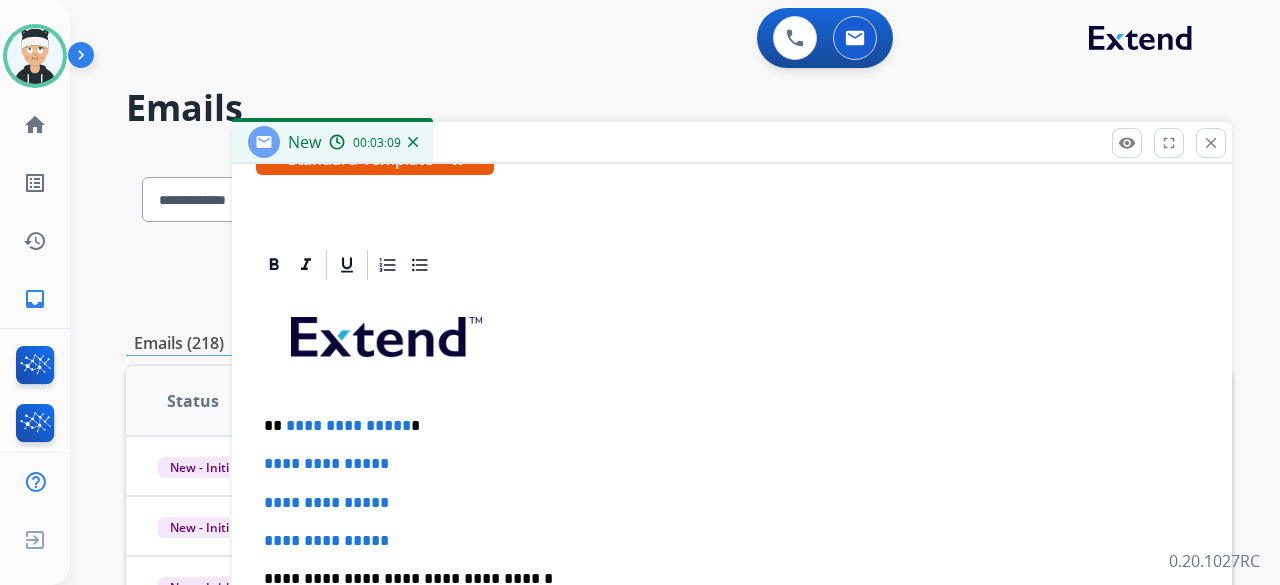 scroll, scrollTop: 460, scrollLeft: 0, axis: vertical 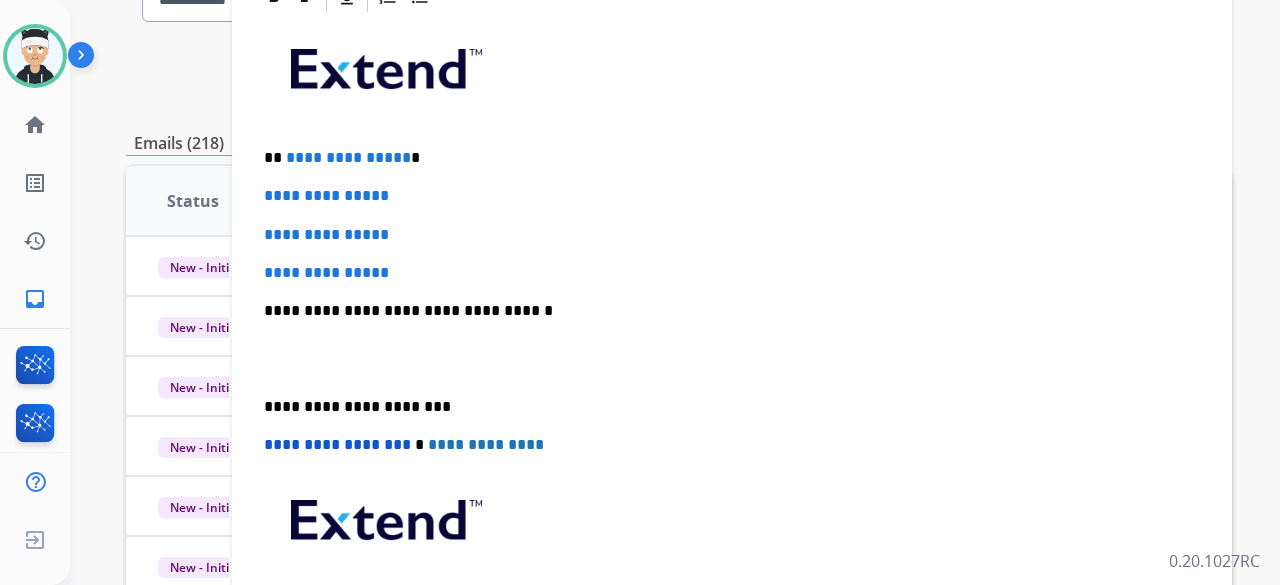 click on "**********" at bounding box center [348, 157] 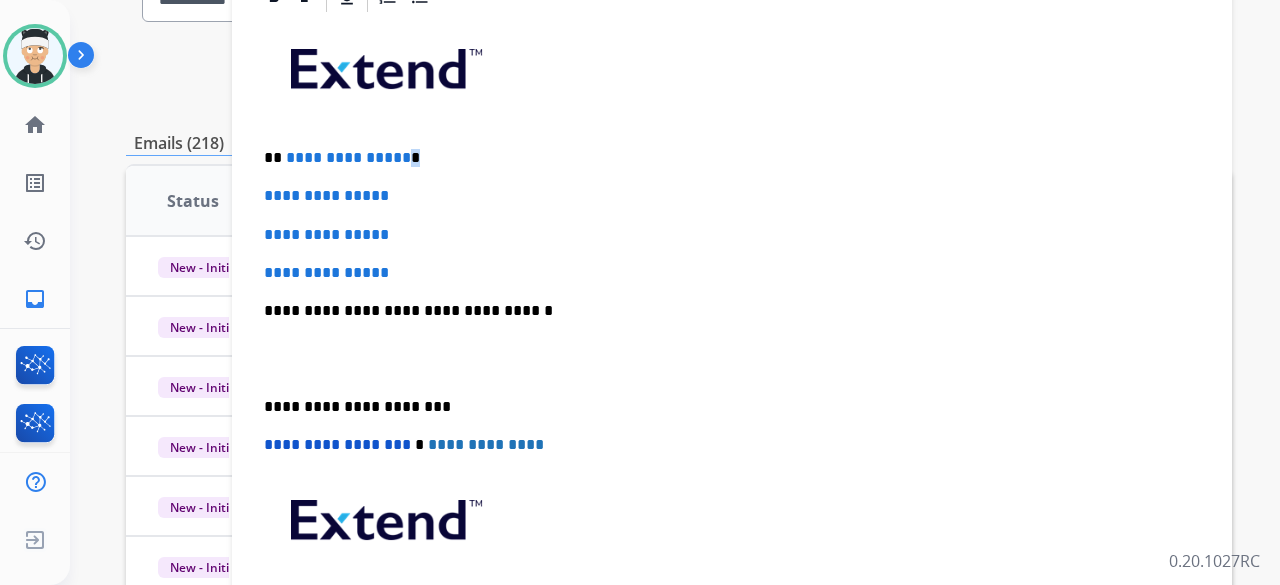click on "**********" at bounding box center [348, 157] 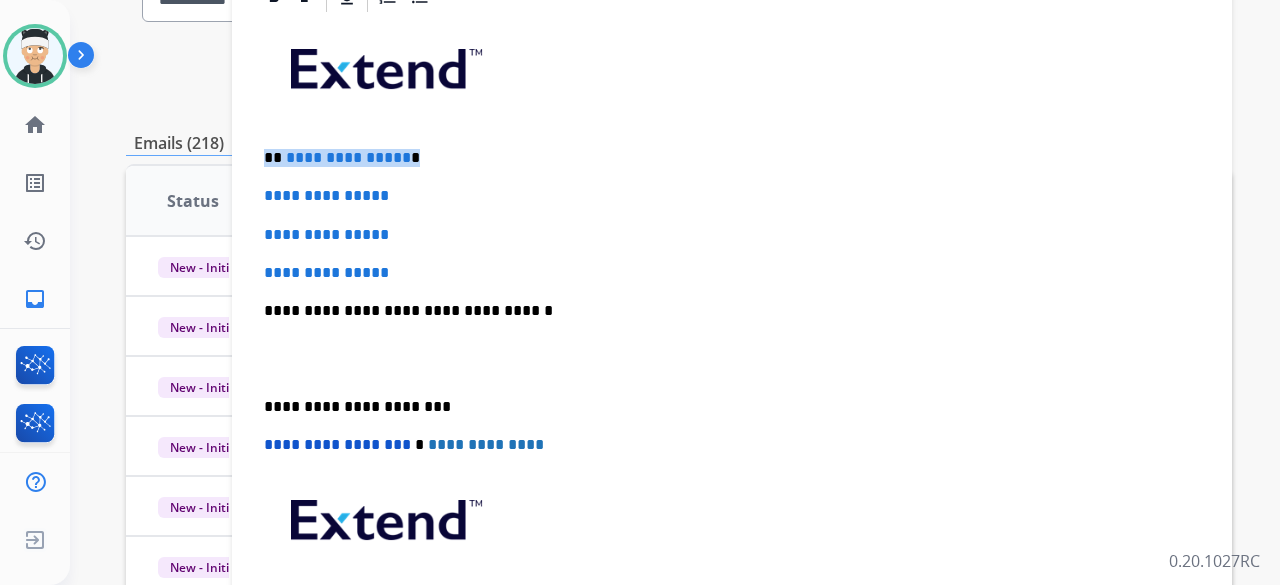 click on "**********" at bounding box center [348, 157] 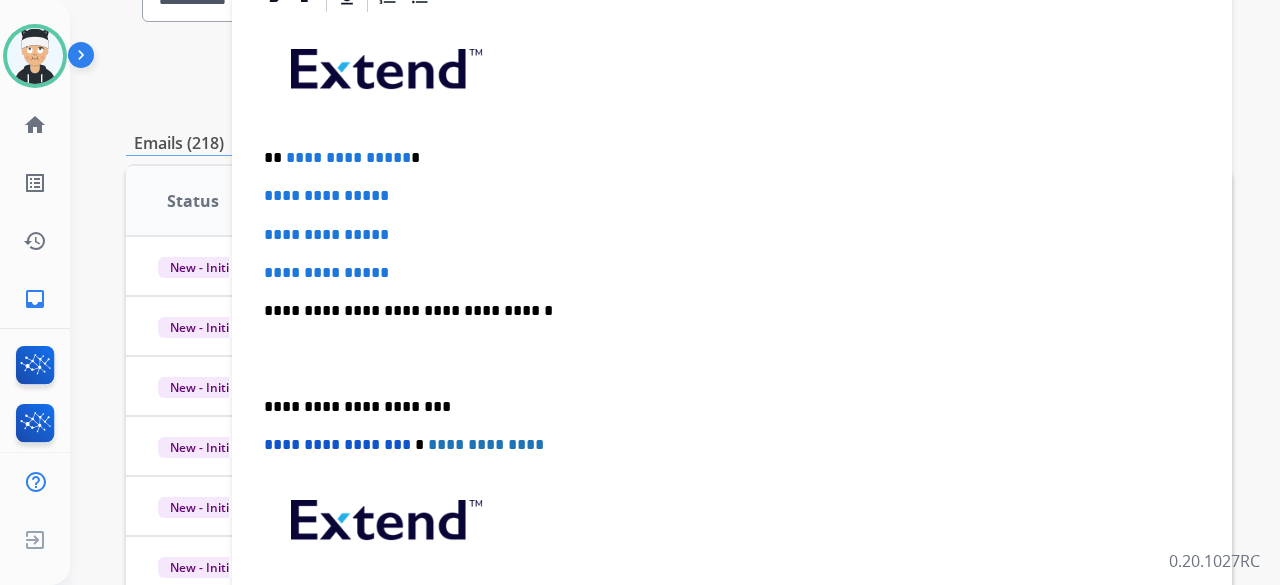 click on "**********" at bounding box center [732, 358] 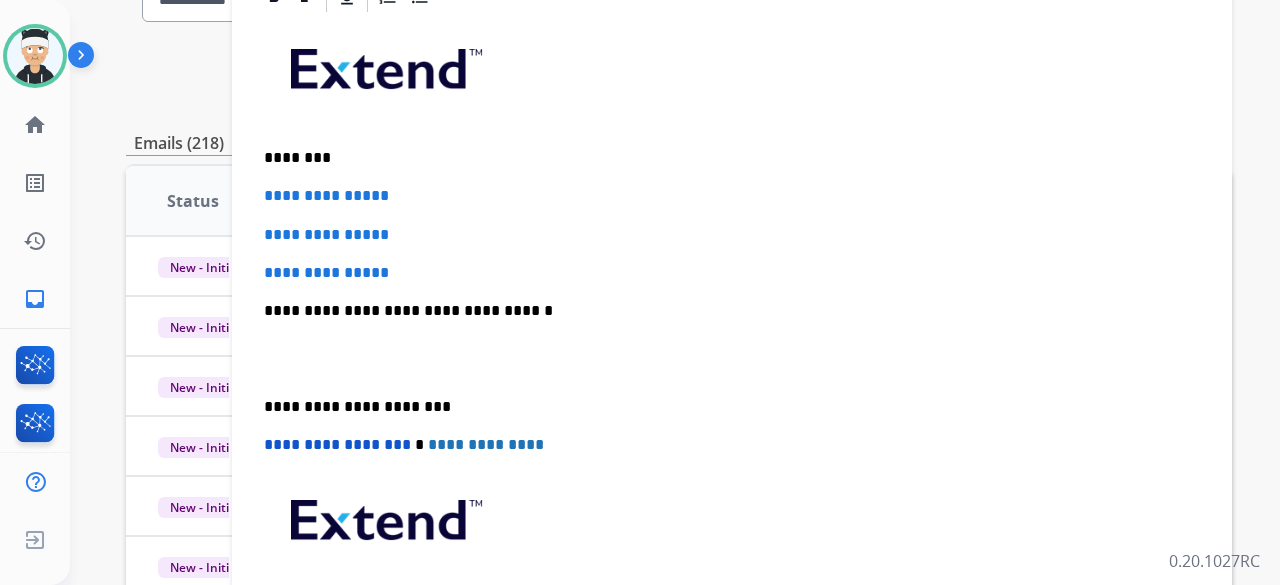 click on "**********" at bounding box center (732, 273) 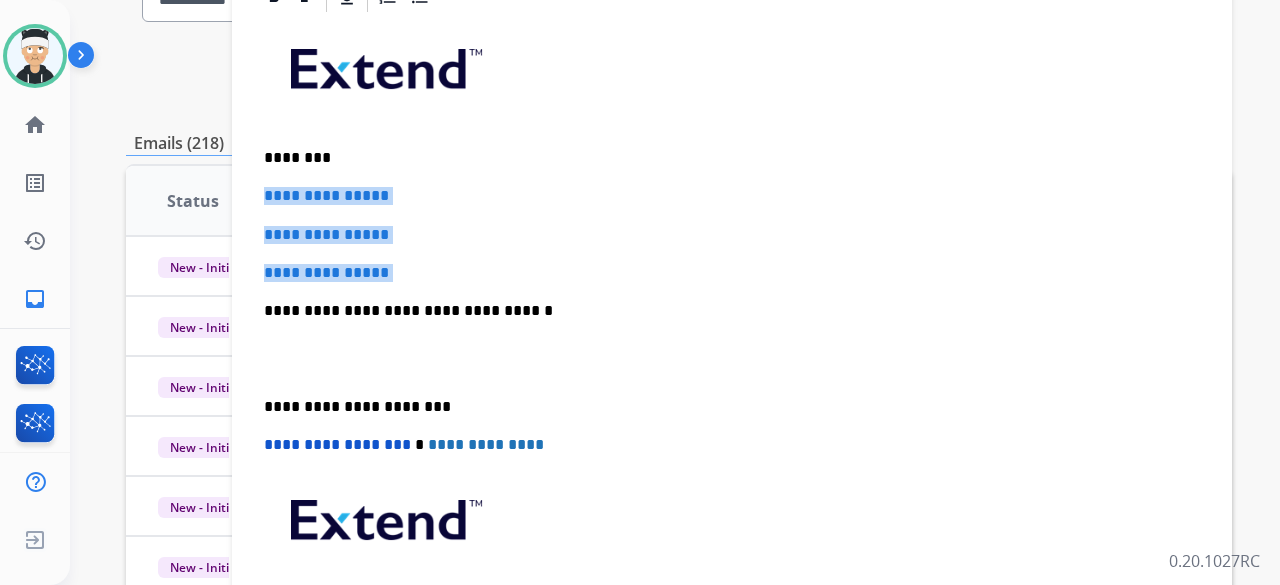drag, startPoint x: 403, startPoint y: 275, endPoint x: 253, endPoint y: 187, distance: 173.90802 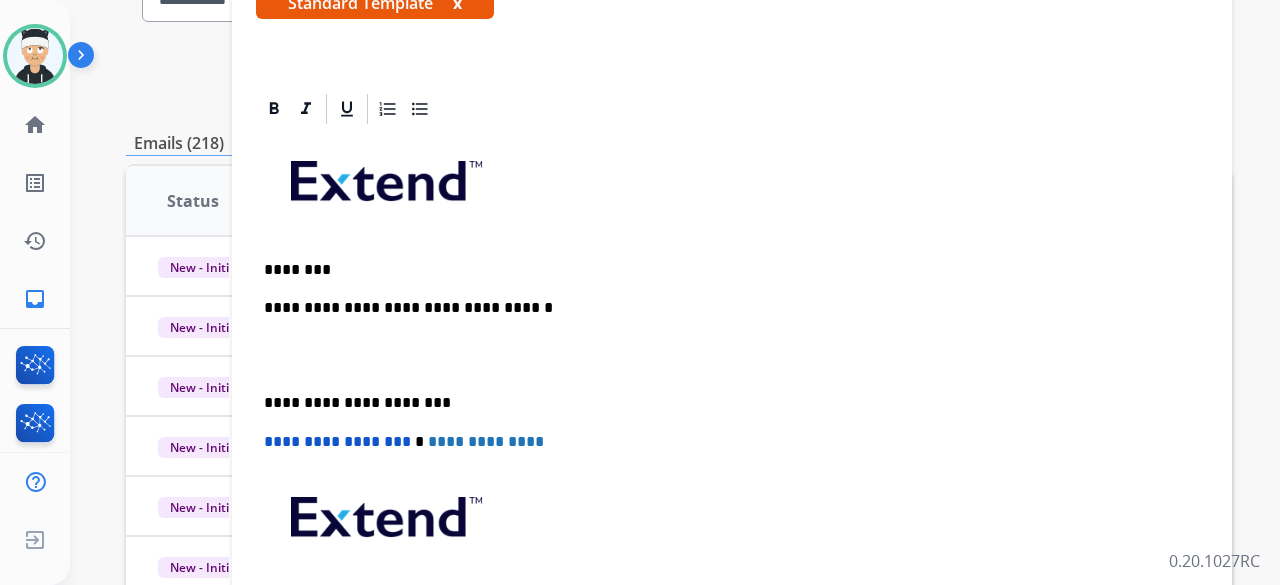 scroll, scrollTop: 345, scrollLeft: 0, axis: vertical 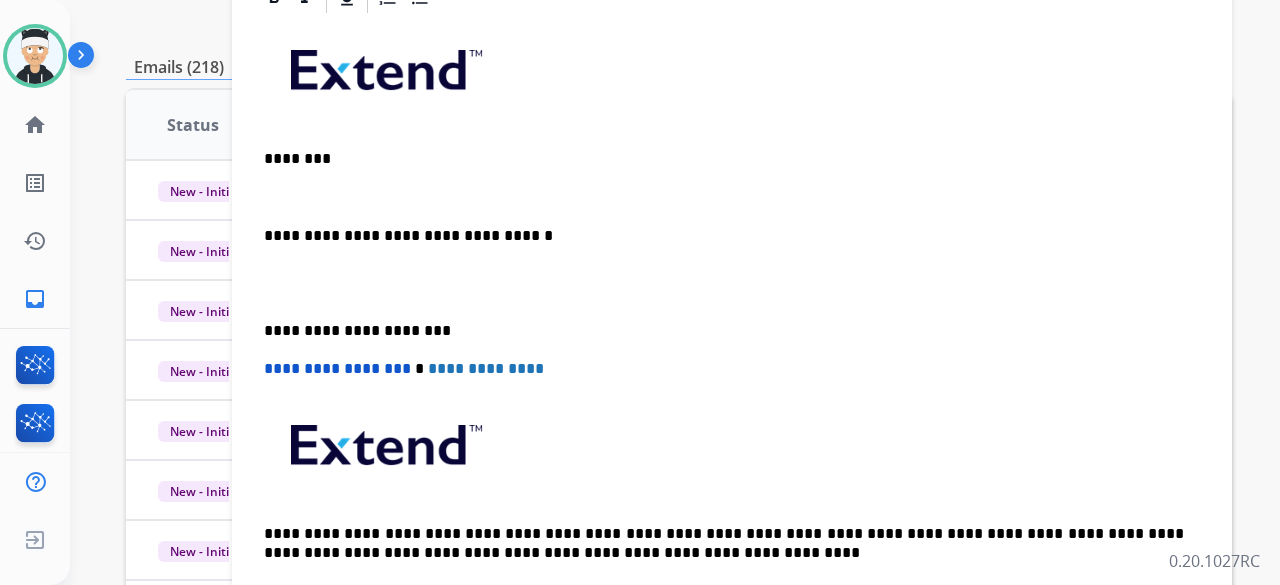 click on "**********" at bounding box center (732, 301) 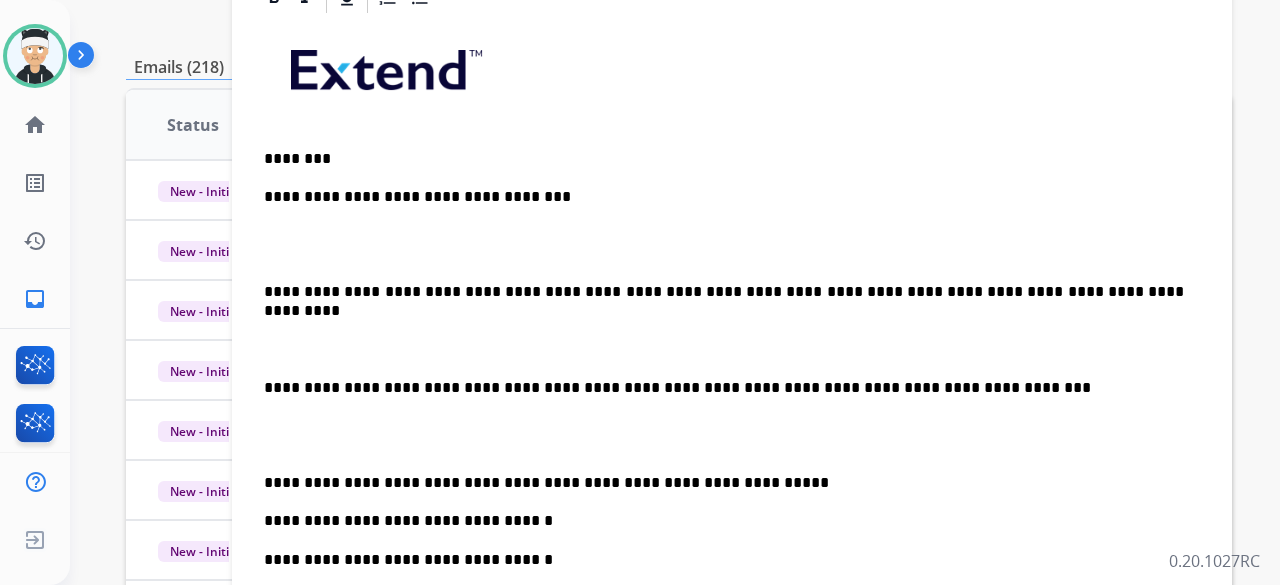 click on "**********" at bounding box center [724, 292] 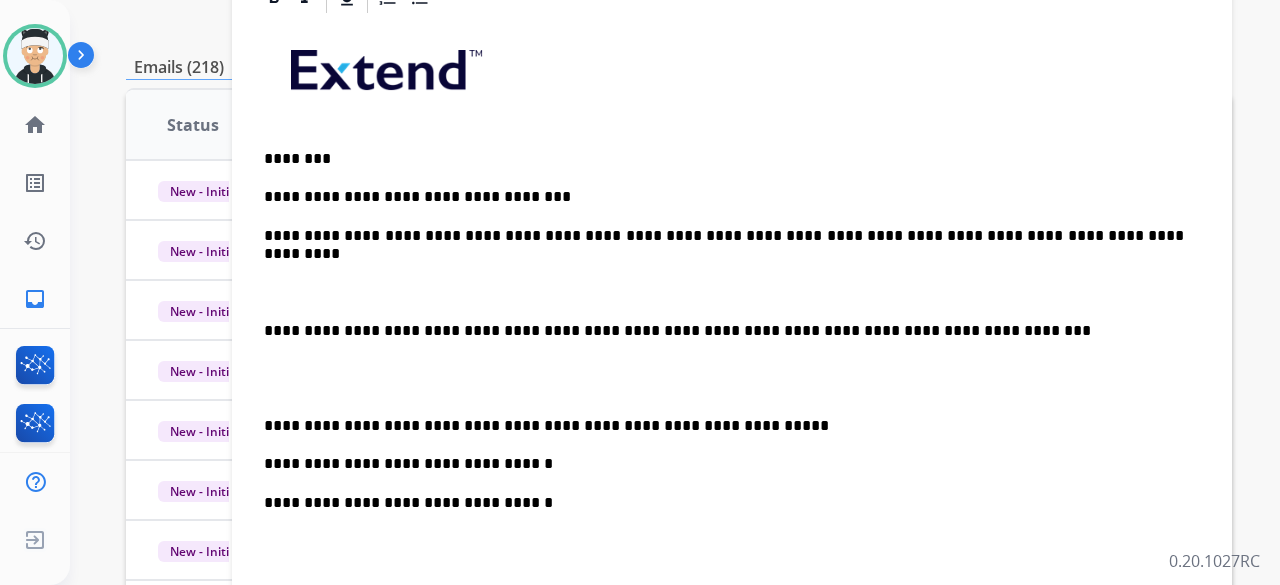 click on "**********" at bounding box center (724, 331) 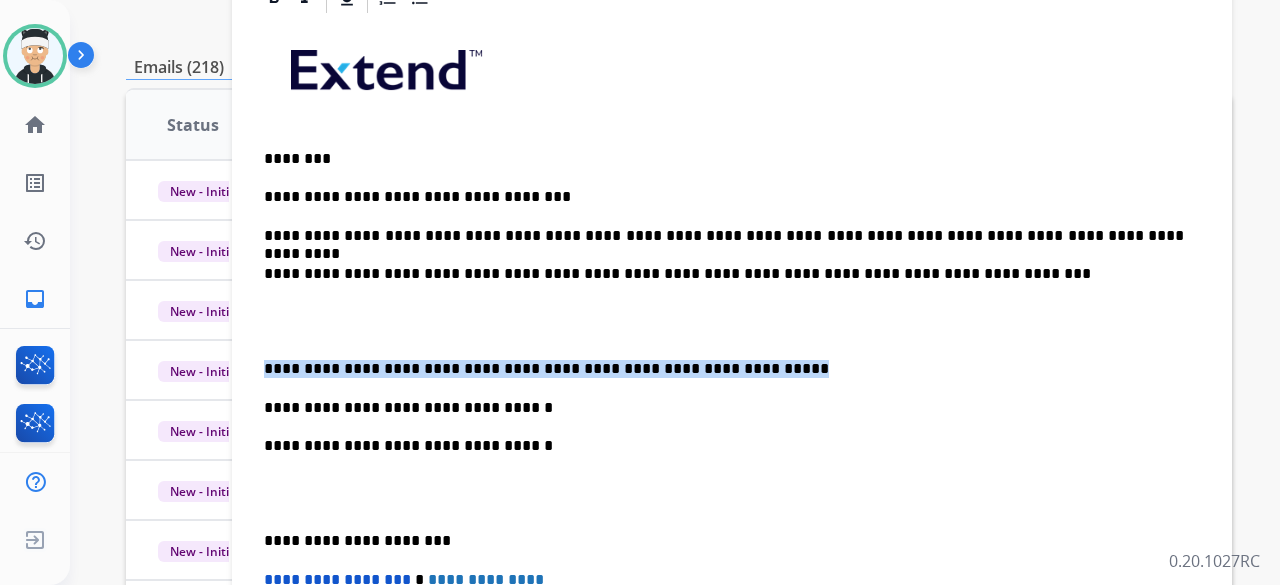 drag, startPoint x: 719, startPoint y: 367, endPoint x: 263, endPoint y: 362, distance: 456.0274 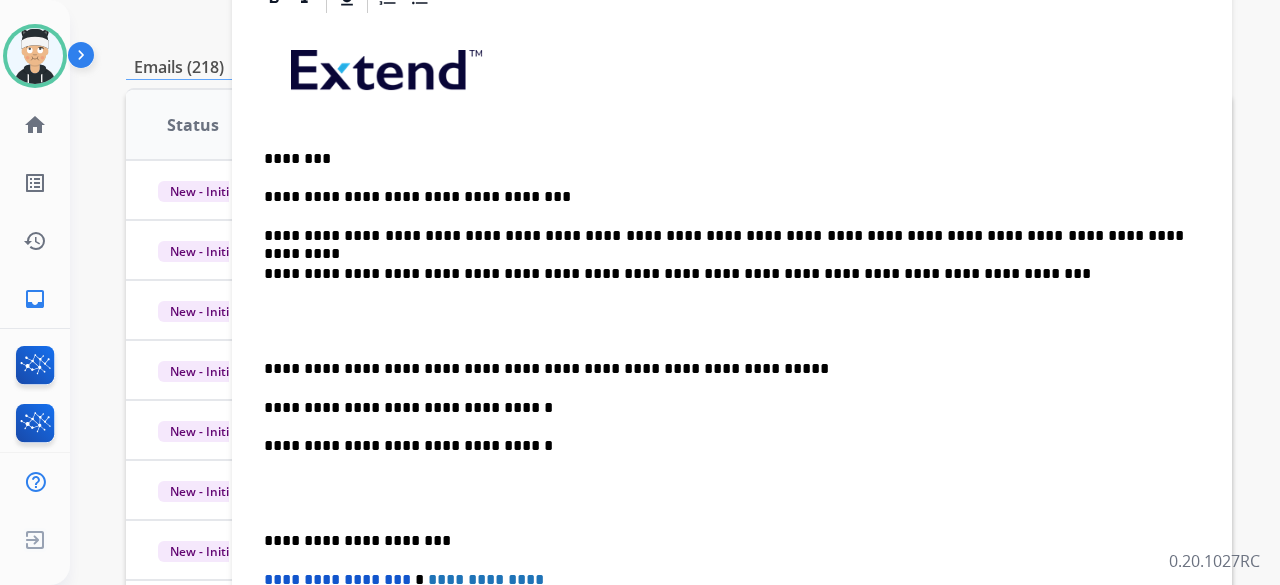 click on "**********" at bounding box center (732, 426) 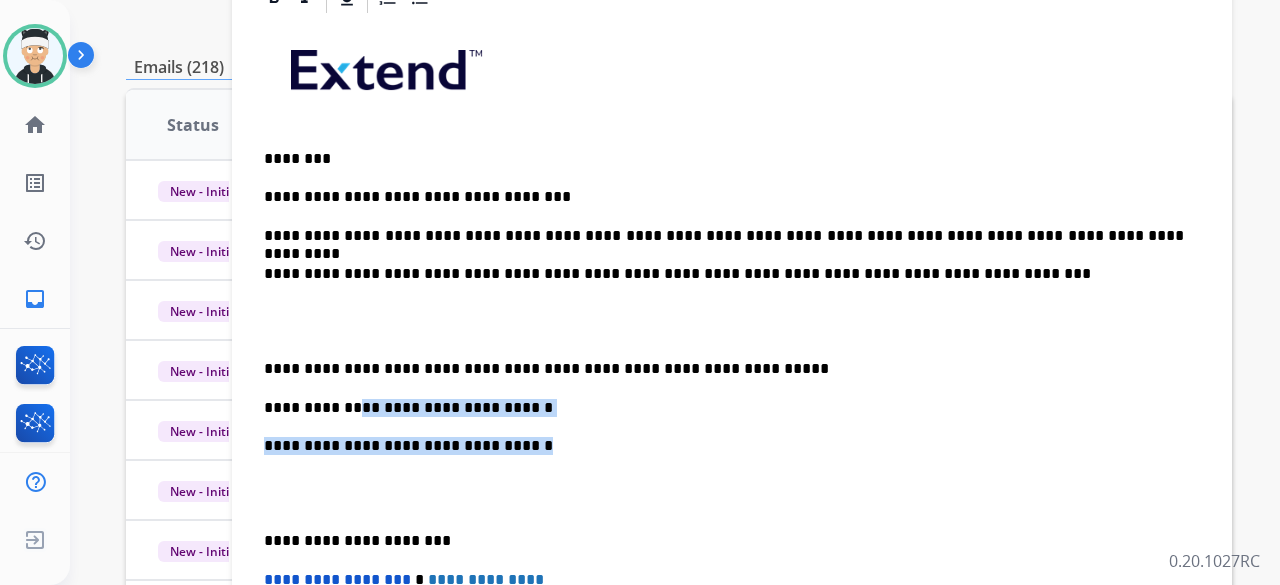 drag, startPoint x: 505, startPoint y: 401, endPoint x: 348, endPoint y: 382, distance: 158.14551 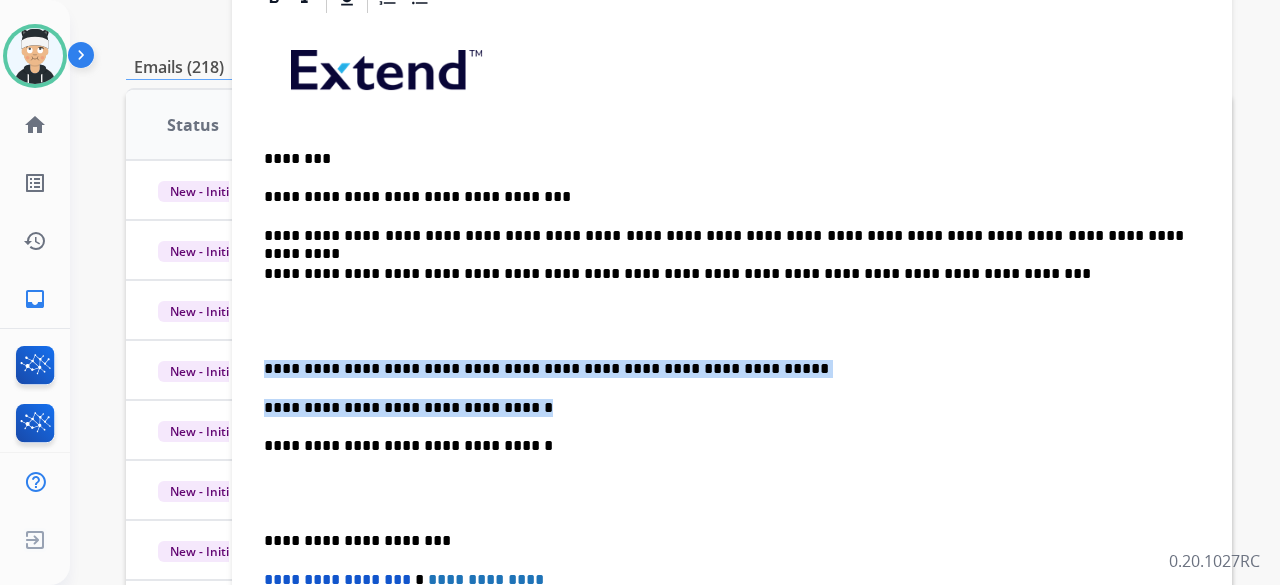 drag, startPoint x: 538, startPoint y: 411, endPoint x: 262, endPoint y: 366, distance: 279.6444 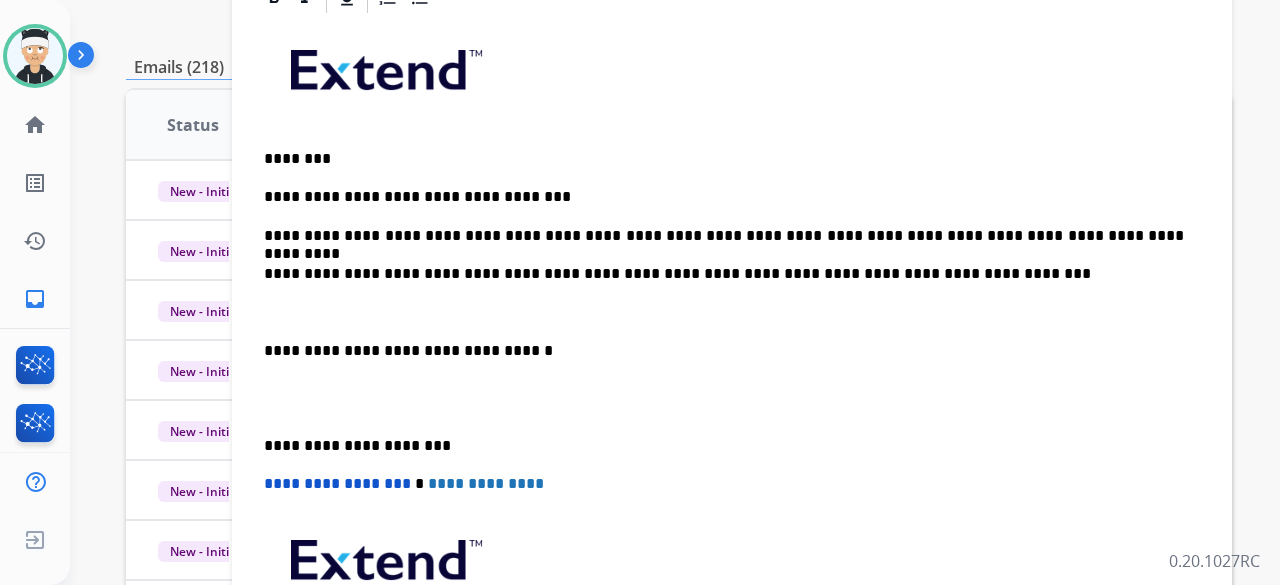 click on "**********" at bounding box center (732, 378) 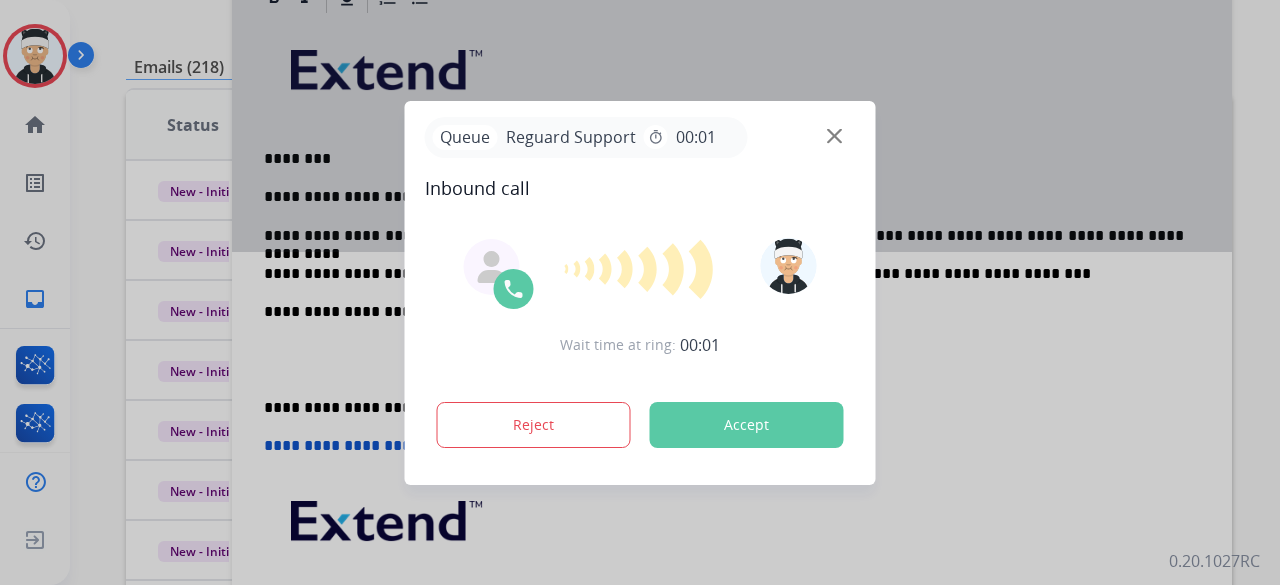 click at bounding box center [640, 292] 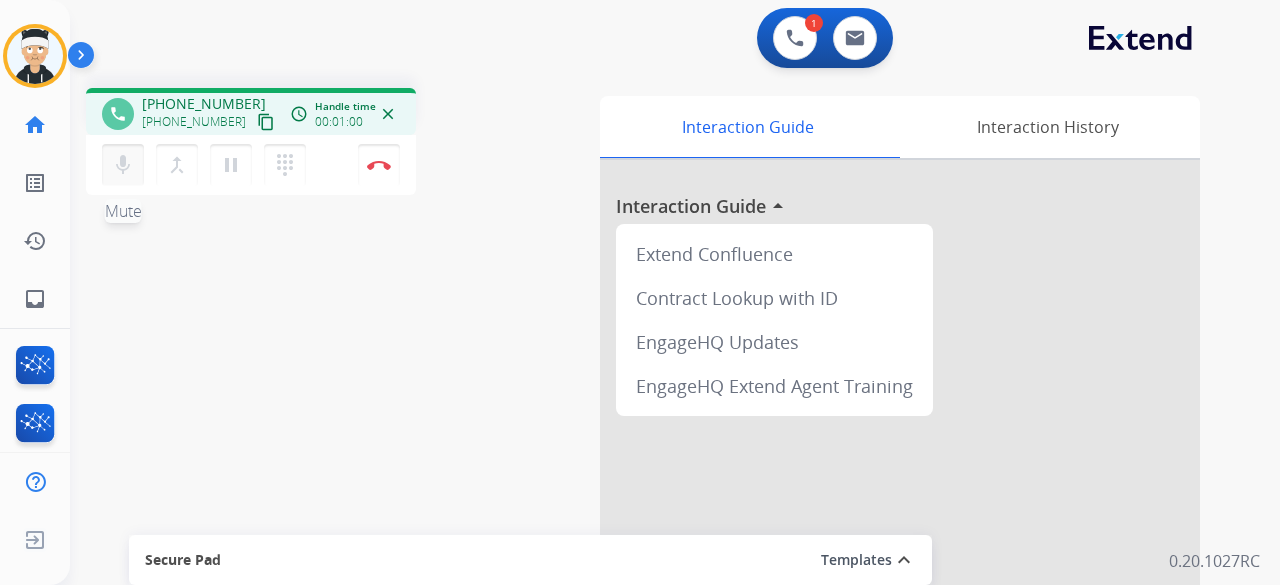 click on "mic" at bounding box center (123, 165) 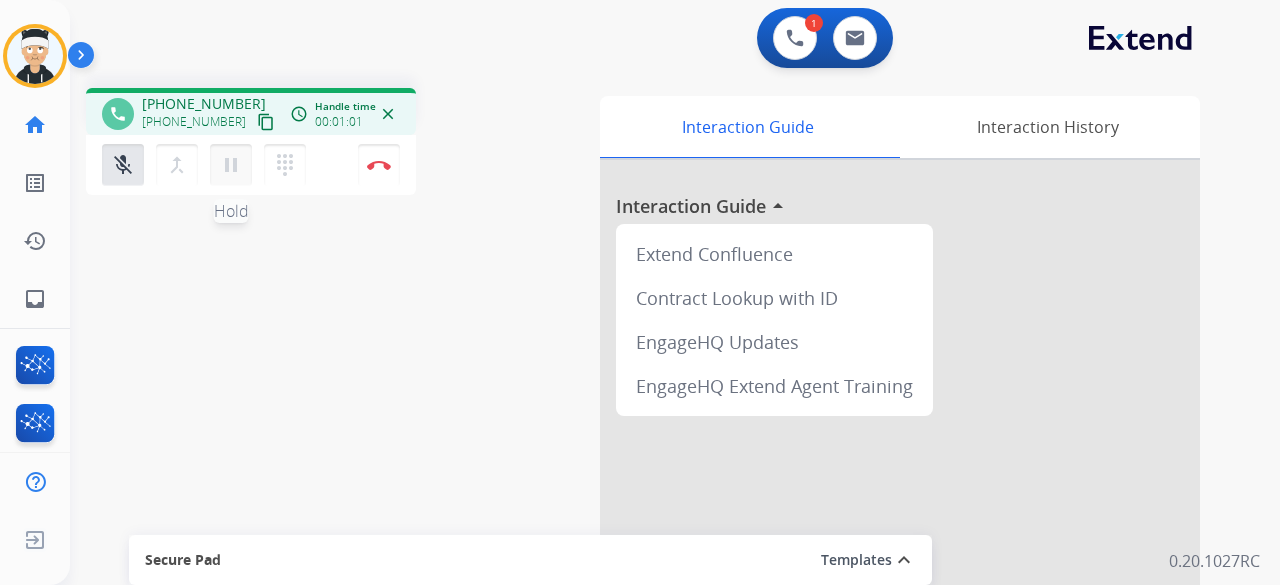 click on "pause Hold" at bounding box center (231, 165) 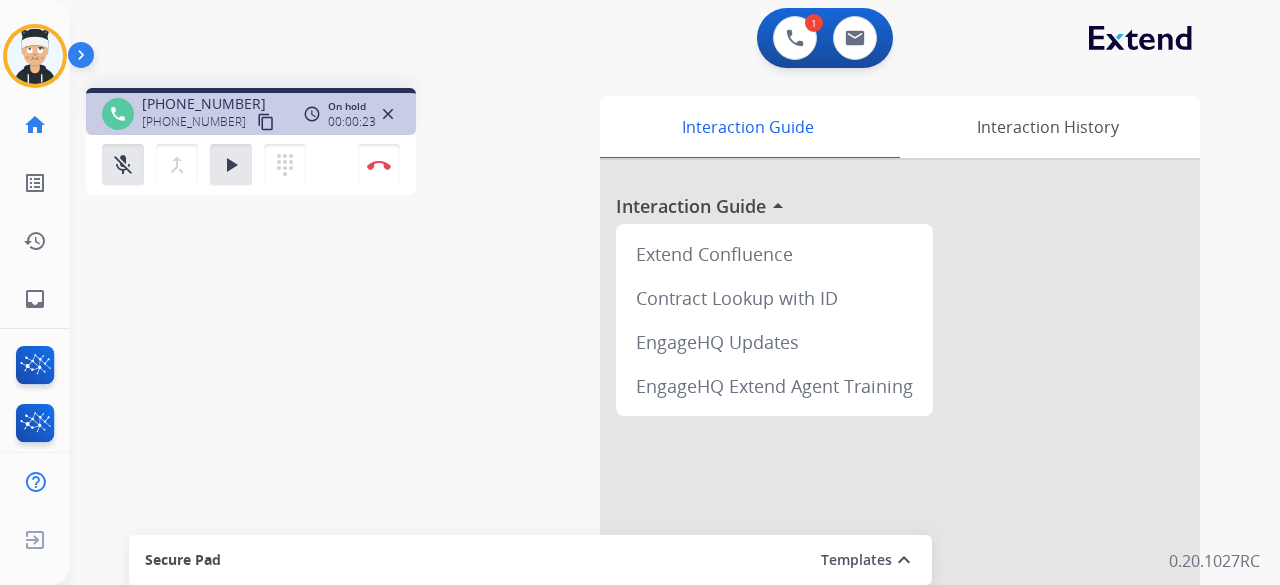 click on "phone [PHONE_NUMBER] [PHONE_NUMBER] content_copy access_time Call metrics Queue   00:09 Hold   00:23 Talk   01:02 Total   01:33 On hold 00:00:23 close mic_off Mute merge_type Bridge play_arrow Hold dialpad Dialpad Disconnect swap_horiz Break voice bridge close_fullscreen Connect 3-Way Call merge_type Separate 3-Way Call  Interaction Guide   Interaction History  Interaction Guide arrow_drop_up  Extend Confluence   Contract Lookup with ID   EngageHQ Updates   EngageHQ Extend Agent Training  Secure Pad Templates expand_less Choose a template Save" at bounding box center (651, 489) 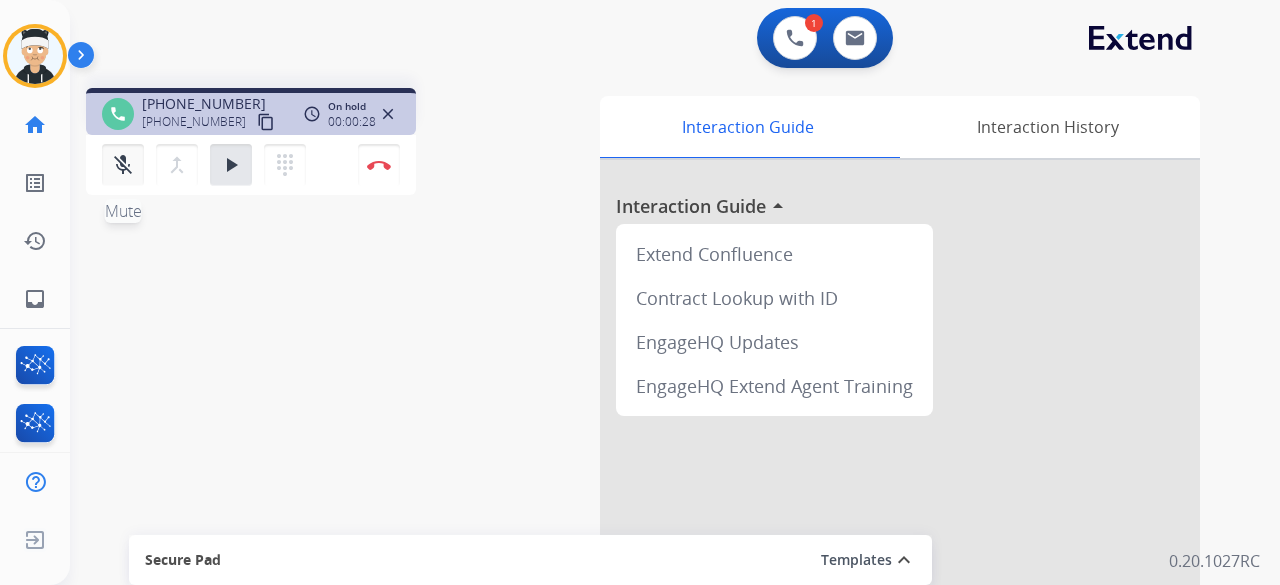 click on "mic_off" at bounding box center [123, 165] 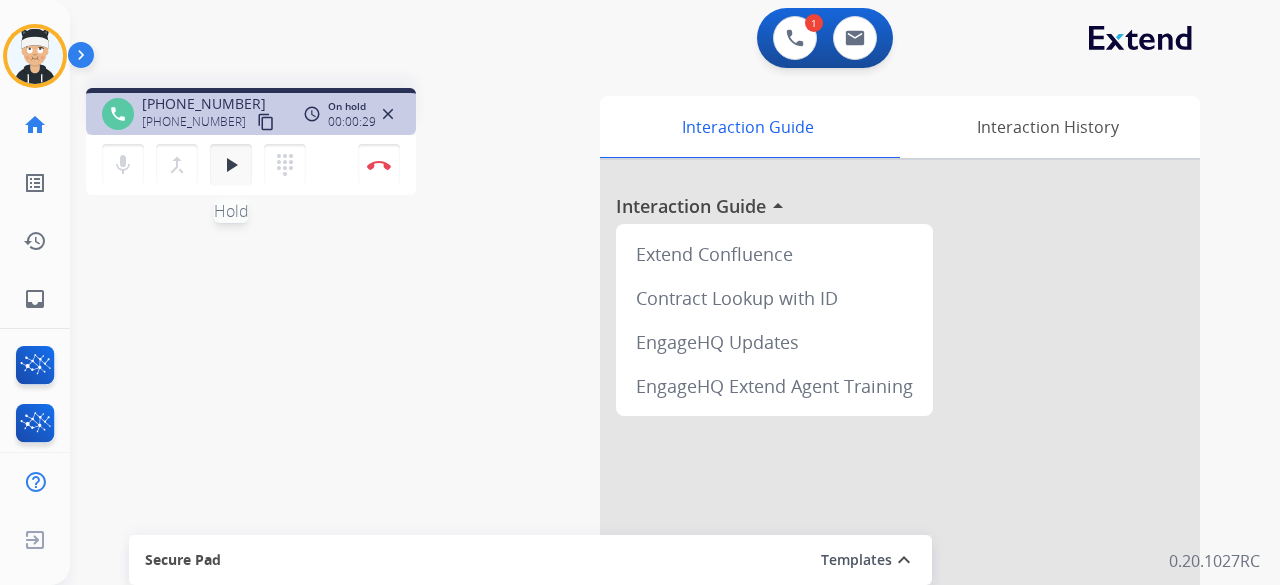 click on "play_arrow" at bounding box center [231, 165] 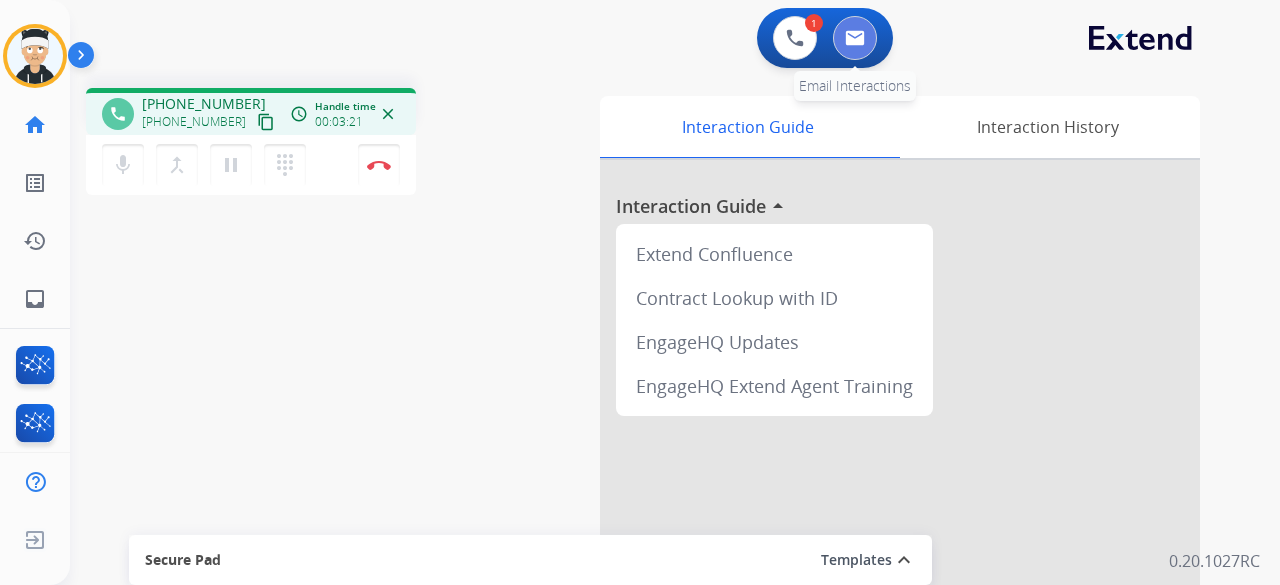 click at bounding box center [855, 38] 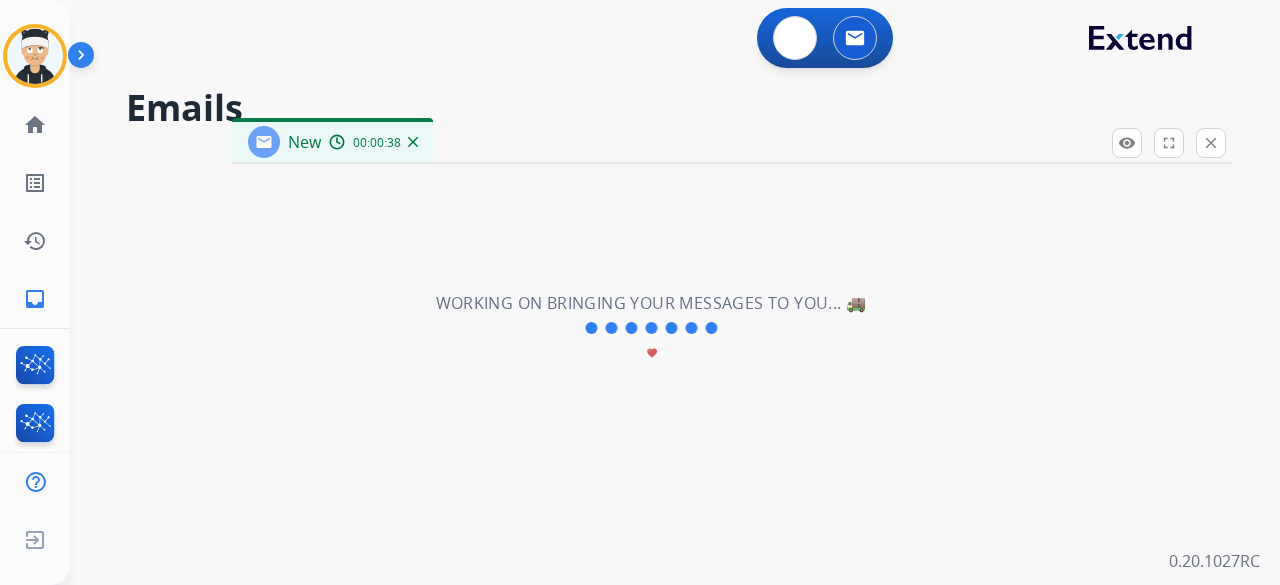 select on "**********" 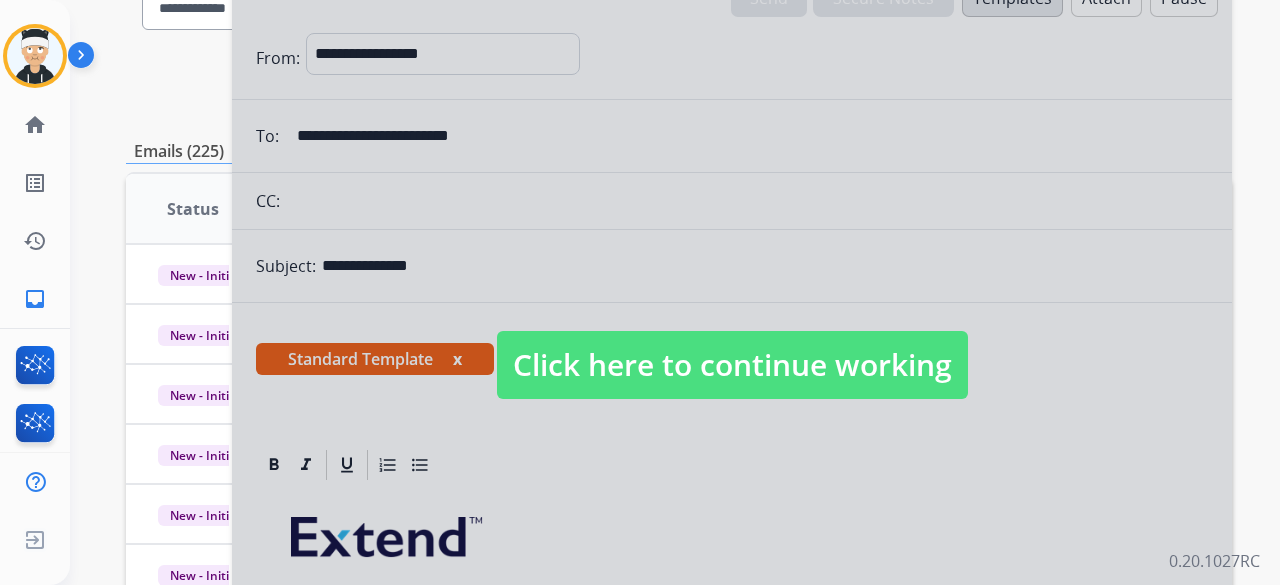 scroll, scrollTop: 200, scrollLeft: 0, axis: vertical 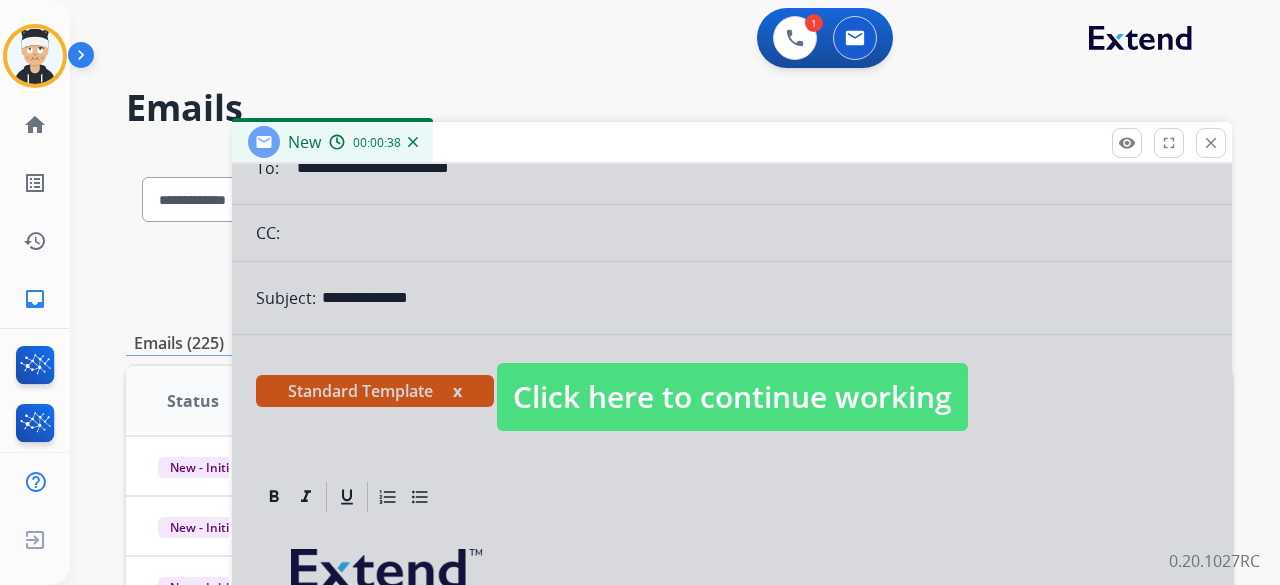 click on "Click here to continue working" at bounding box center (732, 397) 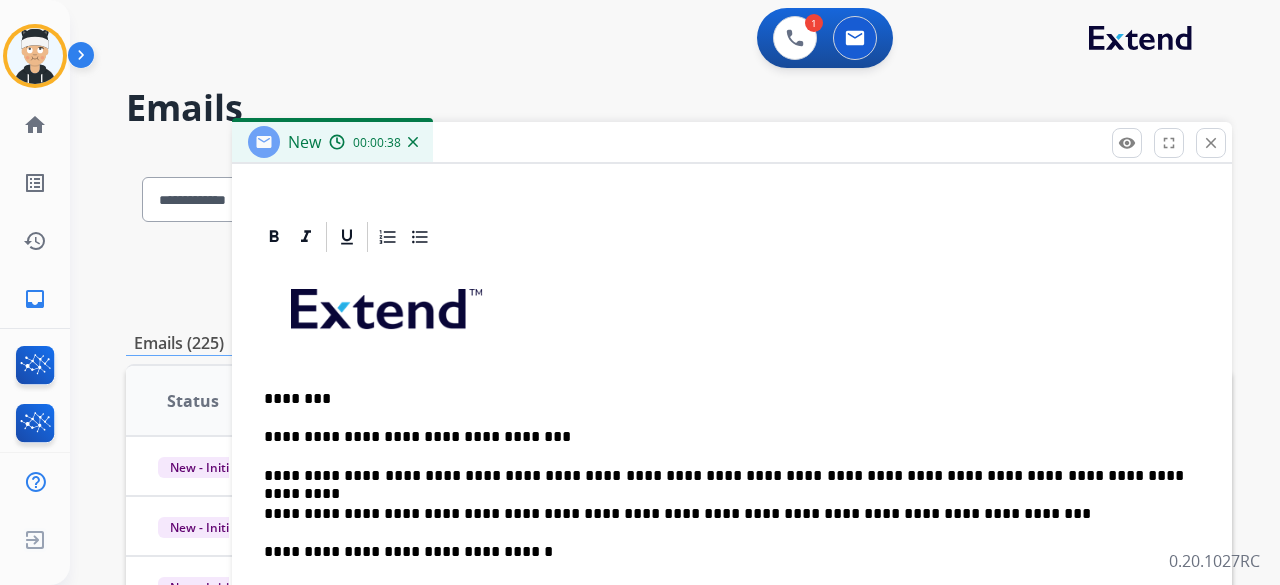 scroll, scrollTop: 460, scrollLeft: 0, axis: vertical 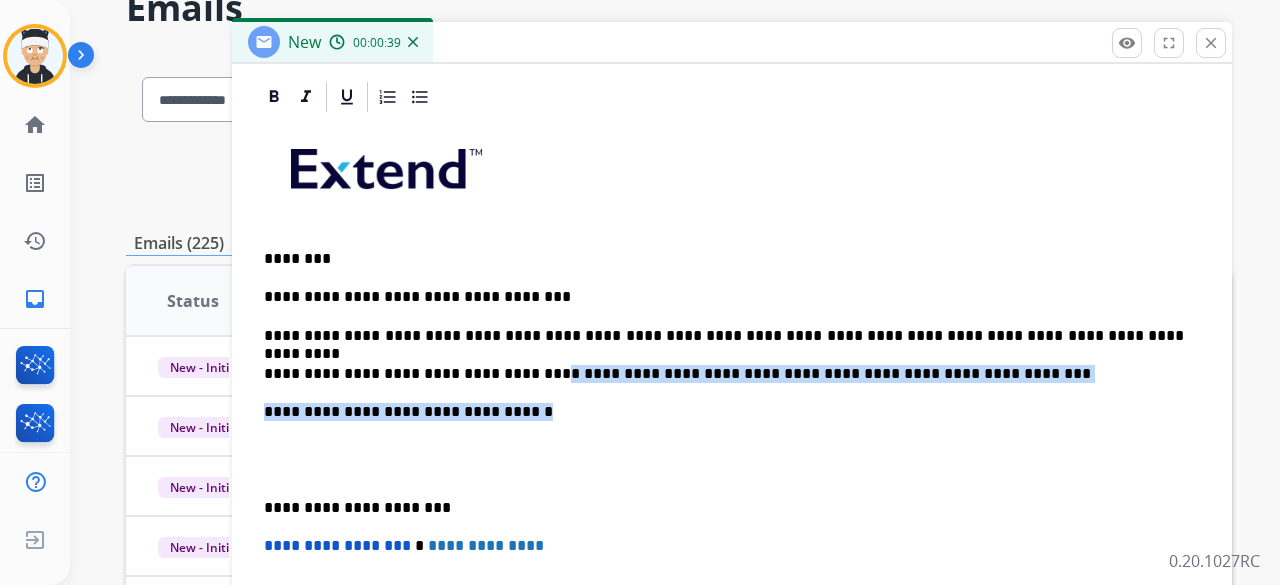 drag, startPoint x: 965, startPoint y: 381, endPoint x: 525, endPoint y: 368, distance: 440.19202 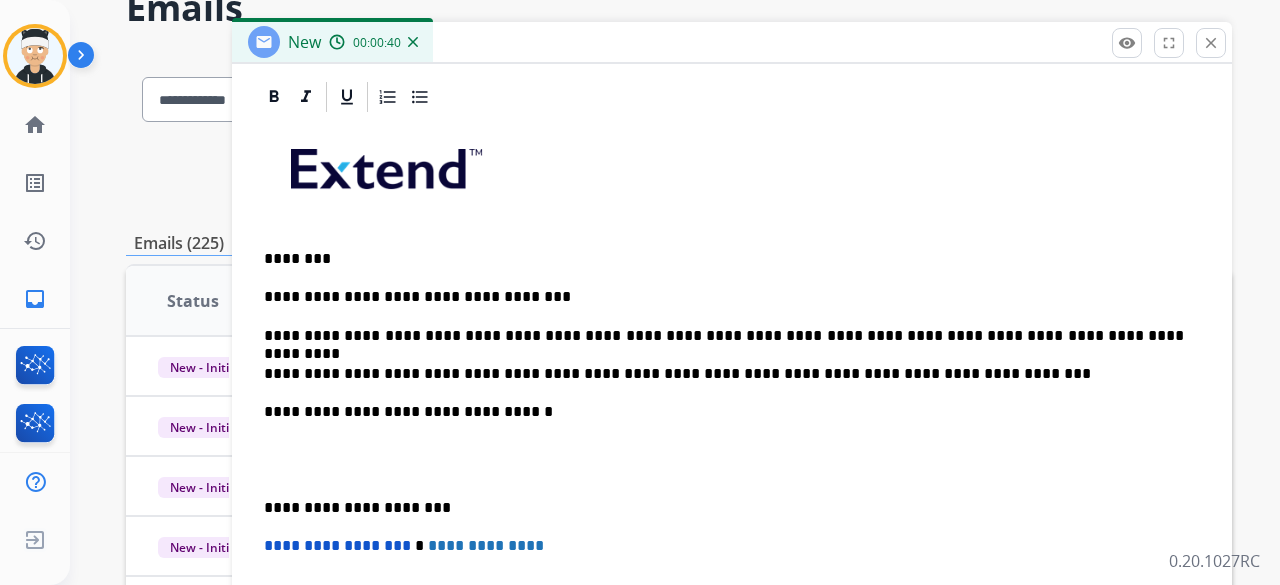 click at bounding box center (732, 460) 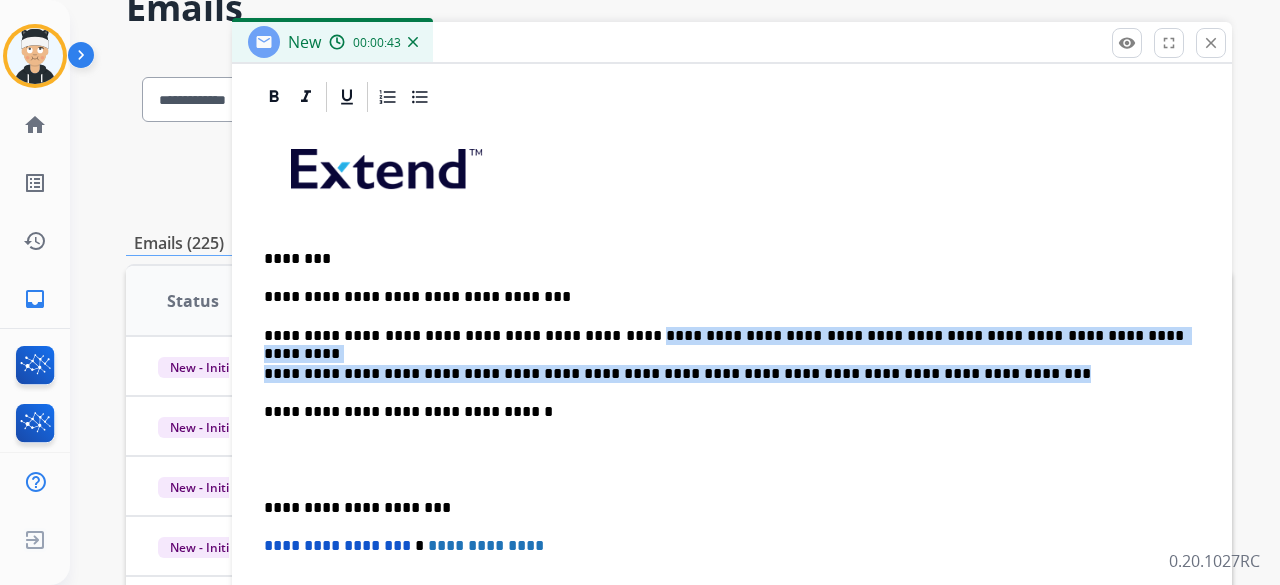 drag, startPoint x: 946, startPoint y: 369, endPoint x: 602, endPoint y: 331, distance: 346.09247 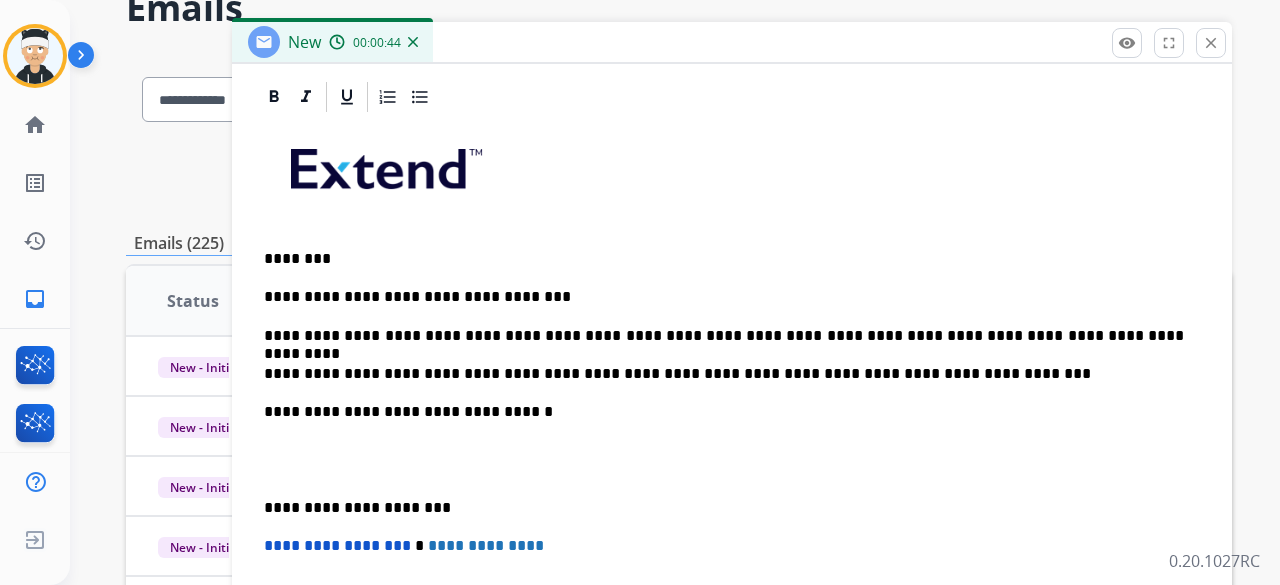 scroll, scrollTop: 422, scrollLeft: 0, axis: vertical 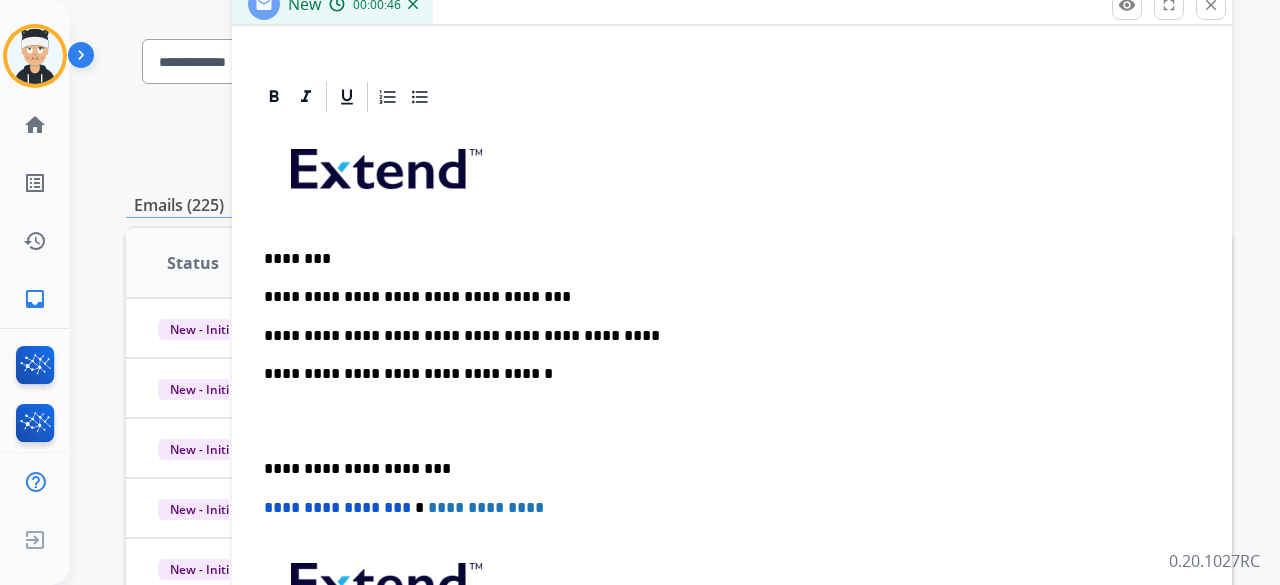 type 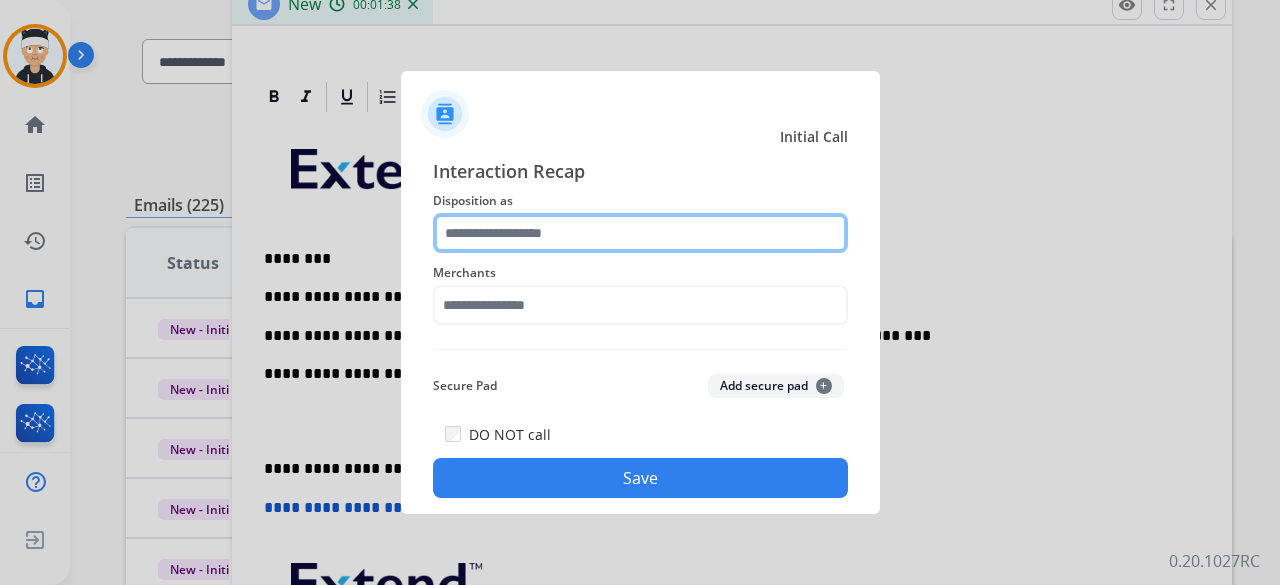 click 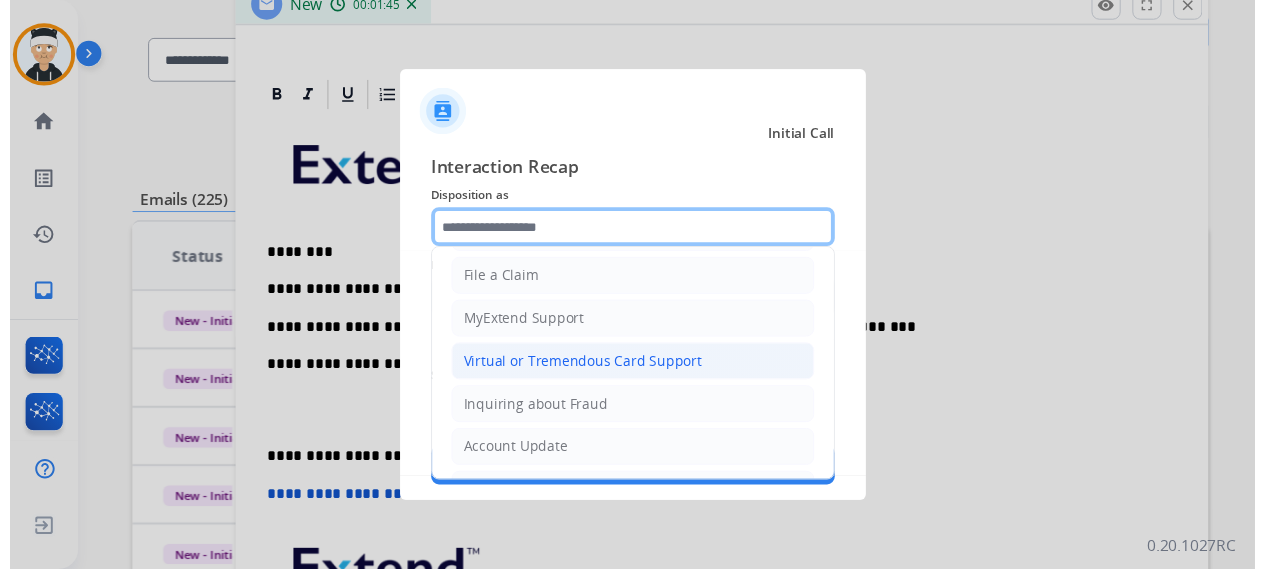 scroll, scrollTop: 200, scrollLeft: 0, axis: vertical 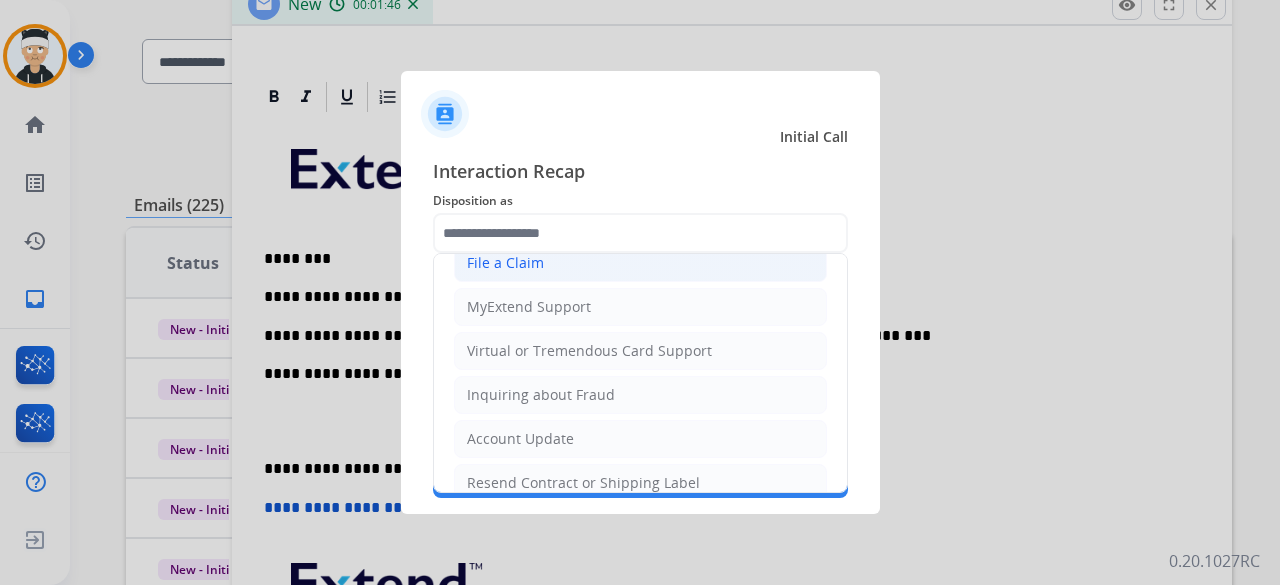 click on "File a Claim" 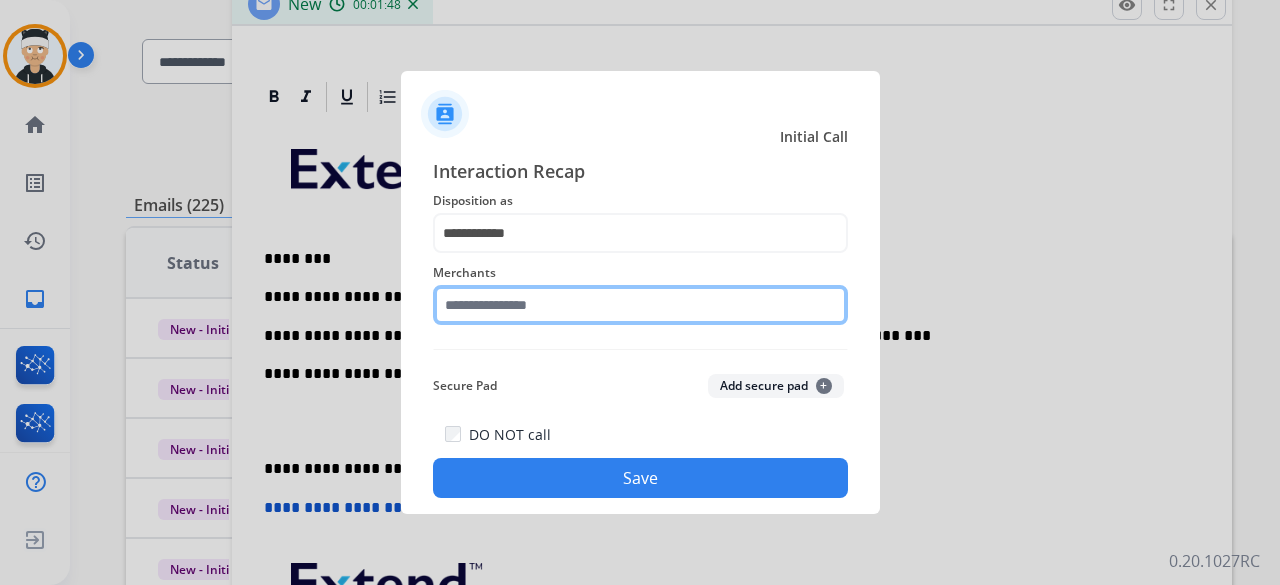 click 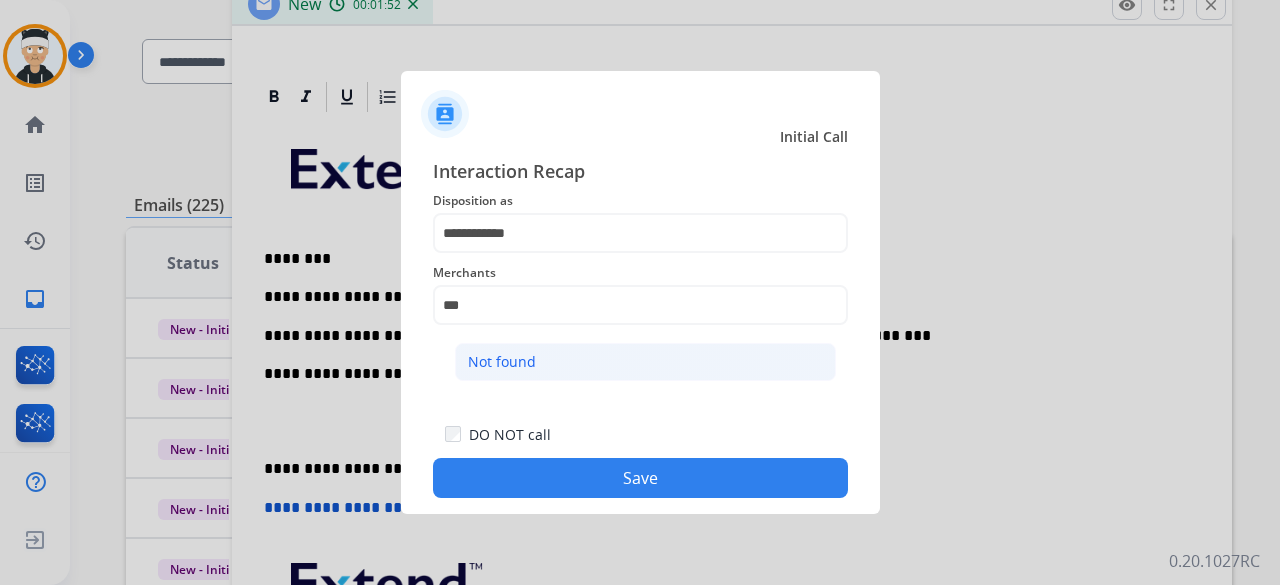 click on "Not found" 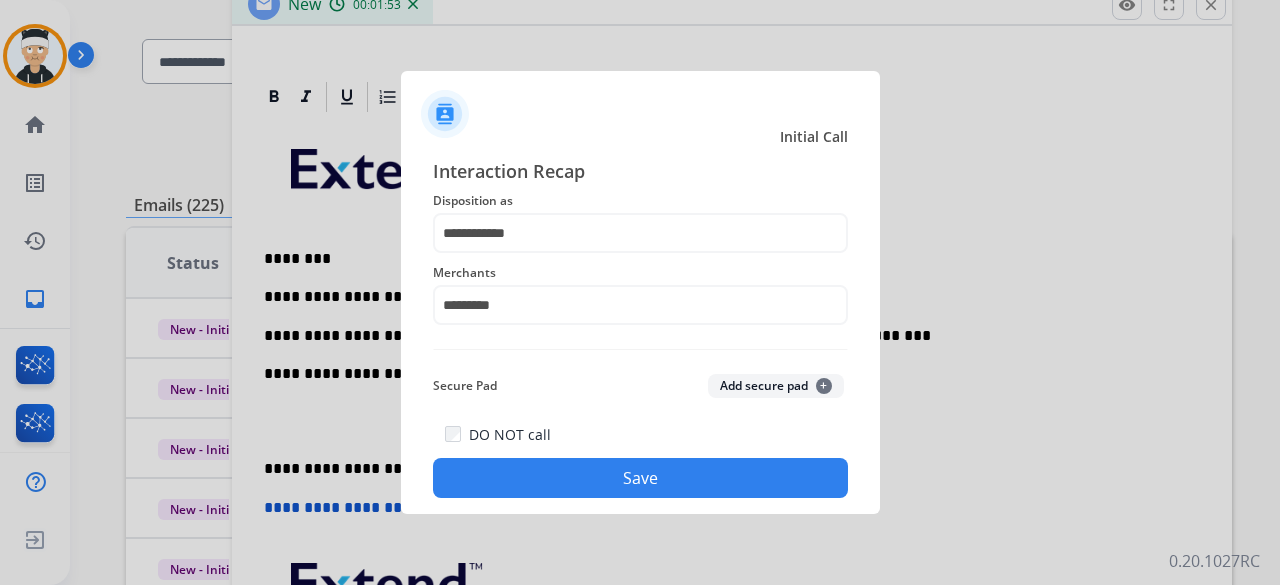 click on "Save" 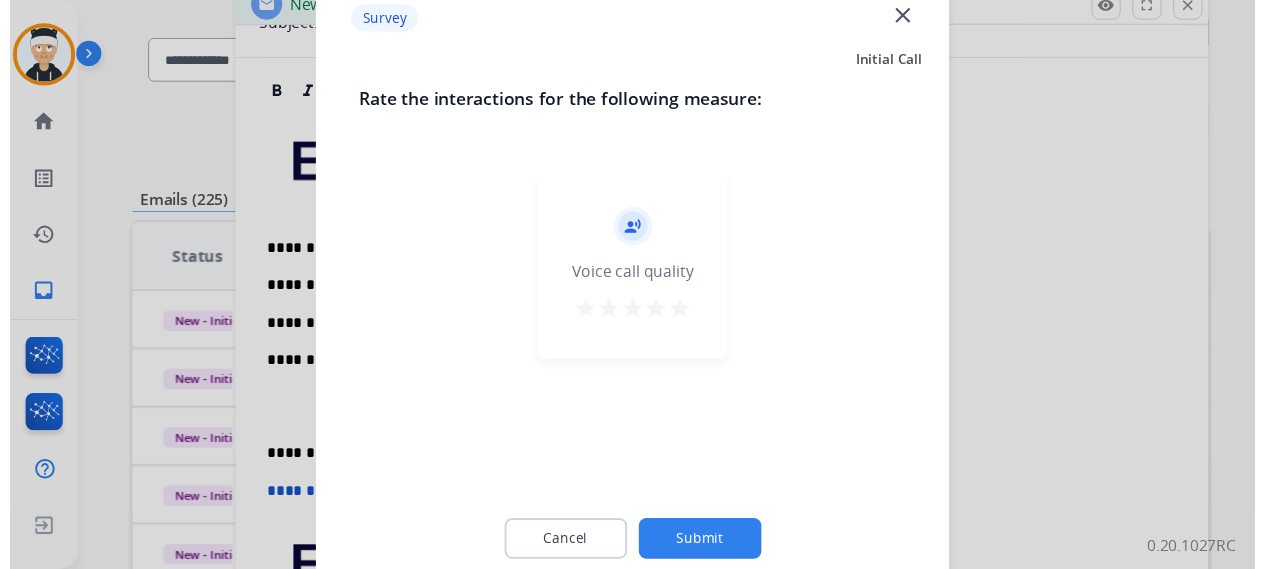 scroll, scrollTop: 294, scrollLeft: 0, axis: vertical 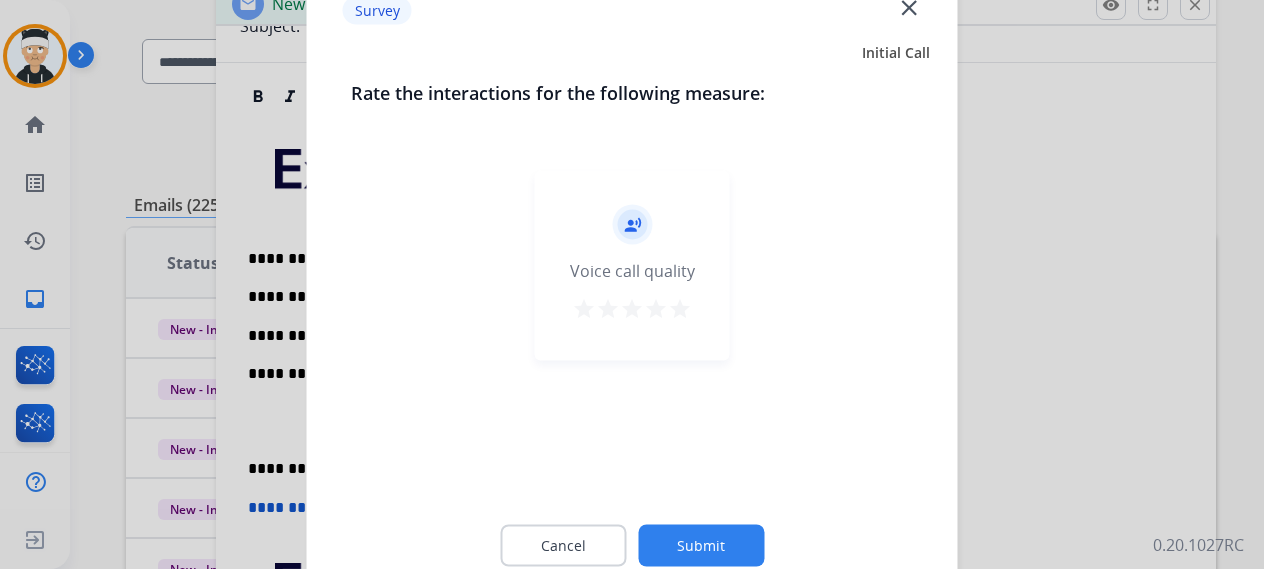 click on "star" at bounding box center (680, 308) 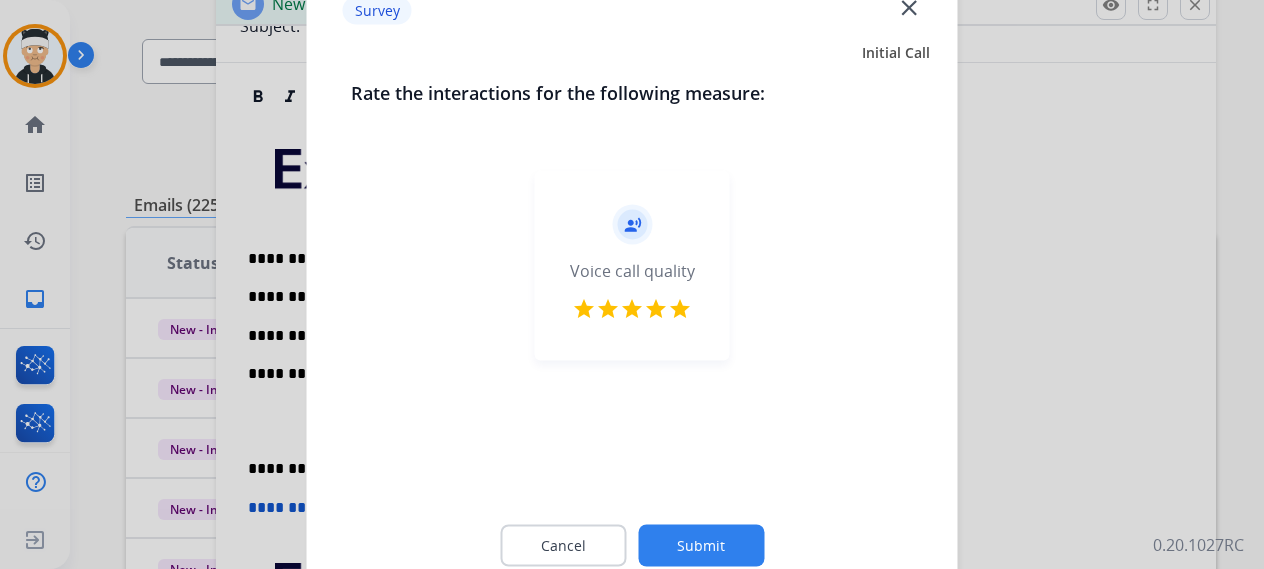 click on "Submit" 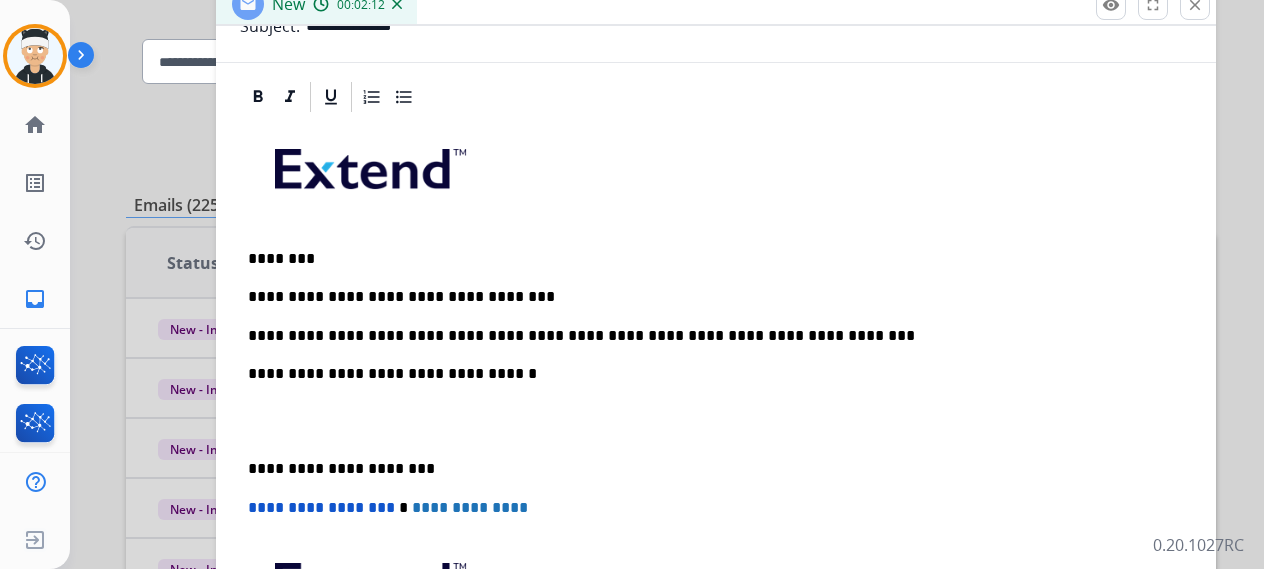 click on "**********" at bounding box center [708, 336] 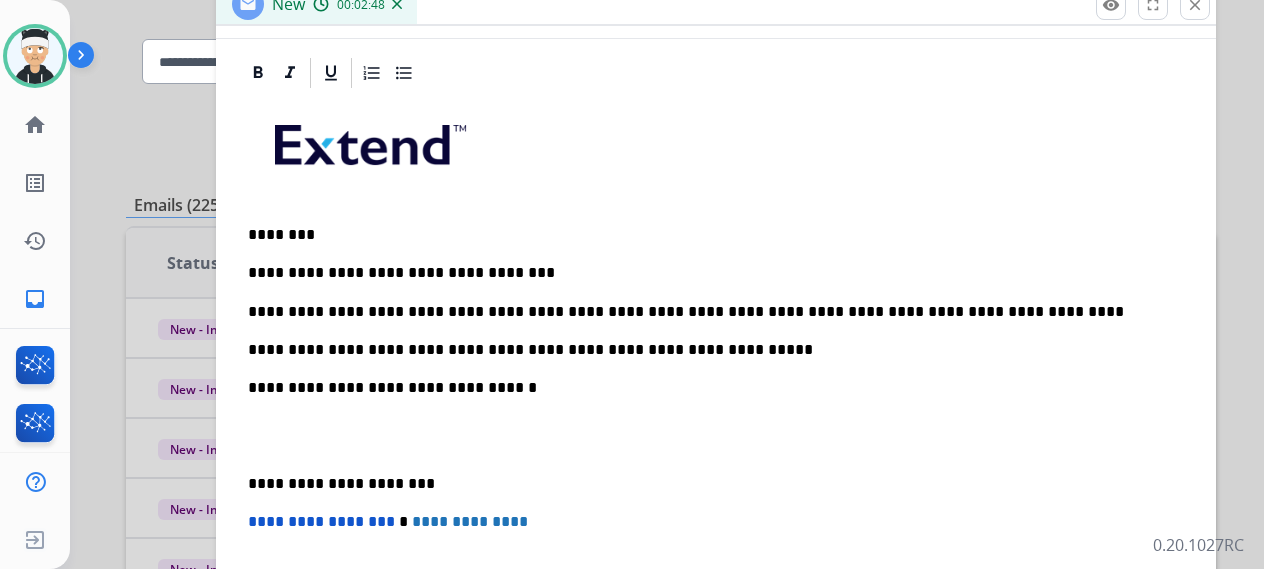 scroll, scrollTop: 332, scrollLeft: 0, axis: vertical 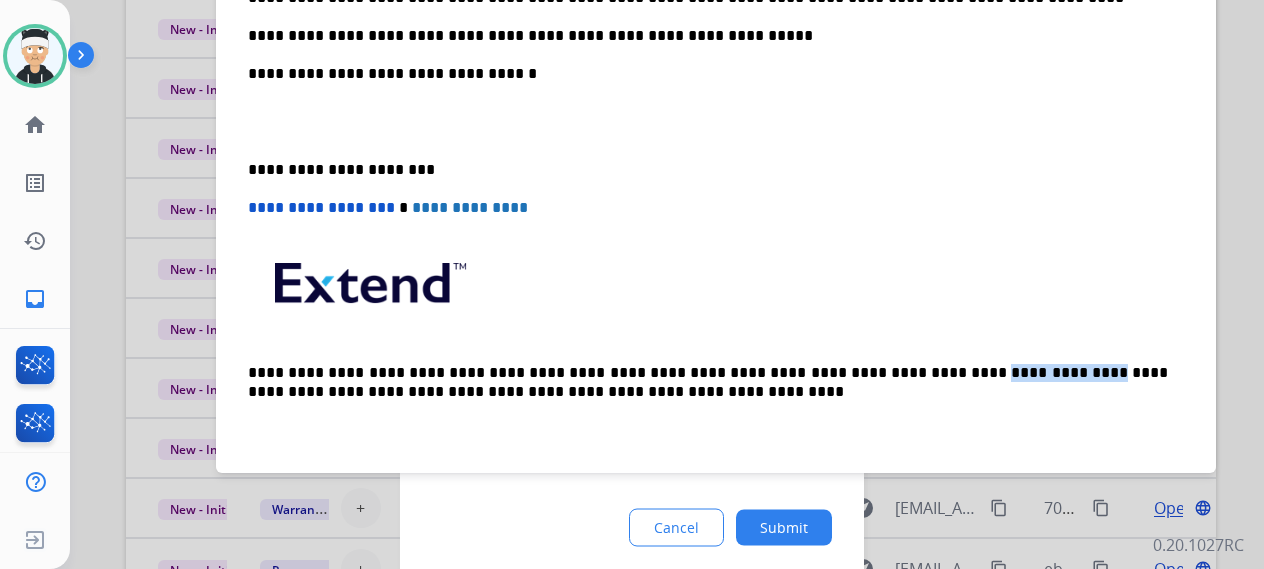 drag, startPoint x: 853, startPoint y: 368, endPoint x: 951, endPoint y: 358, distance: 98.50888 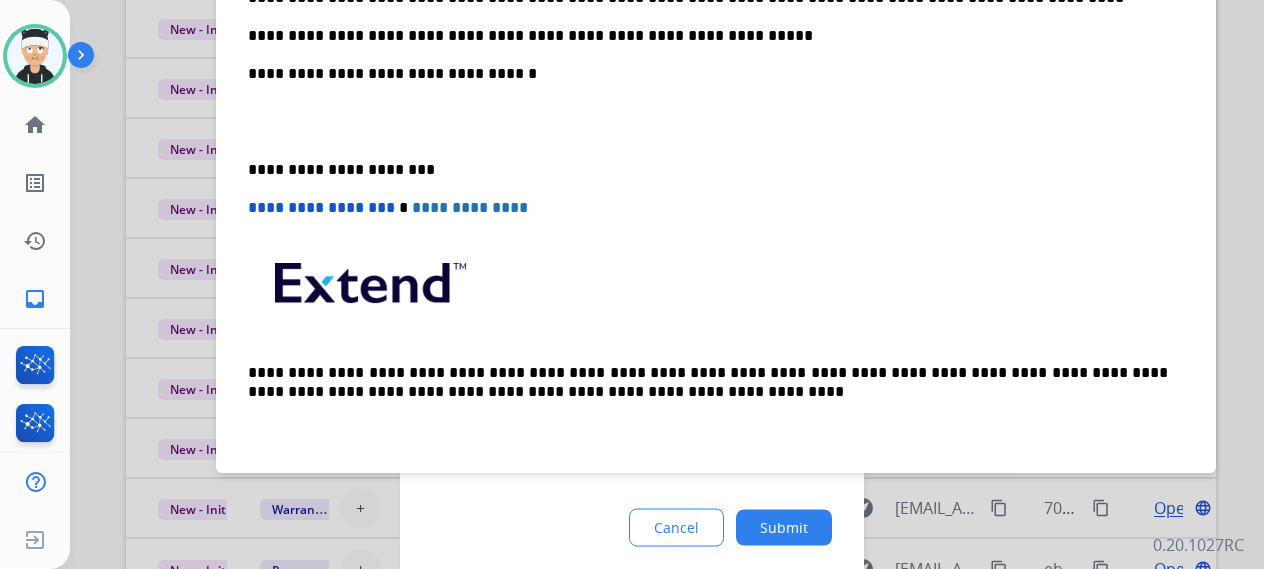 click on "**********" at bounding box center [716, 121] 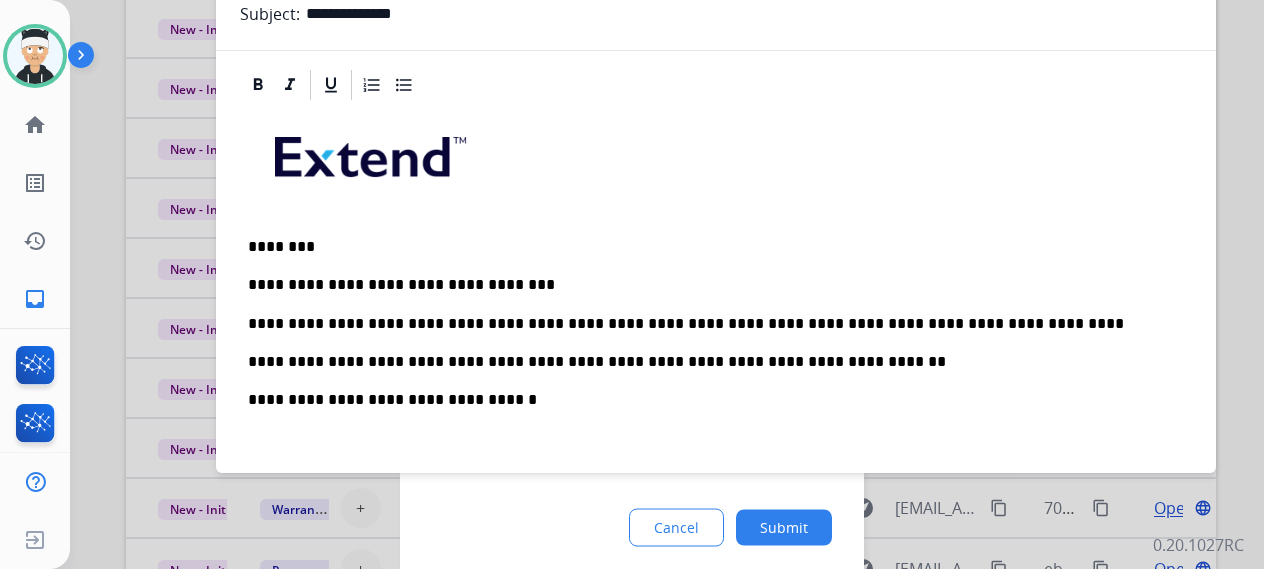 scroll, scrollTop: 0, scrollLeft: 0, axis: both 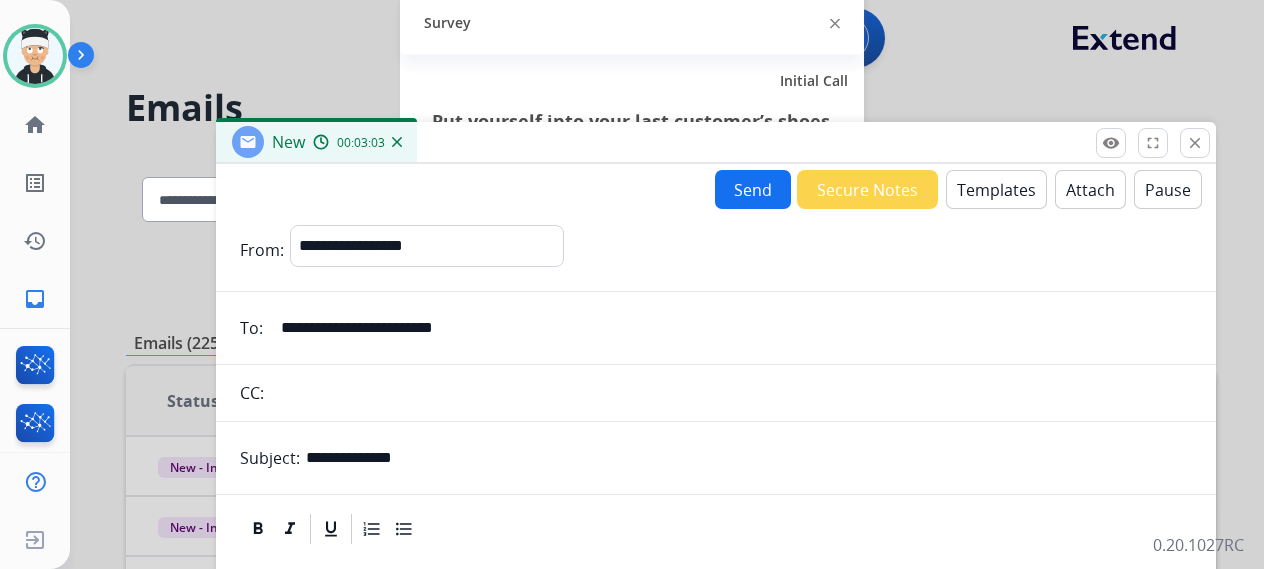 click on "Send" at bounding box center [753, 189] 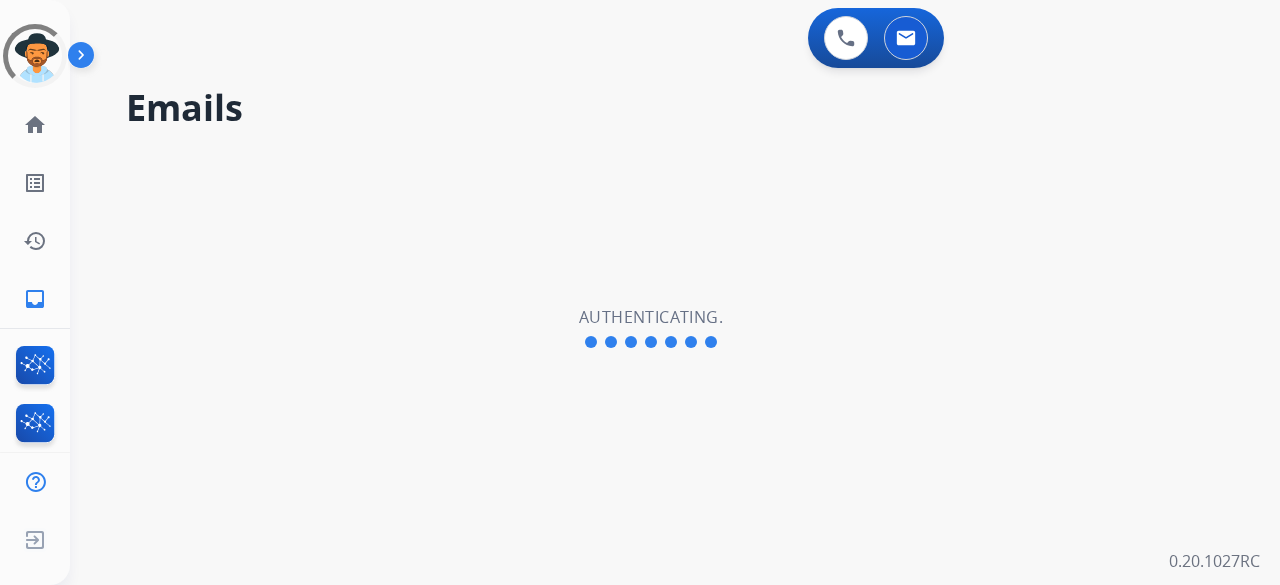 scroll, scrollTop: 0, scrollLeft: 0, axis: both 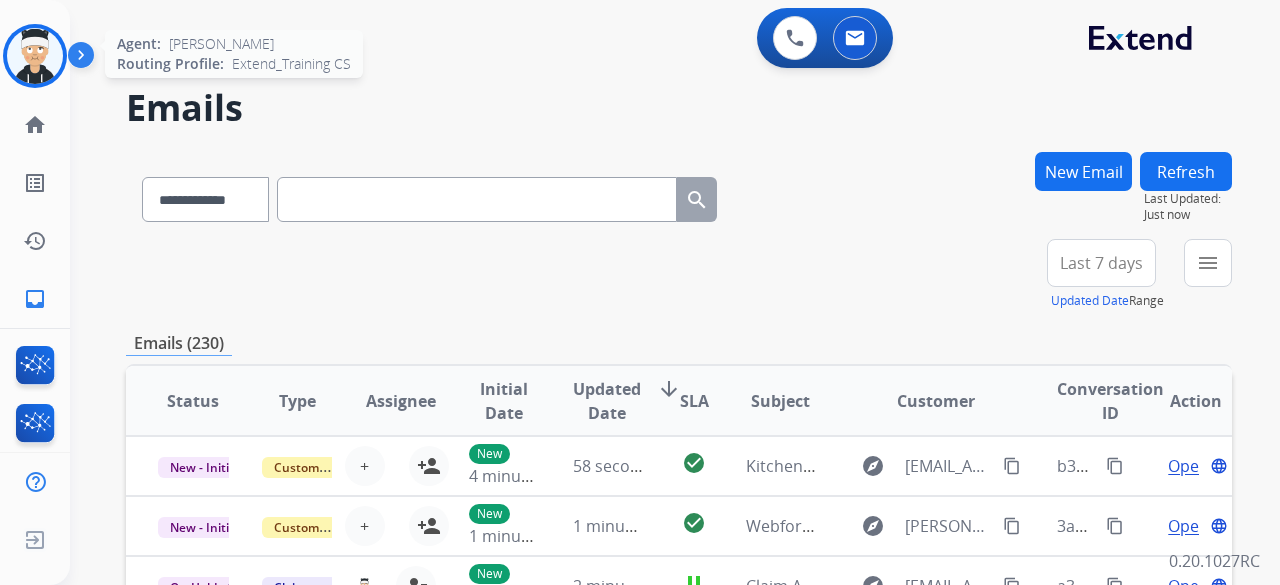 click at bounding box center [35, 56] 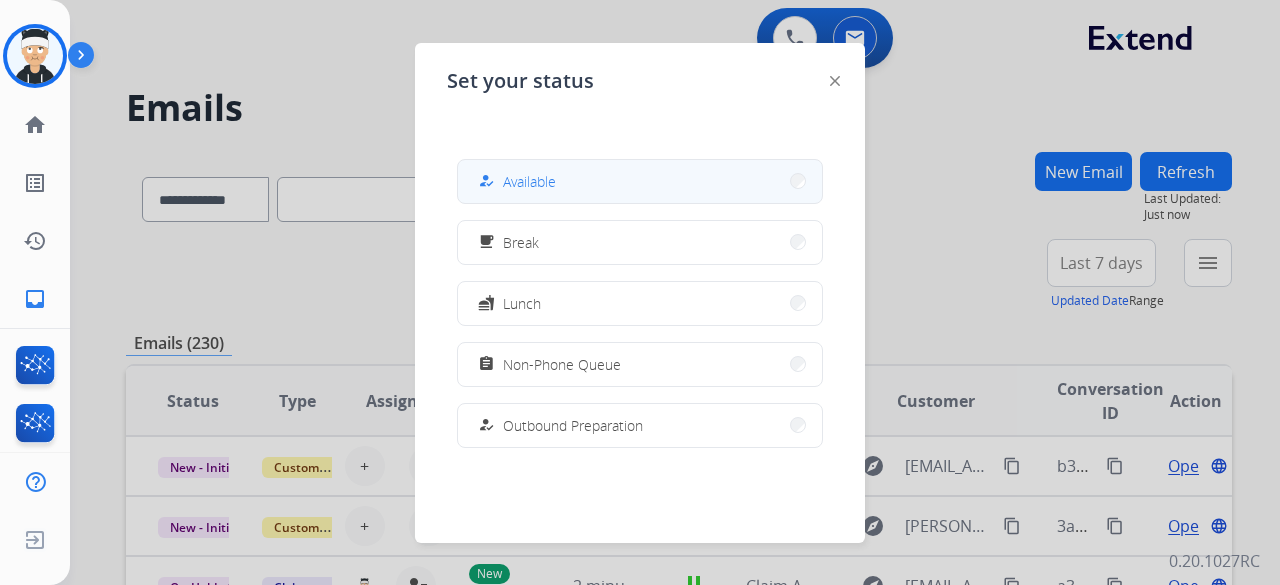 click on "Available" at bounding box center [529, 181] 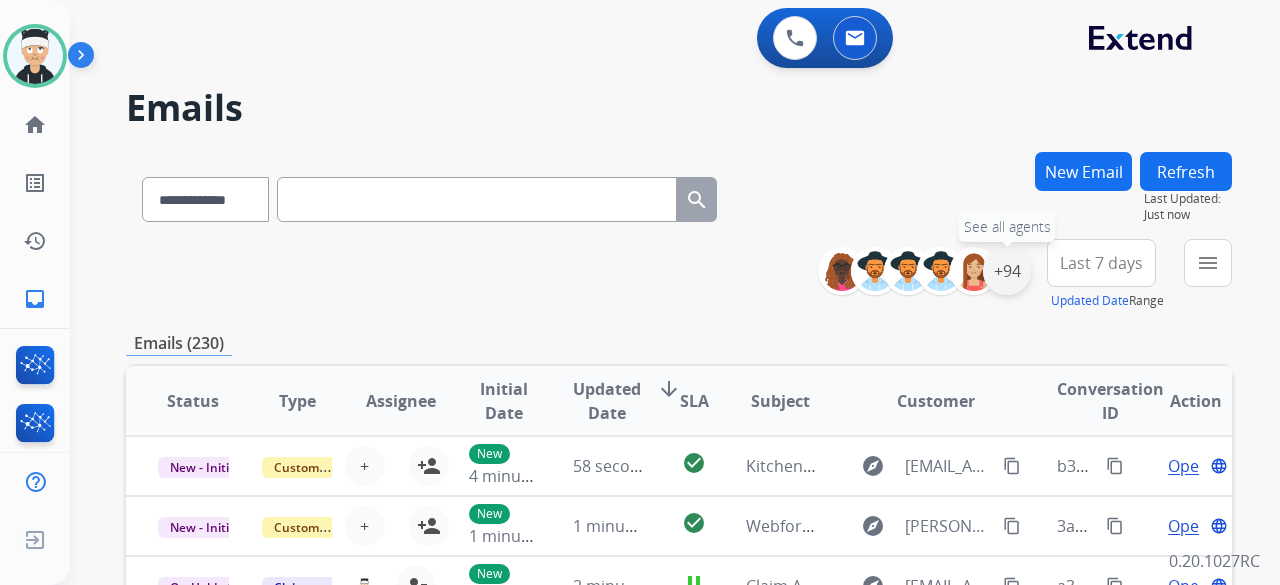 click on "+94" at bounding box center [1007, 271] 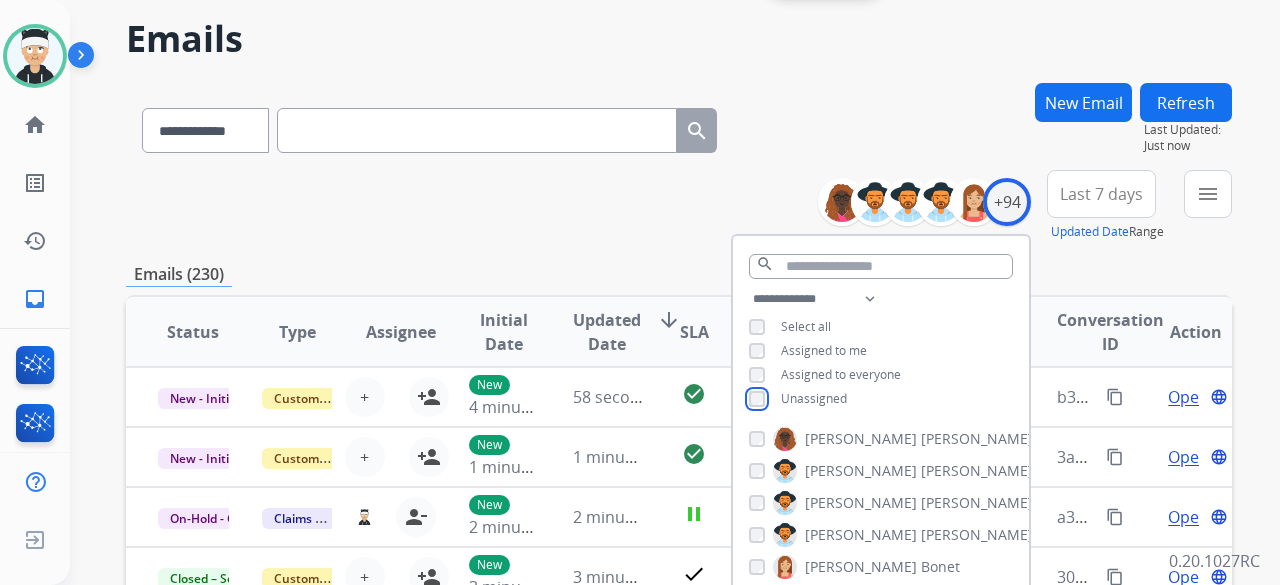 scroll, scrollTop: 100, scrollLeft: 0, axis: vertical 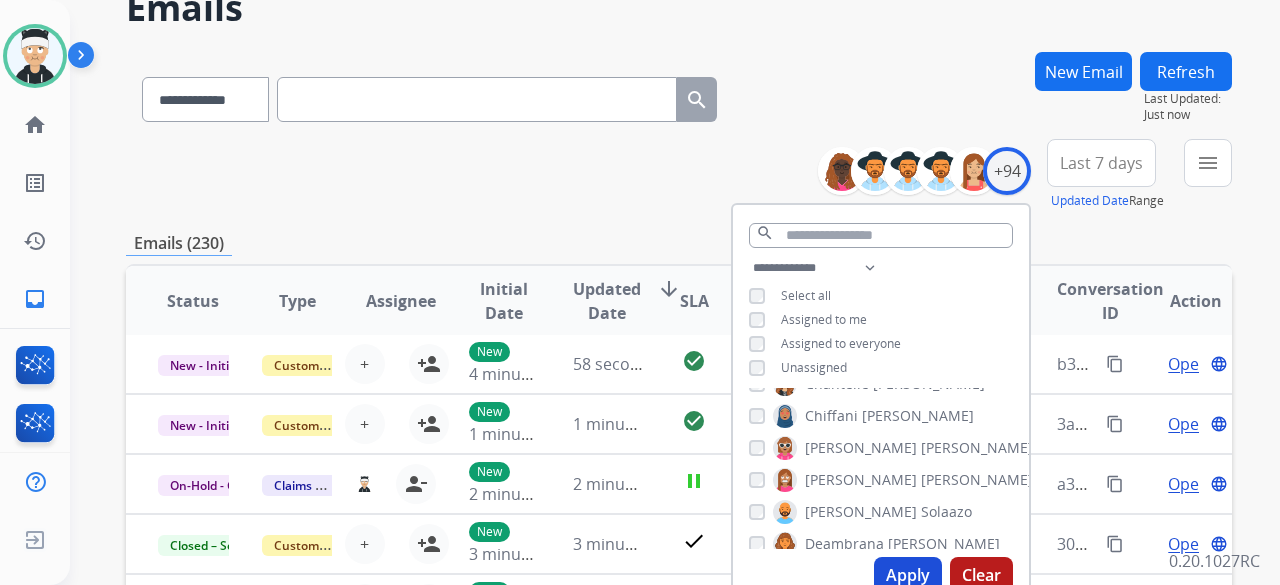 click on "Apply" at bounding box center [908, 575] 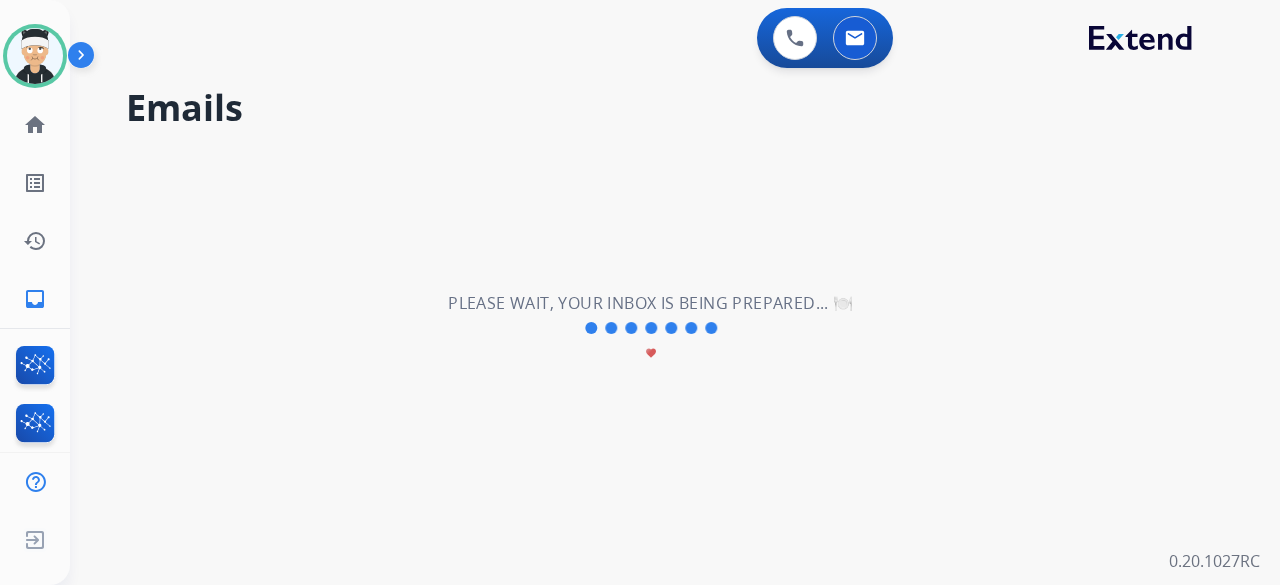 scroll, scrollTop: 0, scrollLeft: 0, axis: both 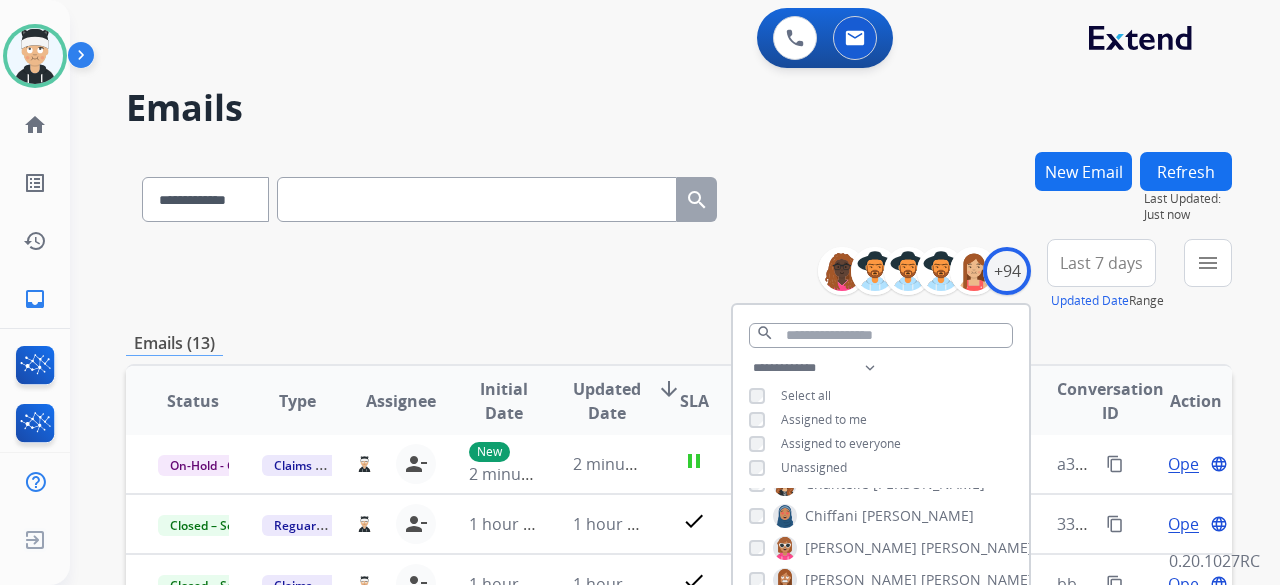 click on "**********" at bounding box center [679, 275] 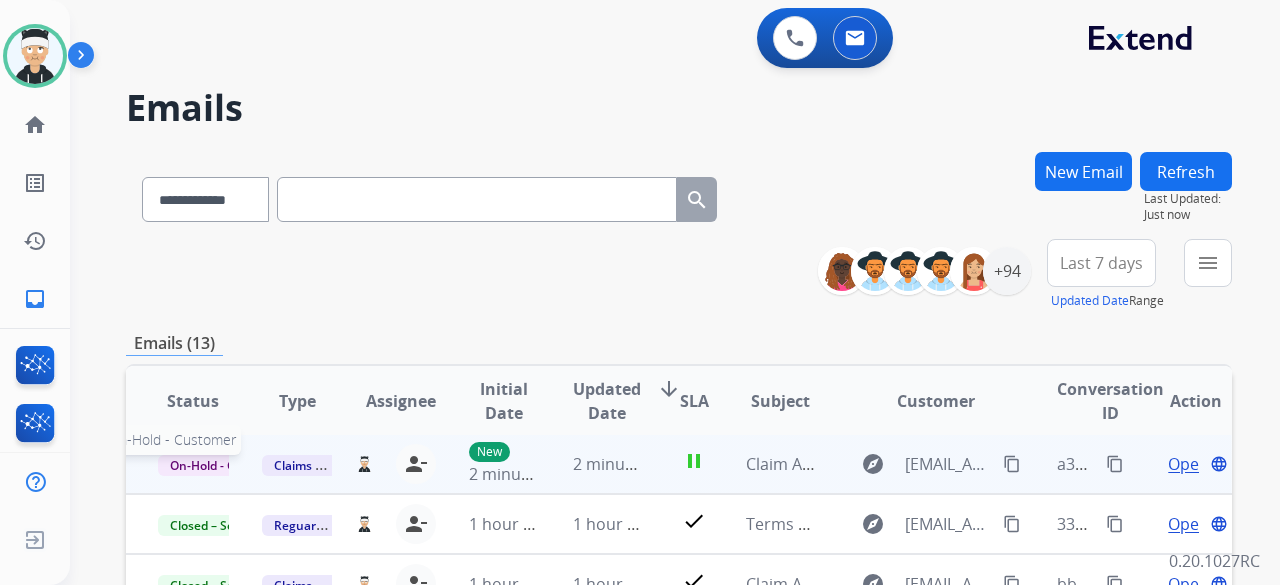 click on "On-Hold - Customer" at bounding box center (227, 465) 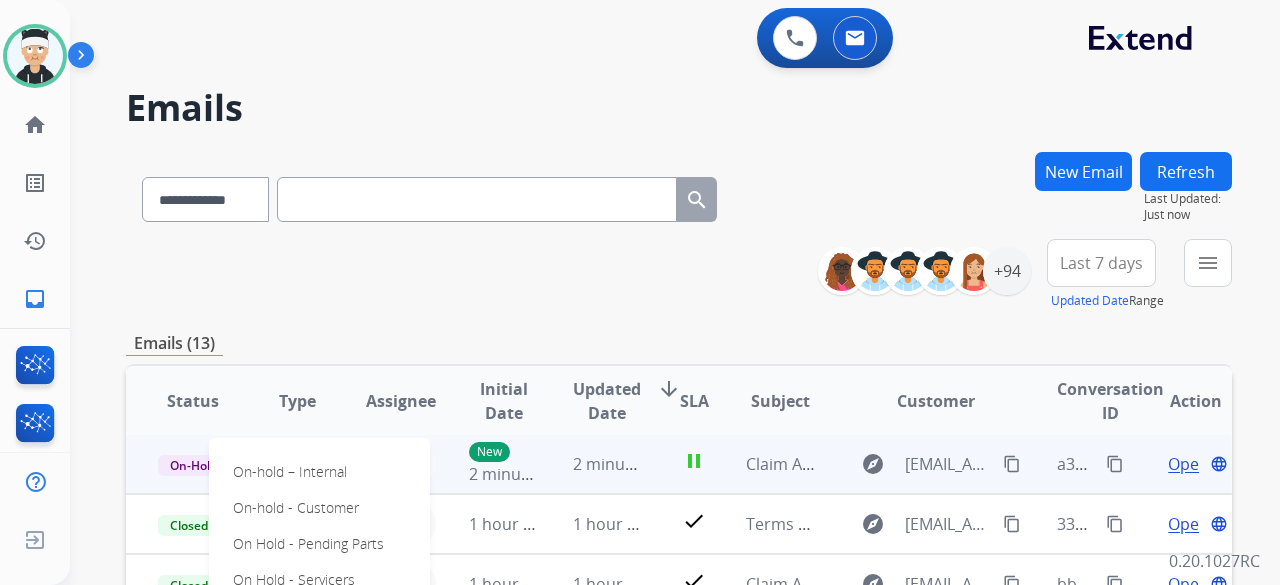 click on "Open language" at bounding box center (1195, 464) 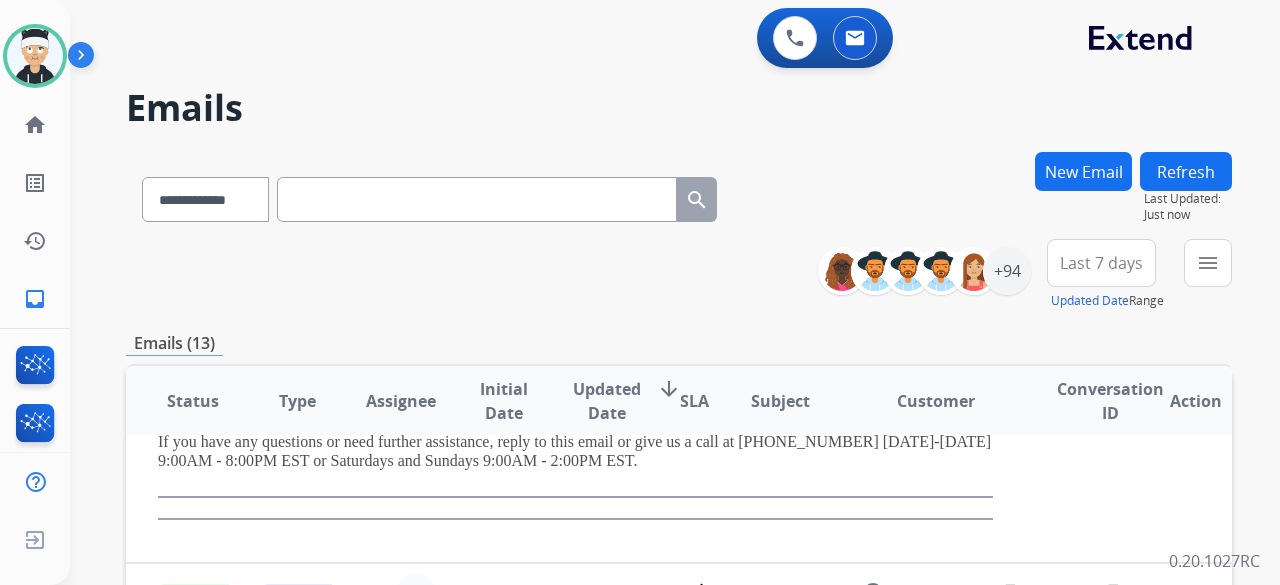 scroll, scrollTop: 694, scrollLeft: 0, axis: vertical 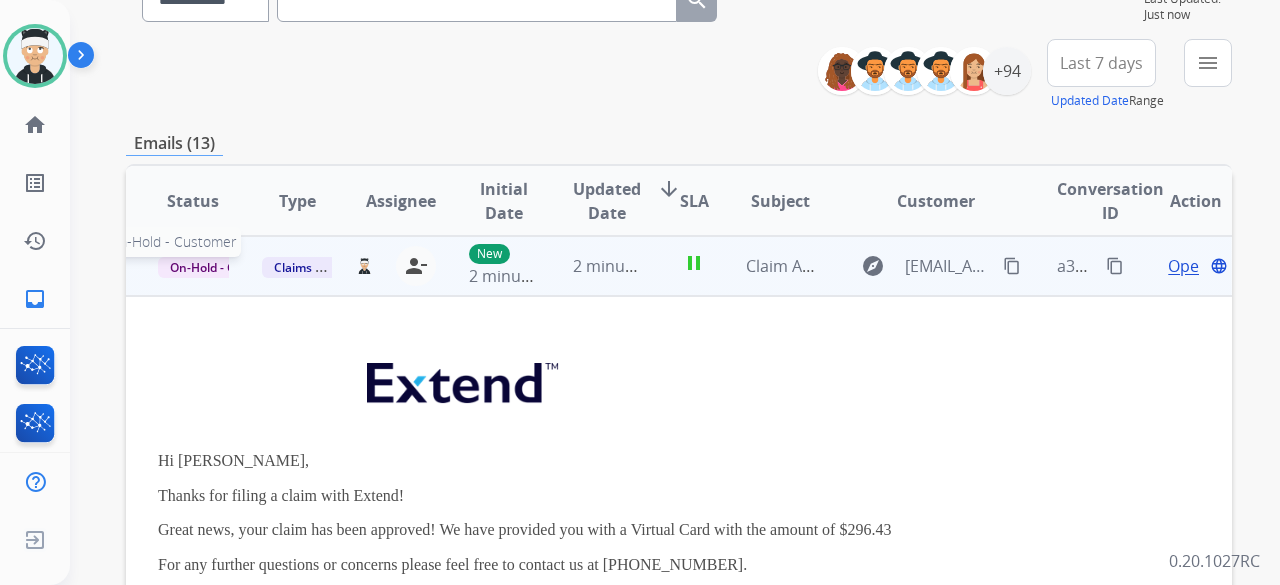 click on "On-Hold - Customer" at bounding box center [227, 267] 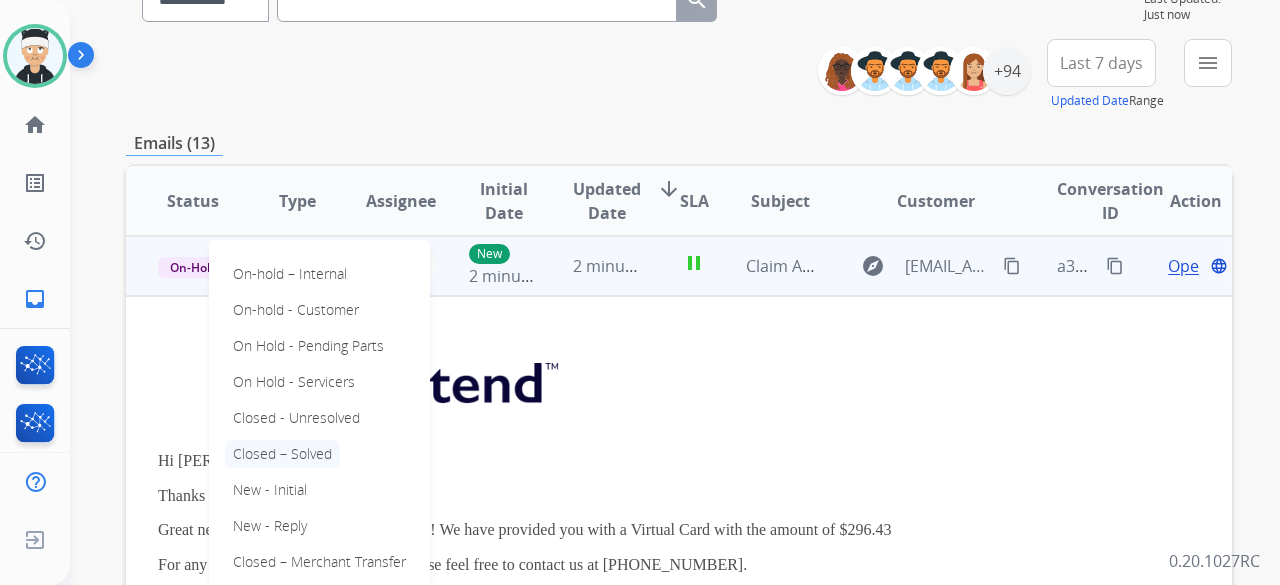 click on "Closed – Solved" at bounding box center (282, 454) 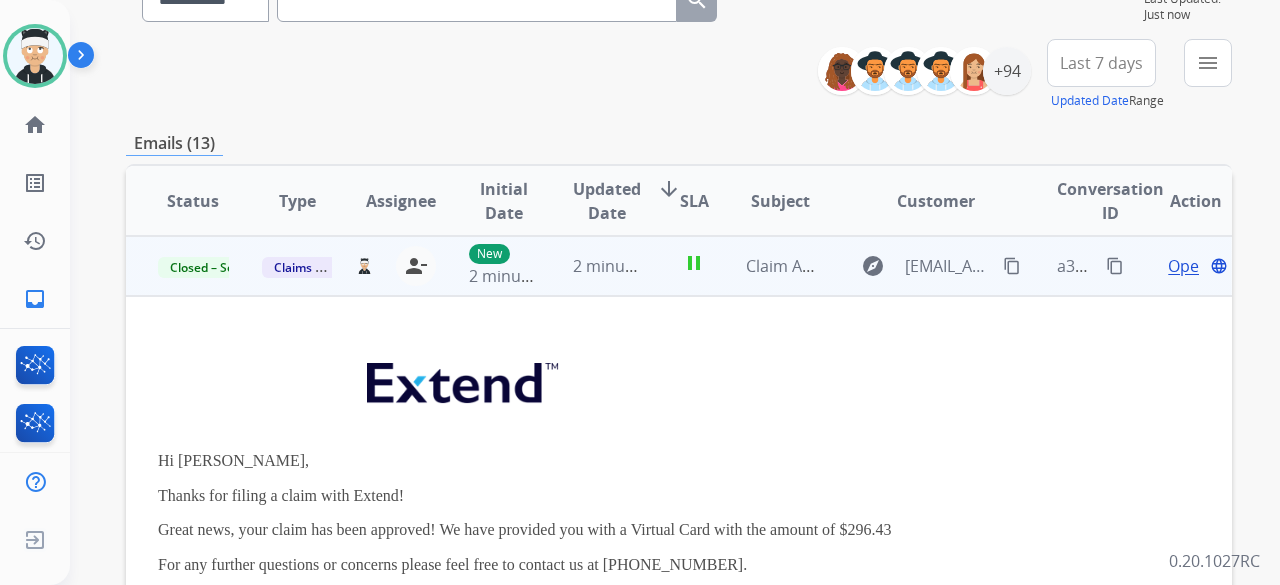 click on "**********" at bounding box center (679, 75) 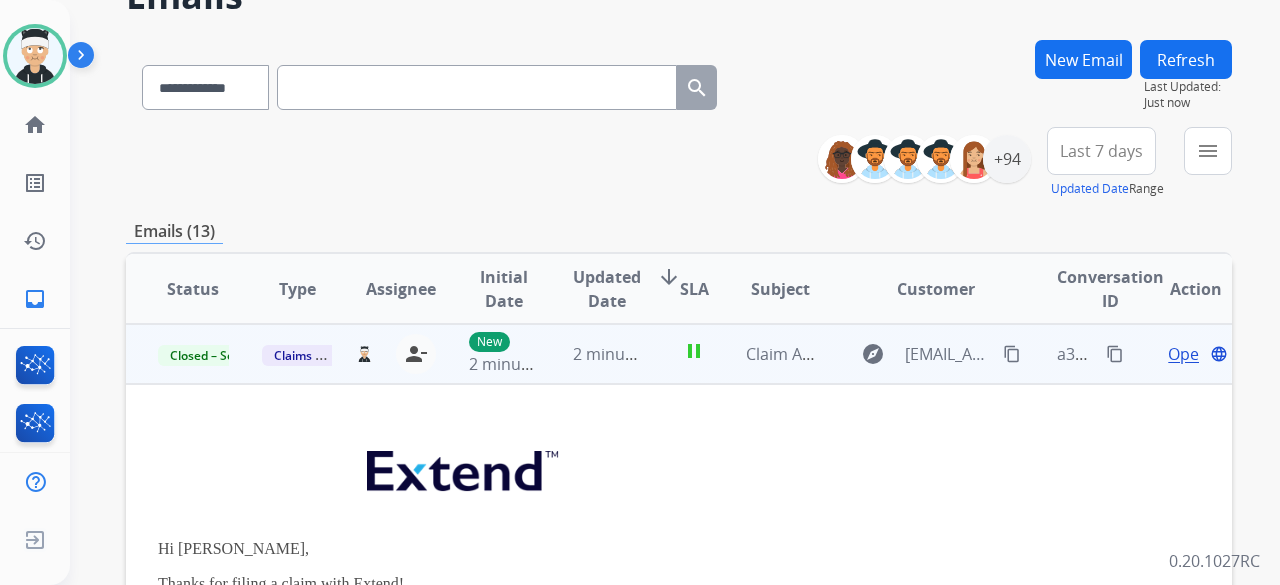 scroll, scrollTop: 0, scrollLeft: 0, axis: both 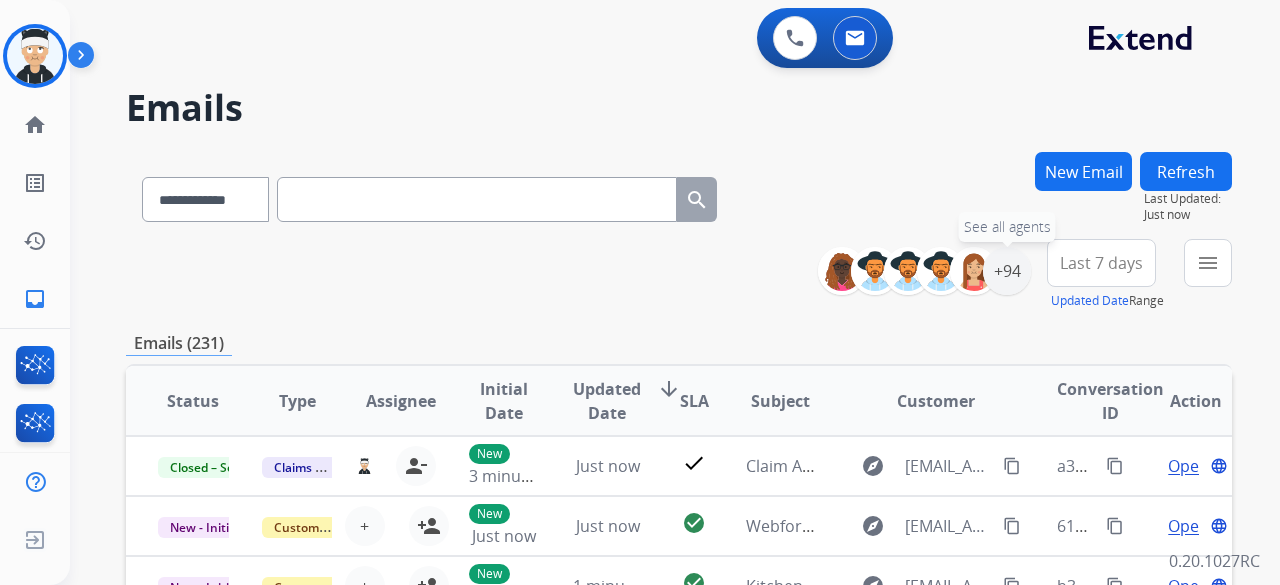 drag, startPoint x: 1000, startPoint y: 279, endPoint x: 966, endPoint y: 303, distance: 41.617306 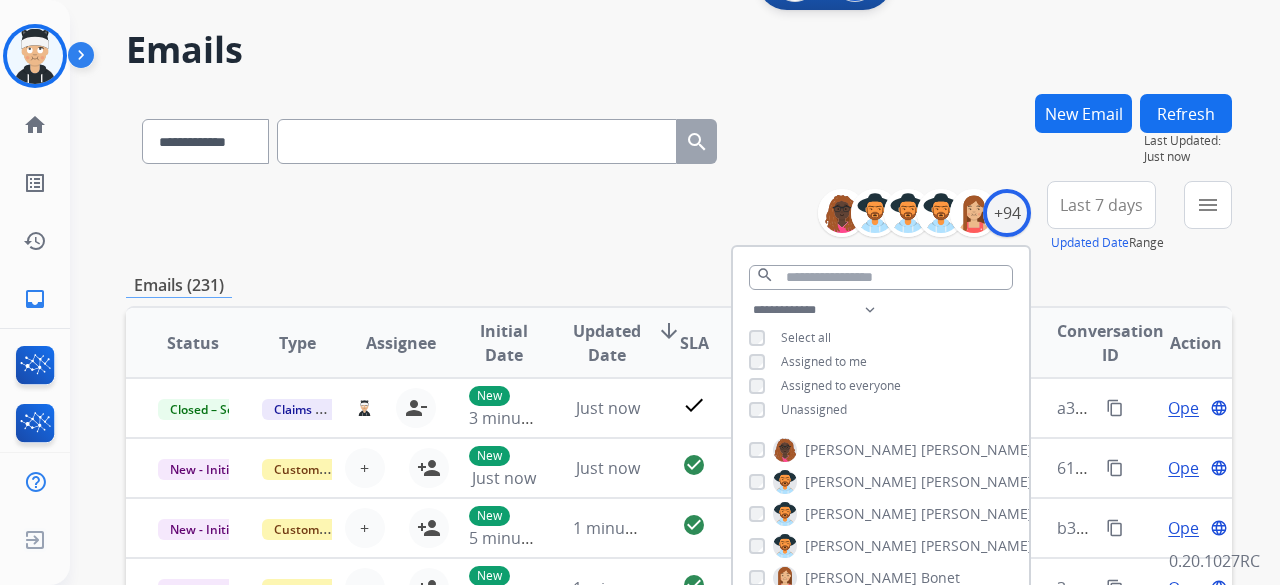 scroll, scrollTop: 100, scrollLeft: 0, axis: vertical 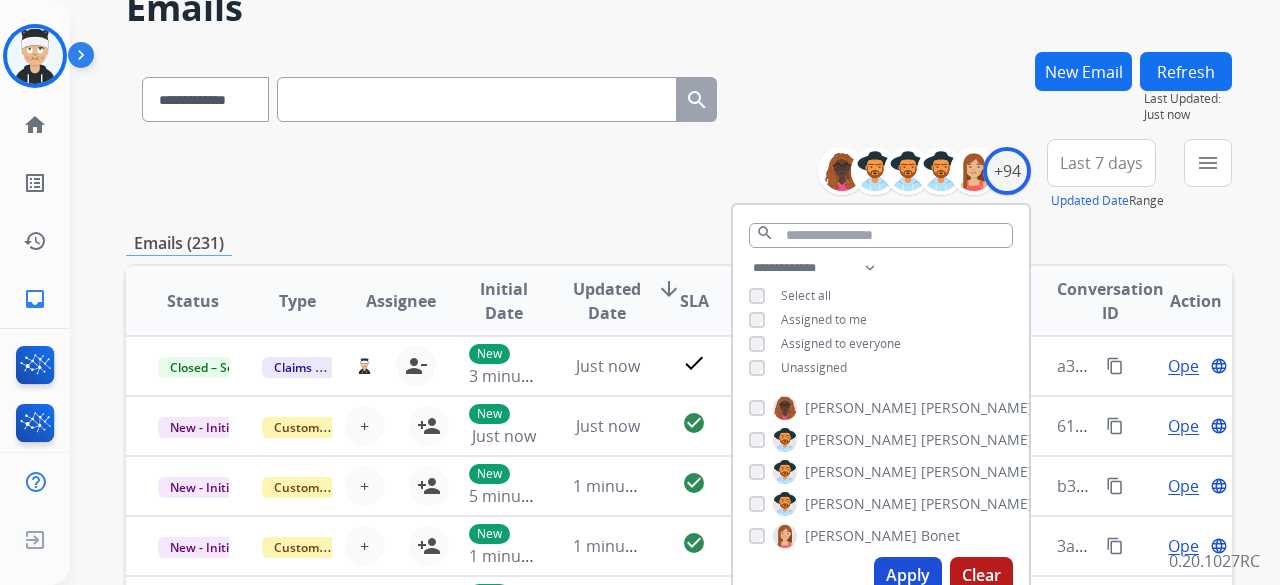click on "**********" at bounding box center (881, 320) 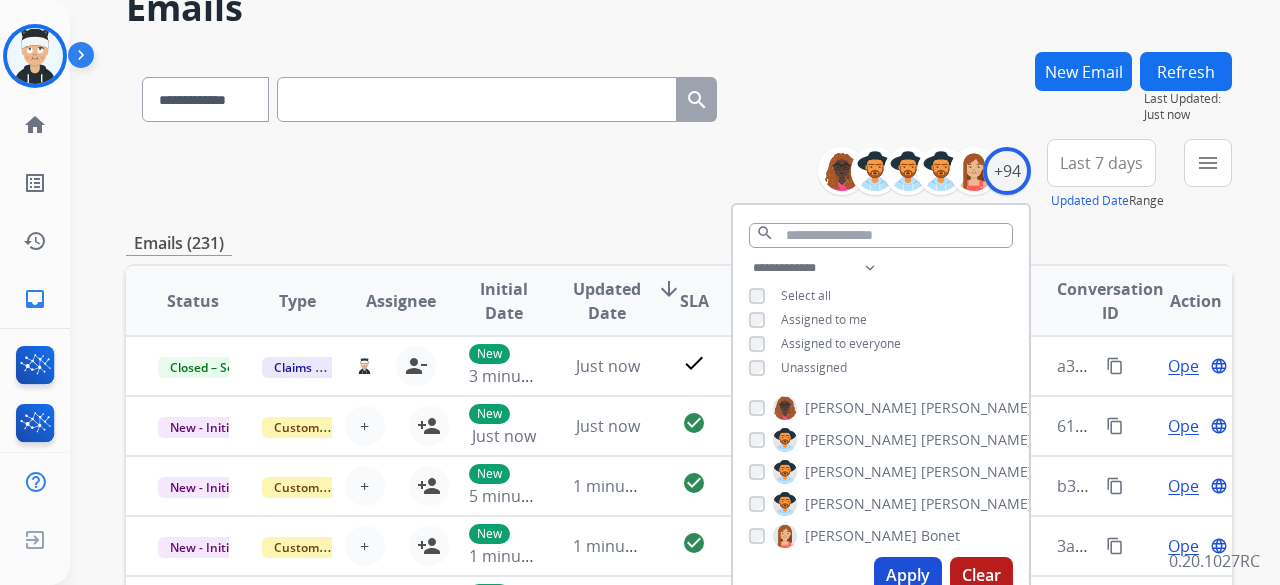 drag, startPoint x: 901, startPoint y: 567, endPoint x: 897, endPoint y: 583, distance: 16.492422 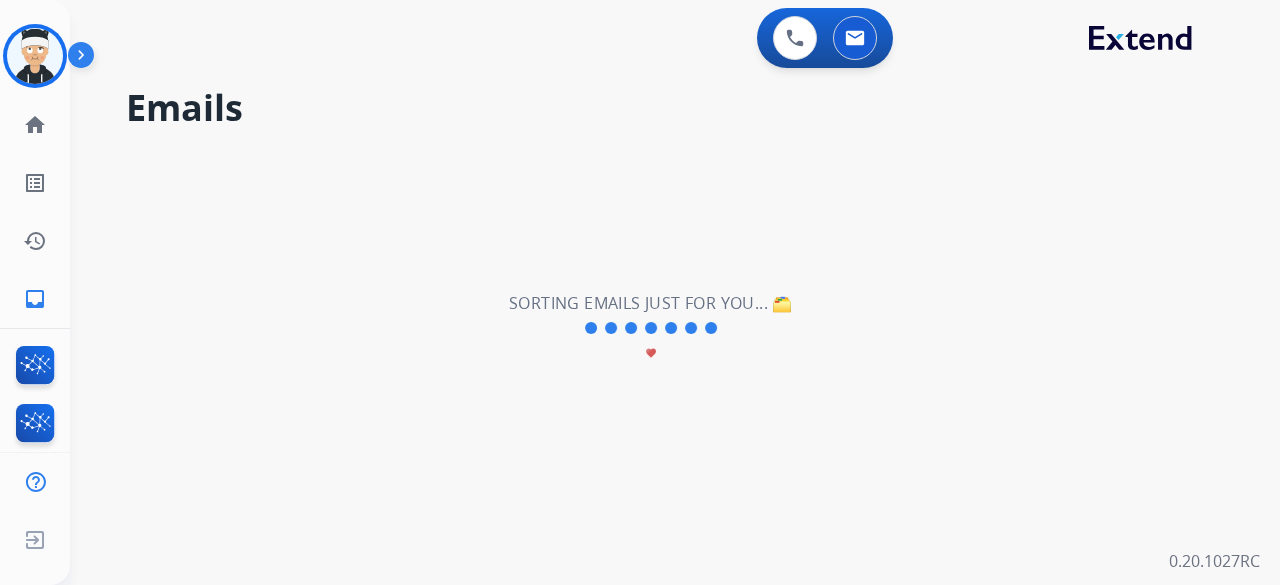 scroll, scrollTop: 0, scrollLeft: 0, axis: both 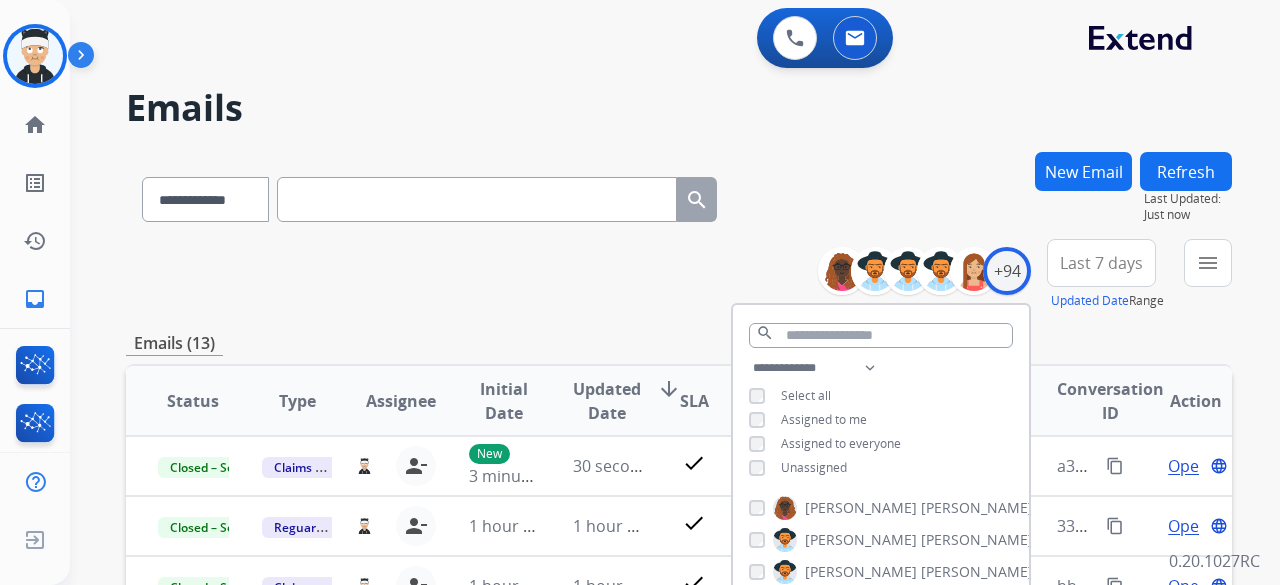 click on "**********" at bounding box center [679, 275] 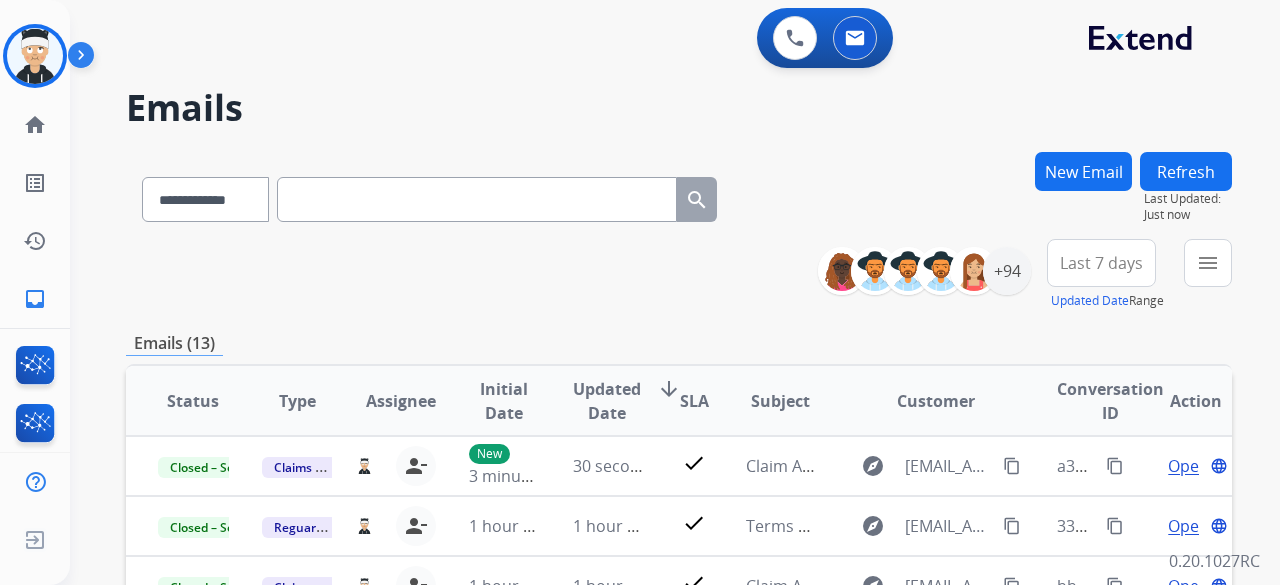 scroll, scrollTop: 100, scrollLeft: 0, axis: vertical 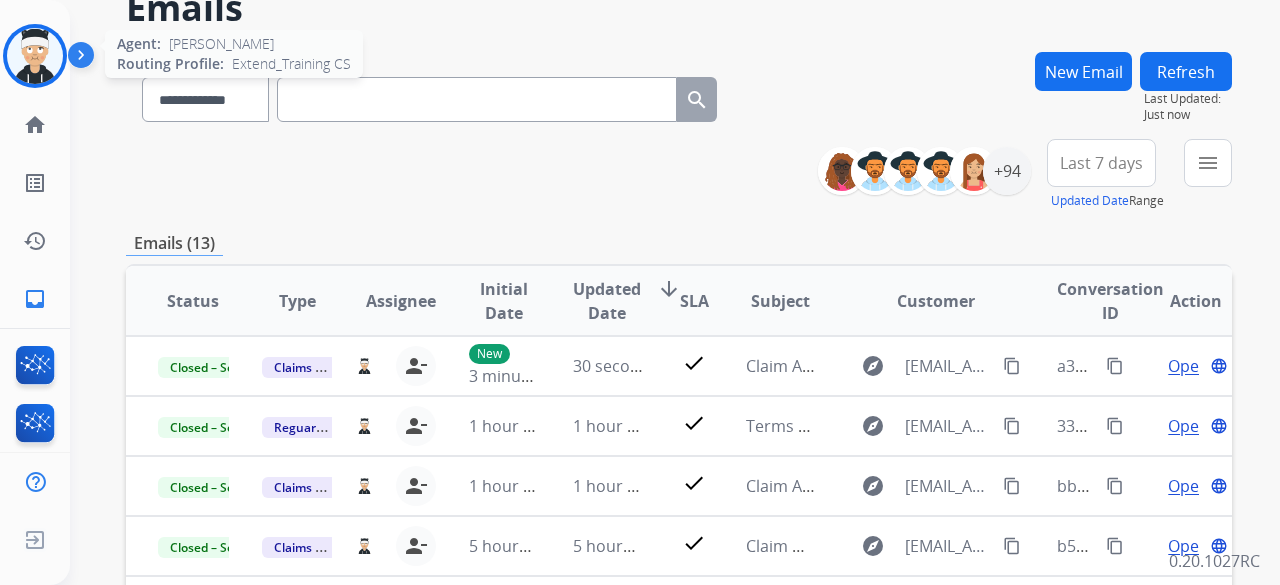 click at bounding box center (35, 56) 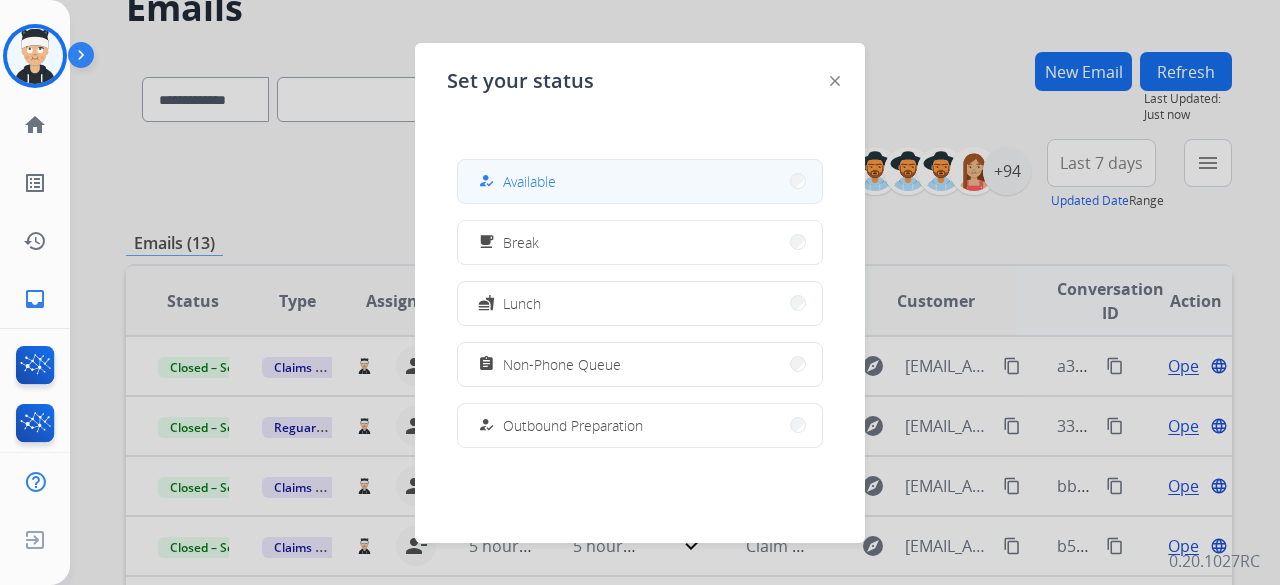 click on "how_to_reg Available" at bounding box center [640, 181] 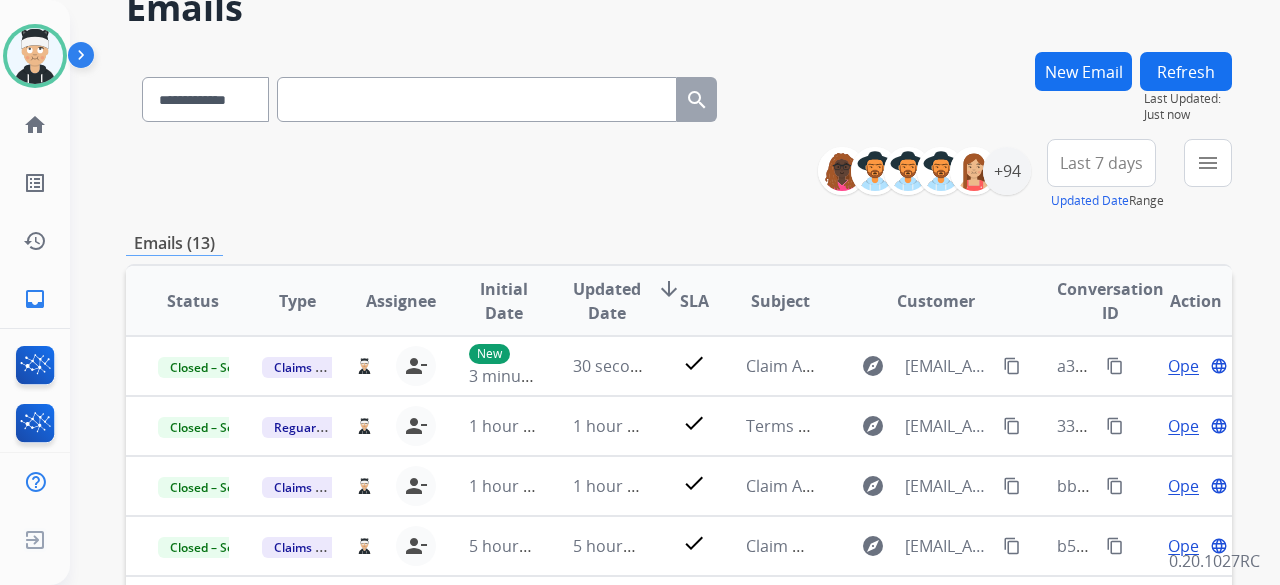 click on "**********" at bounding box center (679, 175) 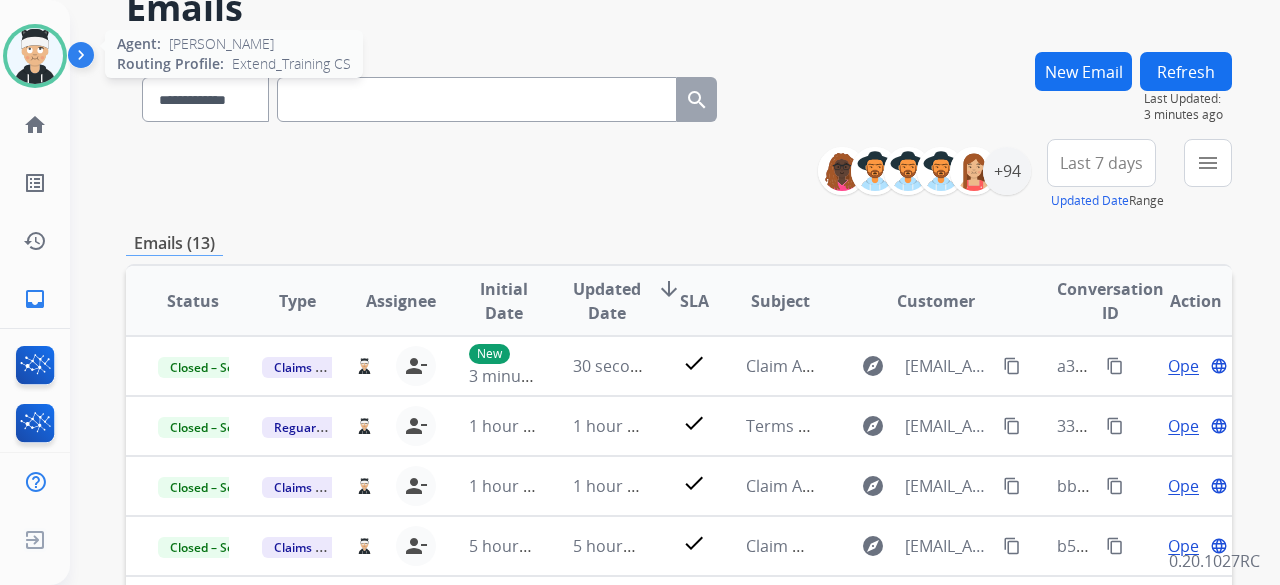 click at bounding box center [35, 56] 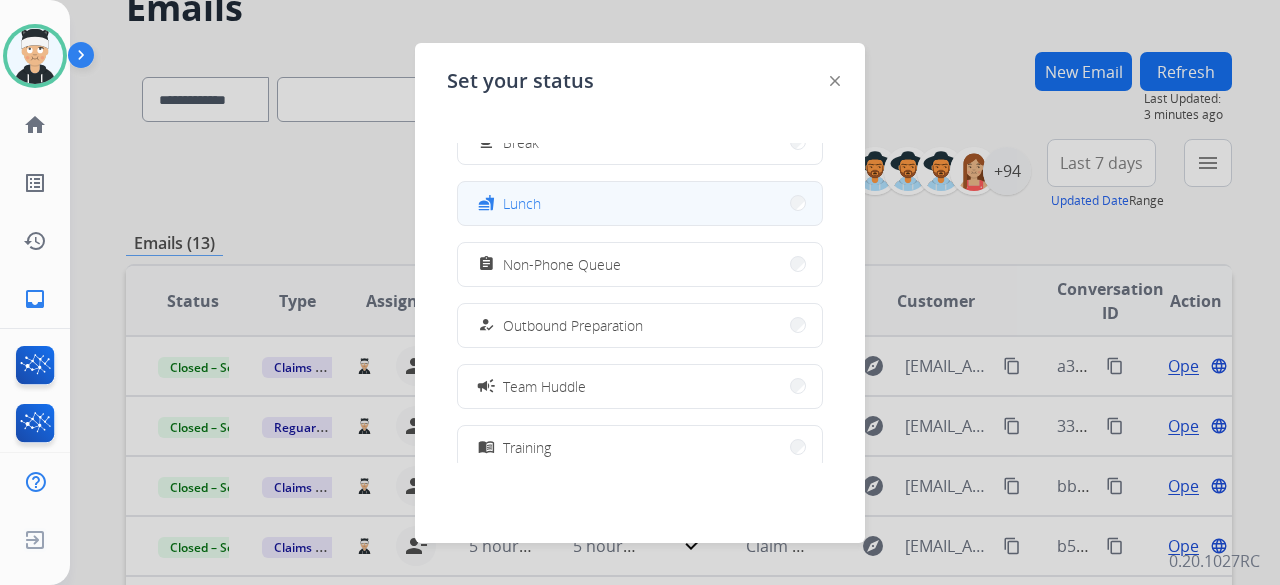 scroll, scrollTop: 200, scrollLeft: 0, axis: vertical 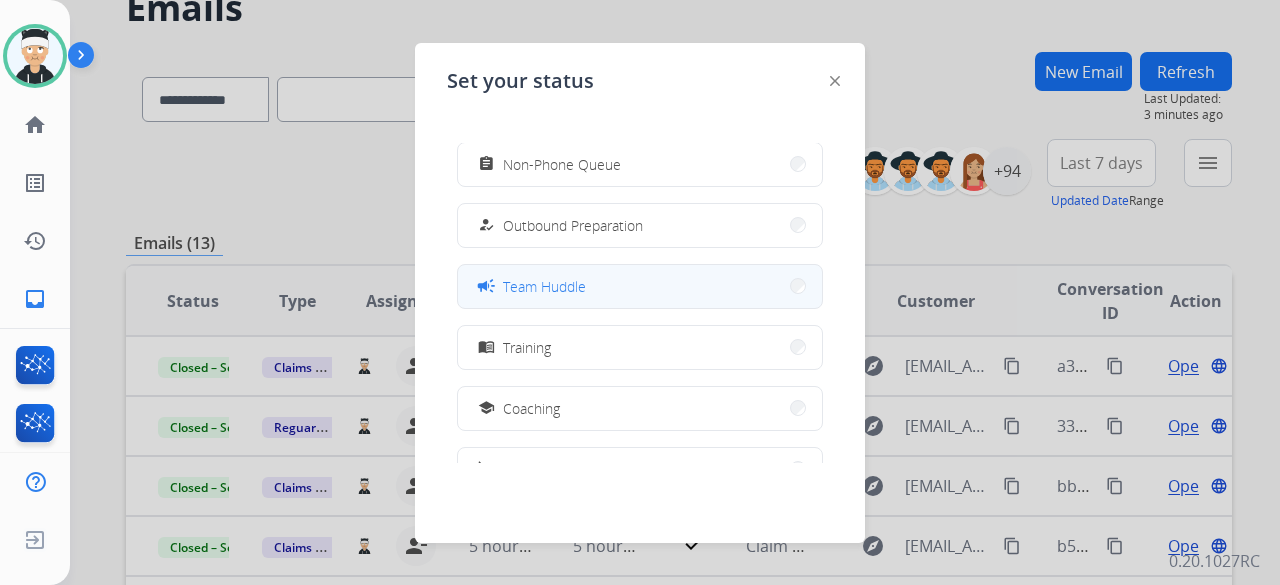 click on "campaign Team Huddle" at bounding box center [640, 286] 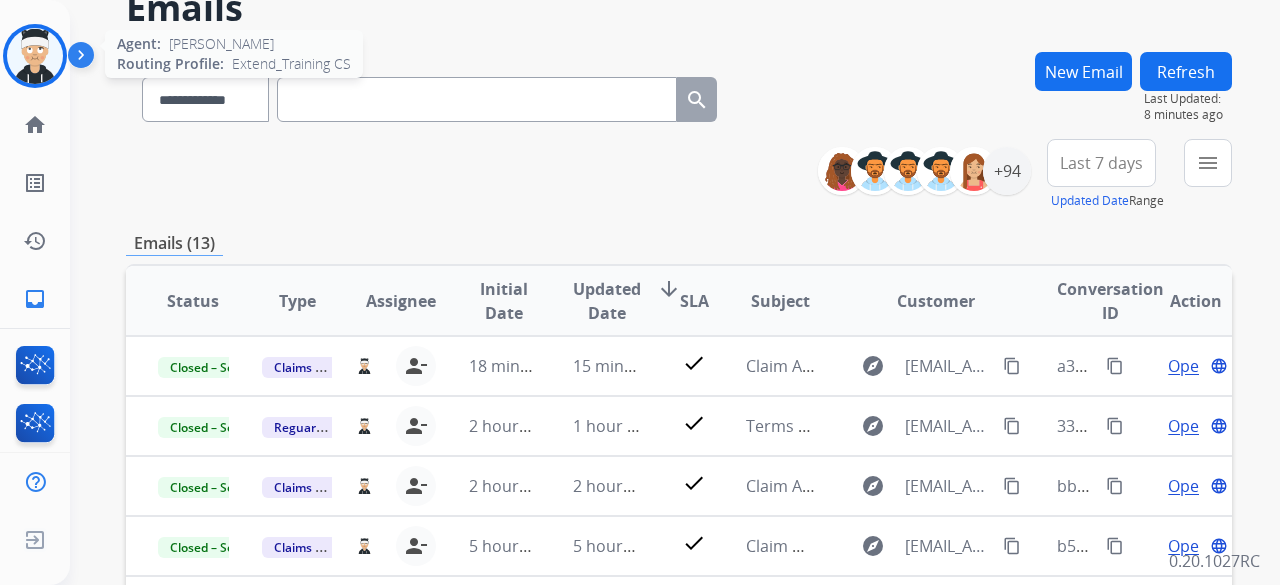 click at bounding box center [35, 56] 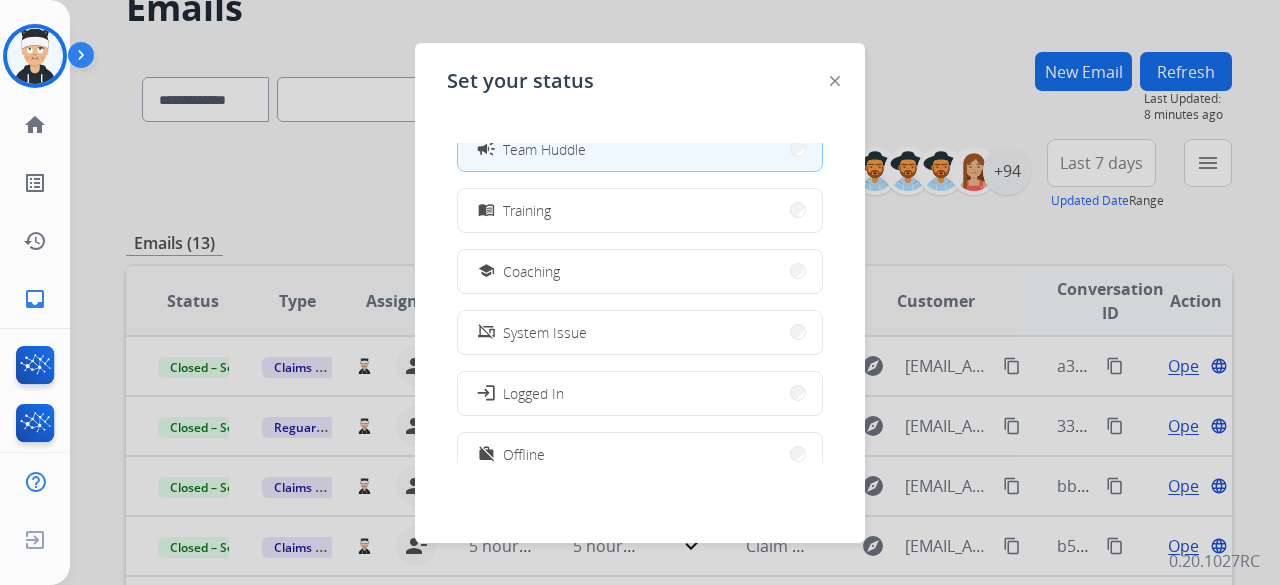 scroll, scrollTop: 377, scrollLeft: 0, axis: vertical 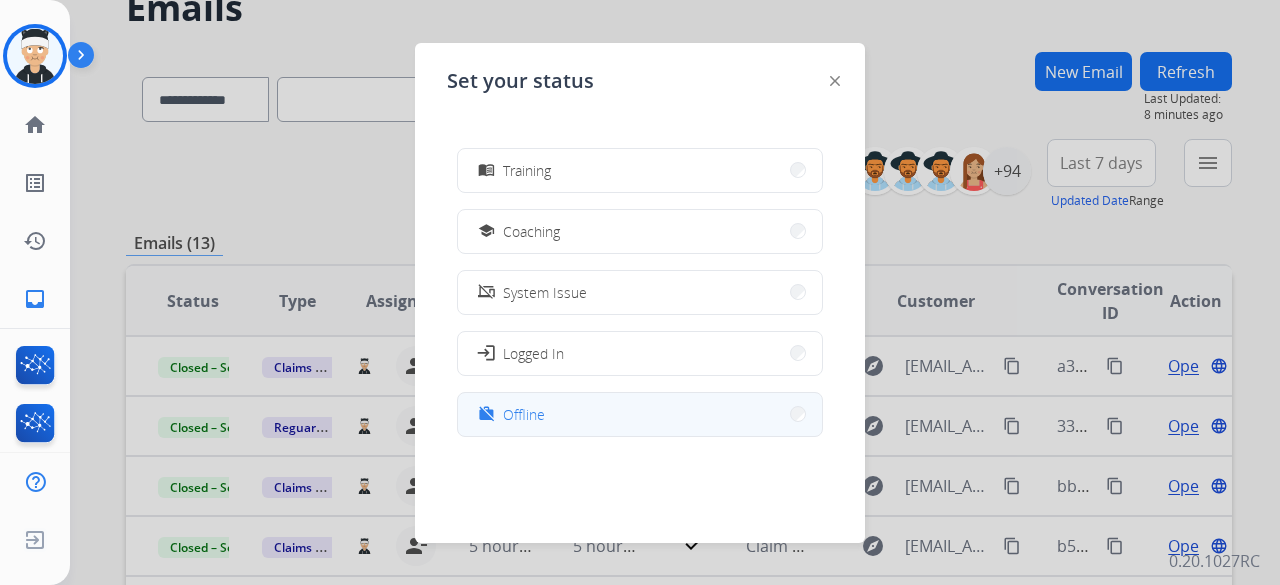 click on "work_off Offline" at bounding box center (640, 414) 